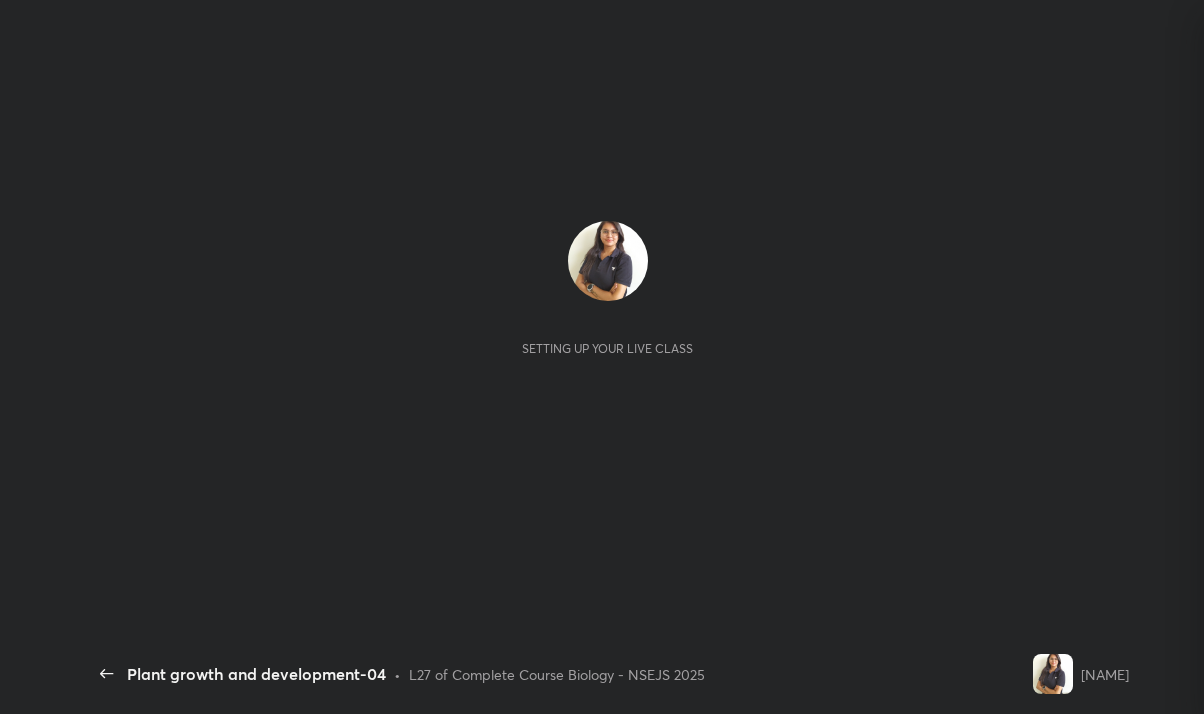 scroll, scrollTop: 0, scrollLeft: 0, axis: both 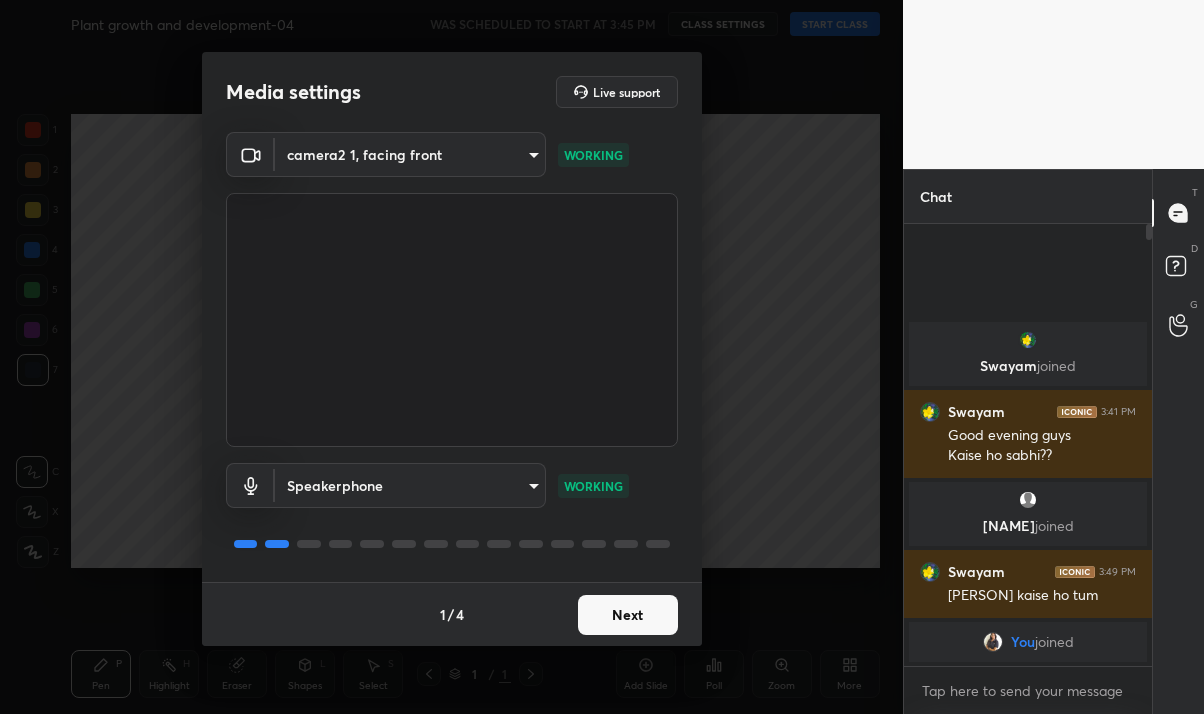 click on "Next" at bounding box center (628, 615) 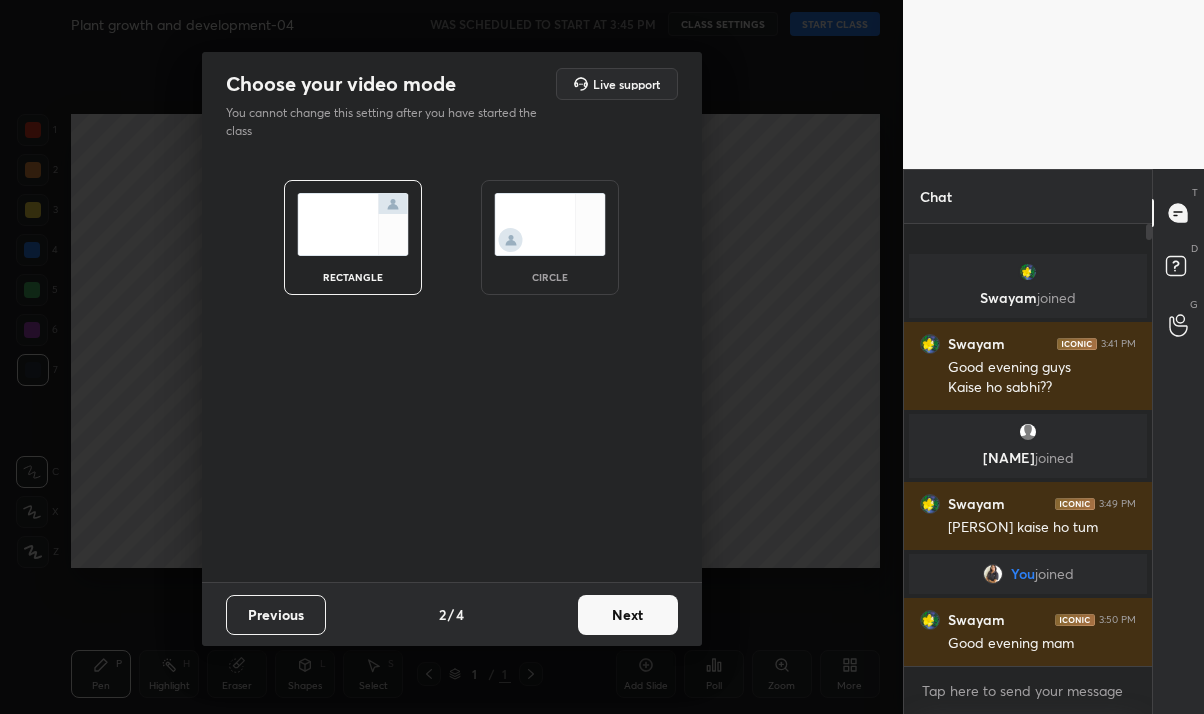 click on "Next" at bounding box center (628, 615) 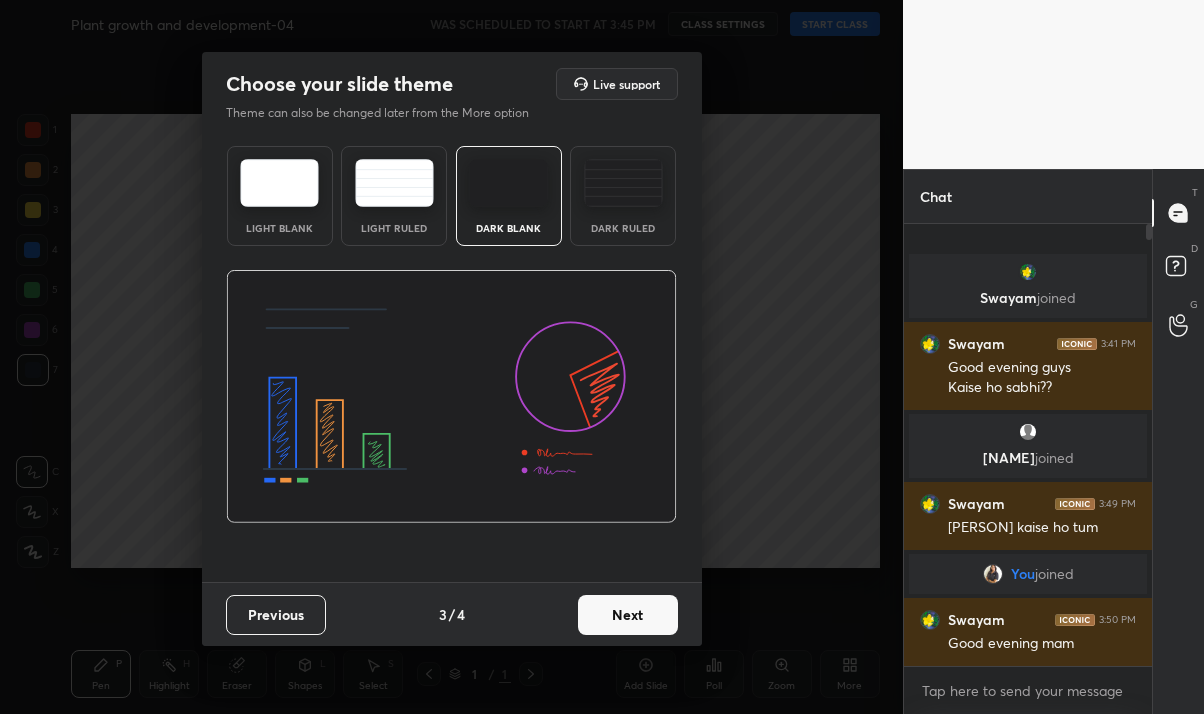 click on "Next" at bounding box center (628, 615) 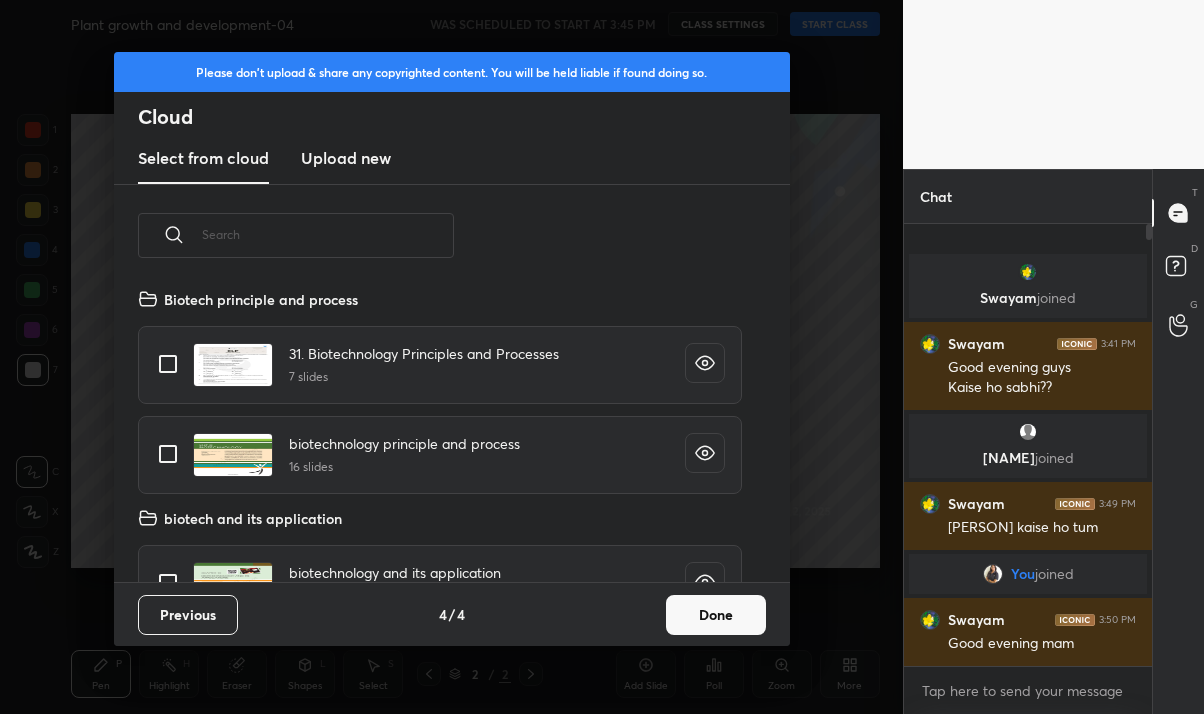 scroll, scrollTop: 6, scrollLeft: 10, axis: both 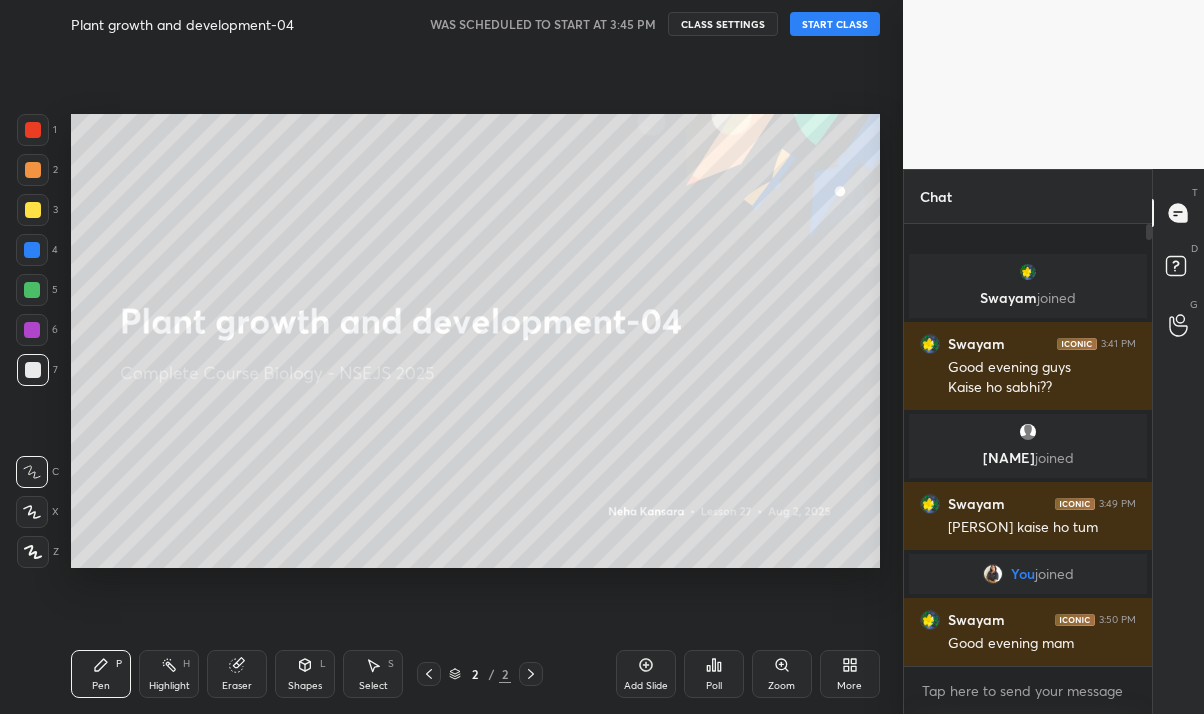 click 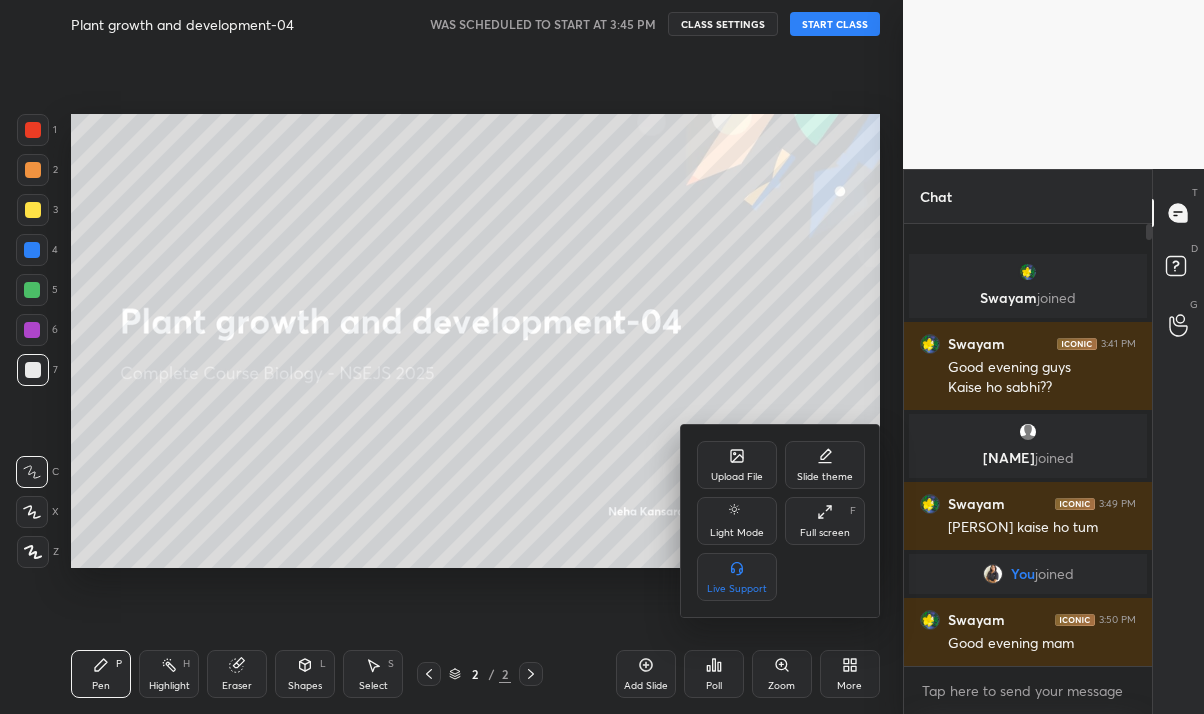click on "Full screen F" at bounding box center [825, 521] 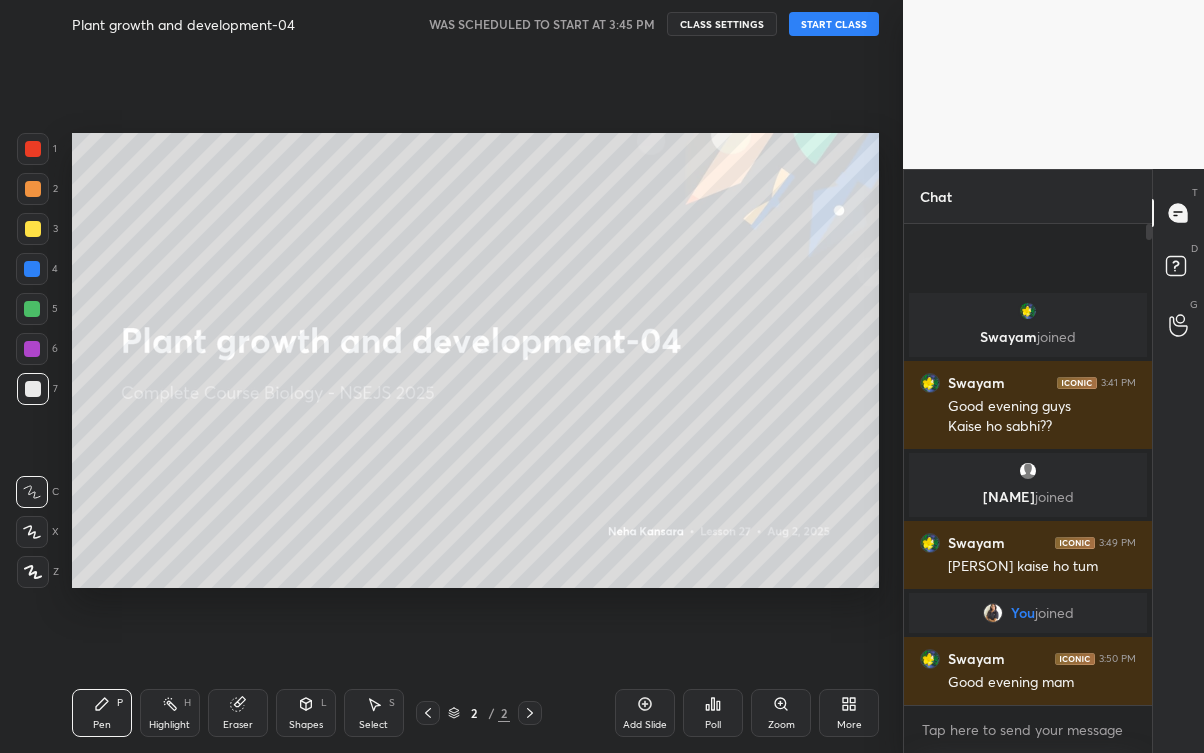 scroll, scrollTop: 99375, scrollLeft: 99176, axis: both 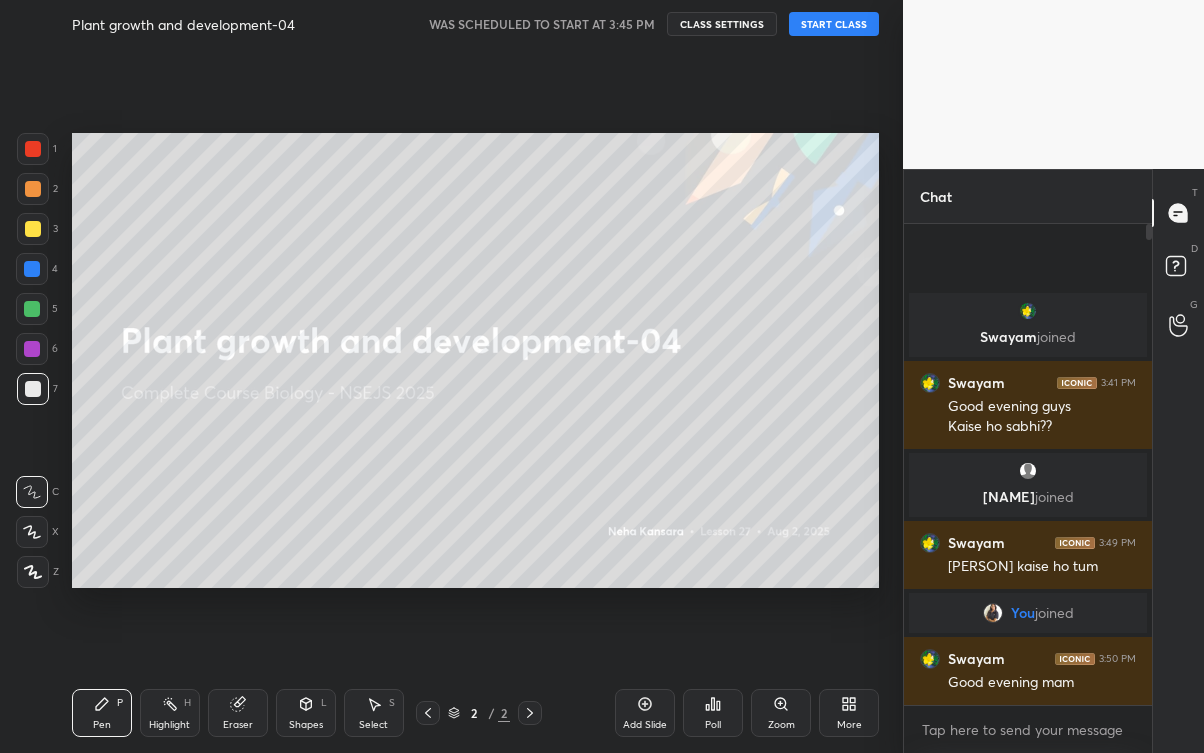 click on "START CLASS" at bounding box center (834, 24) 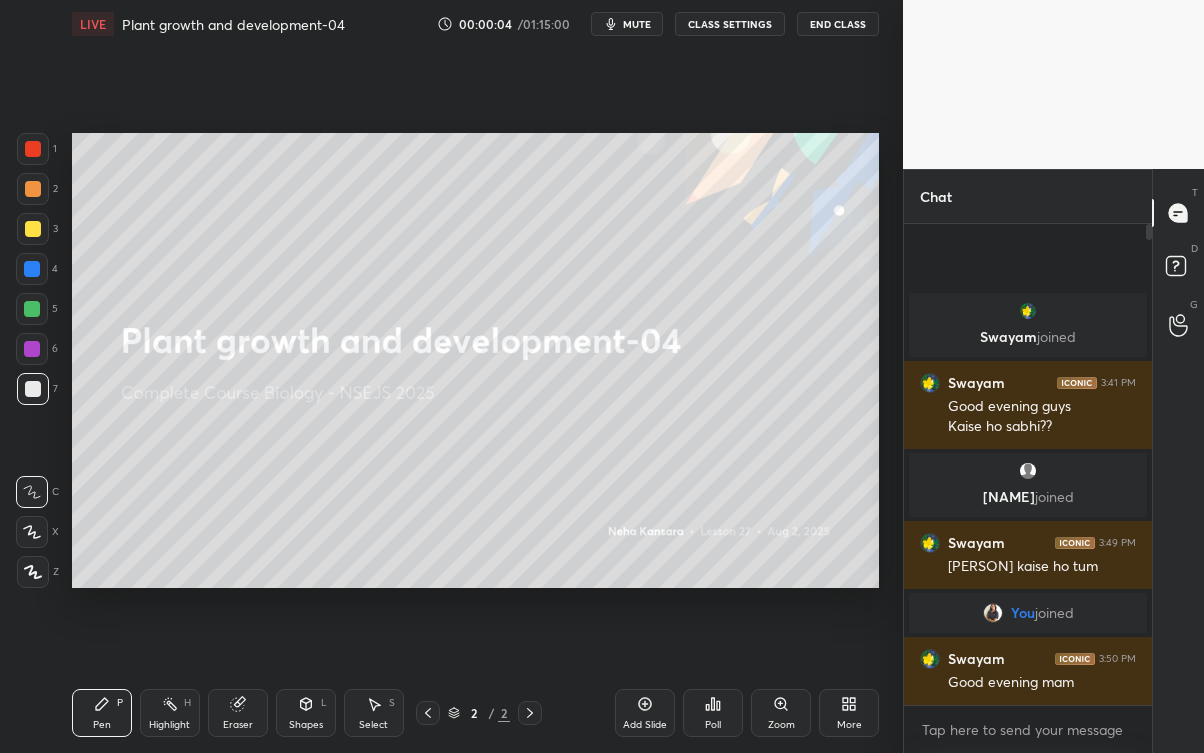 click on "mute" at bounding box center (637, 24) 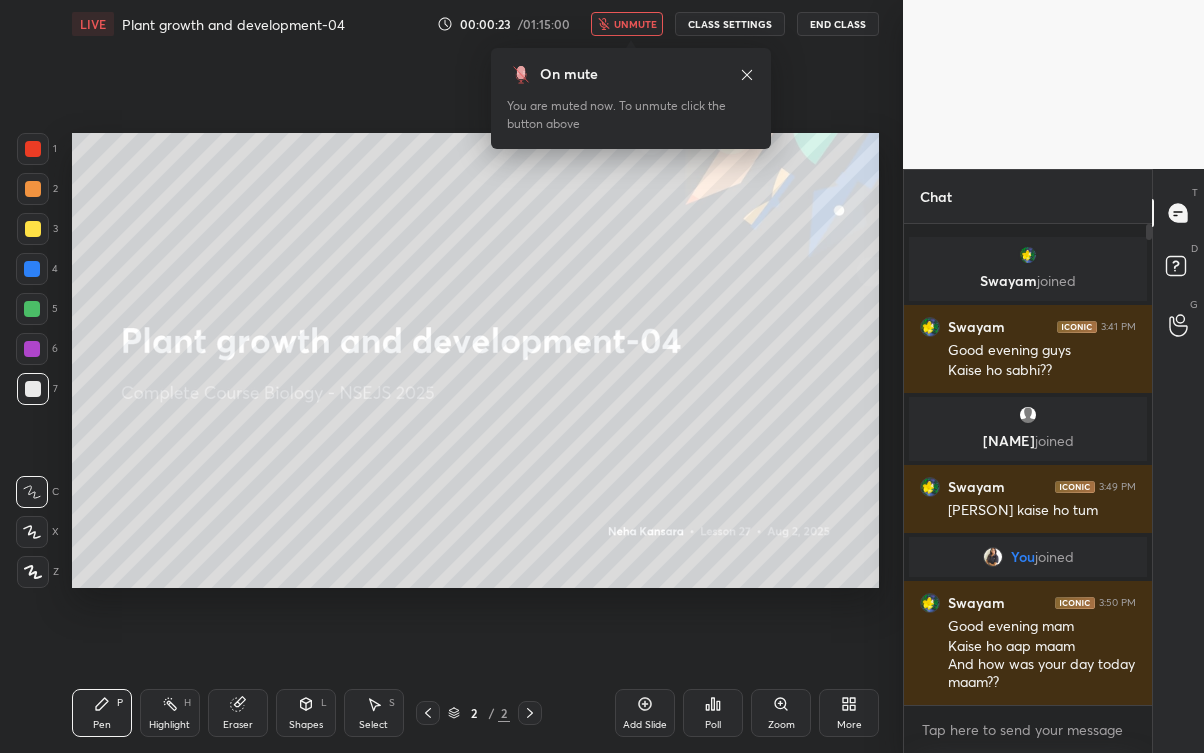 click on "T Messages (T) D Doubts (D) G Raise Hand (G)" at bounding box center [1178, 461] 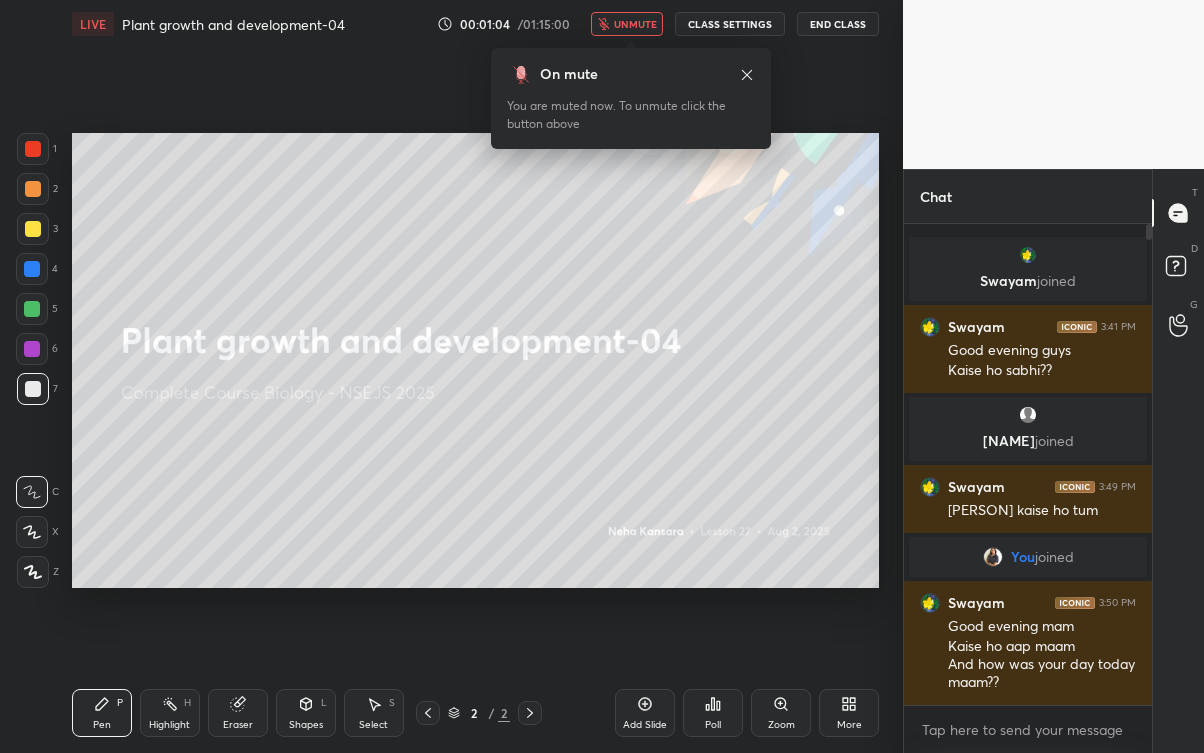 click on "On mute You are muted now. To unmute click the
button above" at bounding box center [631, 92] 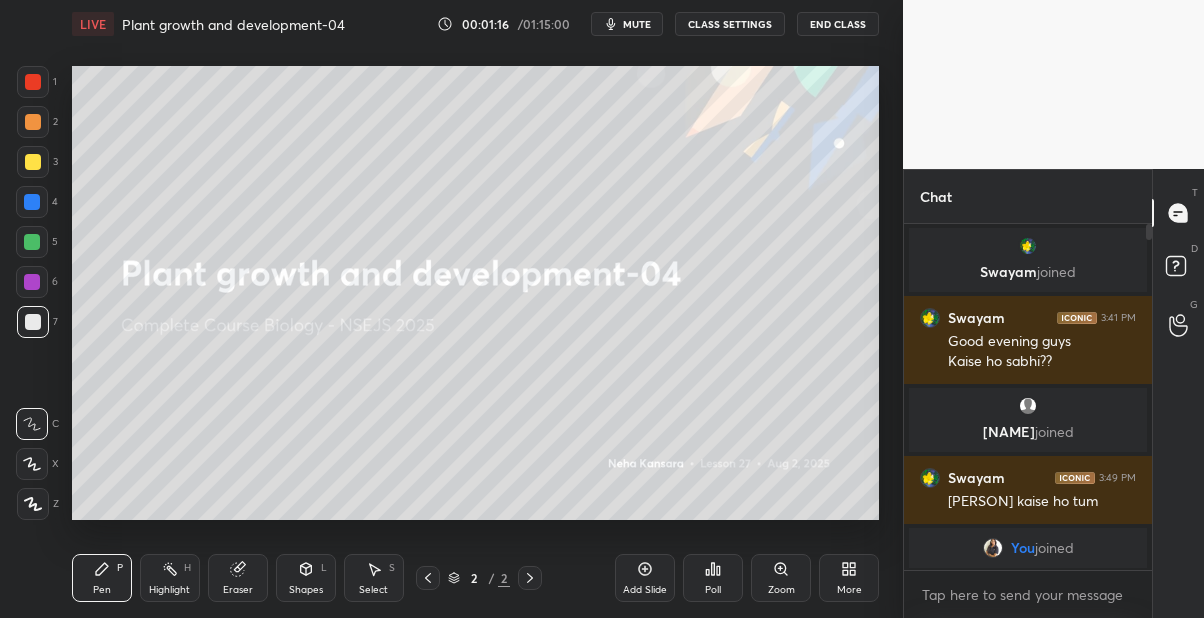 scroll, scrollTop: 489, scrollLeft: 823, axis: both 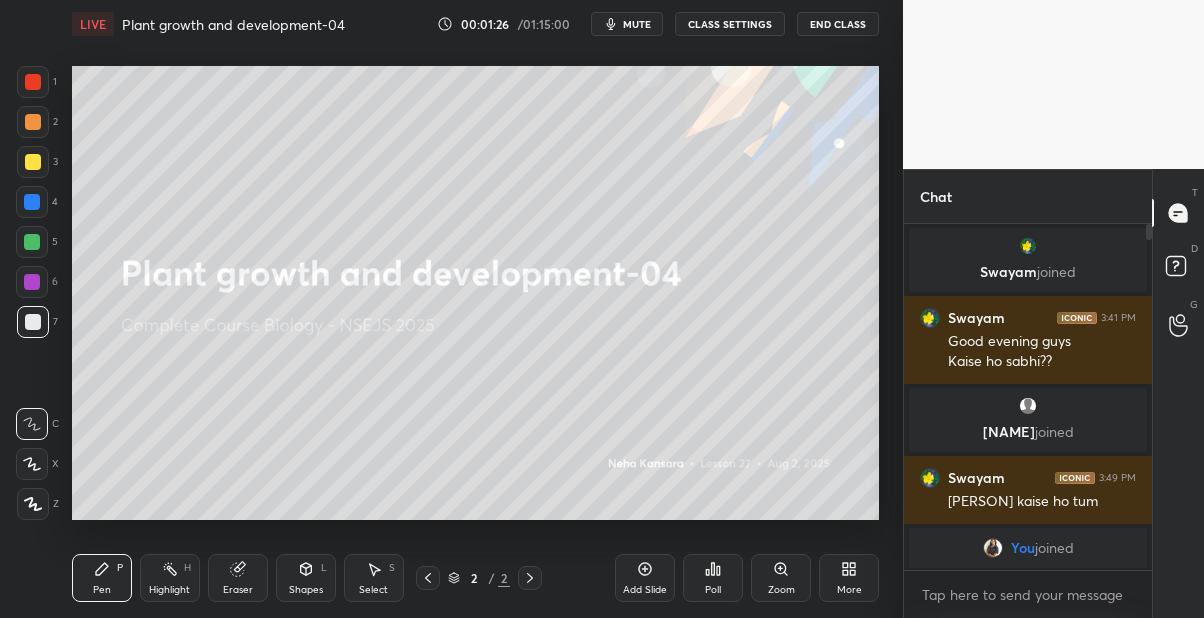 click 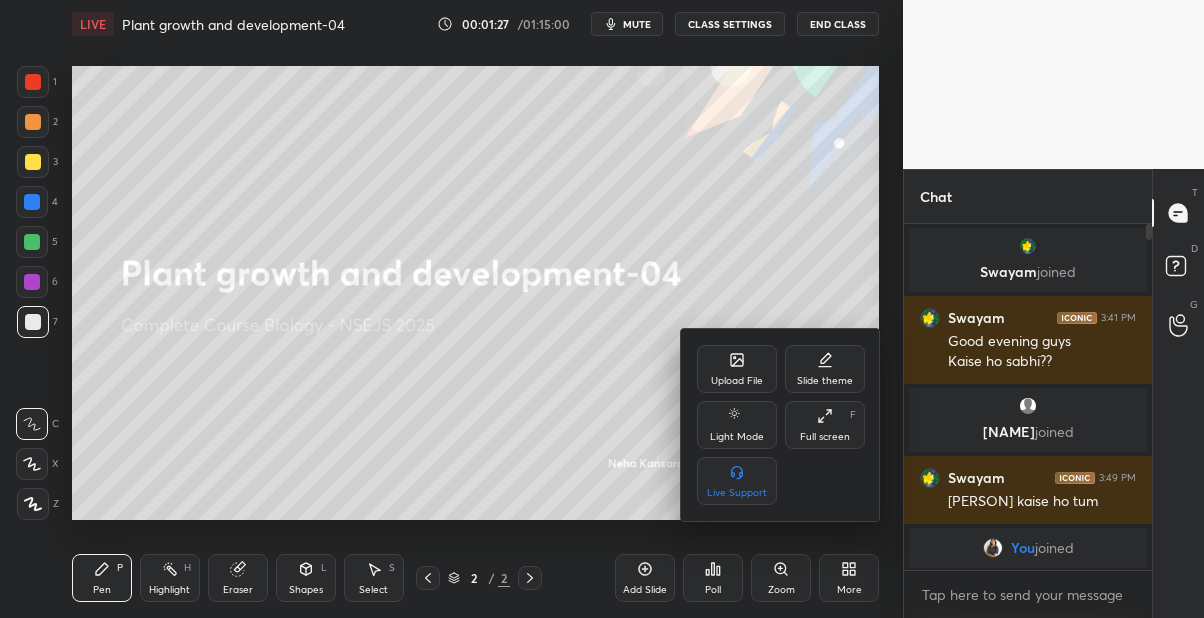 click 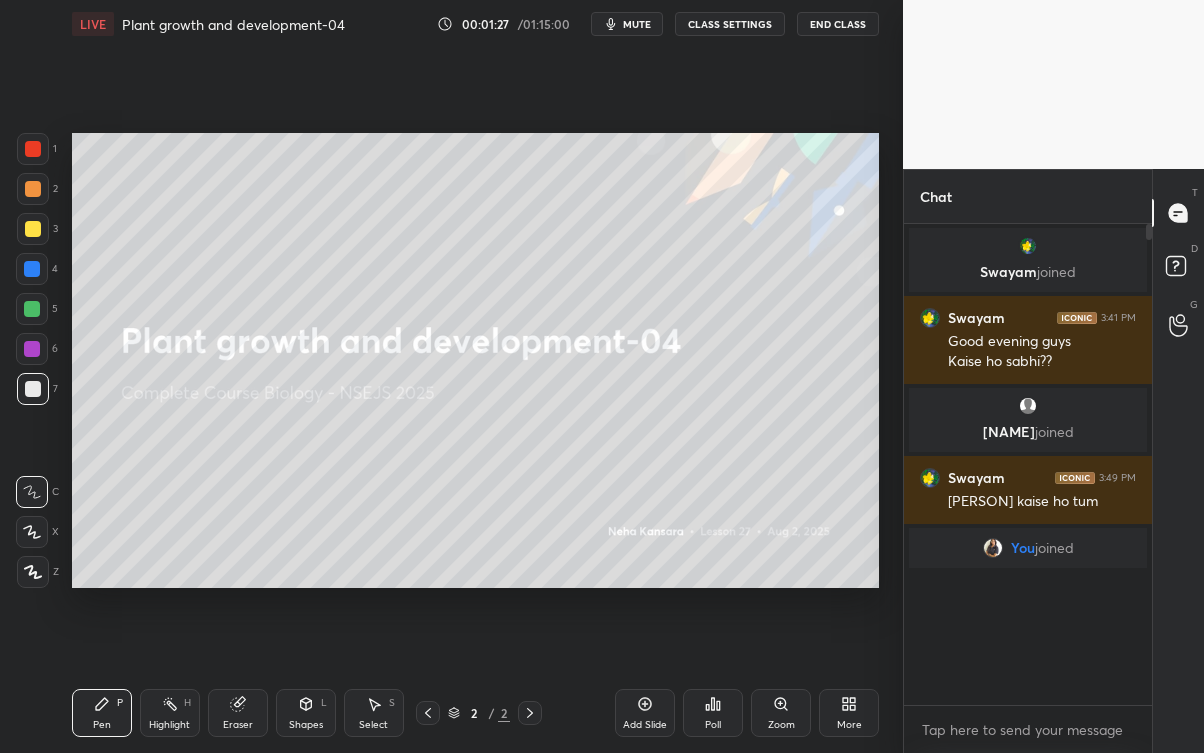 scroll, scrollTop: 99375, scrollLeft: 99176, axis: both 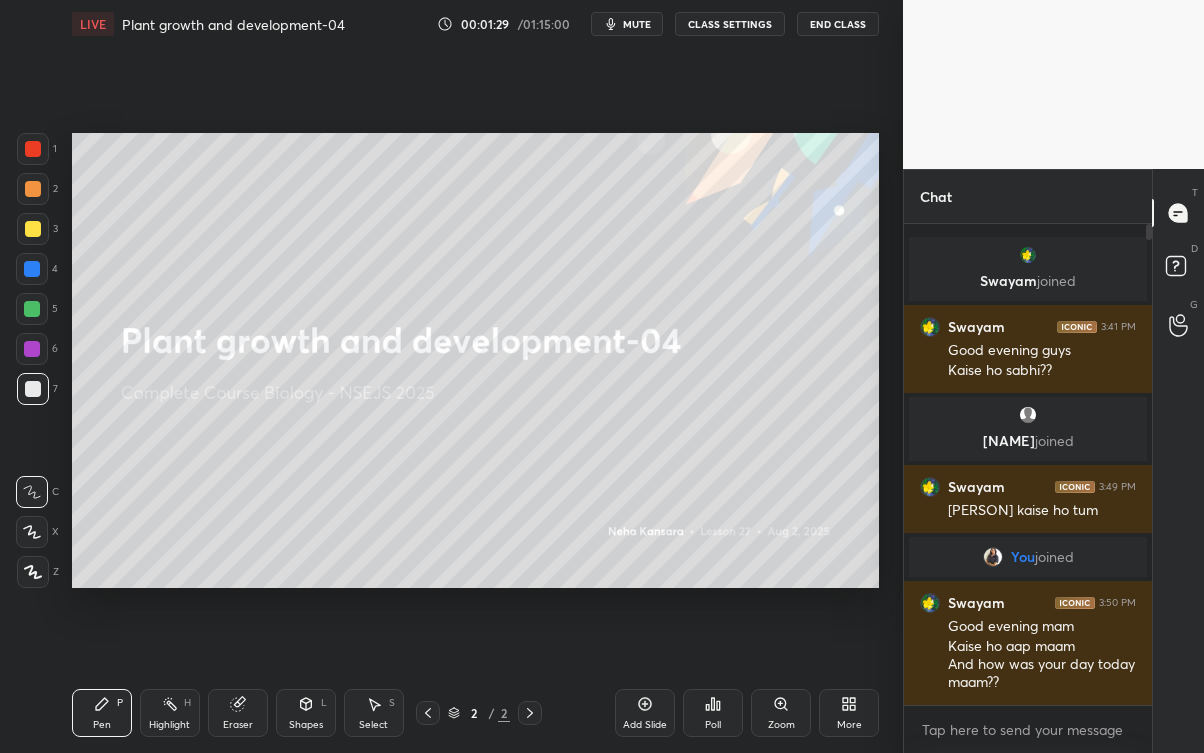 click on "Pen P Highlight H Eraser Shapes L Select S 2 / 2 Add Slide Poll Zoom More" at bounding box center [476, 713] 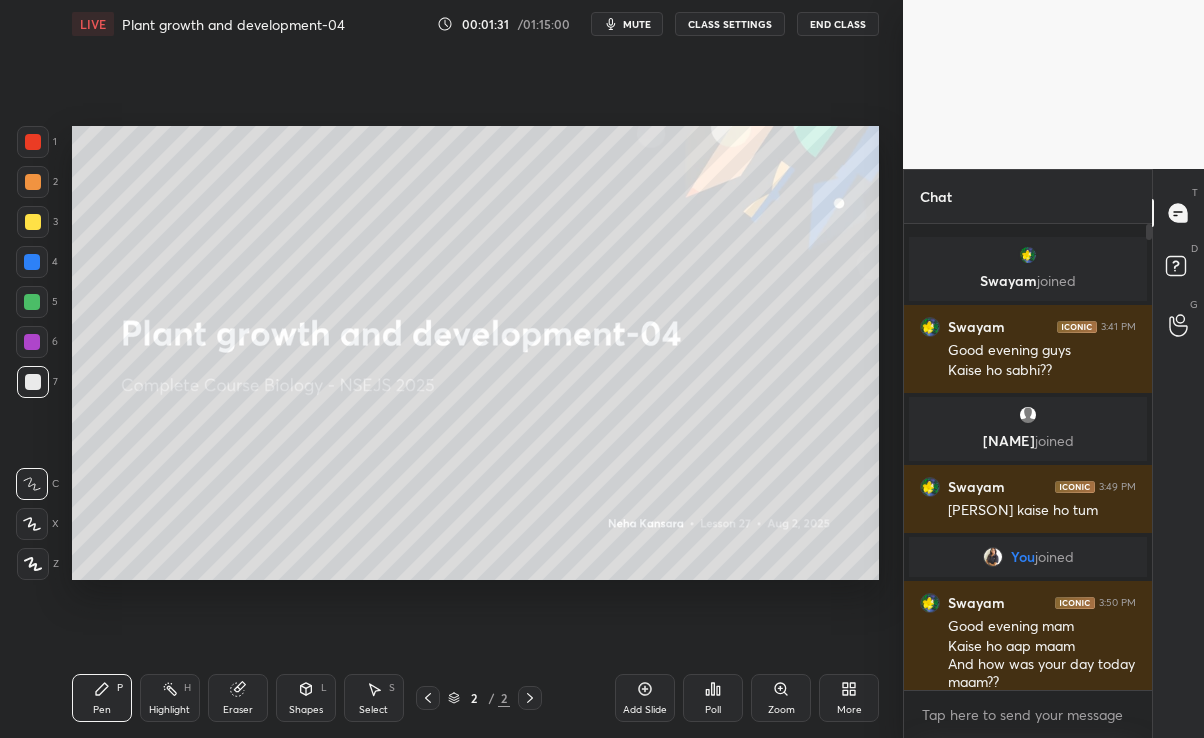 scroll, scrollTop: 609, scrollLeft: 823, axis: both 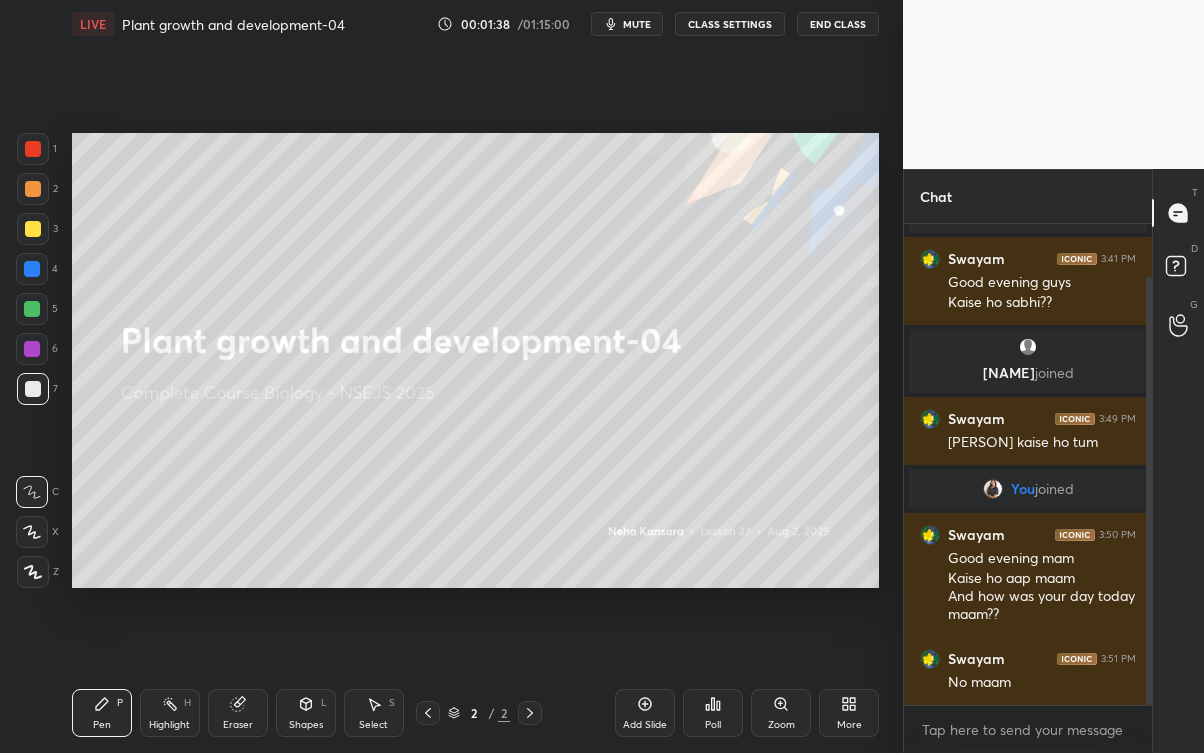 click on "Eraser" at bounding box center [238, 713] 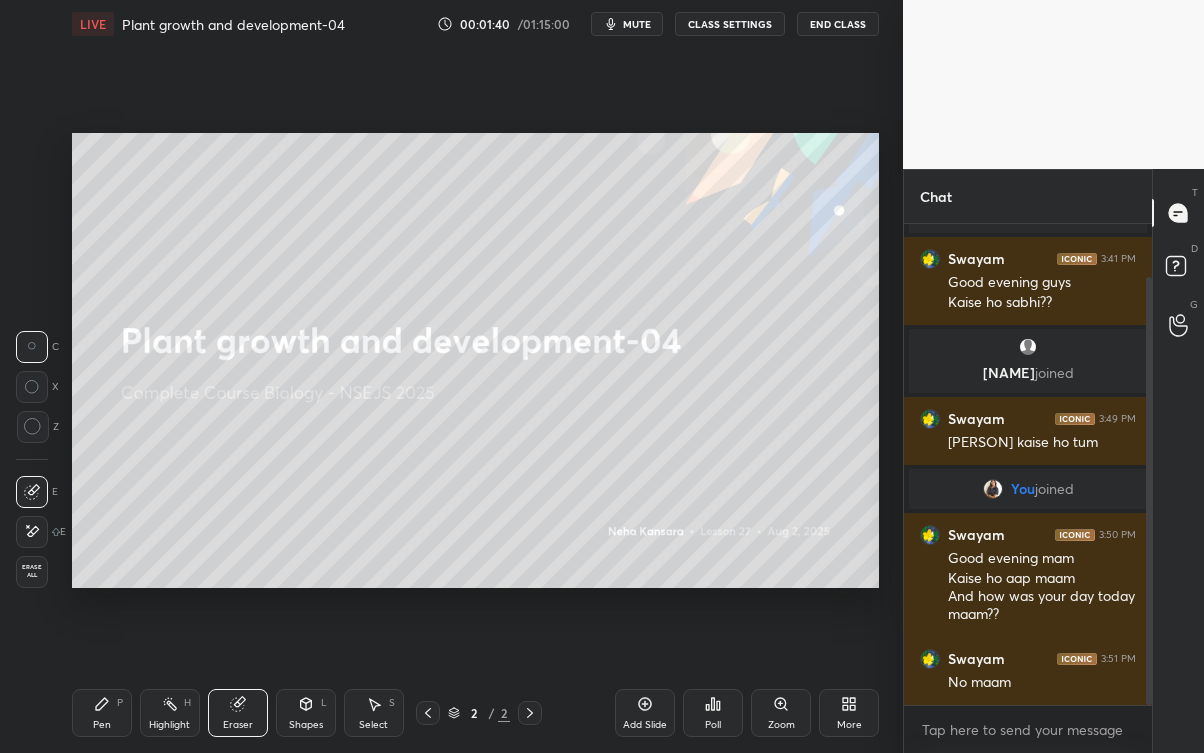 click at bounding box center (32, 532) 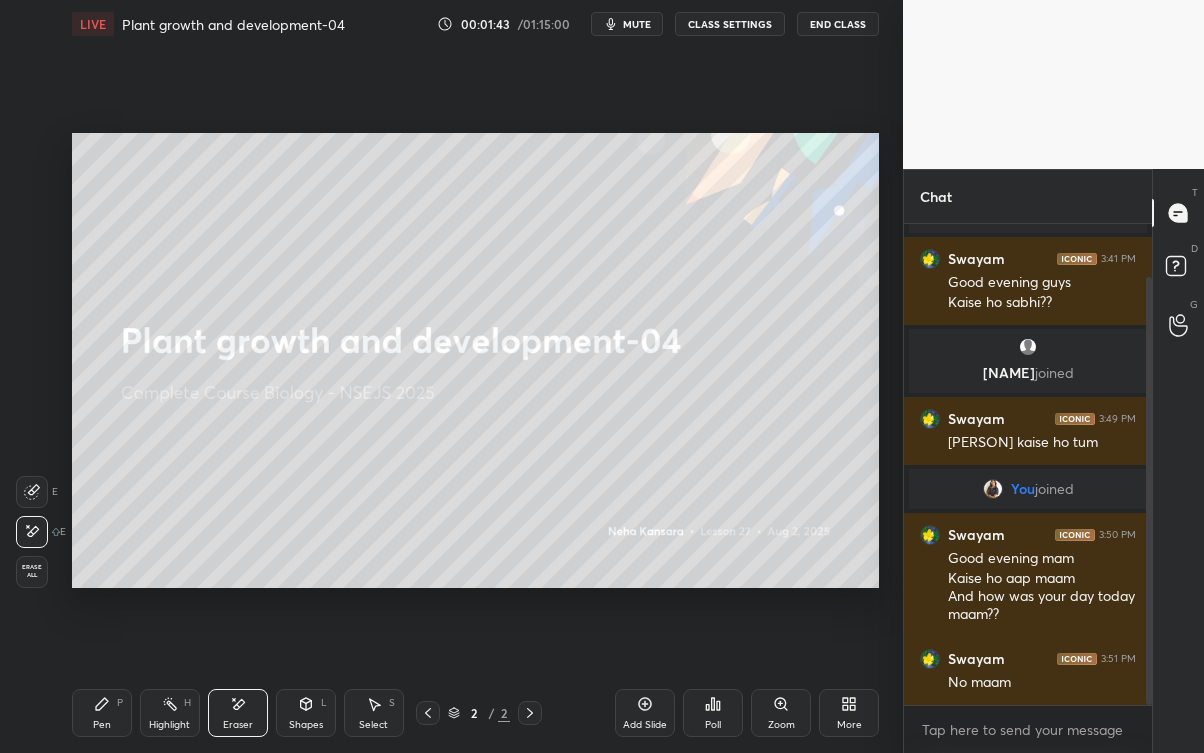 click at bounding box center (32, 492) 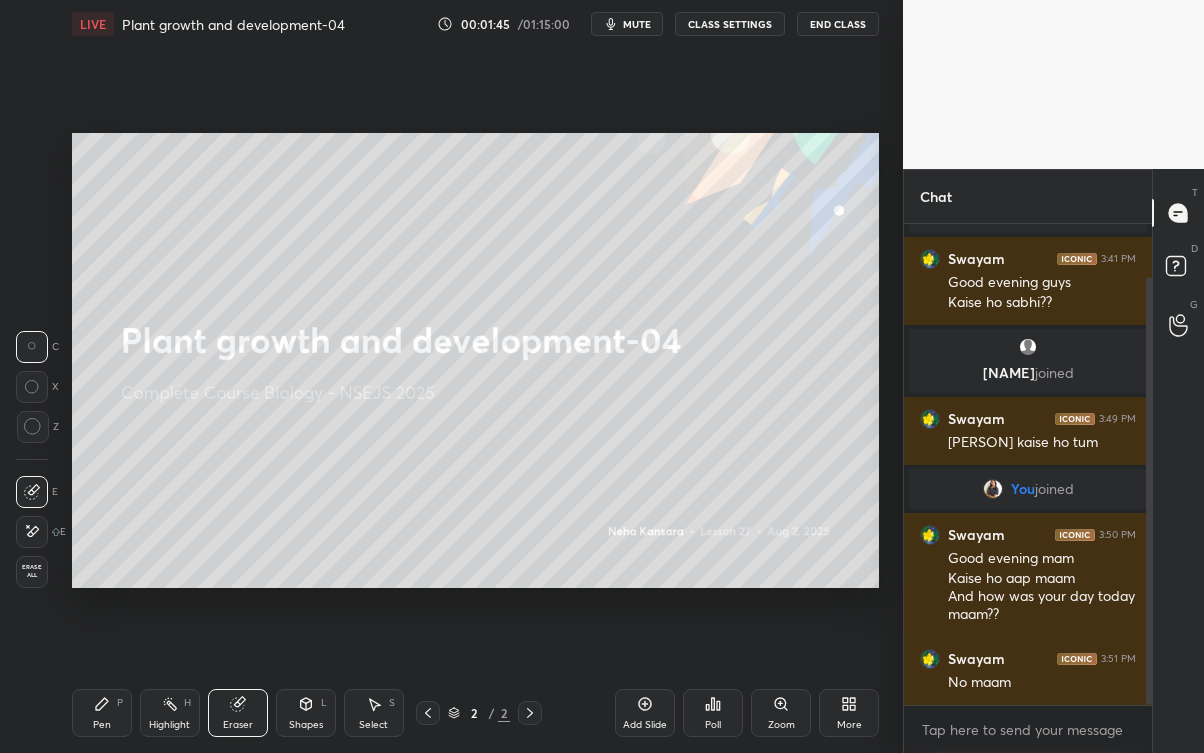 click on "Erase all" at bounding box center (32, 572) 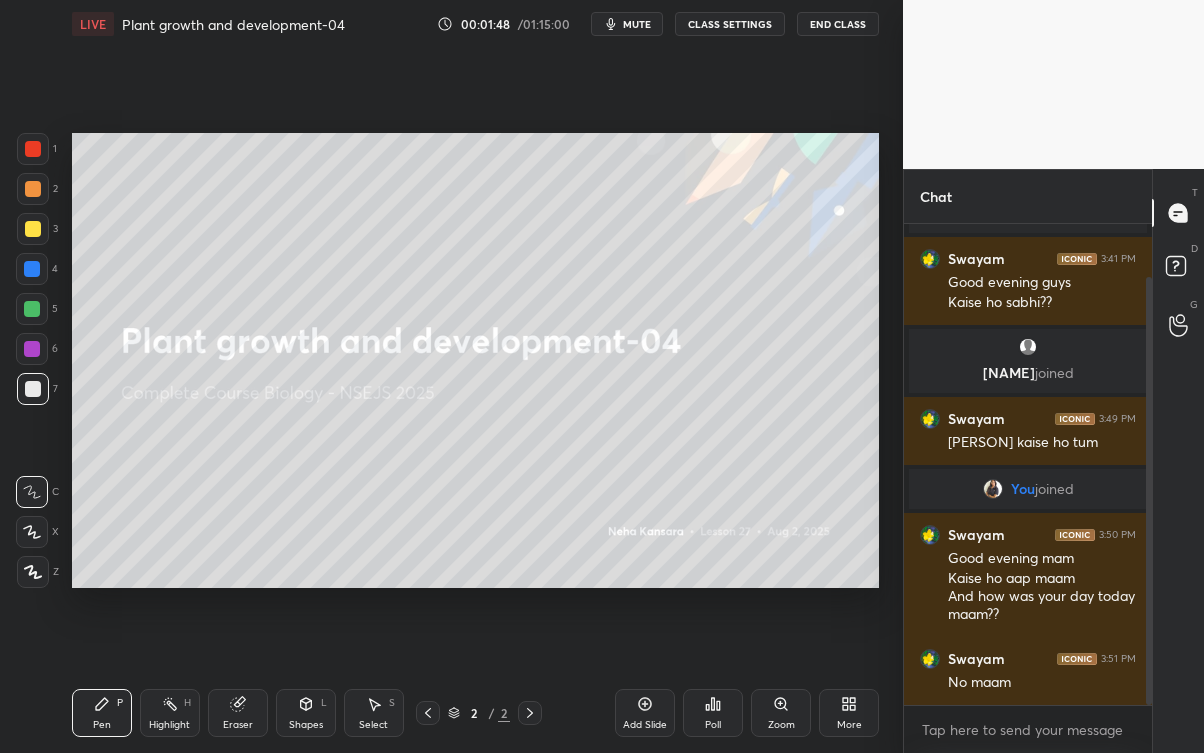 click 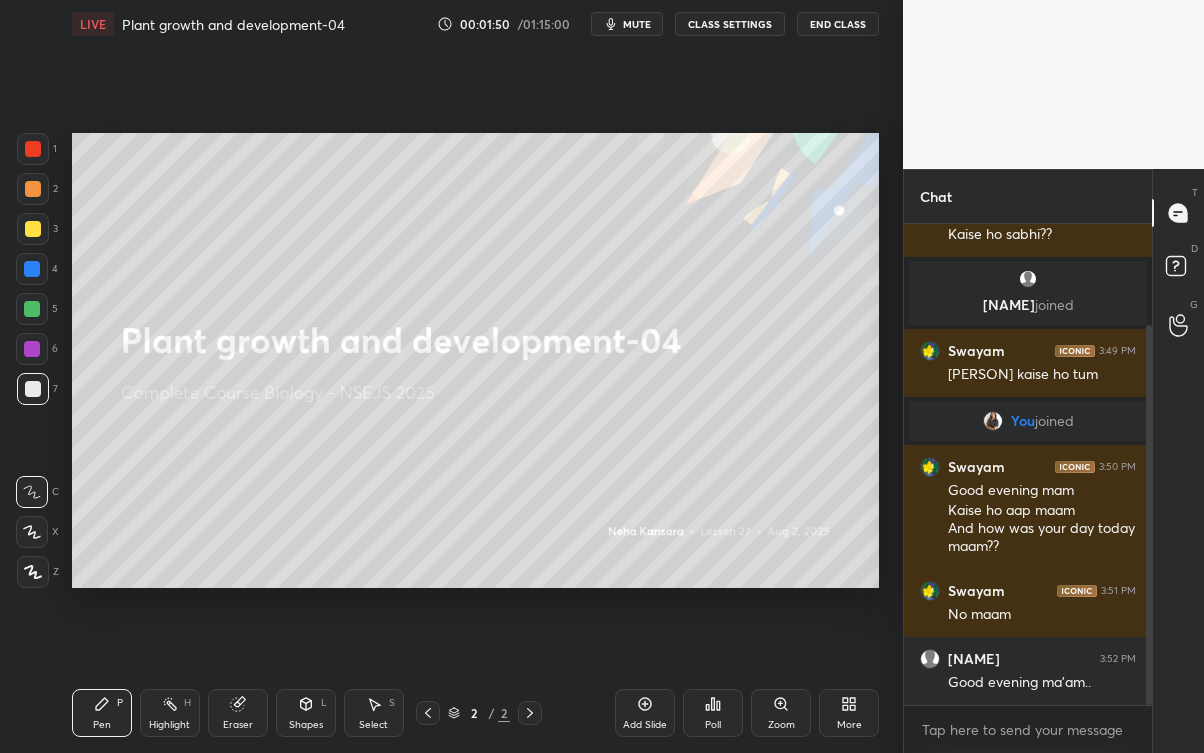 click 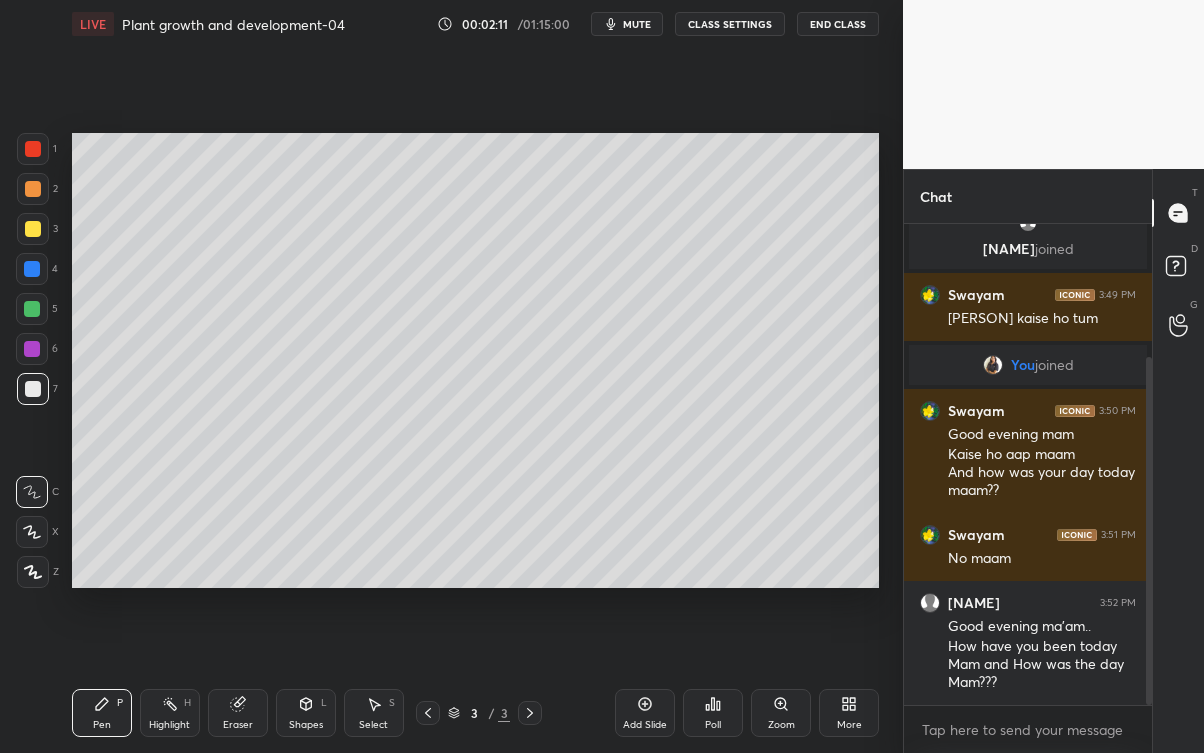 scroll, scrollTop: 202, scrollLeft: 0, axis: vertical 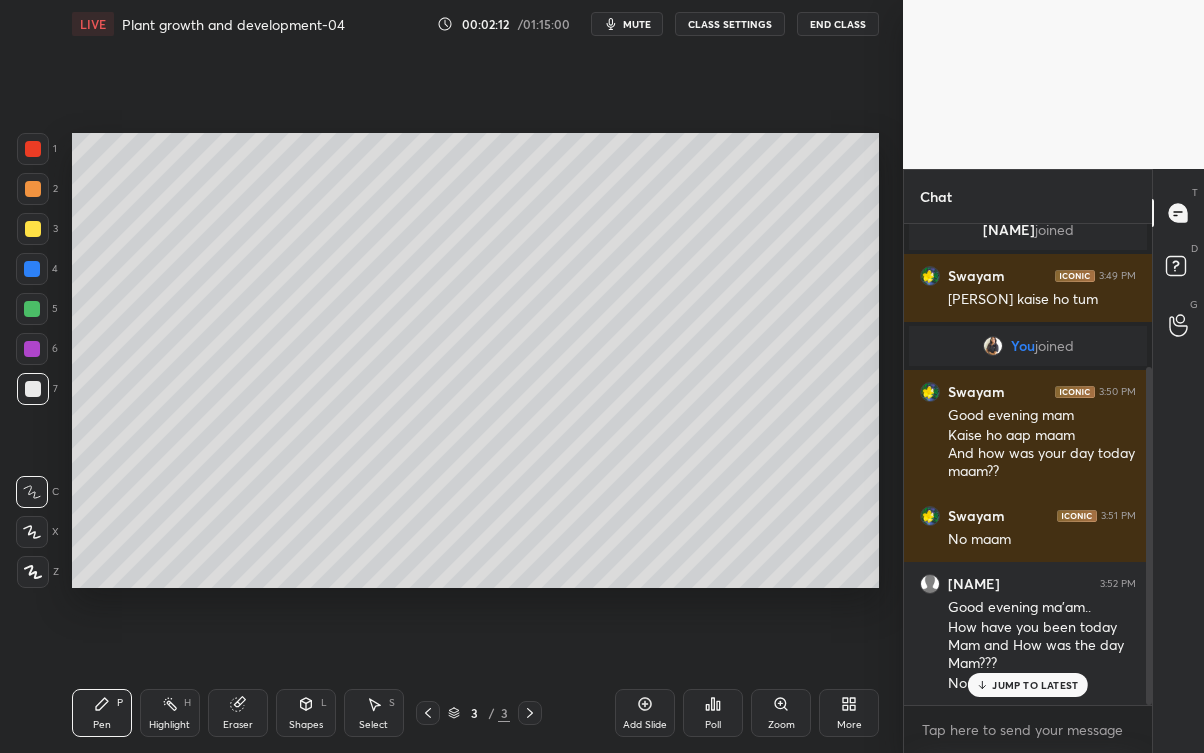 click on "JUMP TO LATEST" at bounding box center (1035, 685) 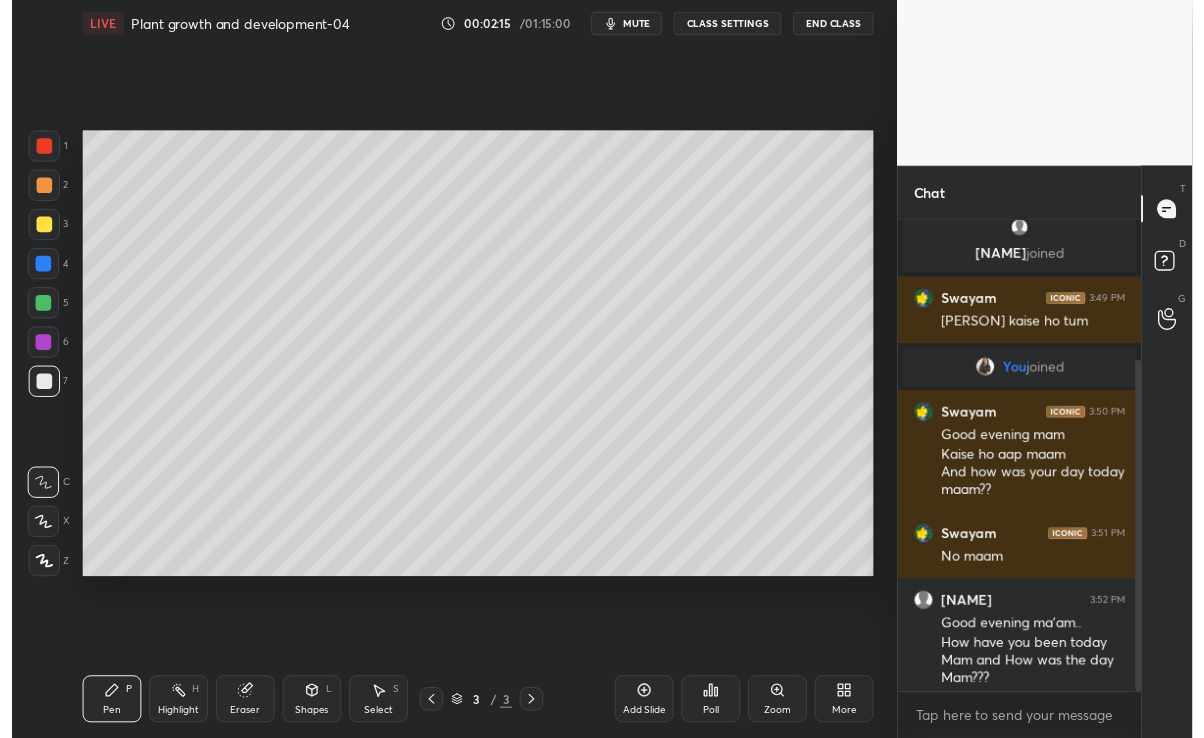scroll, scrollTop: 203, scrollLeft: 0, axis: vertical 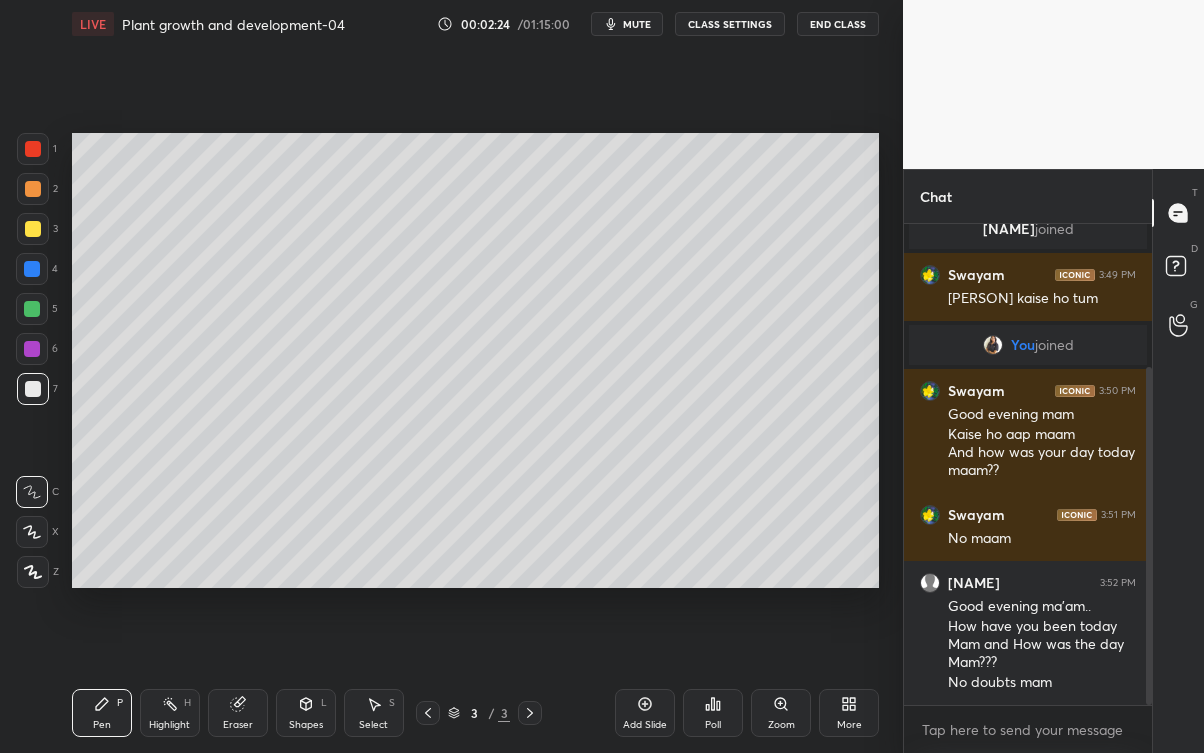 click at bounding box center (32, 349) 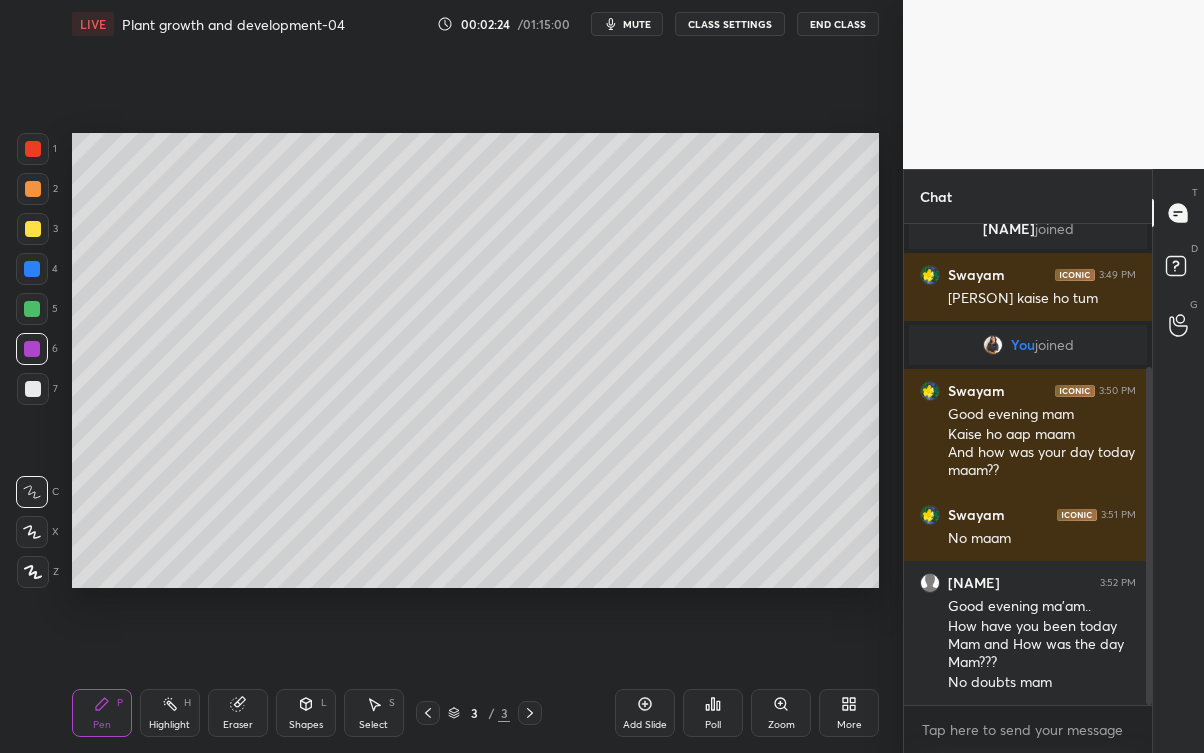 click at bounding box center [32, 309] 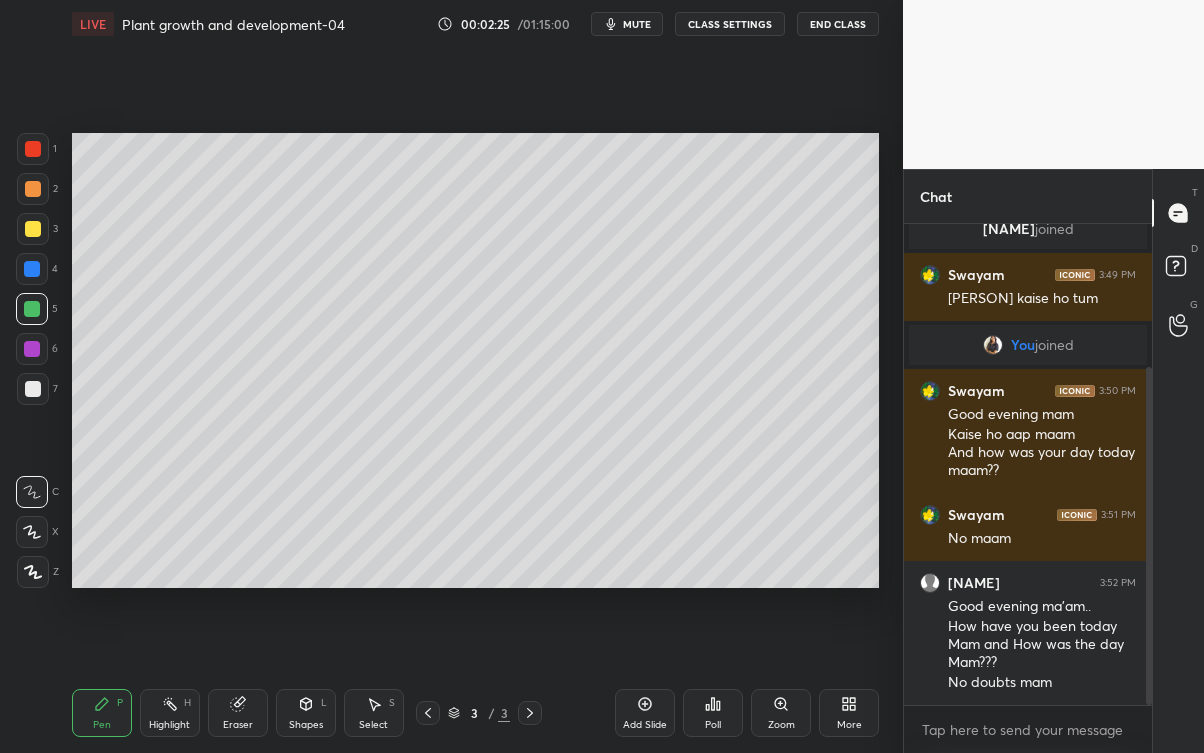 click 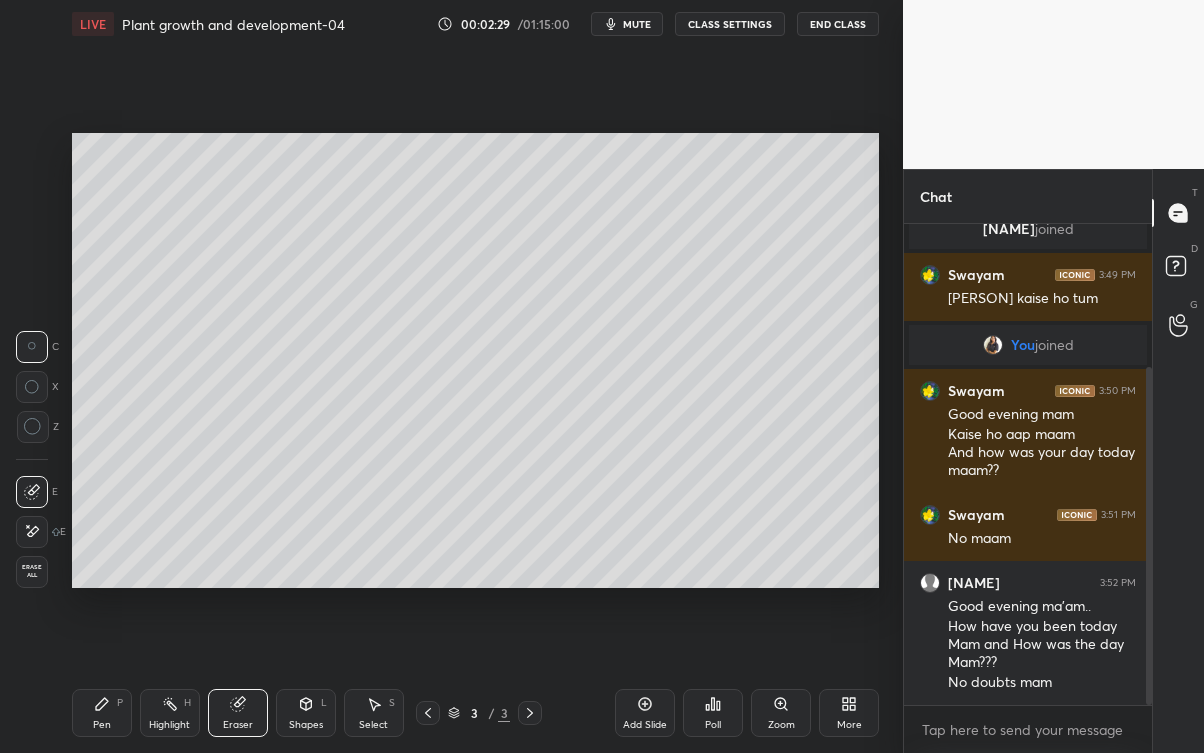 click on "Pen P" at bounding box center [102, 713] 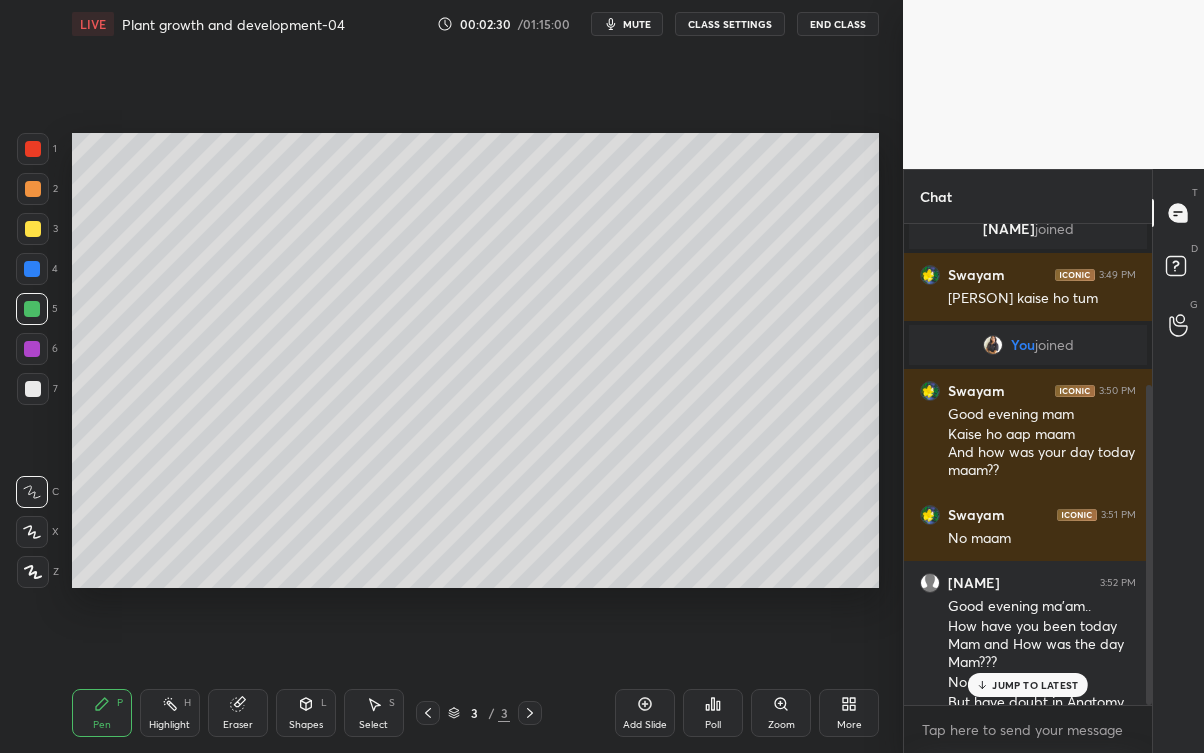 scroll, scrollTop: 240, scrollLeft: 0, axis: vertical 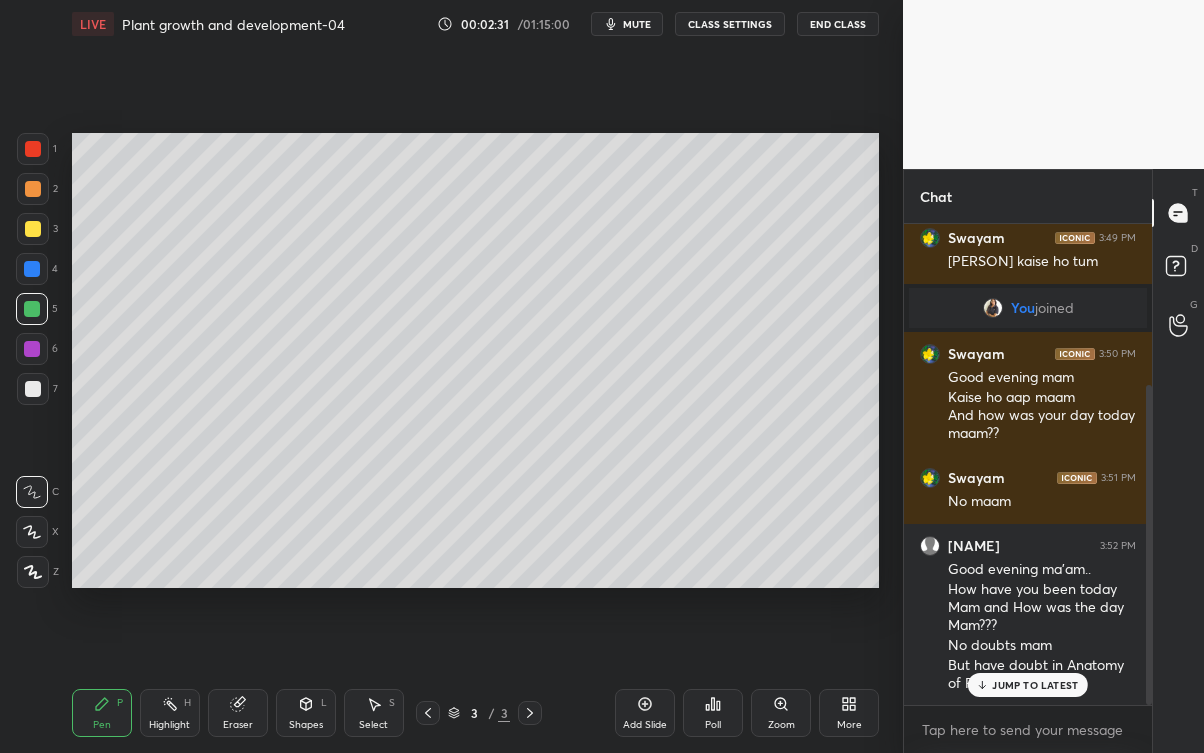 click on "JUMP TO LATEST" at bounding box center (1035, 685) 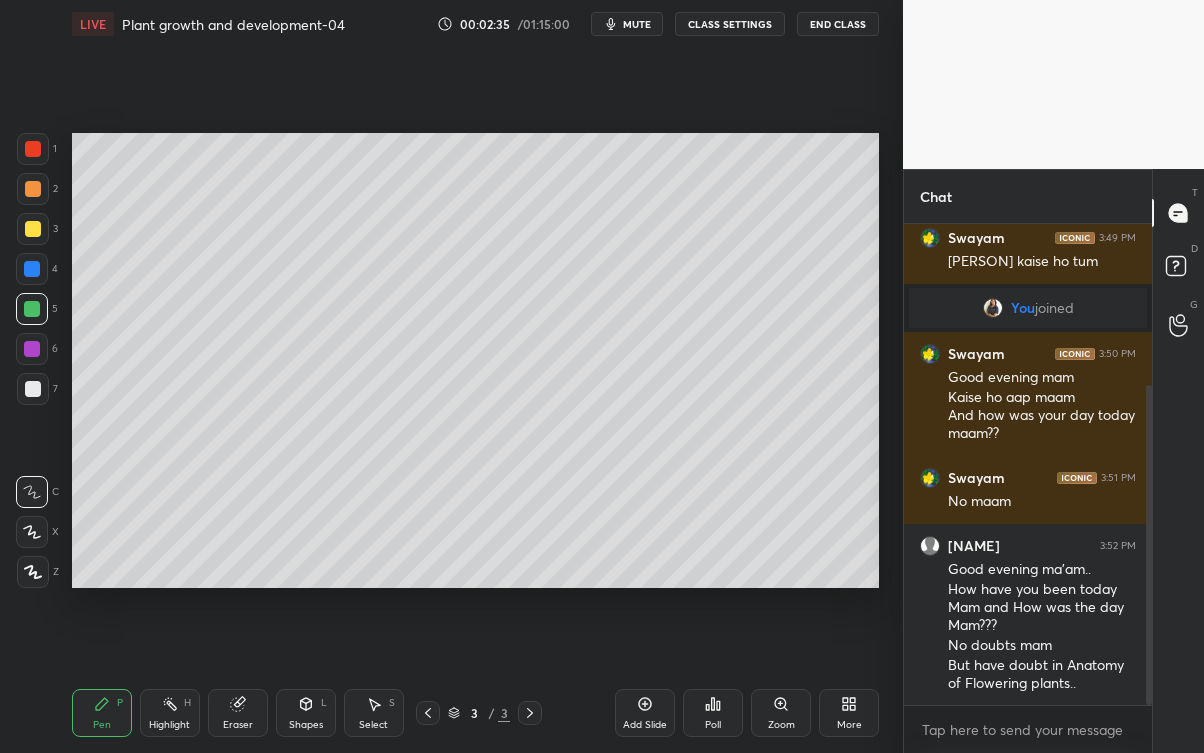 click at bounding box center (33, 389) 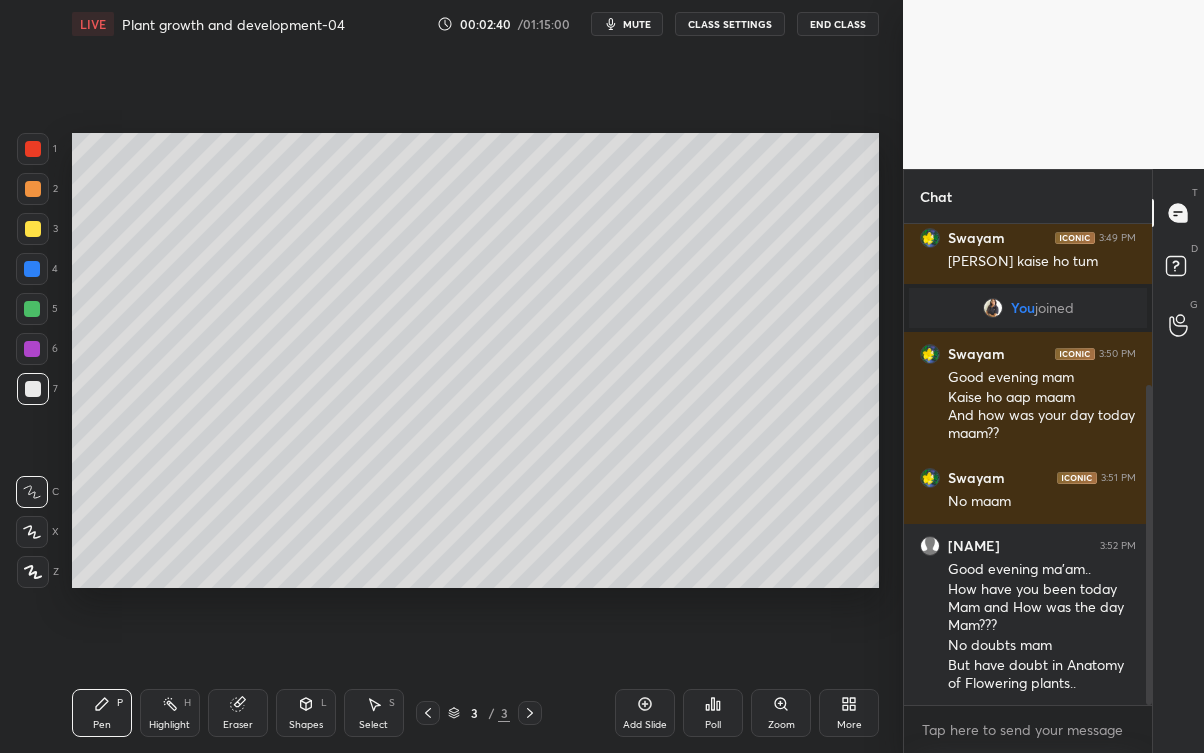 click on "Eraser" at bounding box center (238, 713) 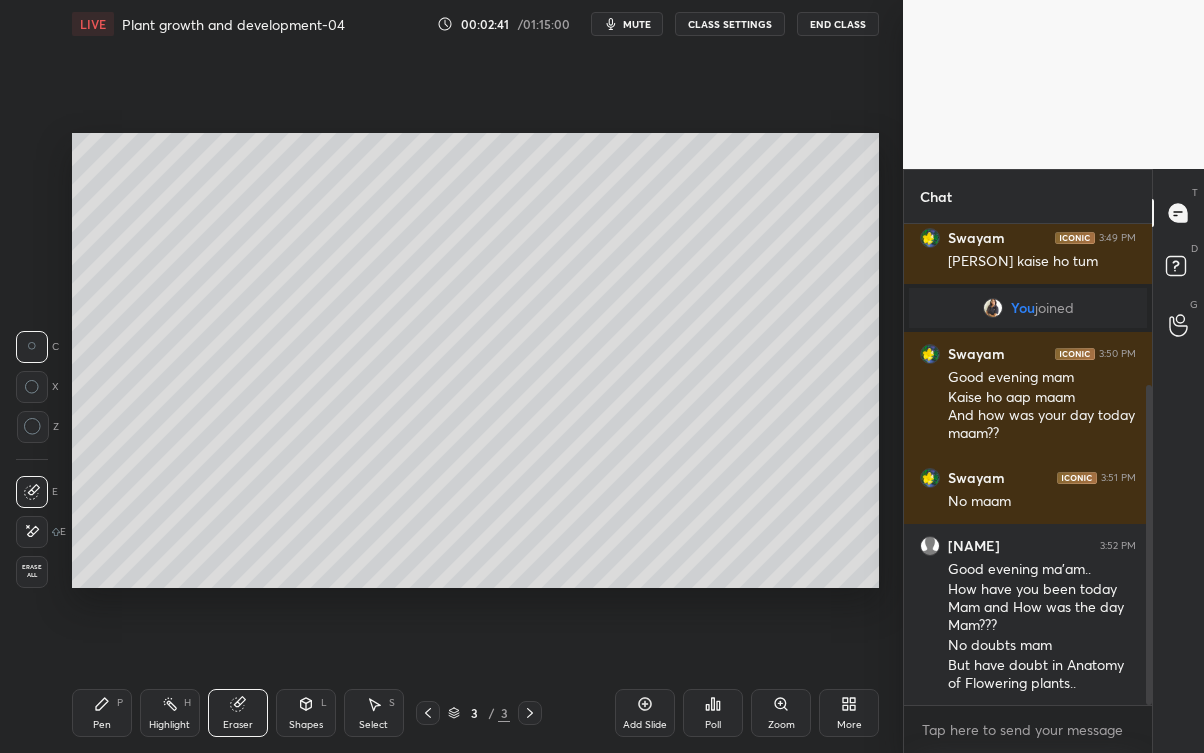 click on "Erase all" at bounding box center [32, 572] 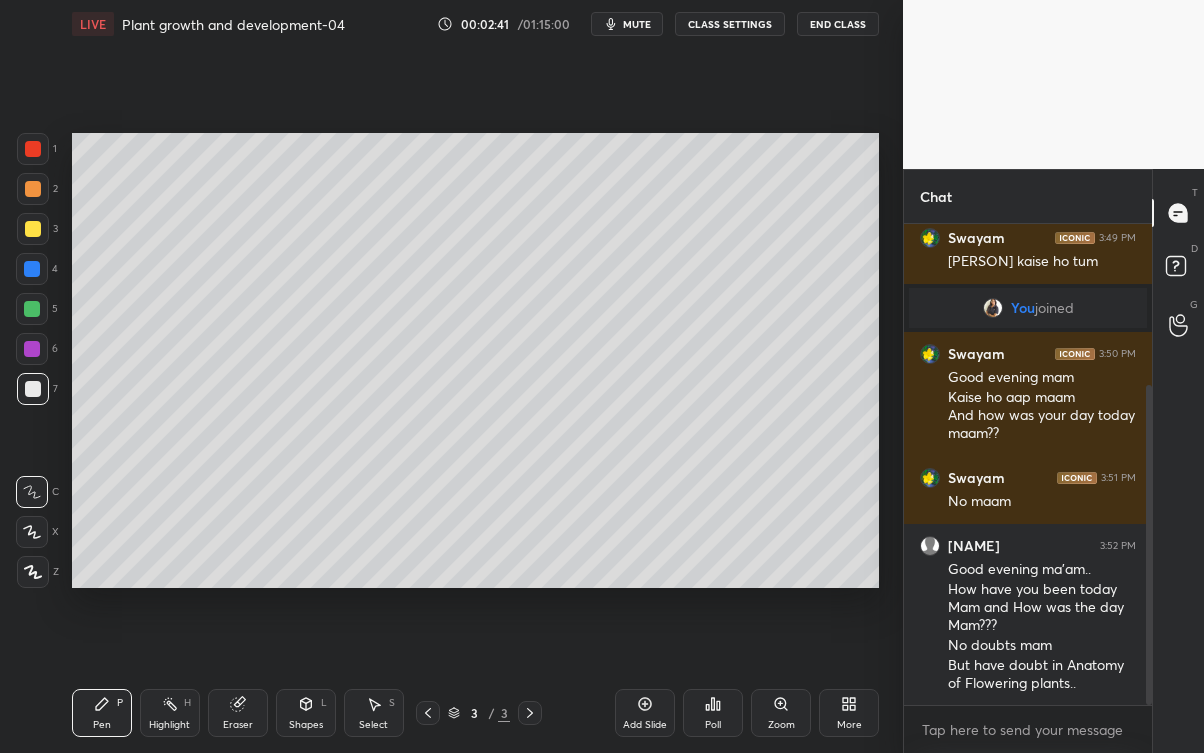 click on "Pen P" at bounding box center (102, 713) 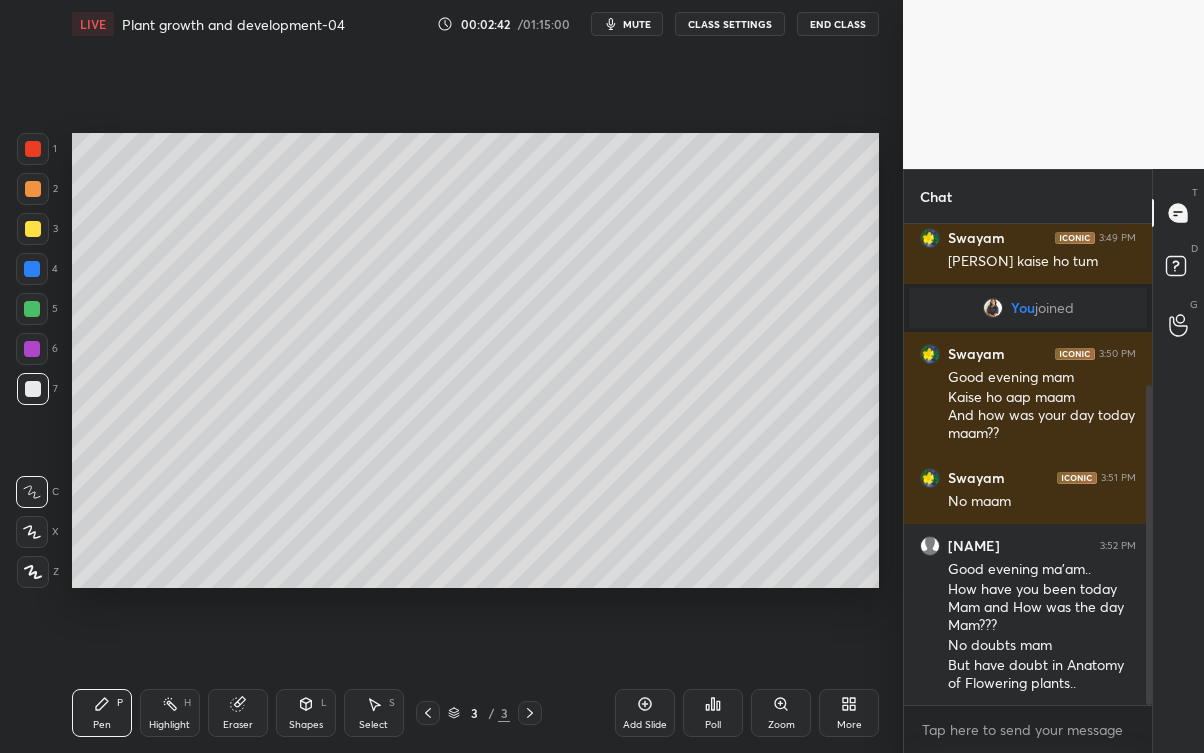 click 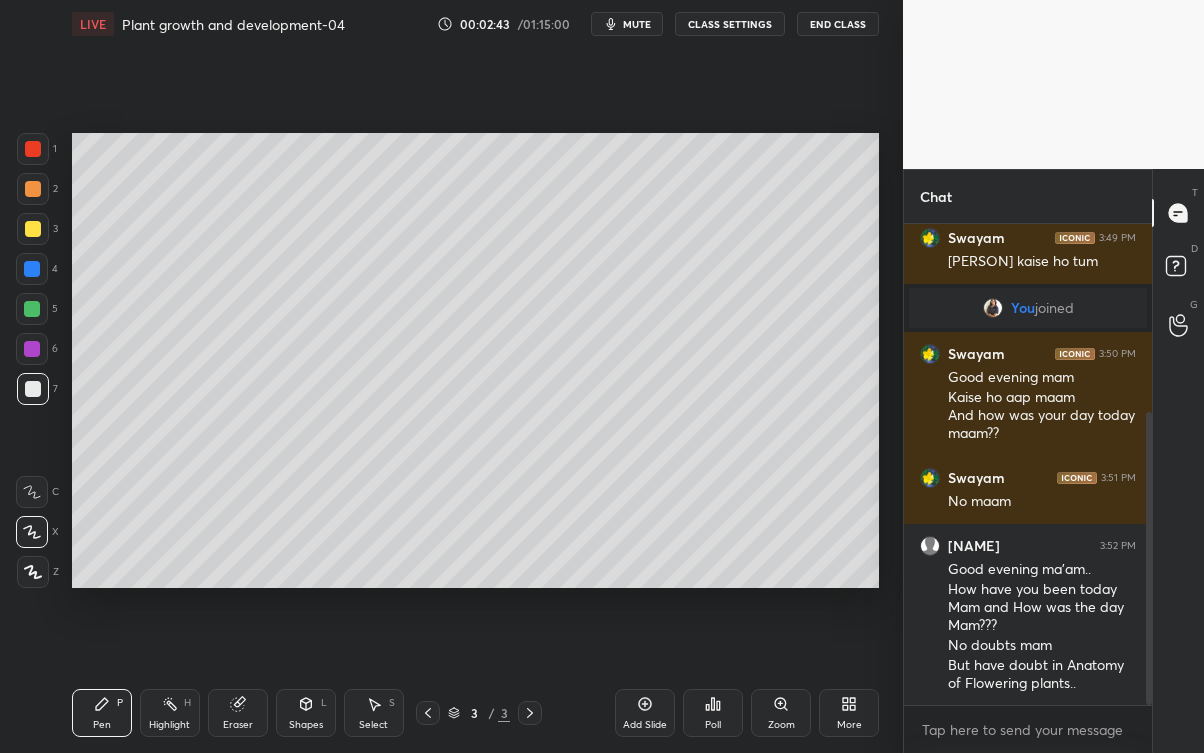 scroll, scrollTop: 309, scrollLeft: 0, axis: vertical 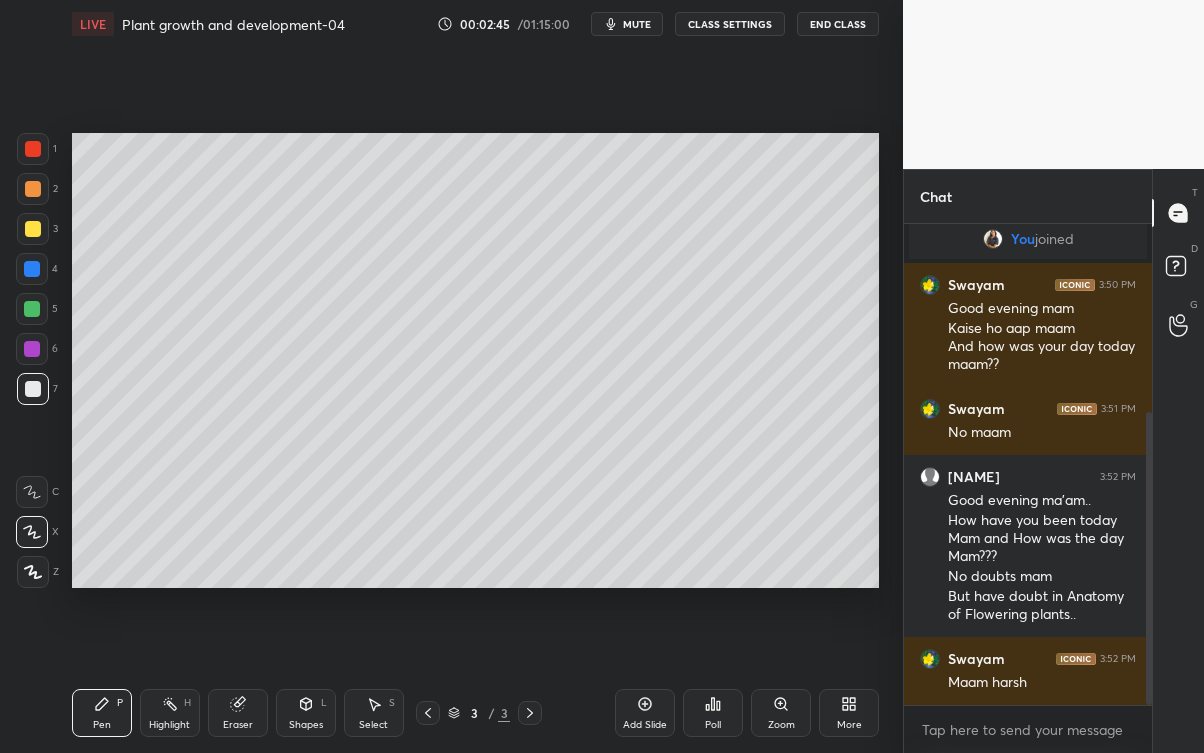 click on "Eraser" at bounding box center (238, 713) 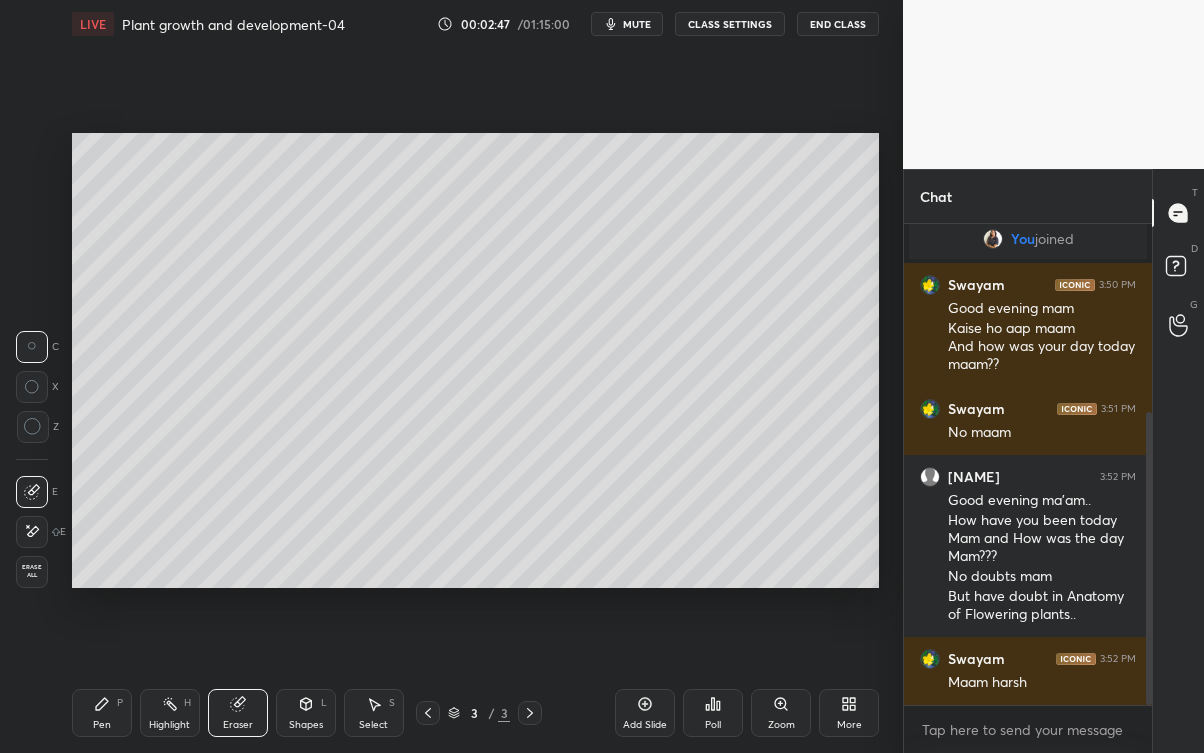 click 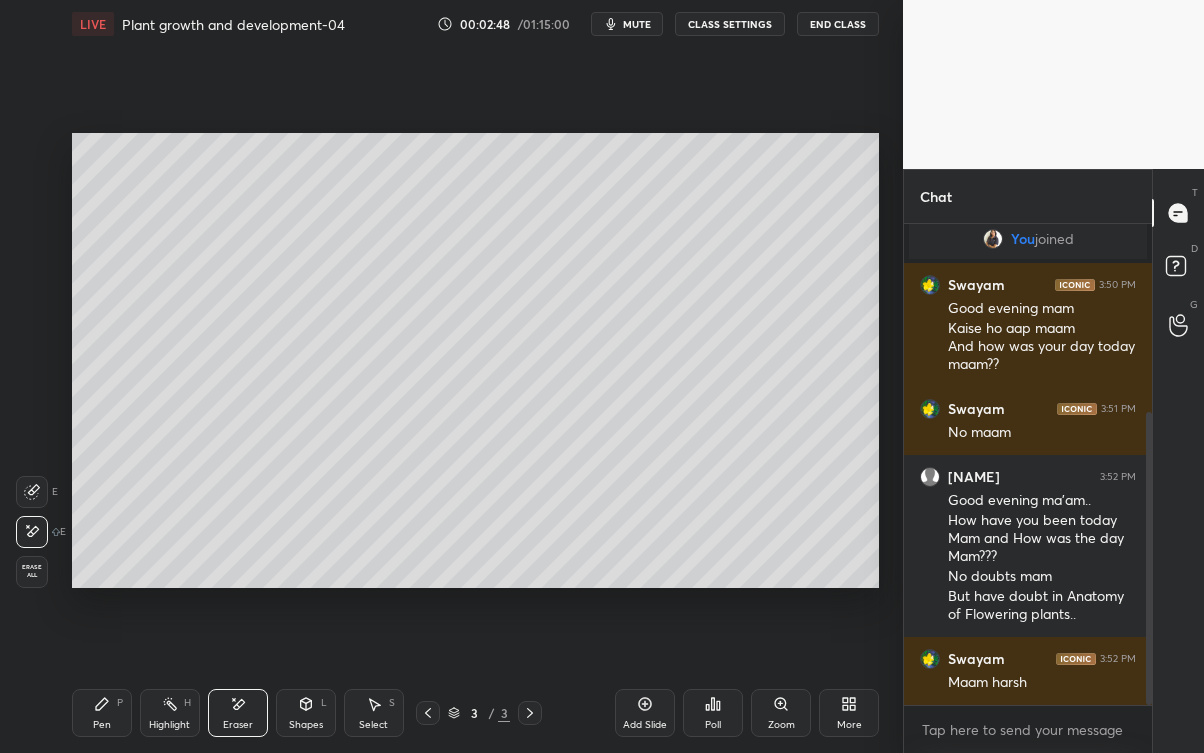 click 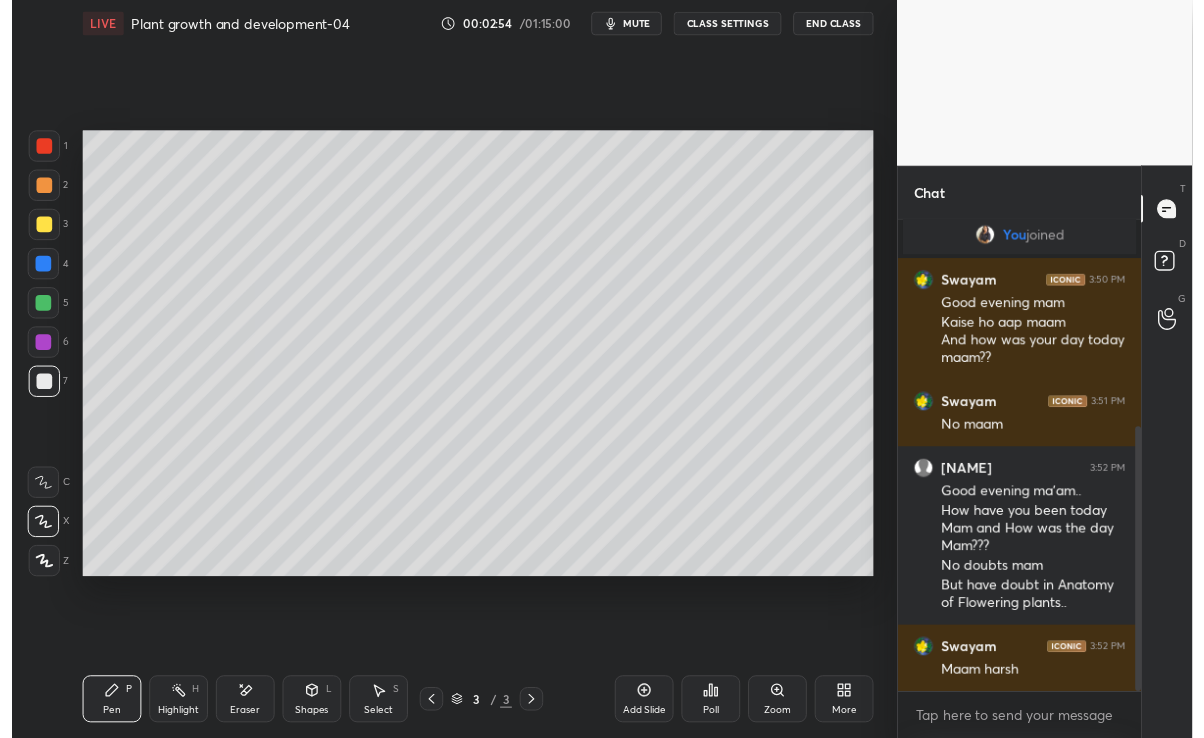 scroll, scrollTop: 376, scrollLeft: 0, axis: vertical 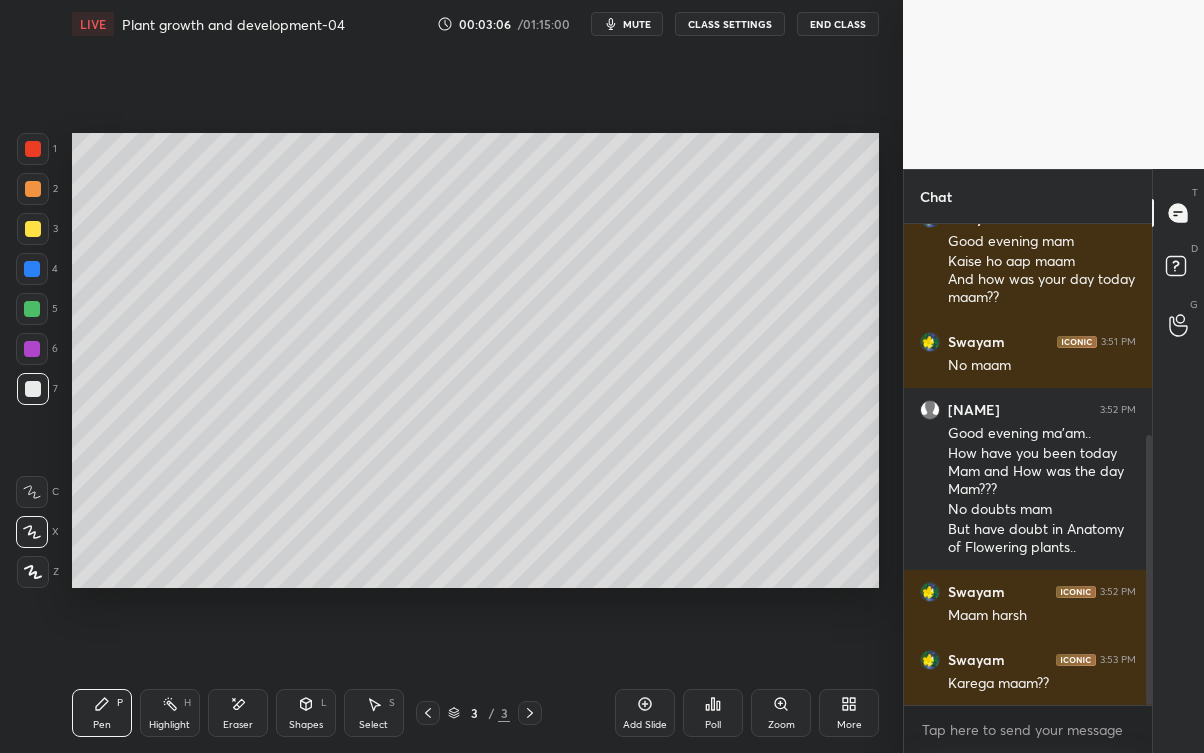 click on "Eraser" at bounding box center [238, 713] 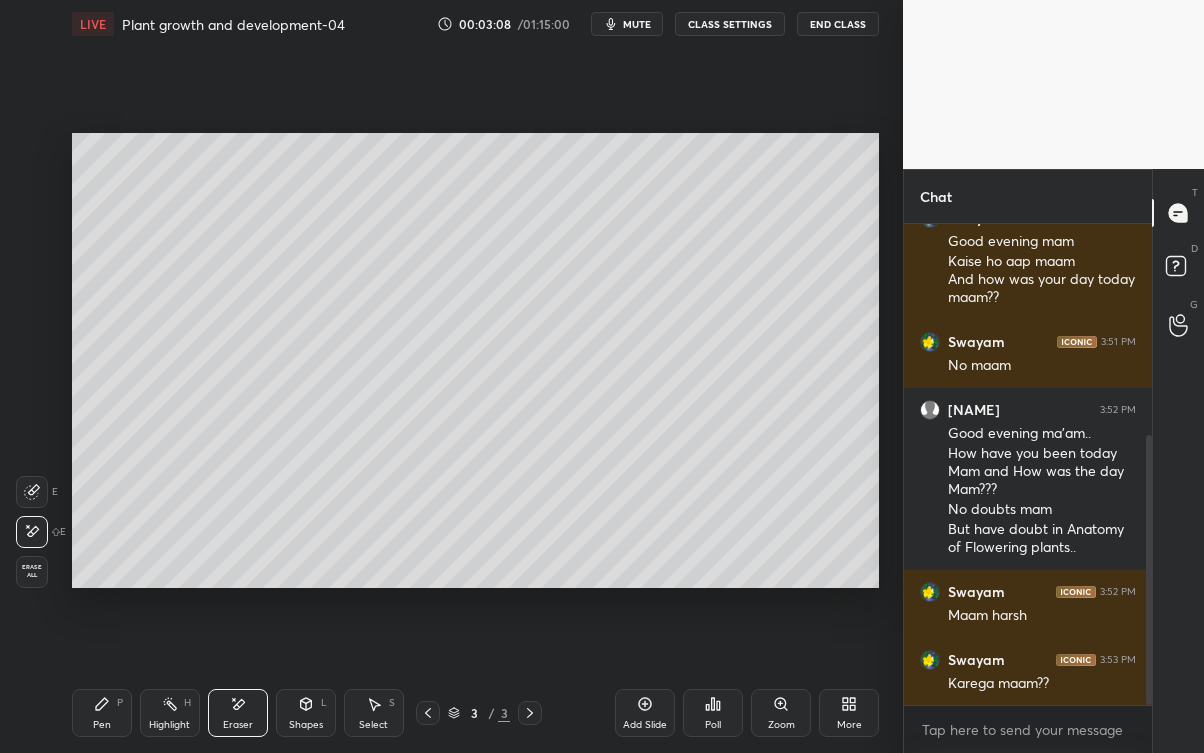 click on "Pen P" at bounding box center (102, 713) 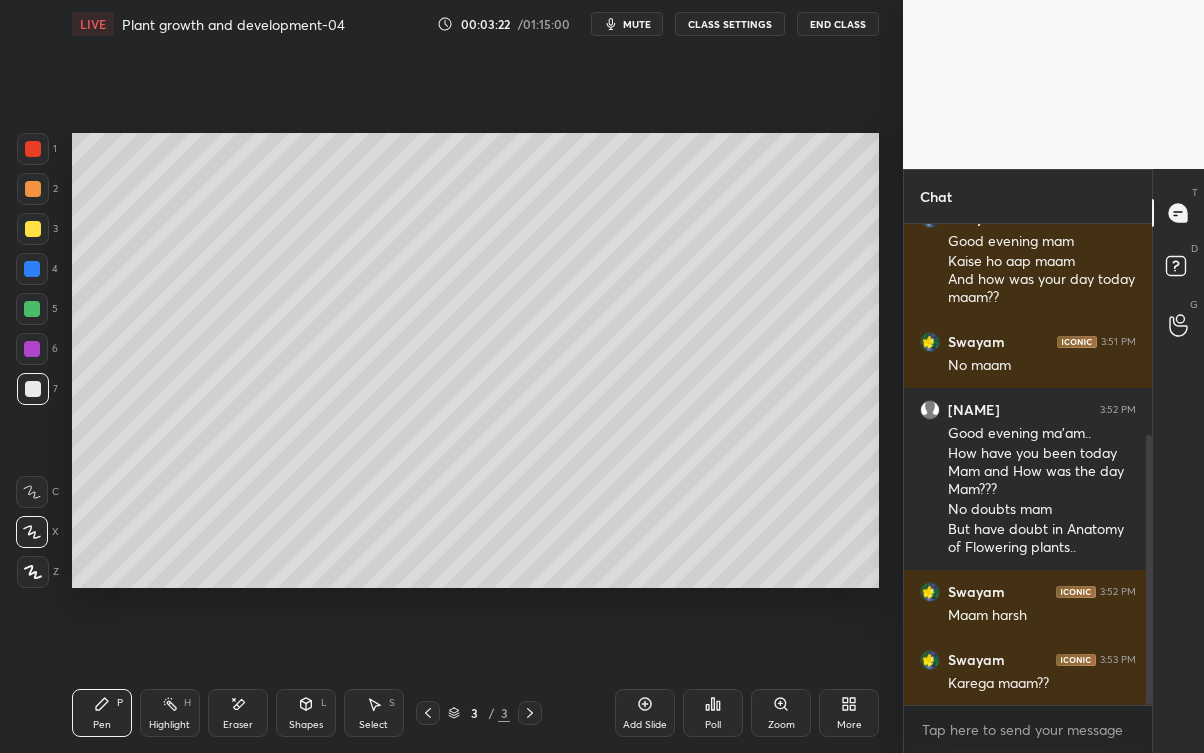 click at bounding box center [33, 229] 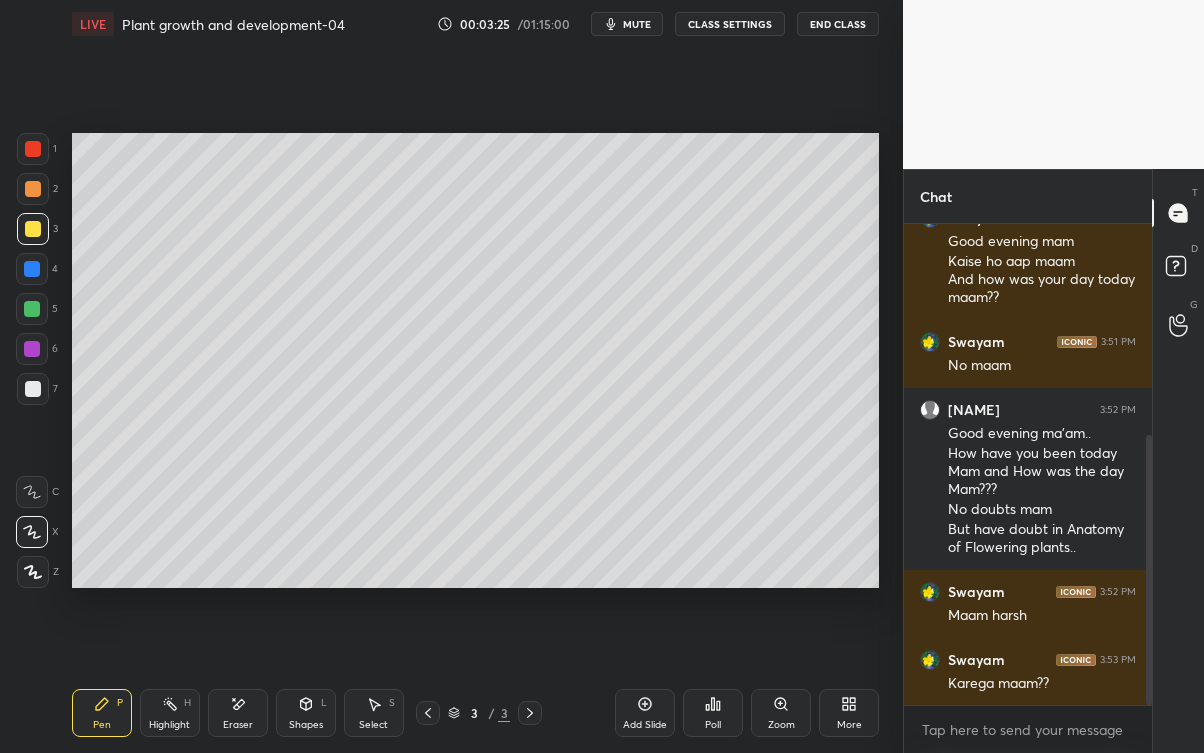 click on "Eraser" at bounding box center (238, 725) 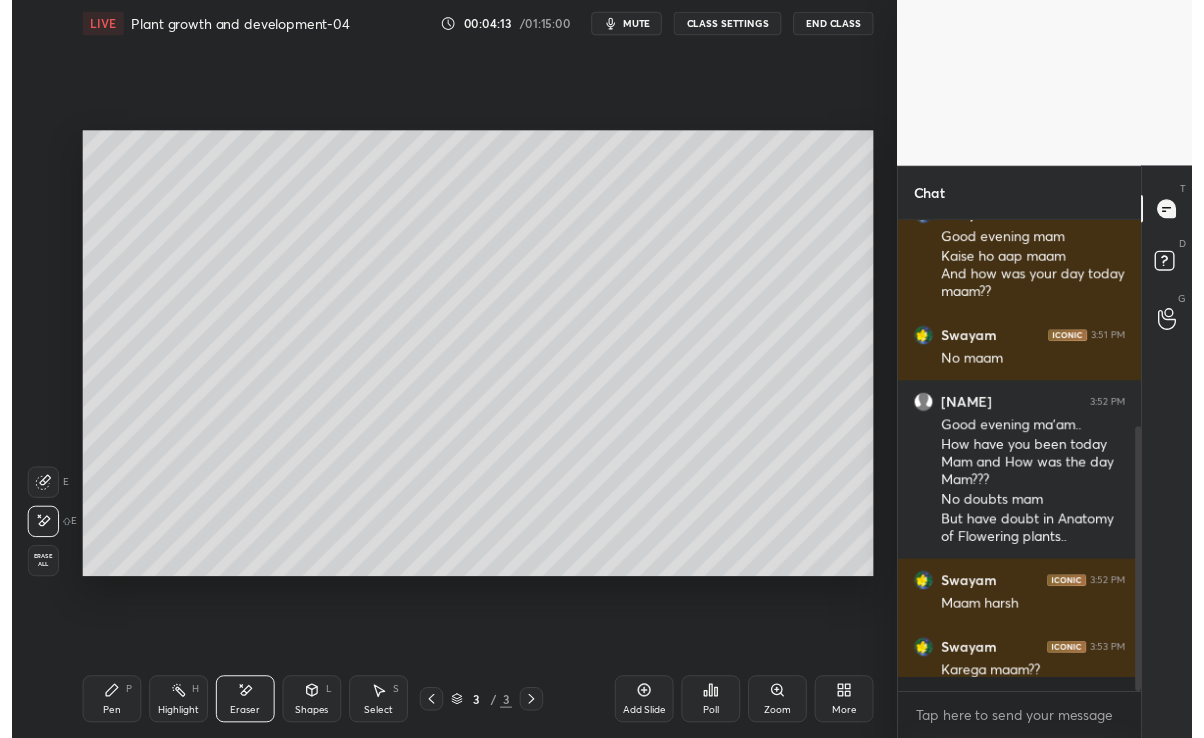scroll, scrollTop: 609, scrollLeft: 823, axis: both 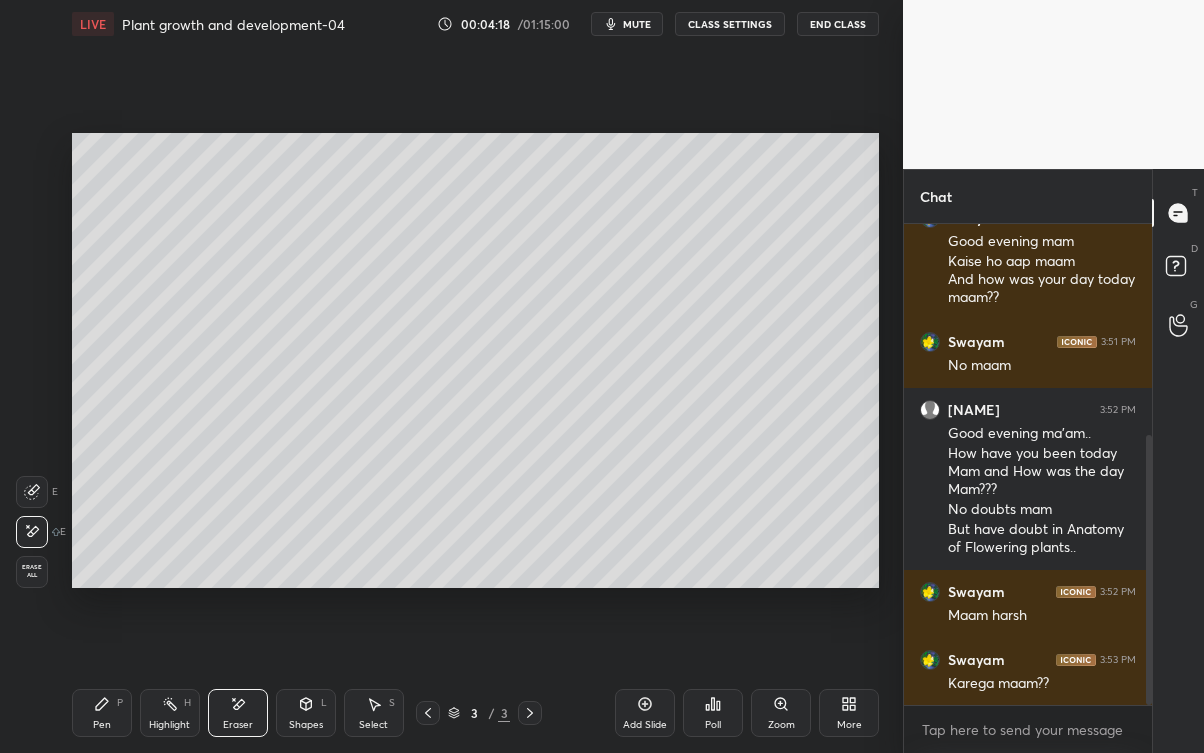 click at bounding box center (1149, 569) 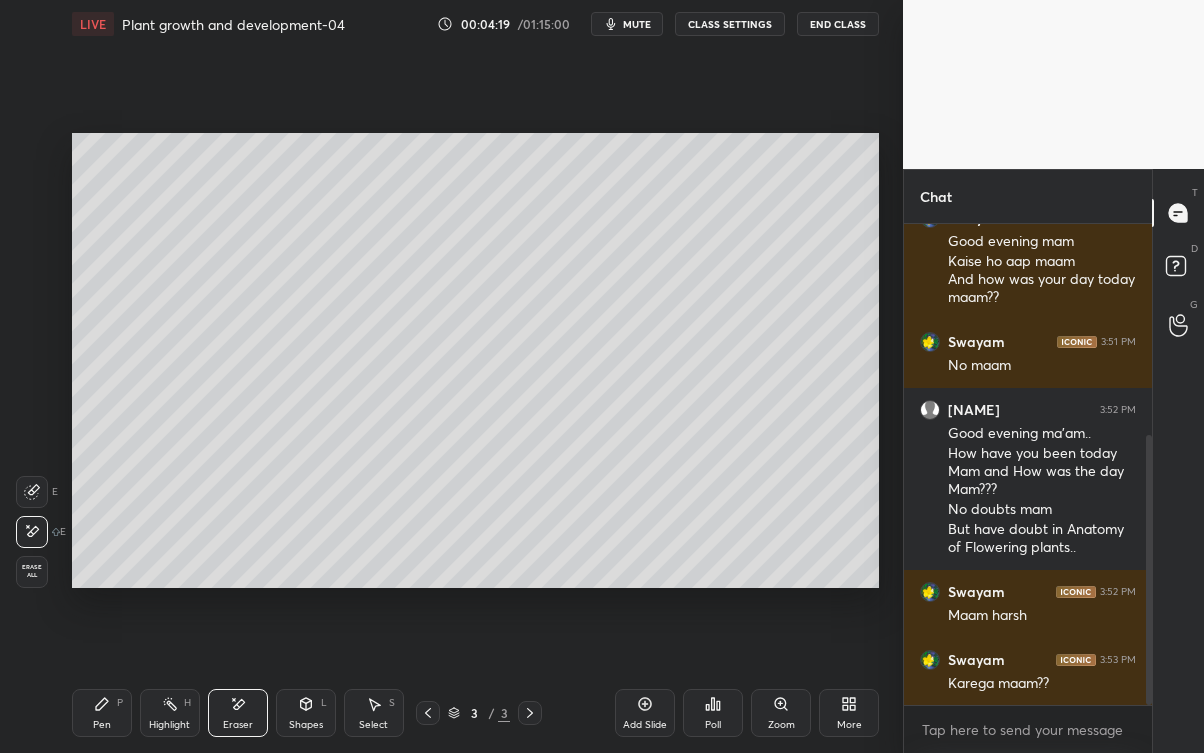click at bounding box center [1146, 464] 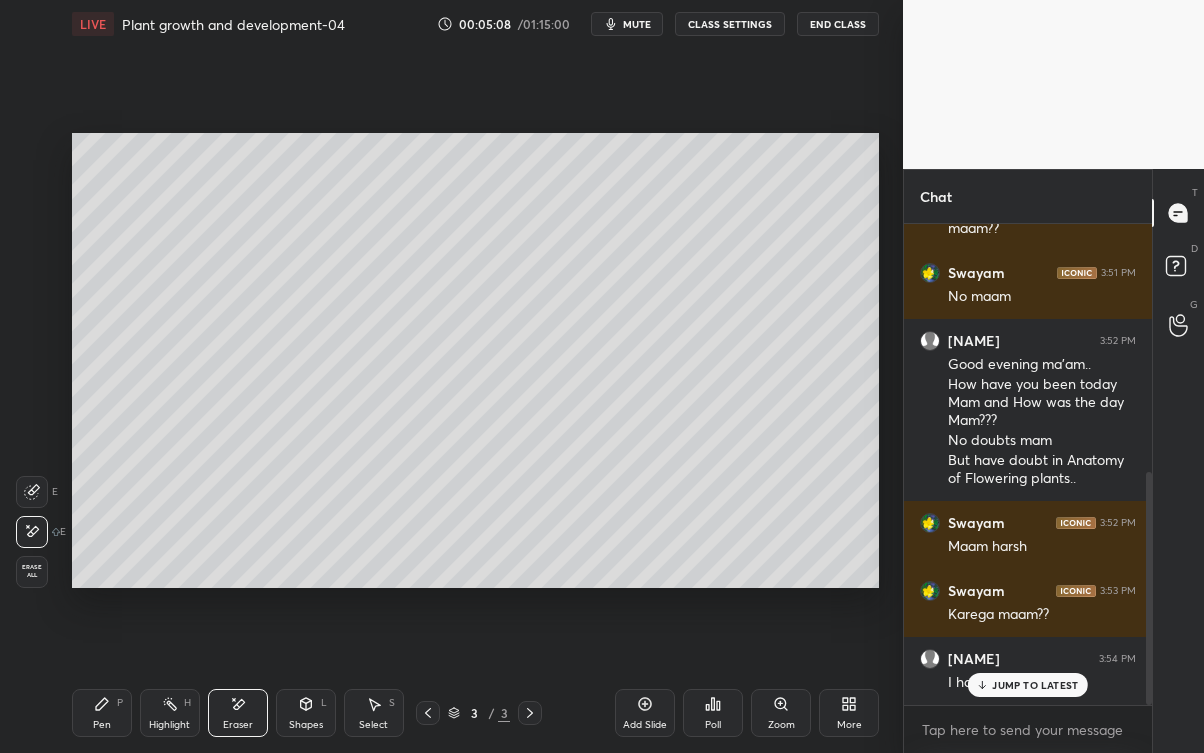 scroll, scrollTop: 512, scrollLeft: 0, axis: vertical 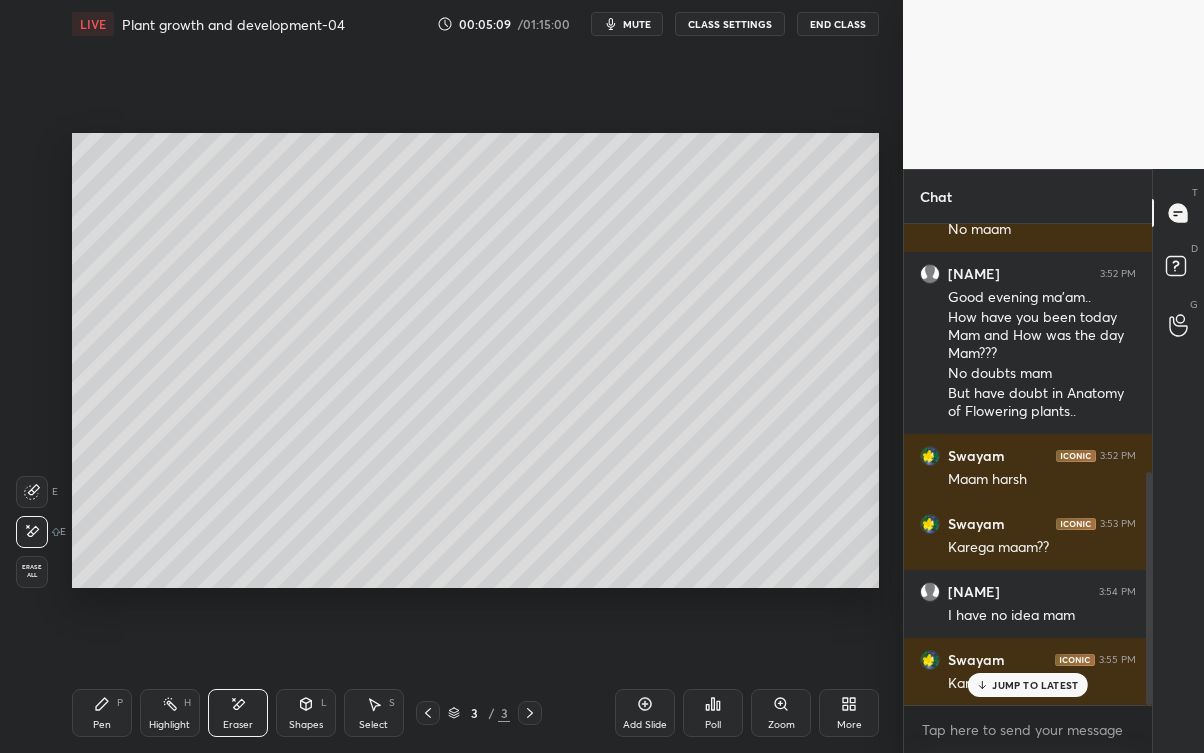 click on "JUMP TO LATEST" at bounding box center [1028, 685] 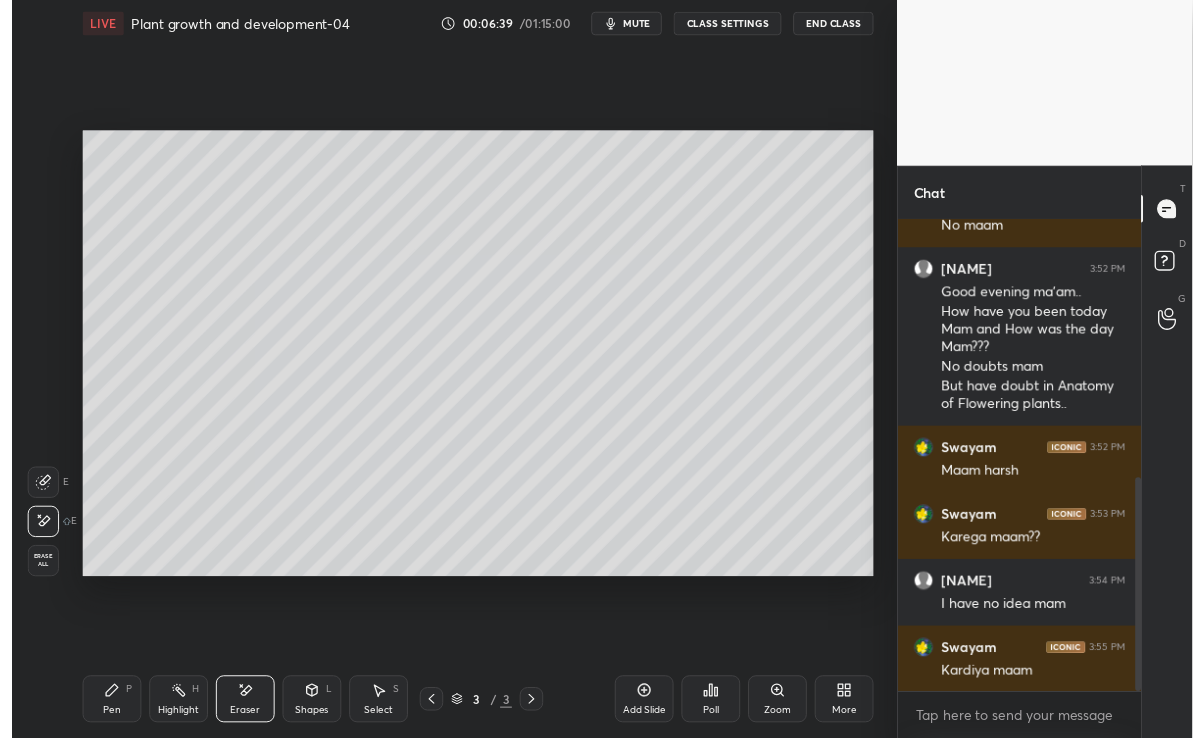 scroll, scrollTop: 581, scrollLeft: 0, axis: vertical 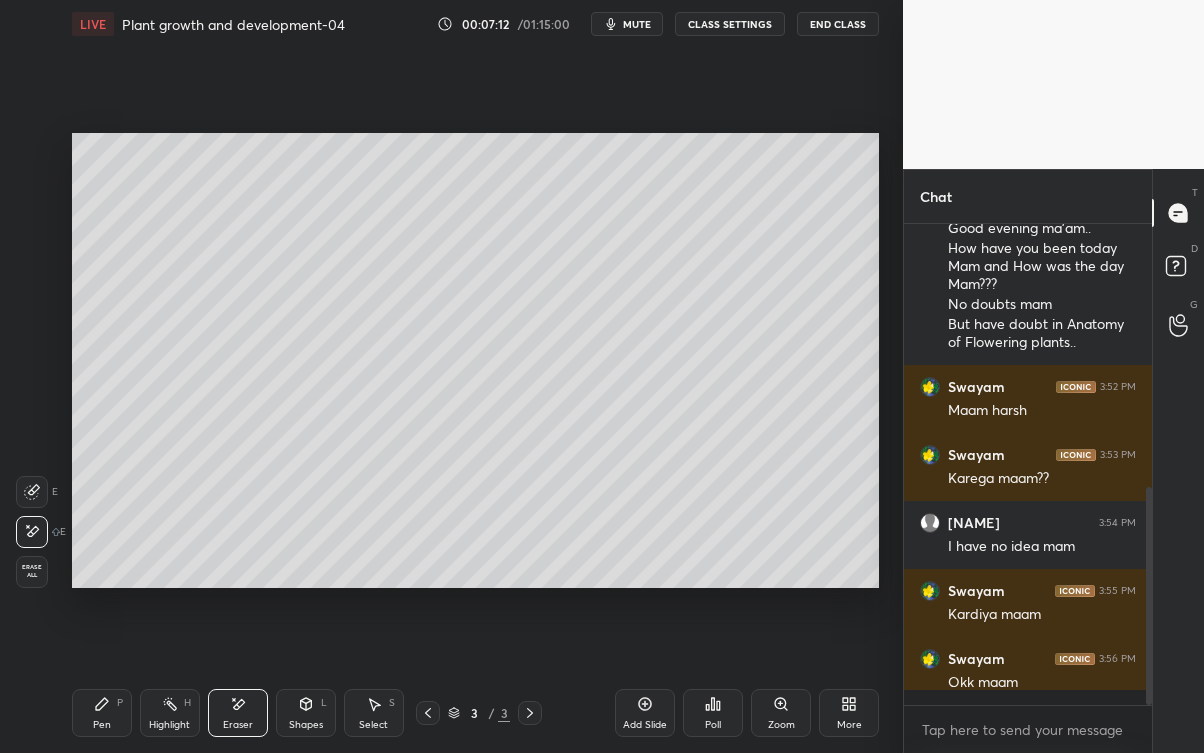 click 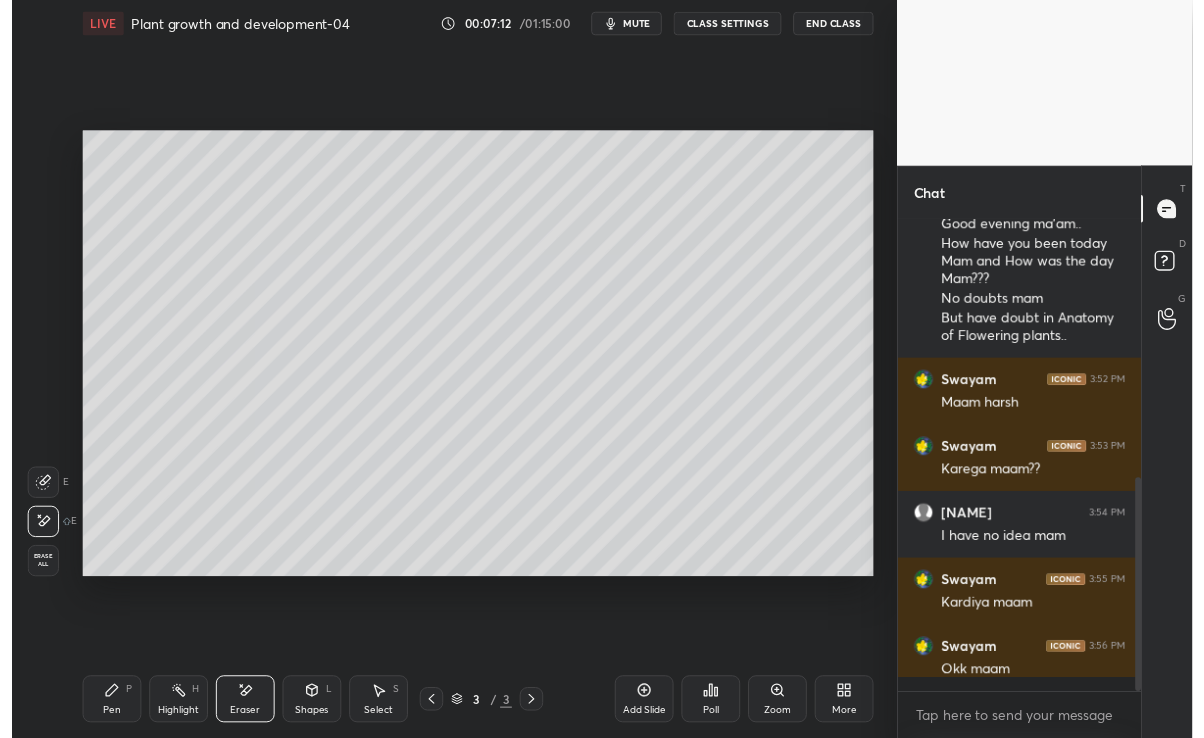 scroll, scrollTop: 523, scrollLeft: 242, axis: both 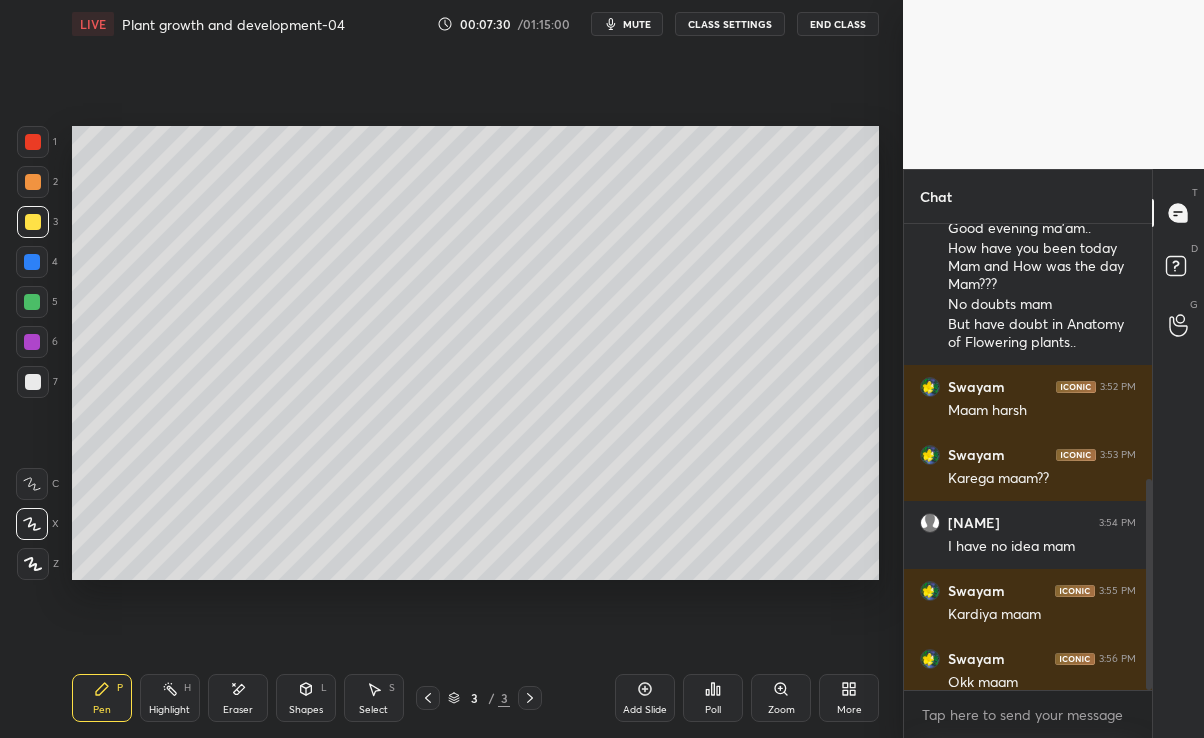 click at bounding box center (33, 382) 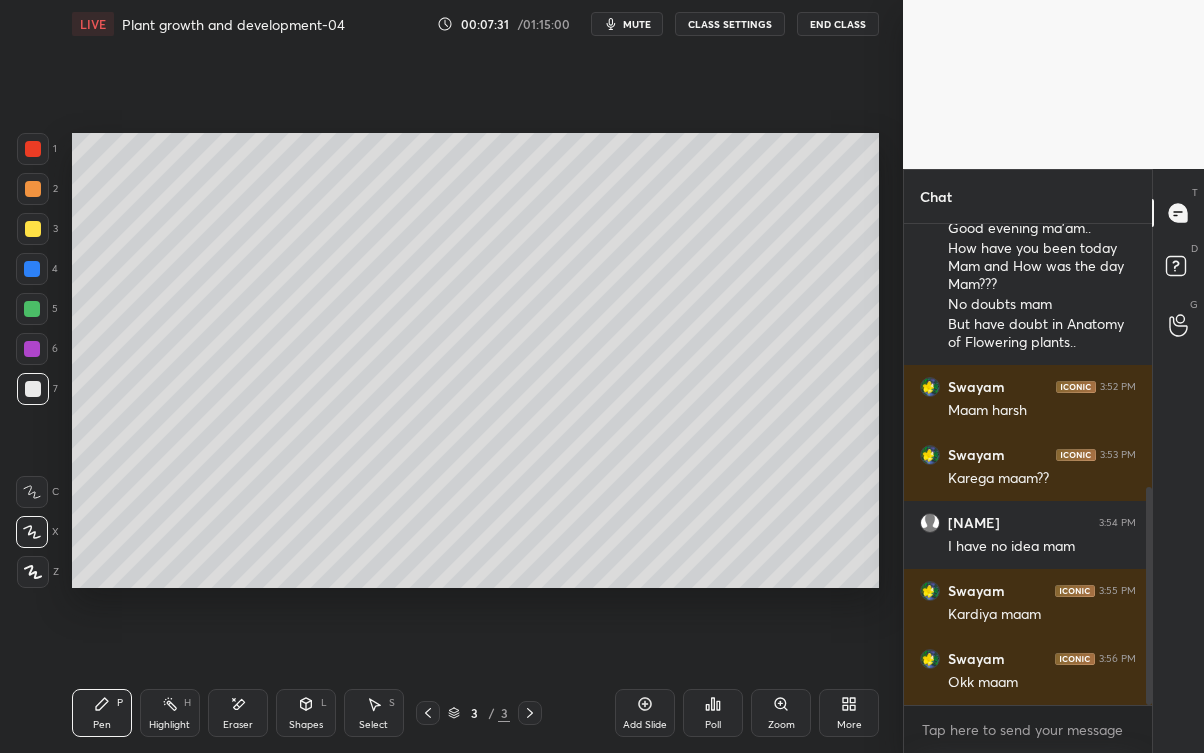 scroll, scrollTop: 99375, scrollLeft: 99176, axis: both 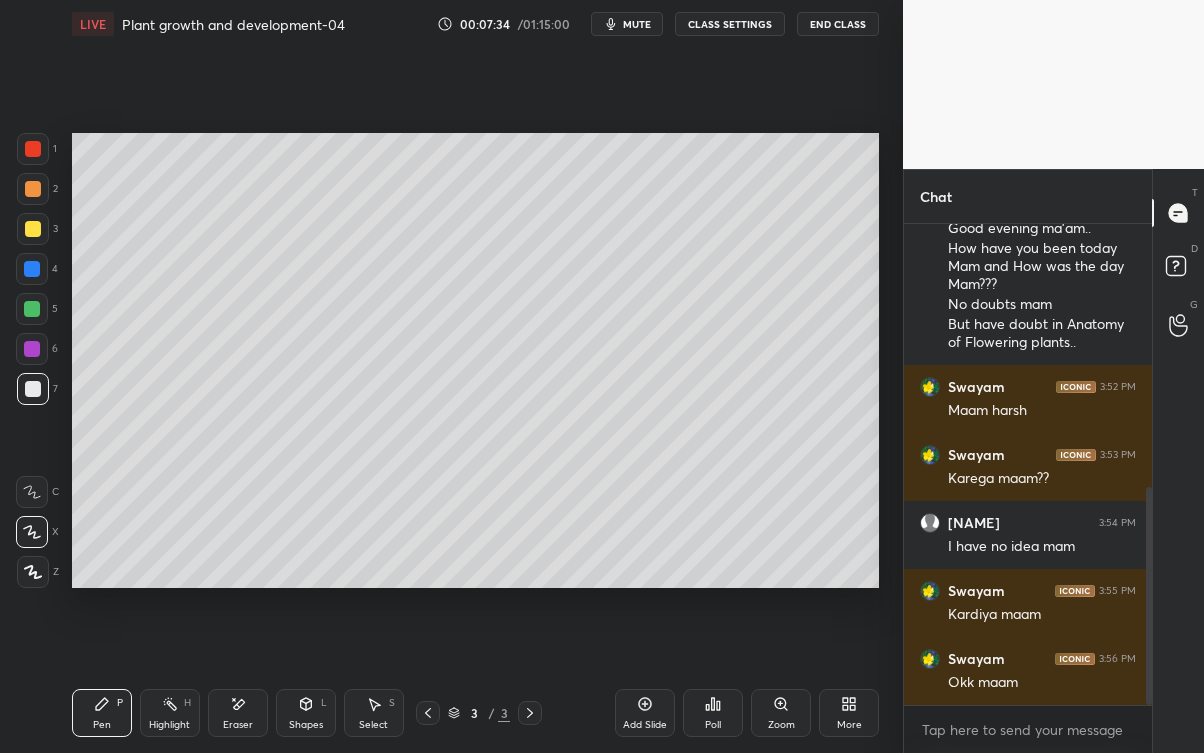 click on "Eraser" at bounding box center [238, 713] 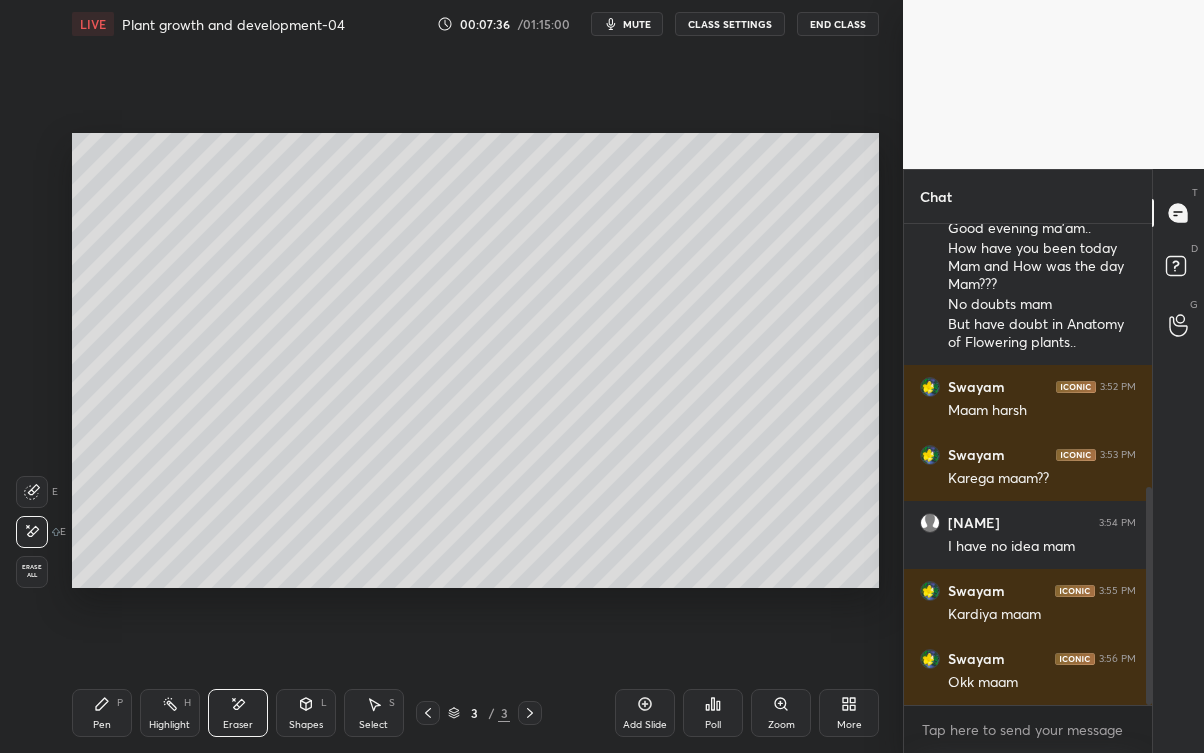 click 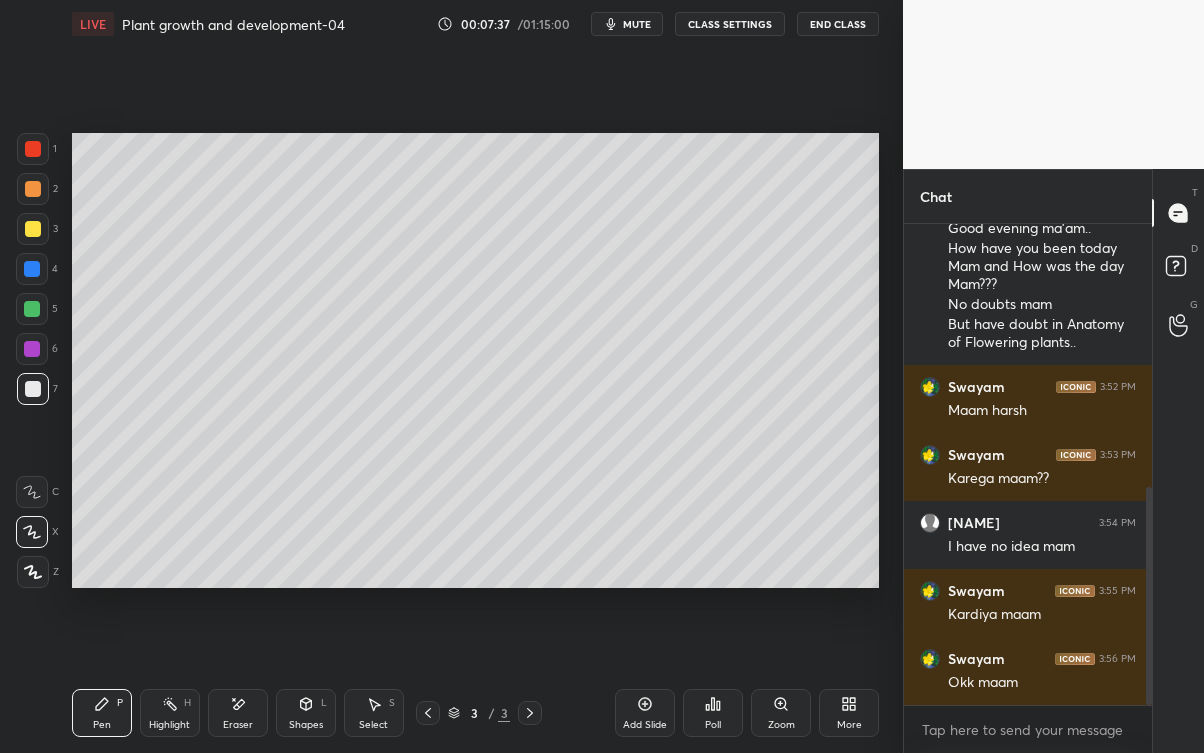 click at bounding box center [33, 229] 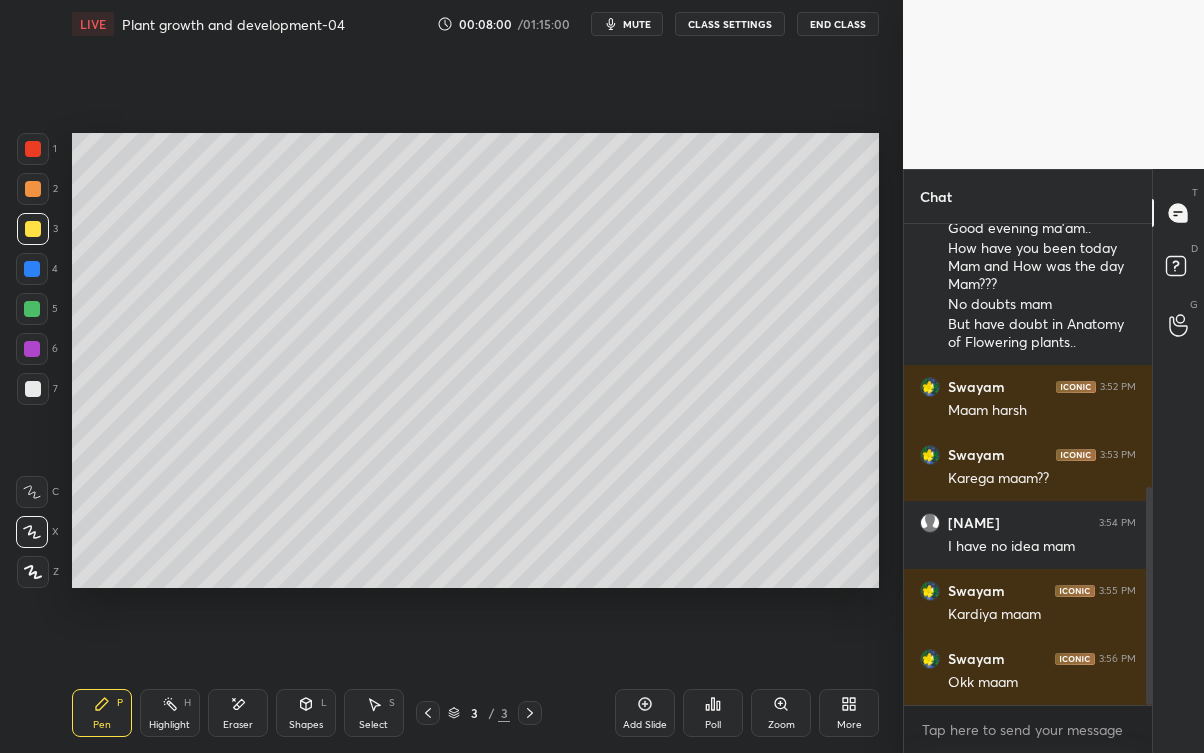 click at bounding box center (32, 309) 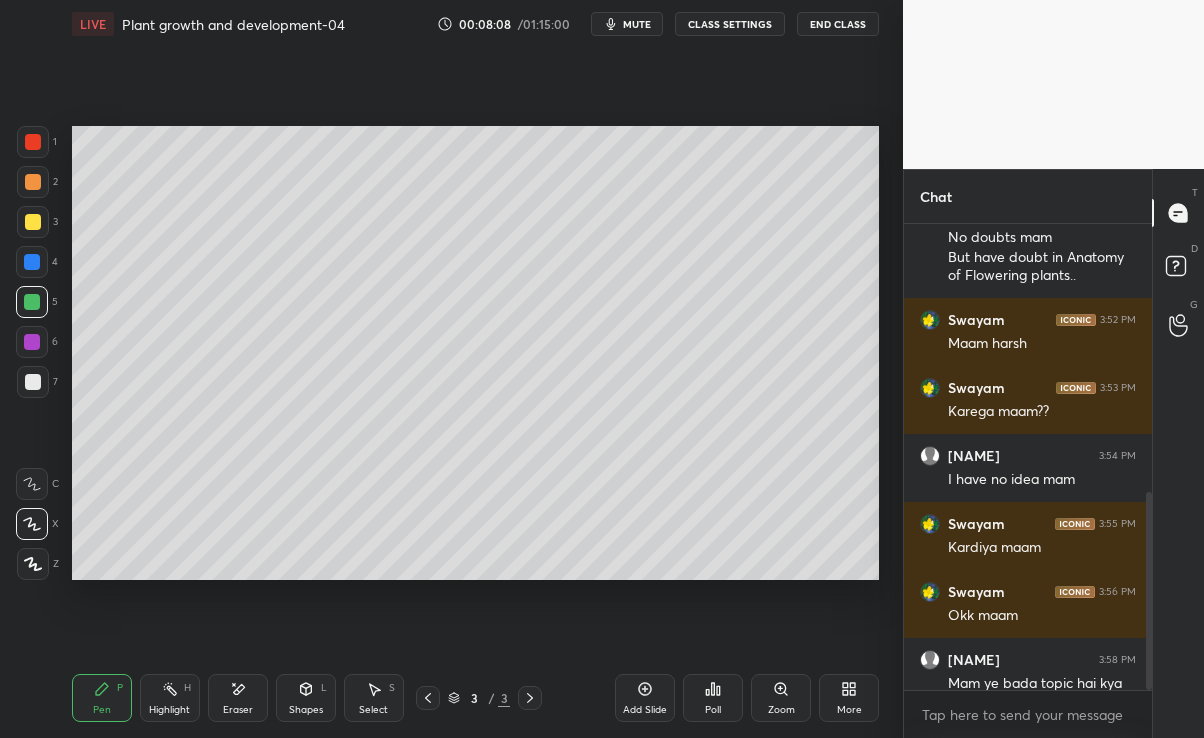 scroll, scrollTop: 609, scrollLeft: 823, axis: both 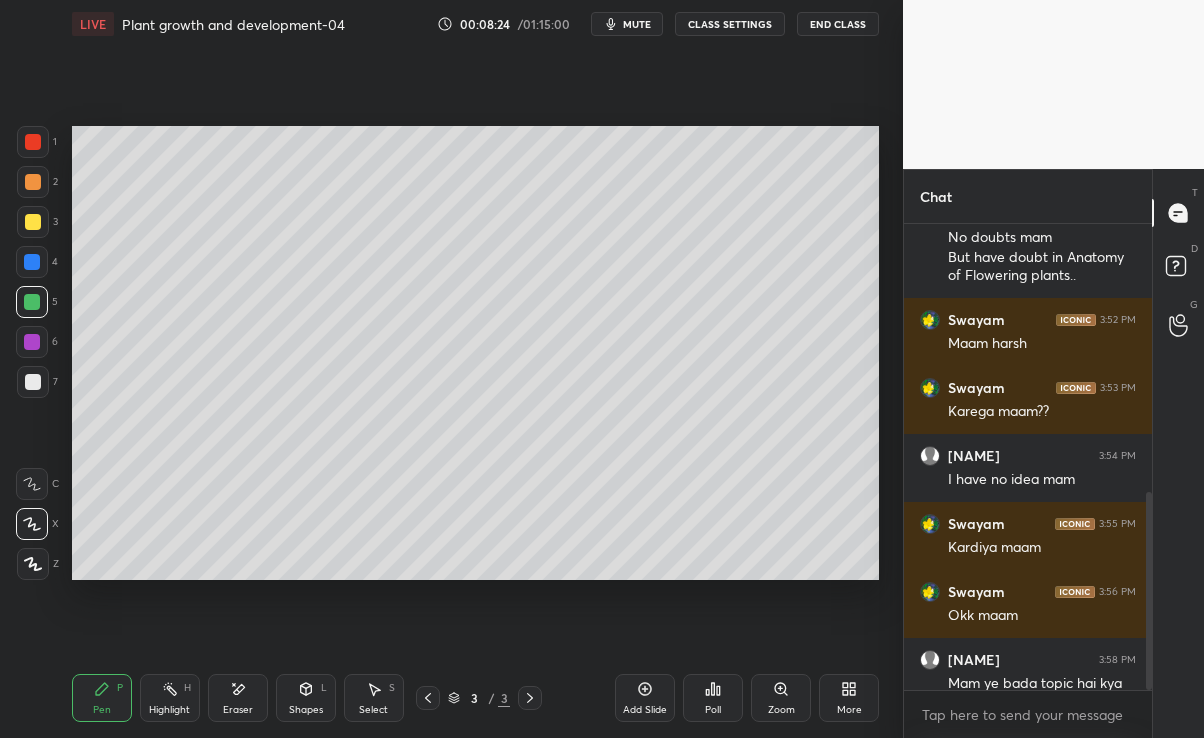 click at bounding box center (32, 262) 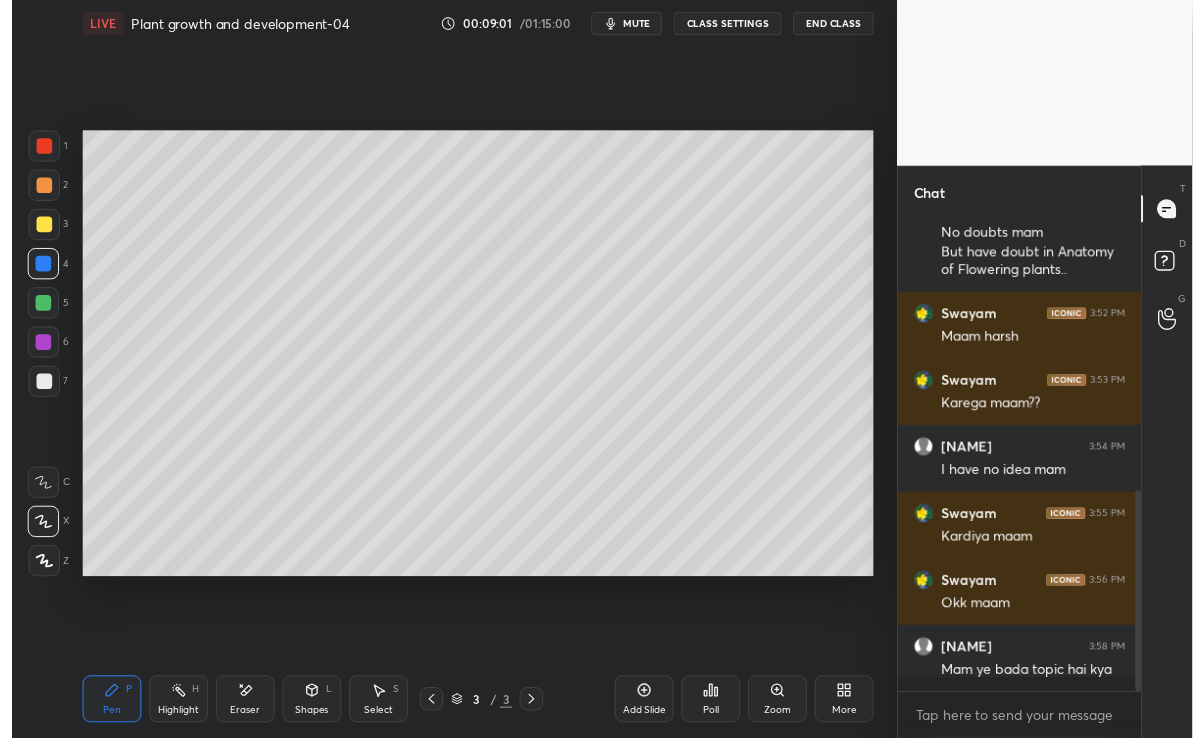 scroll, scrollTop: 609, scrollLeft: 823, axis: both 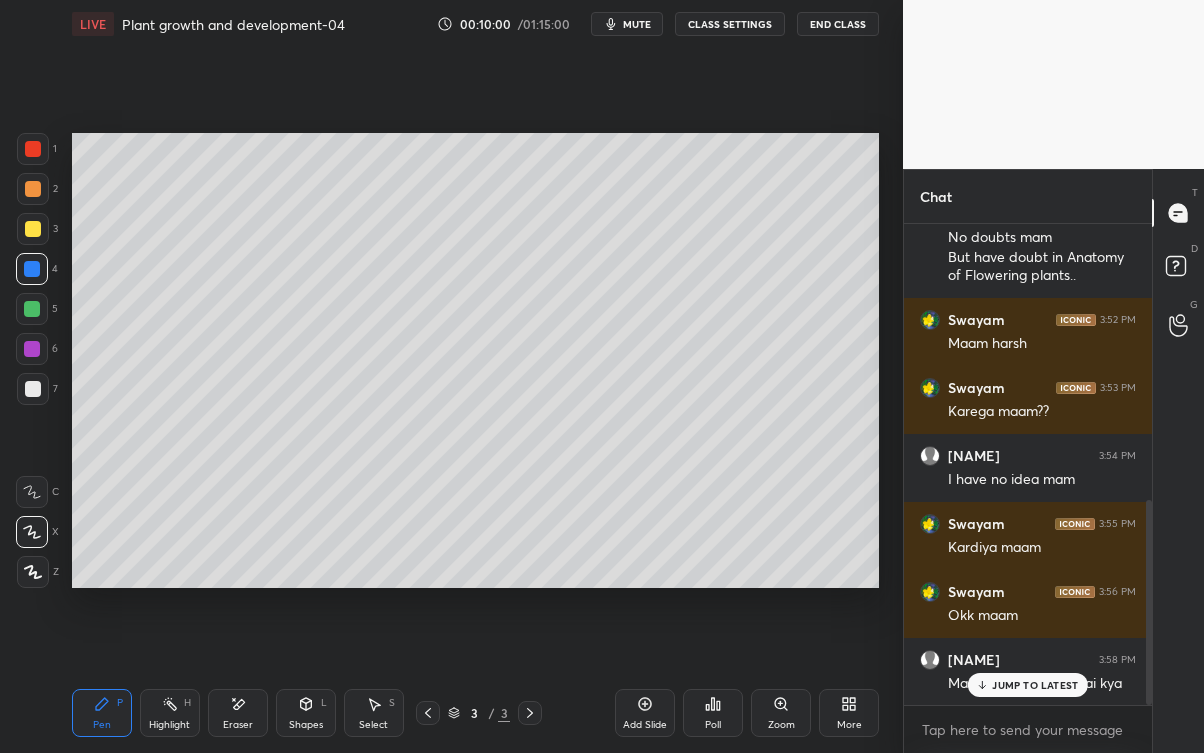 click at bounding box center (33, 389) 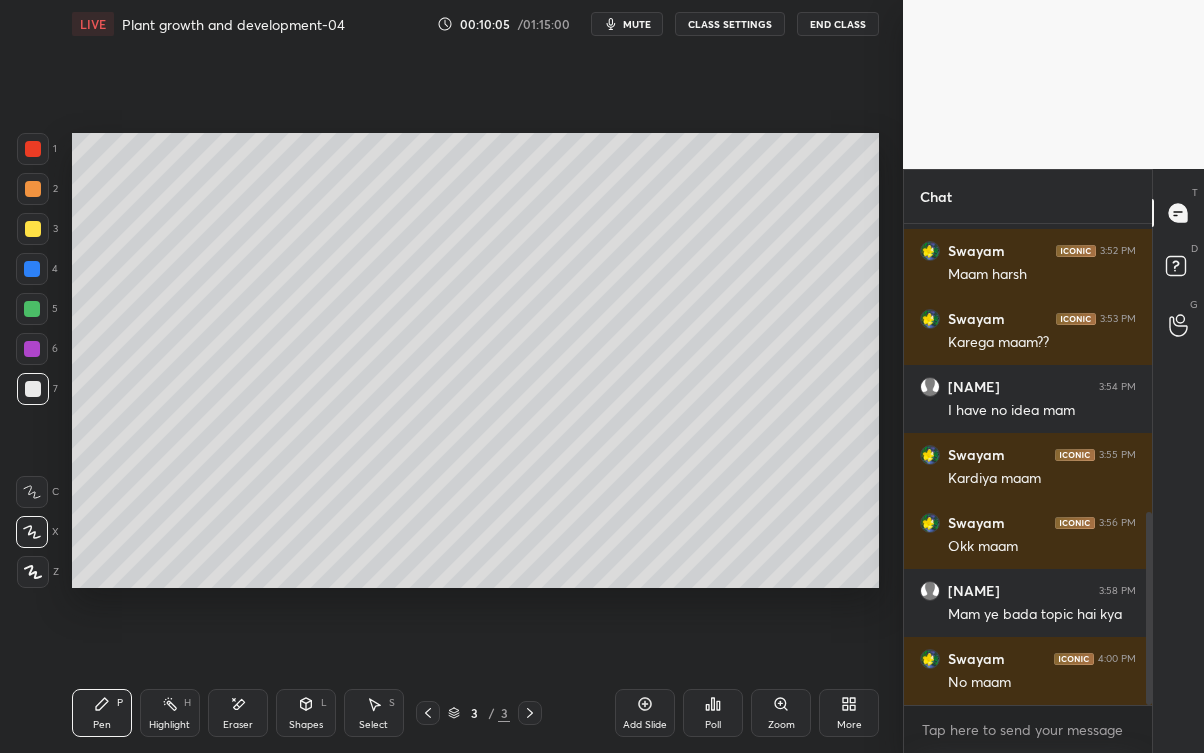 scroll, scrollTop: 784, scrollLeft: 0, axis: vertical 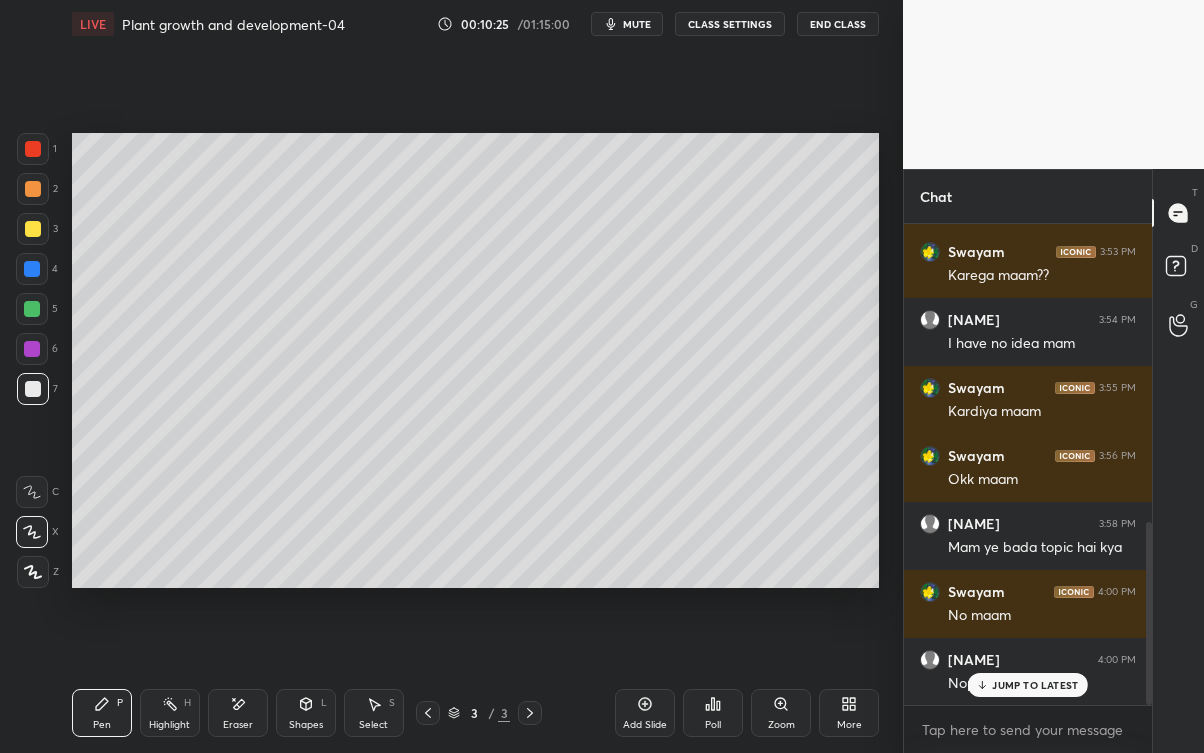 click on "Eraser" at bounding box center (238, 713) 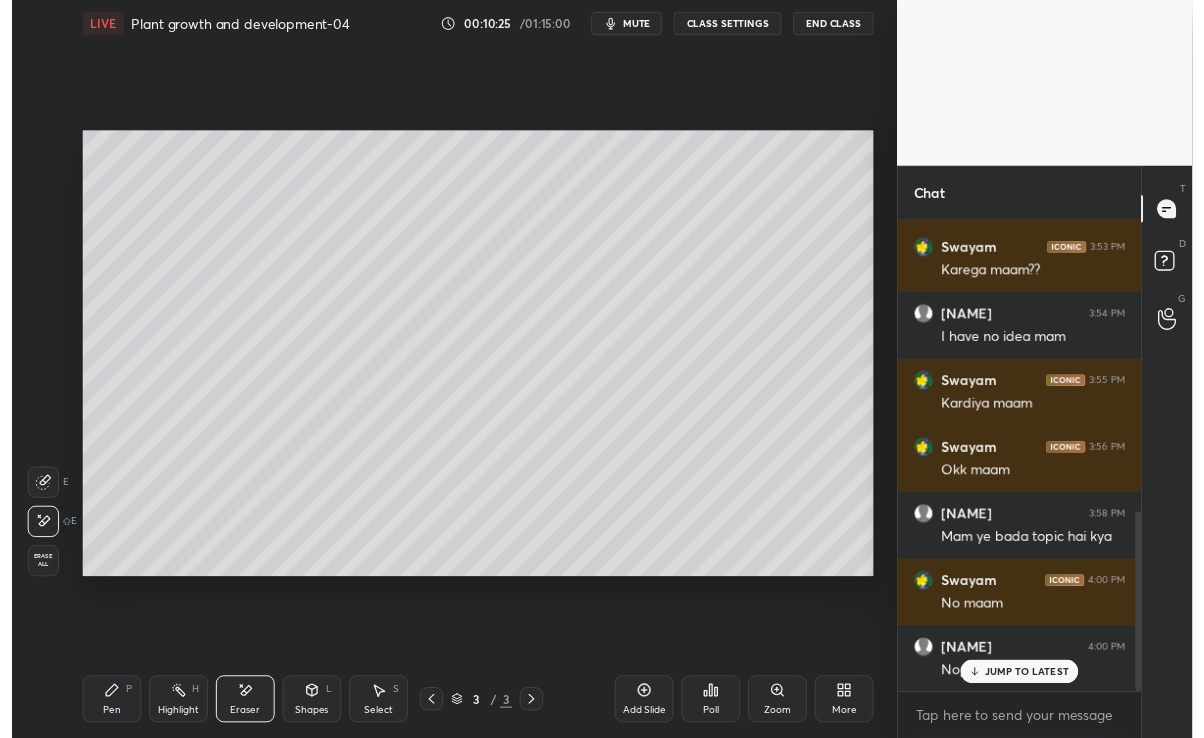 scroll, scrollTop: 856, scrollLeft: 0, axis: vertical 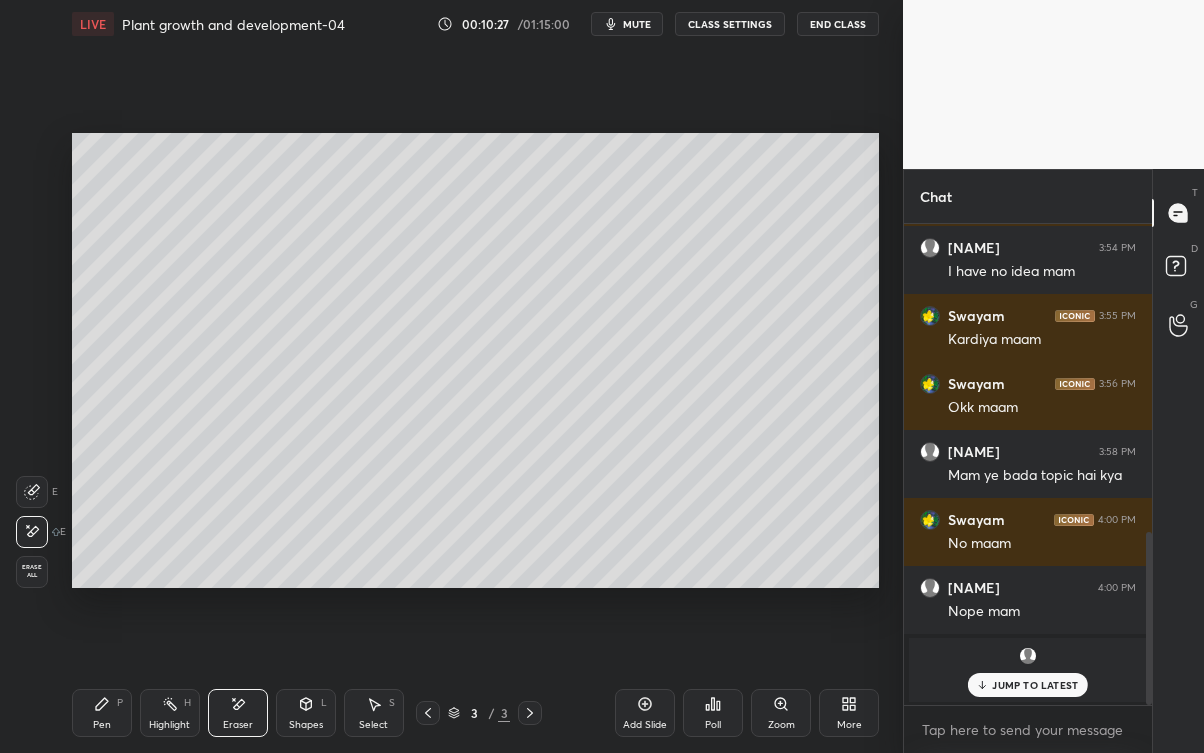 click on "Pen P" at bounding box center (102, 713) 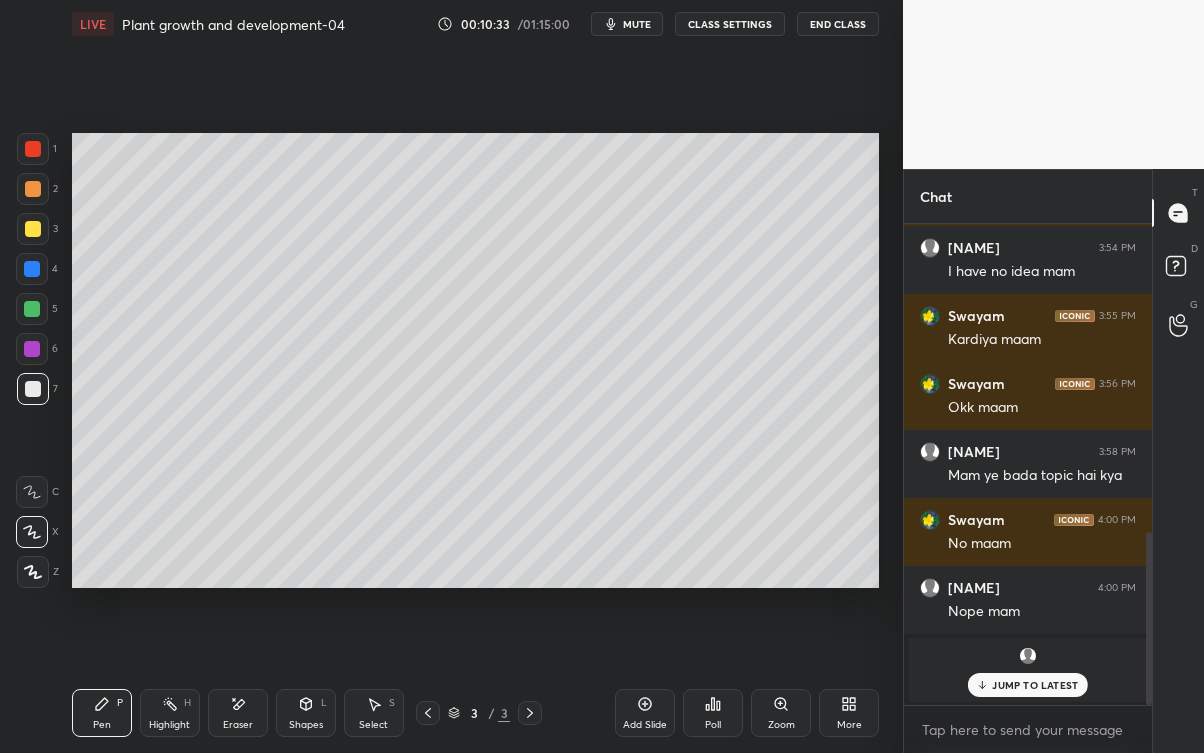 click on "JUMP TO LATEST" at bounding box center (1035, 685) 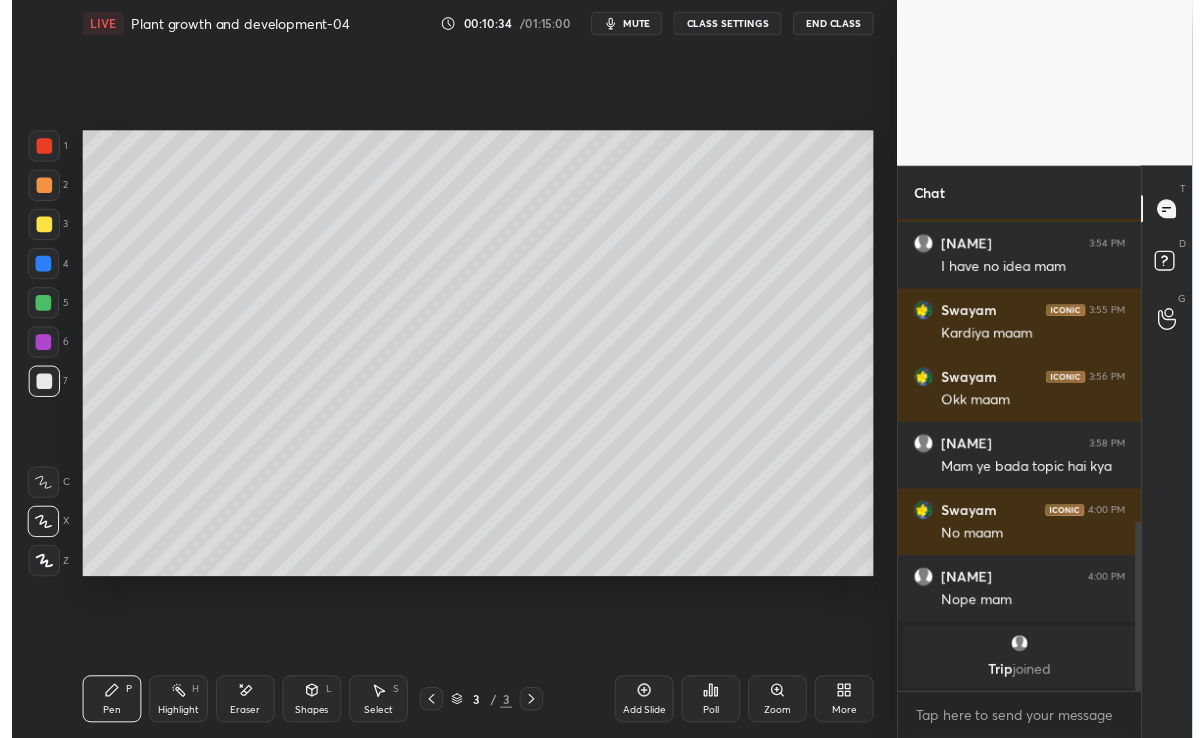 scroll, scrollTop: 609, scrollLeft: 823, axis: both 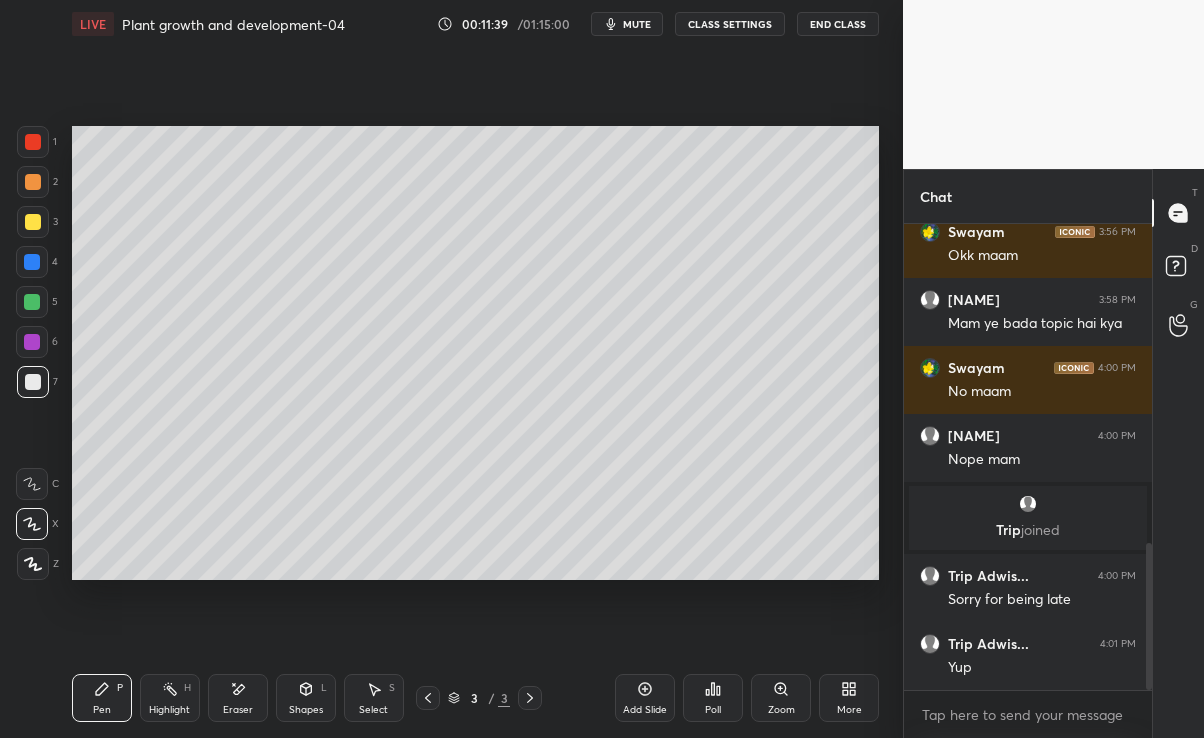 click at bounding box center (32, 262) 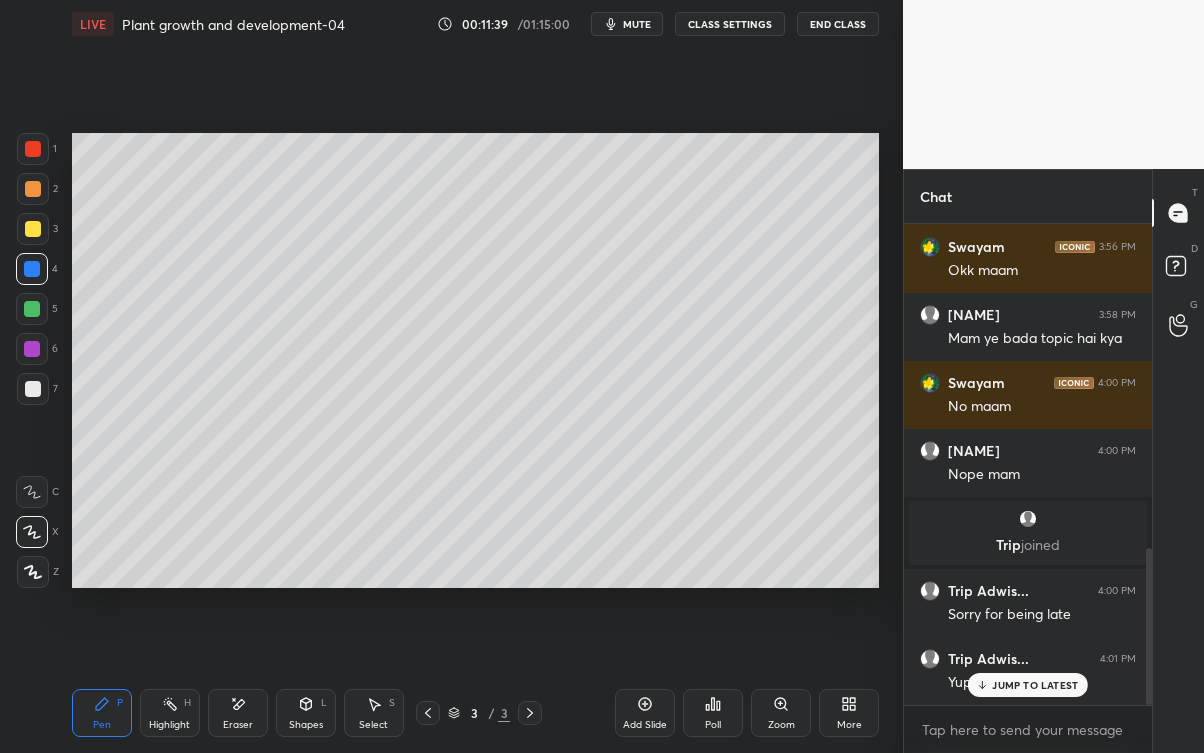 scroll, scrollTop: 99375, scrollLeft: 99176, axis: both 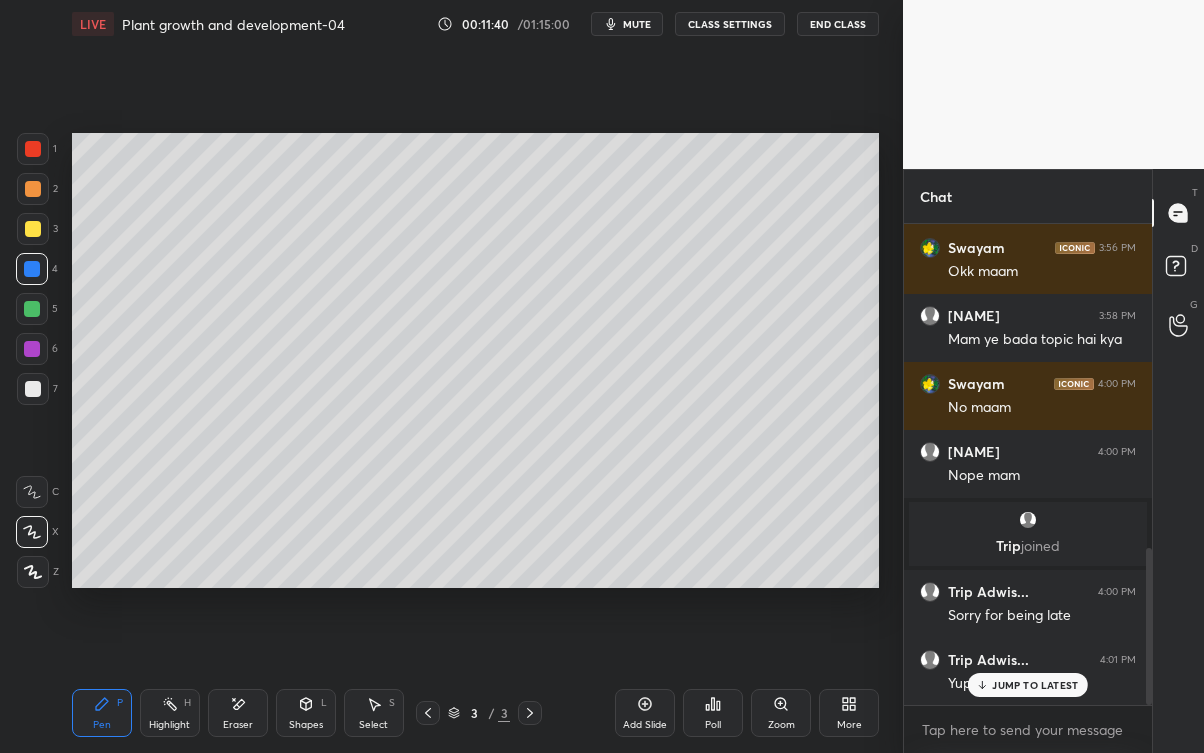 click at bounding box center [33, 189] 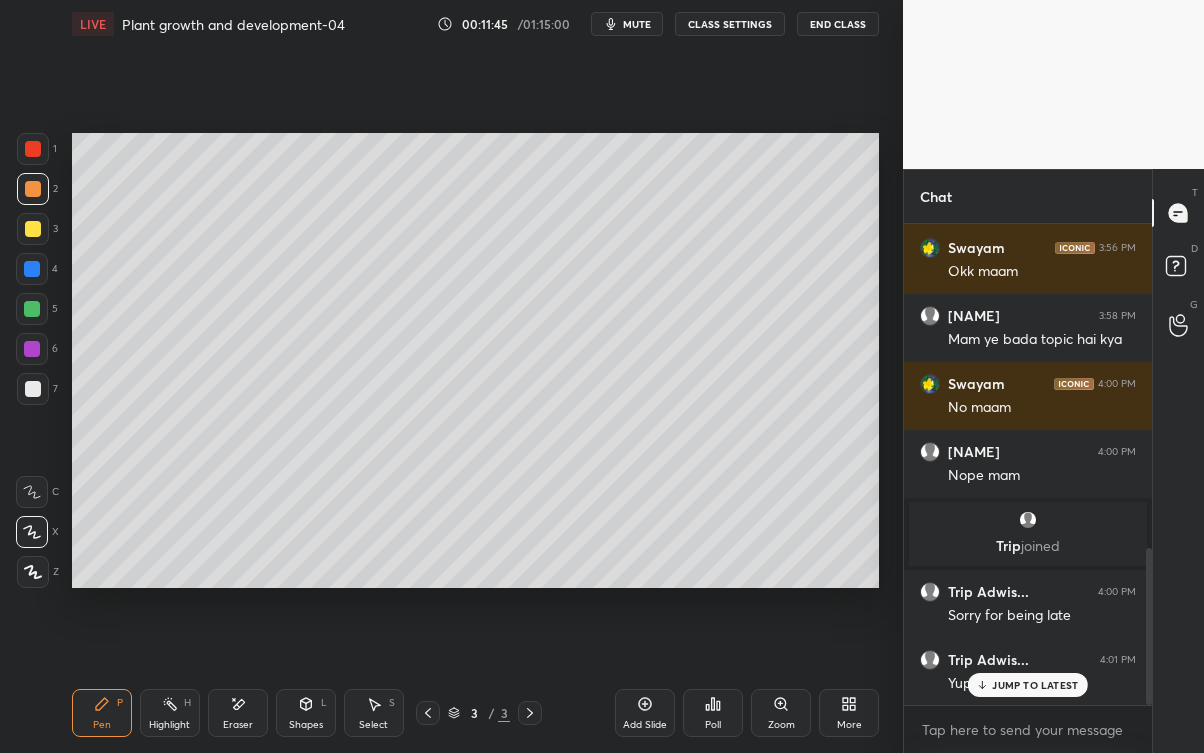 click 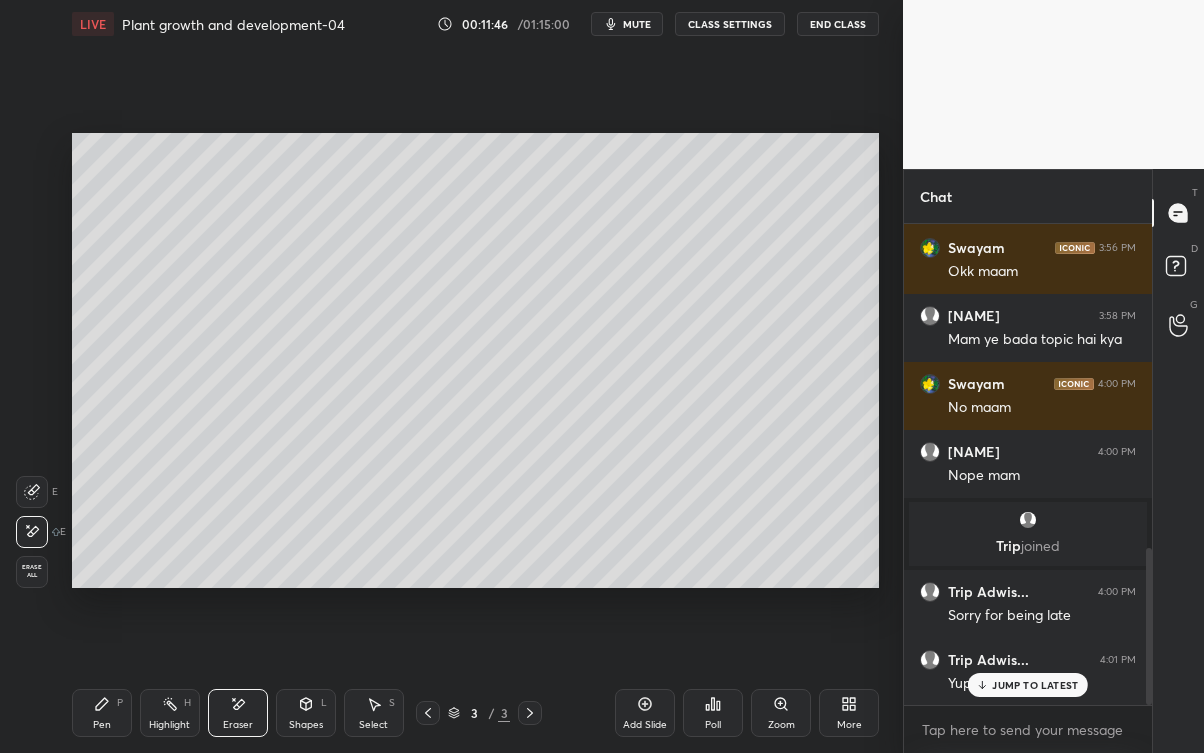 click on "Pen" at bounding box center [102, 725] 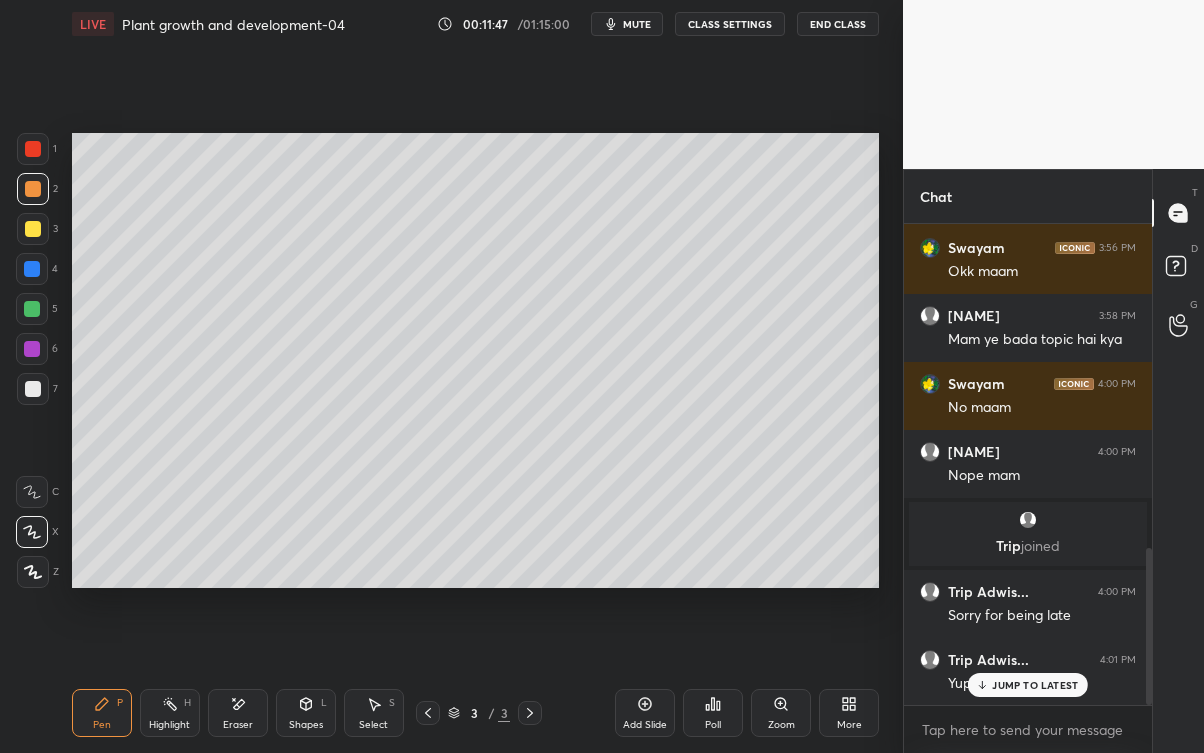 click on "Shapes L" at bounding box center (306, 713) 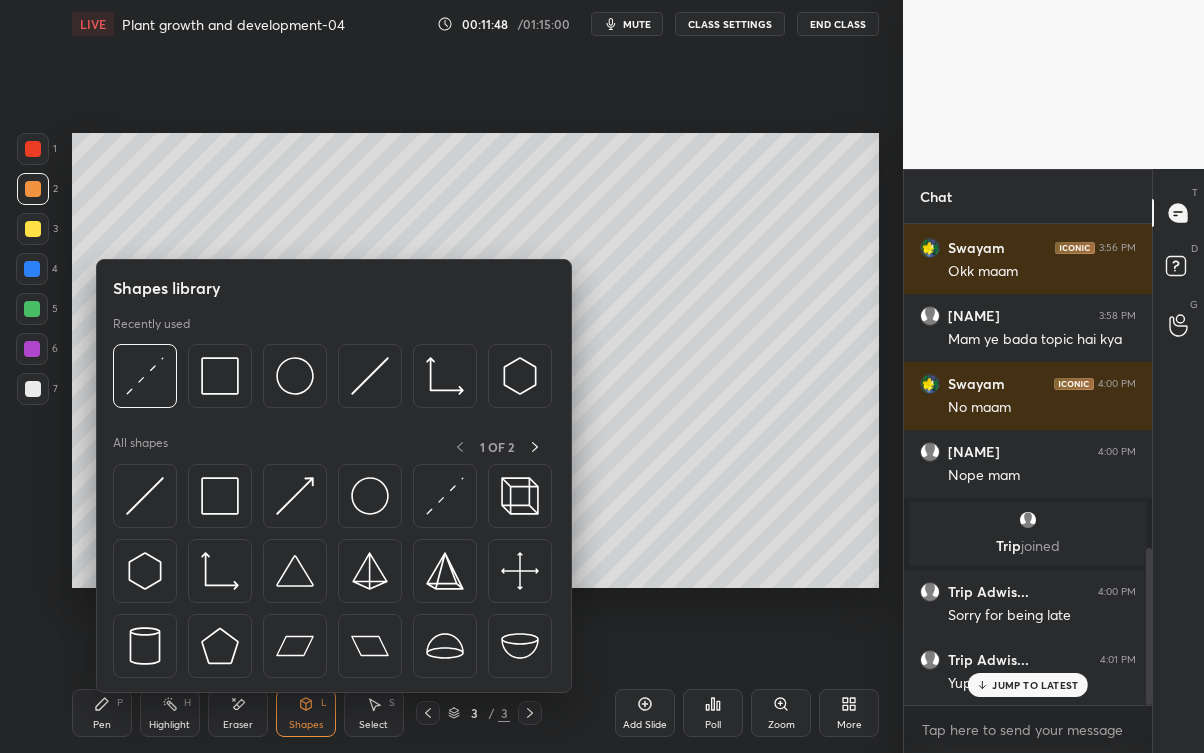 click at bounding box center [370, 376] 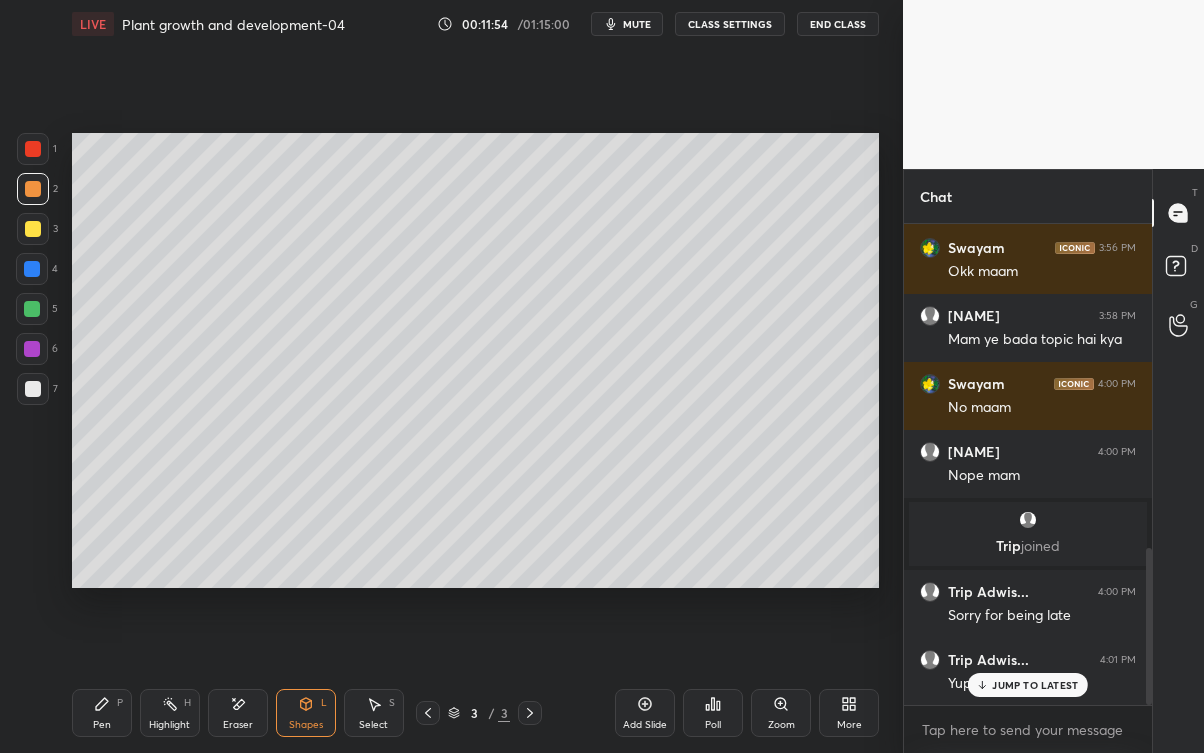 click on "Pen" at bounding box center [102, 725] 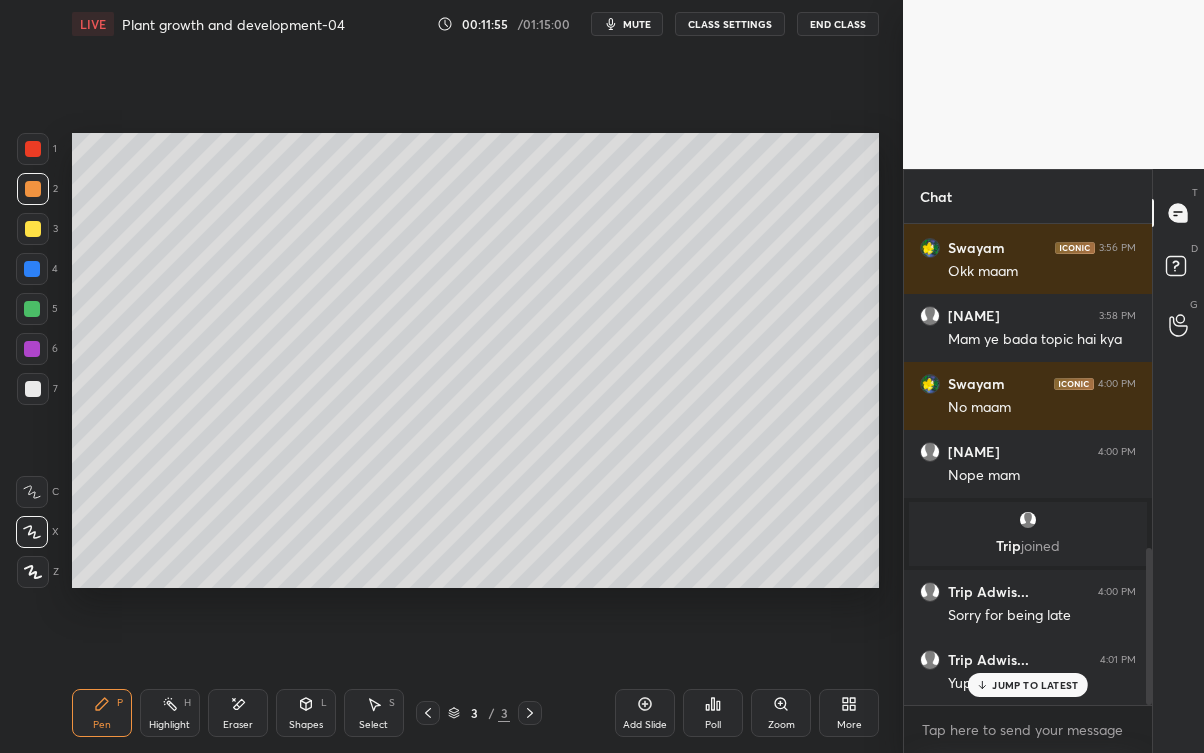 click at bounding box center (32, 309) 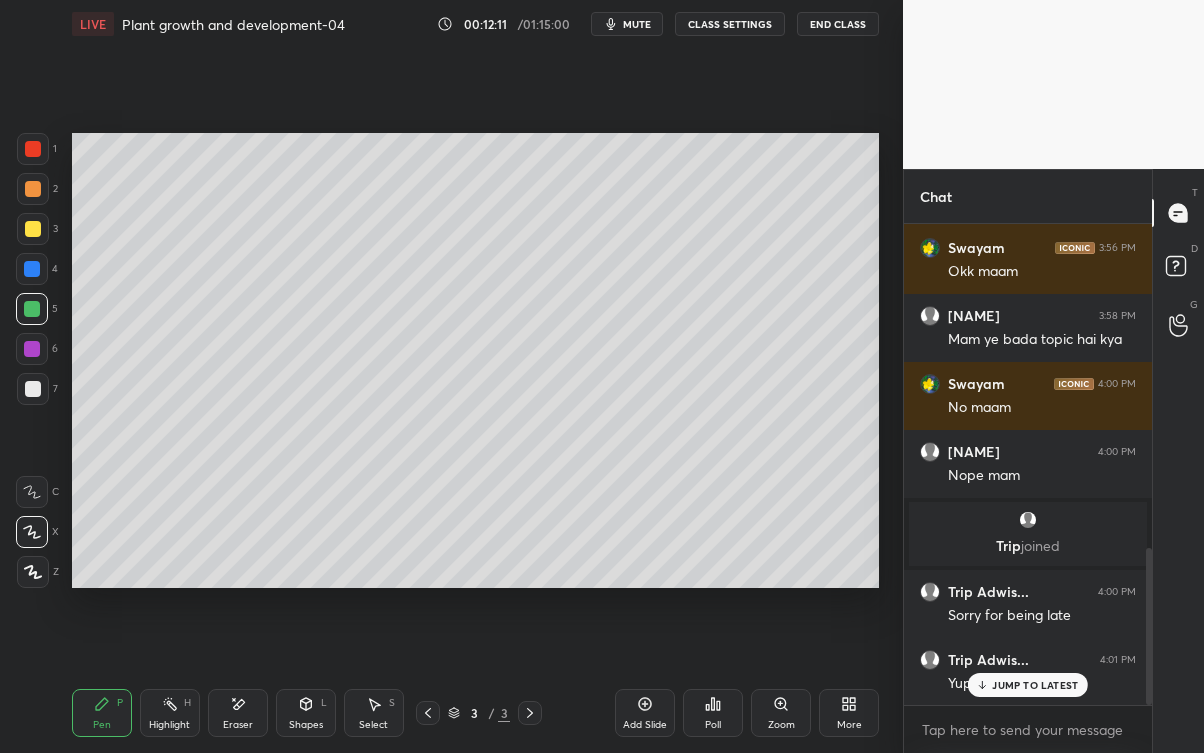 click on "Eraser" at bounding box center [238, 713] 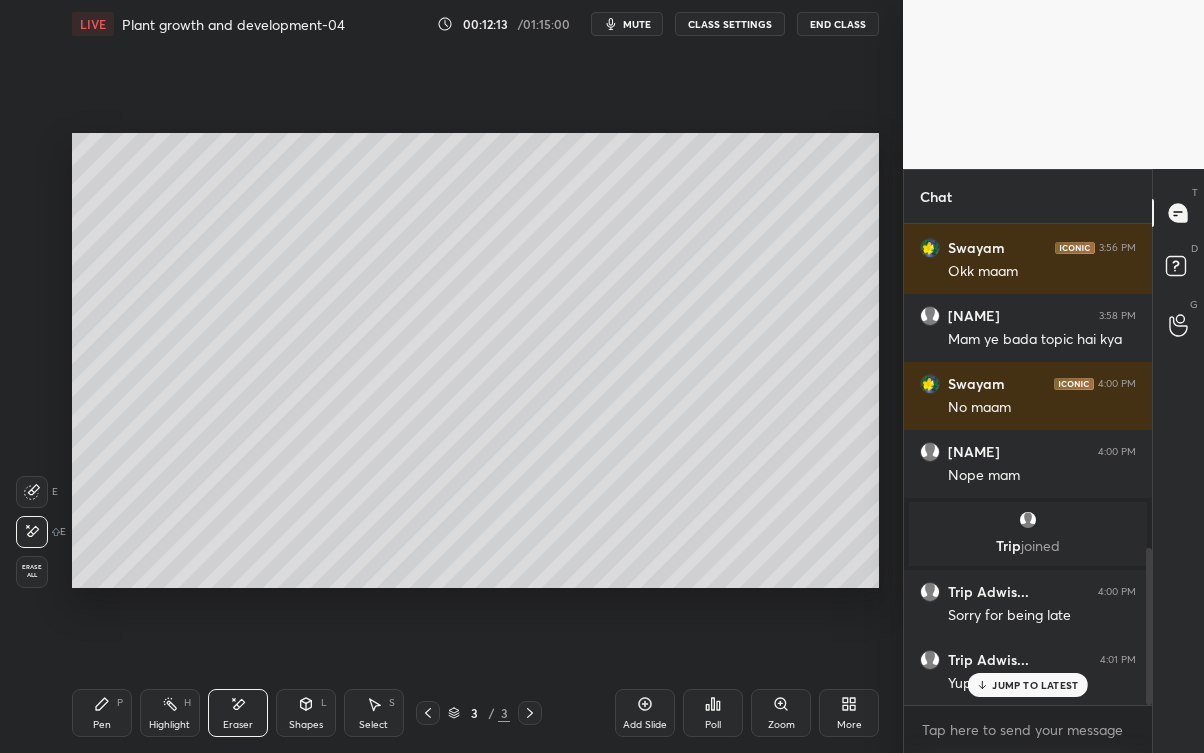 click on "Pen P" at bounding box center (102, 713) 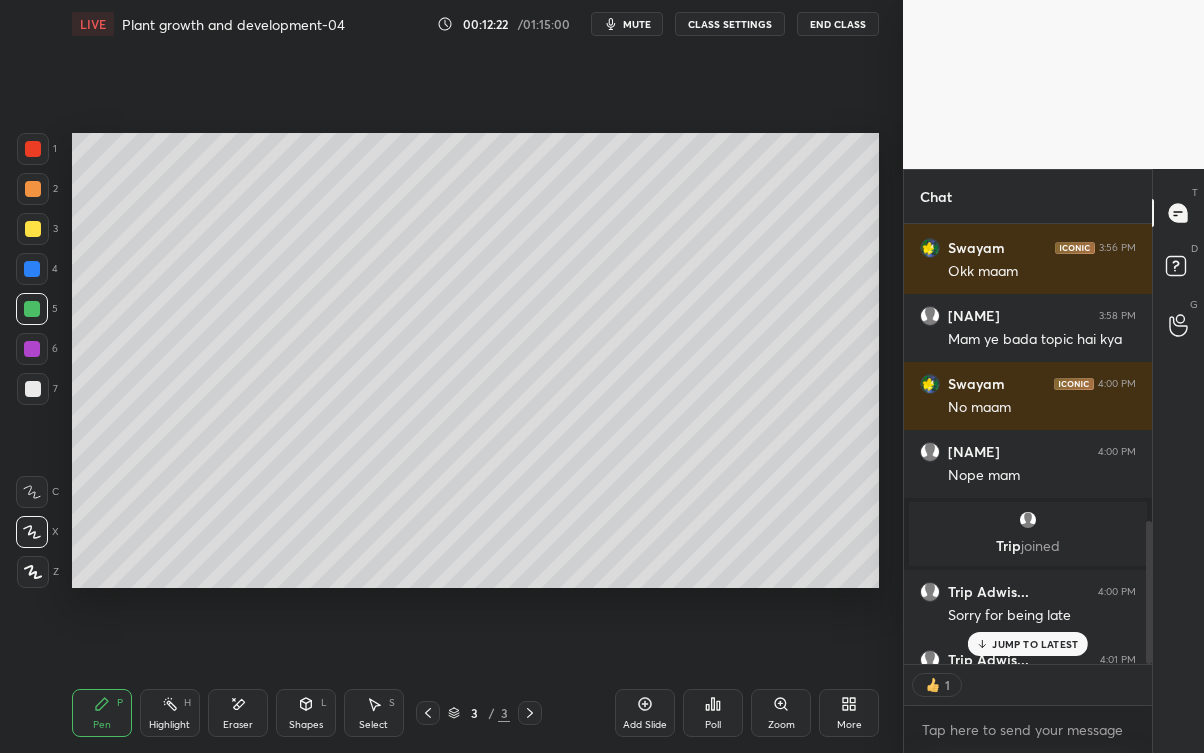 scroll, scrollTop: 433, scrollLeft: 242, axis: both 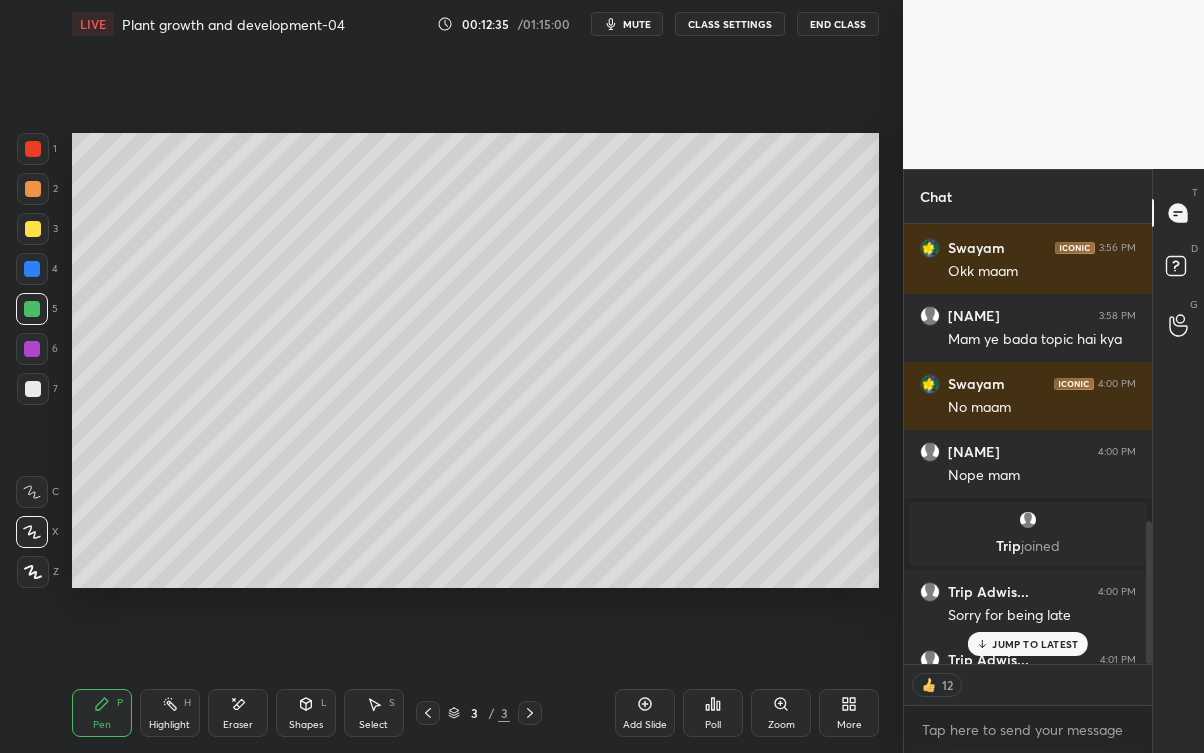 click at bounding box center [33, 389] 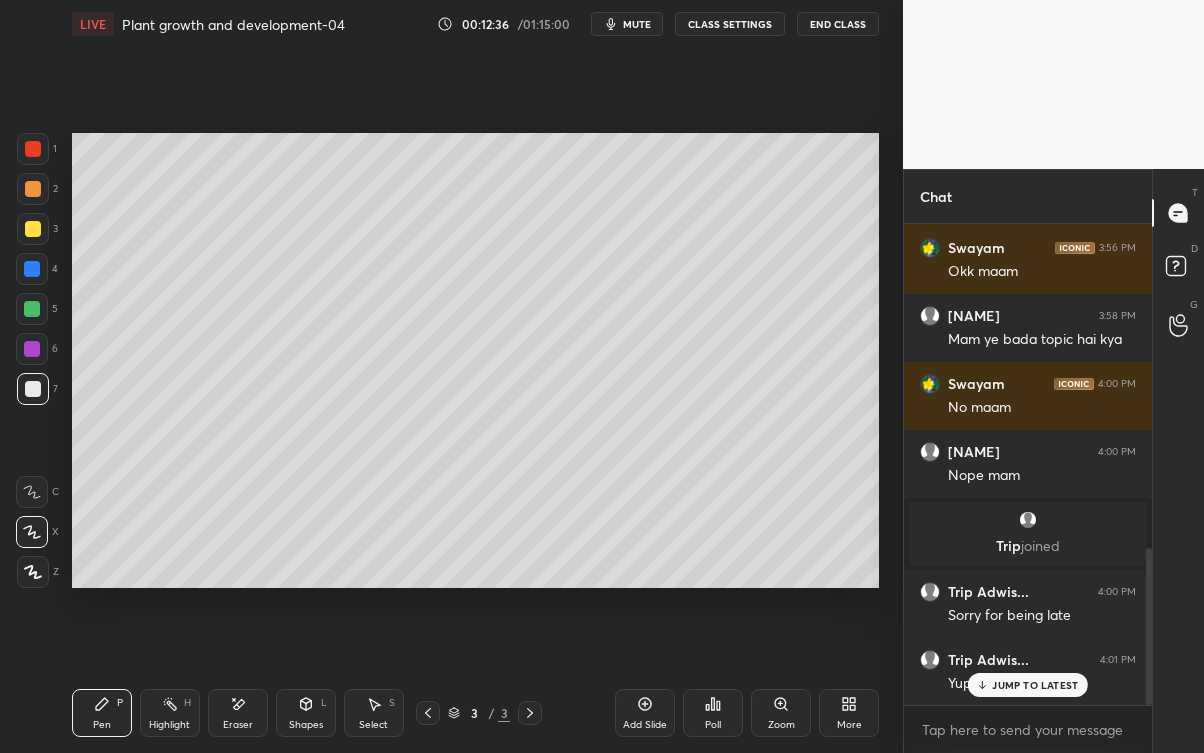 scroll, scrollTop: 7, scrollLeft: 6, axis: both 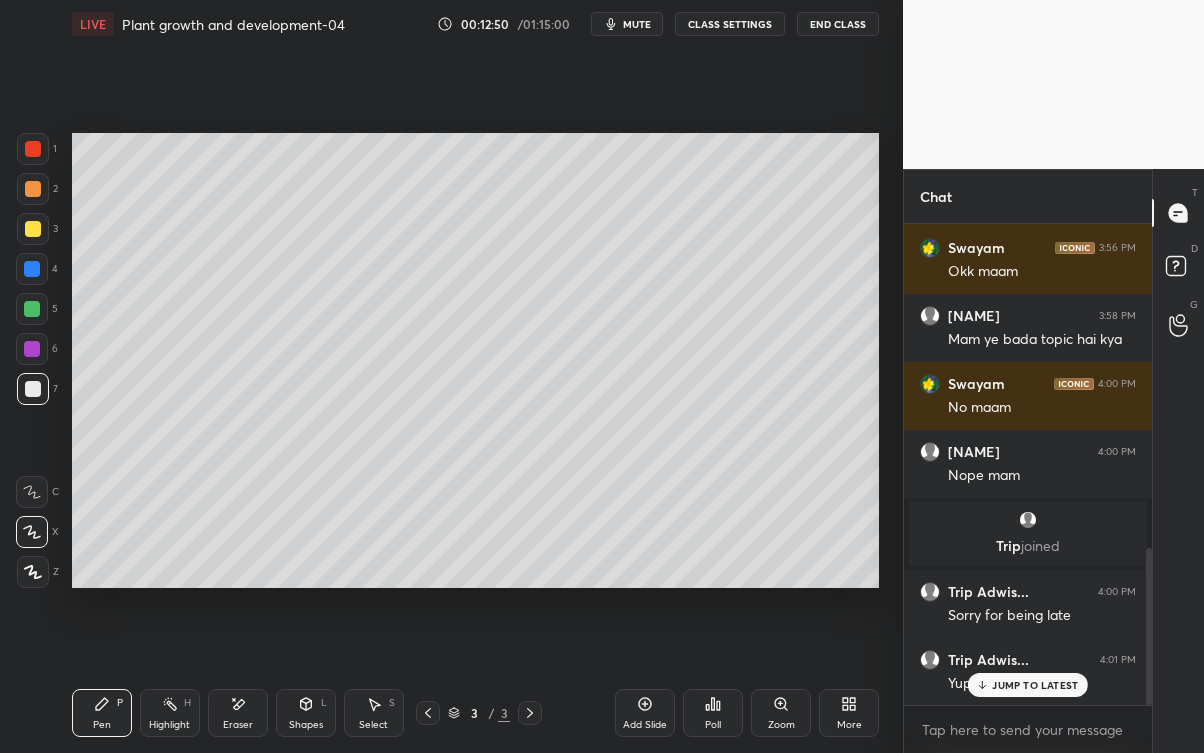 click on "JUMP TO LATEST" at bounding box center [1028, 685] 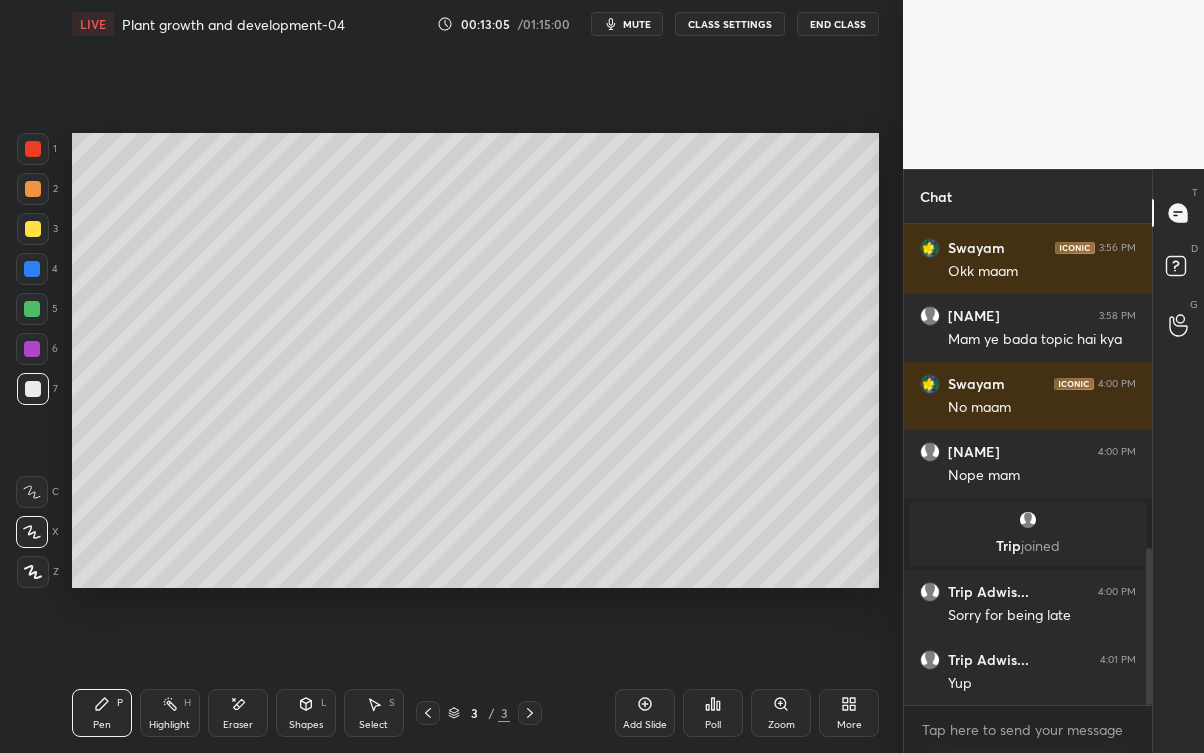 click 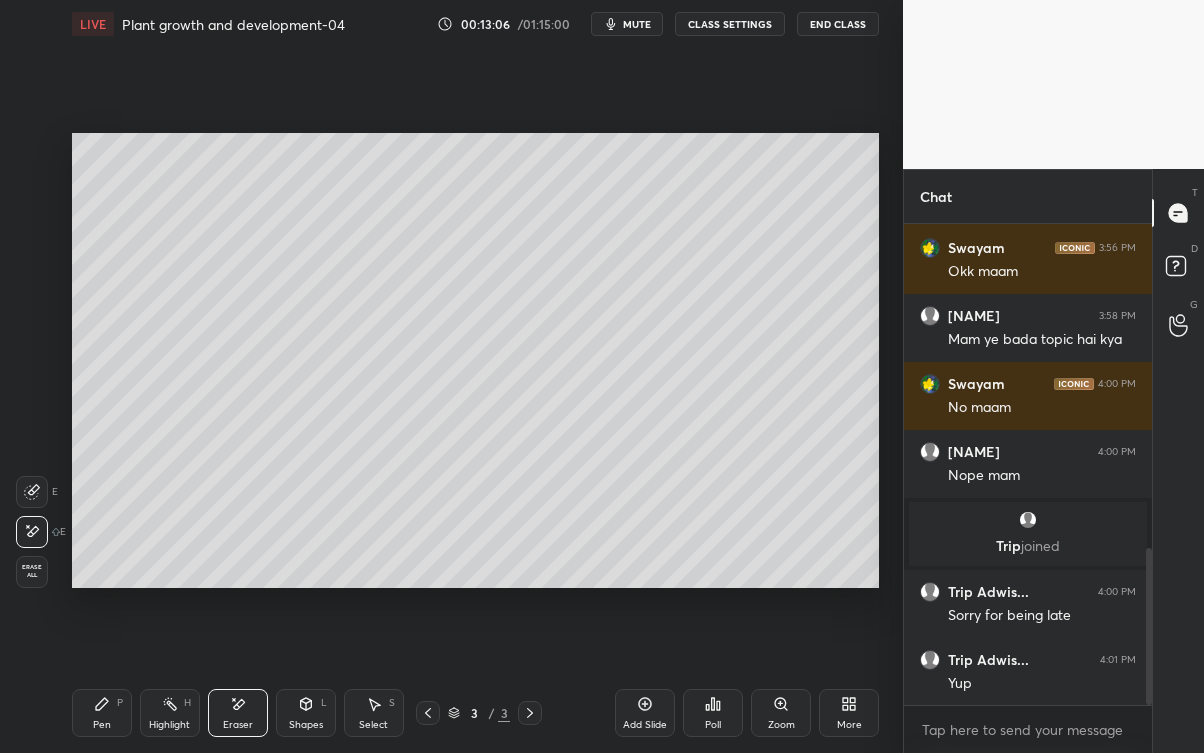 click on "Pen P" at bounding box center [102, 713] 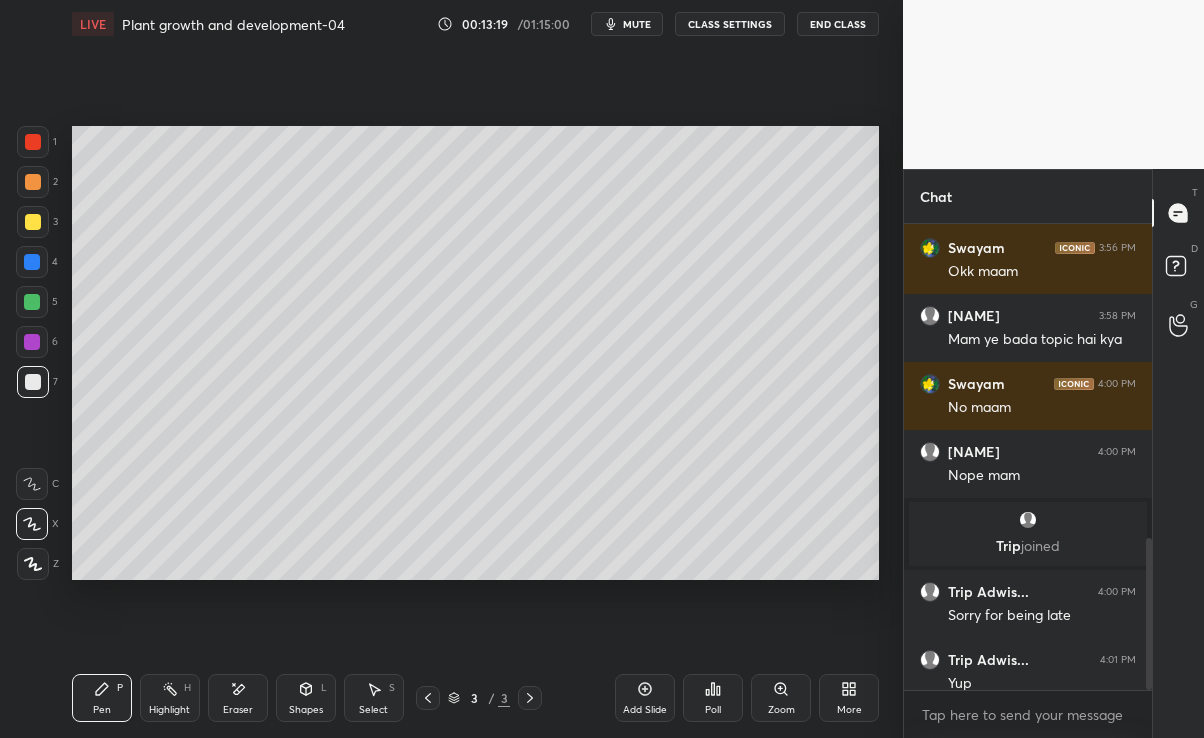 scroll, scrollTop: 609, scrollLeft: 823, axis: both 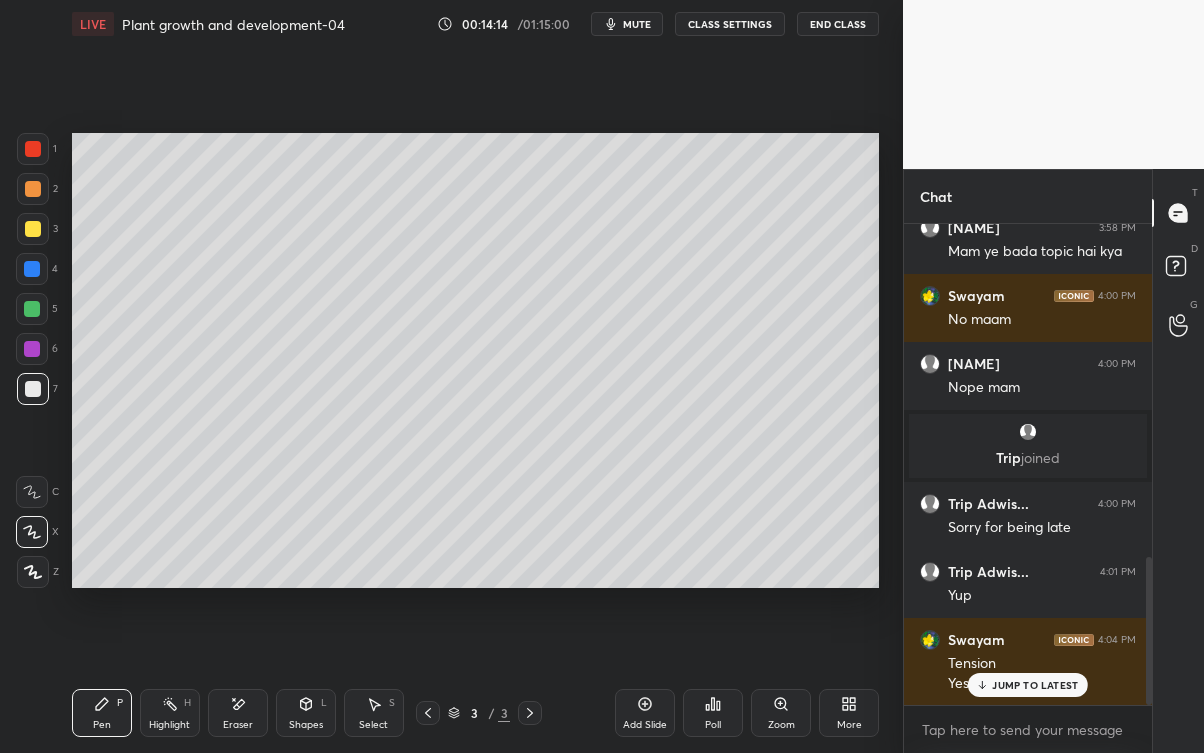 click on "JUMP TO LATEST" at bounding box center [1035, 685] 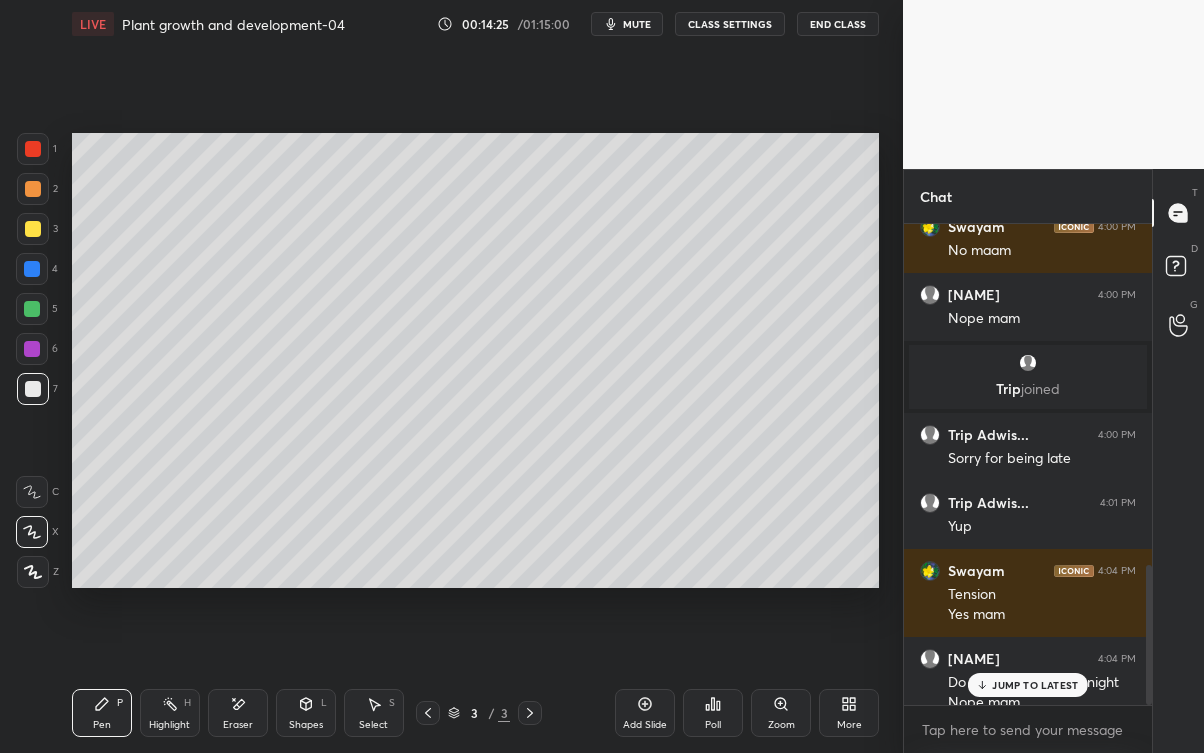 scroll, scrollTop: 1168, scrollLeft: 0, axis: vertical 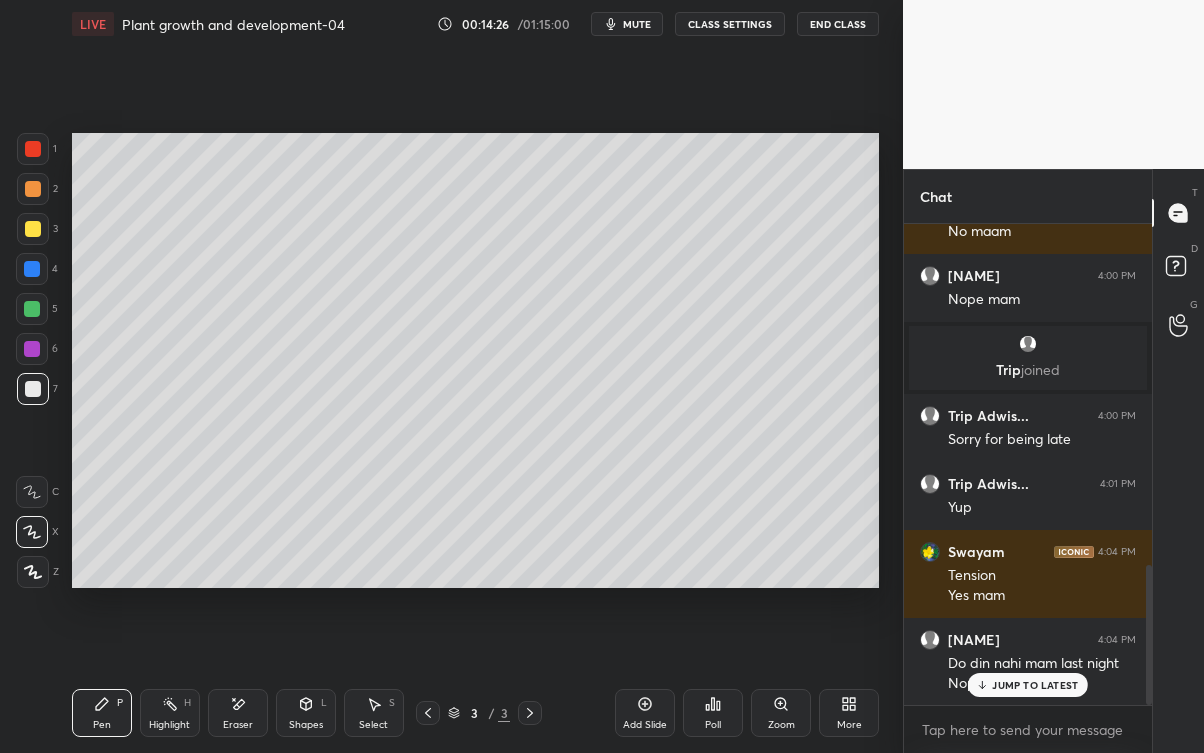click on "JUMP TO LATEST" at bounding box center [1028, 685] 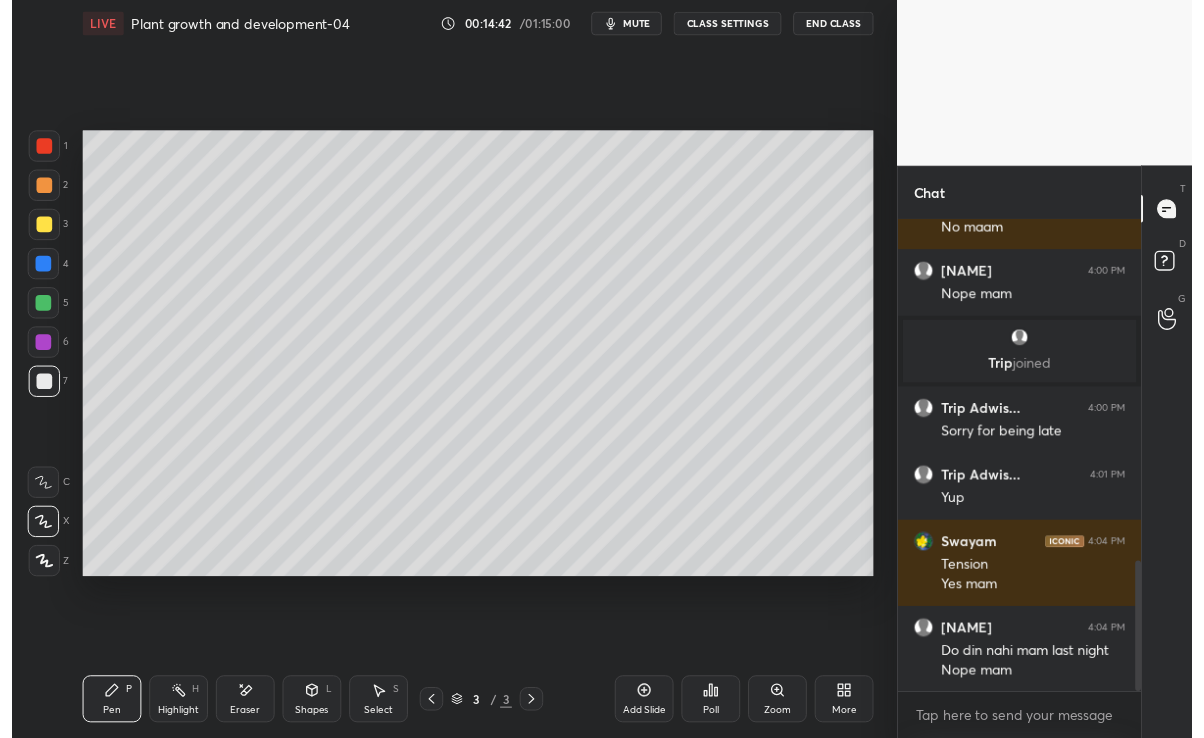 scroll, scrollTop: 1255, scrollLeft: 0, axis: vertical 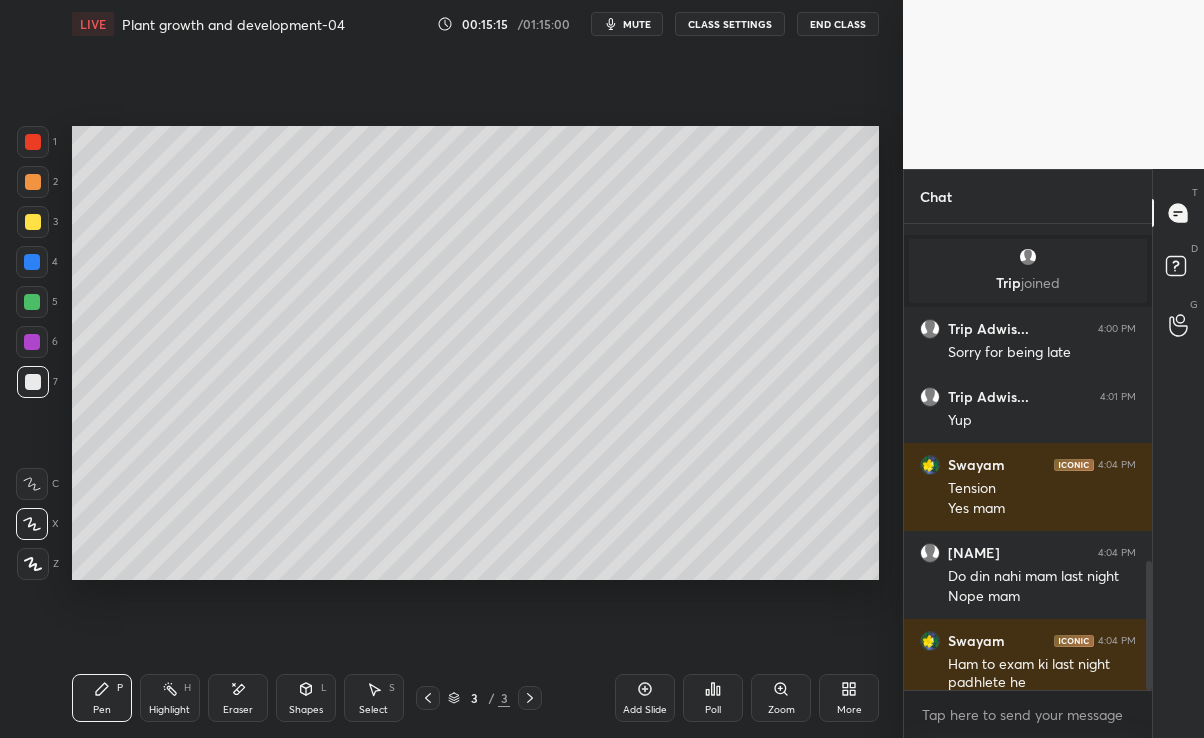 click at bounding box center (32, 302) 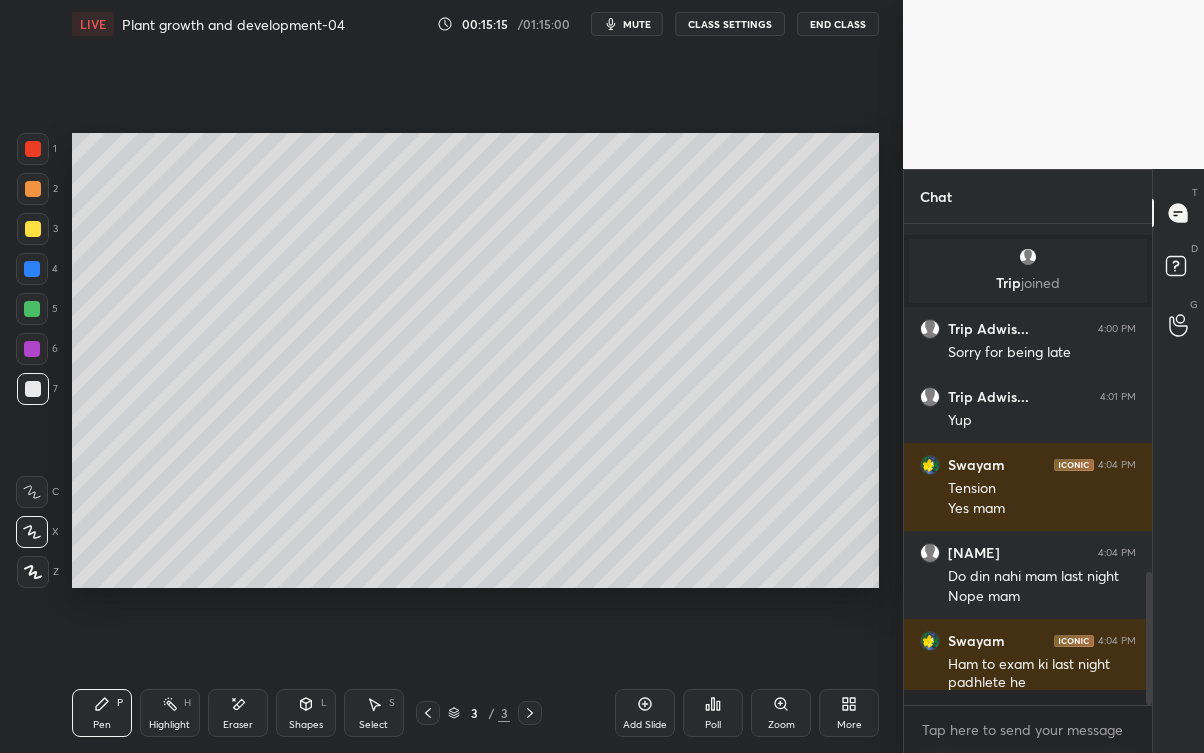 scroll, scrollTop: 99375, scrollLeft: 99176, axis: both 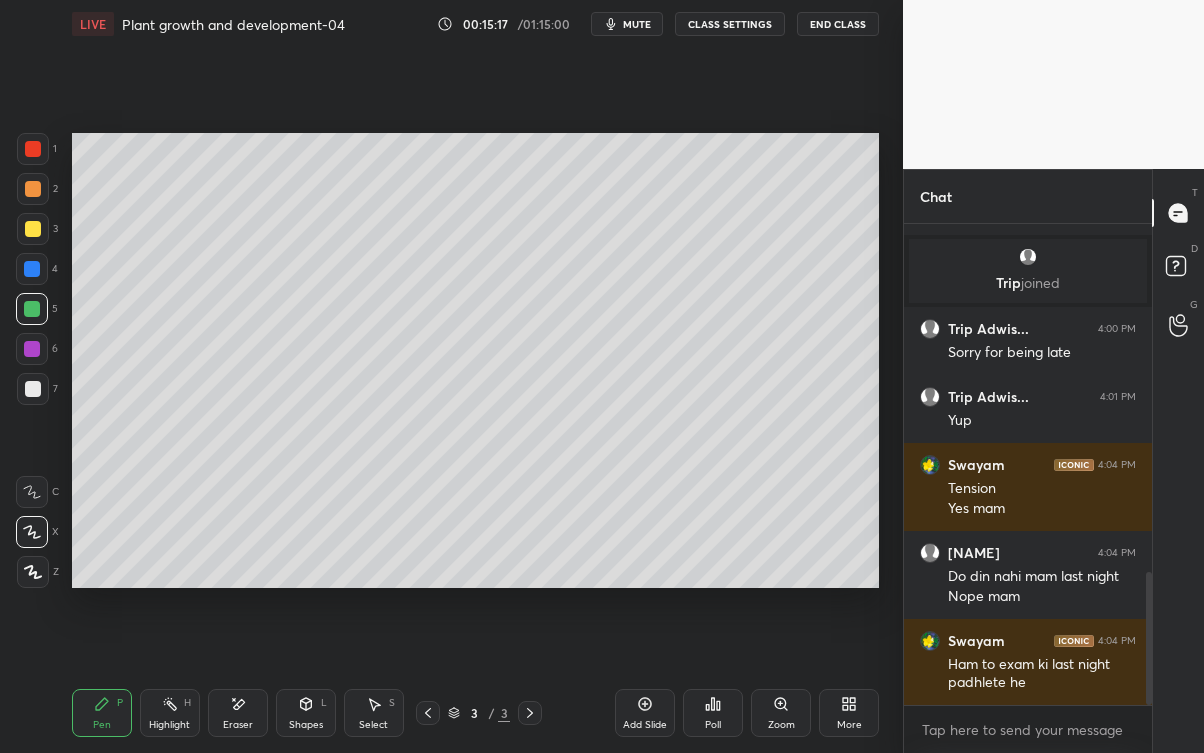 click 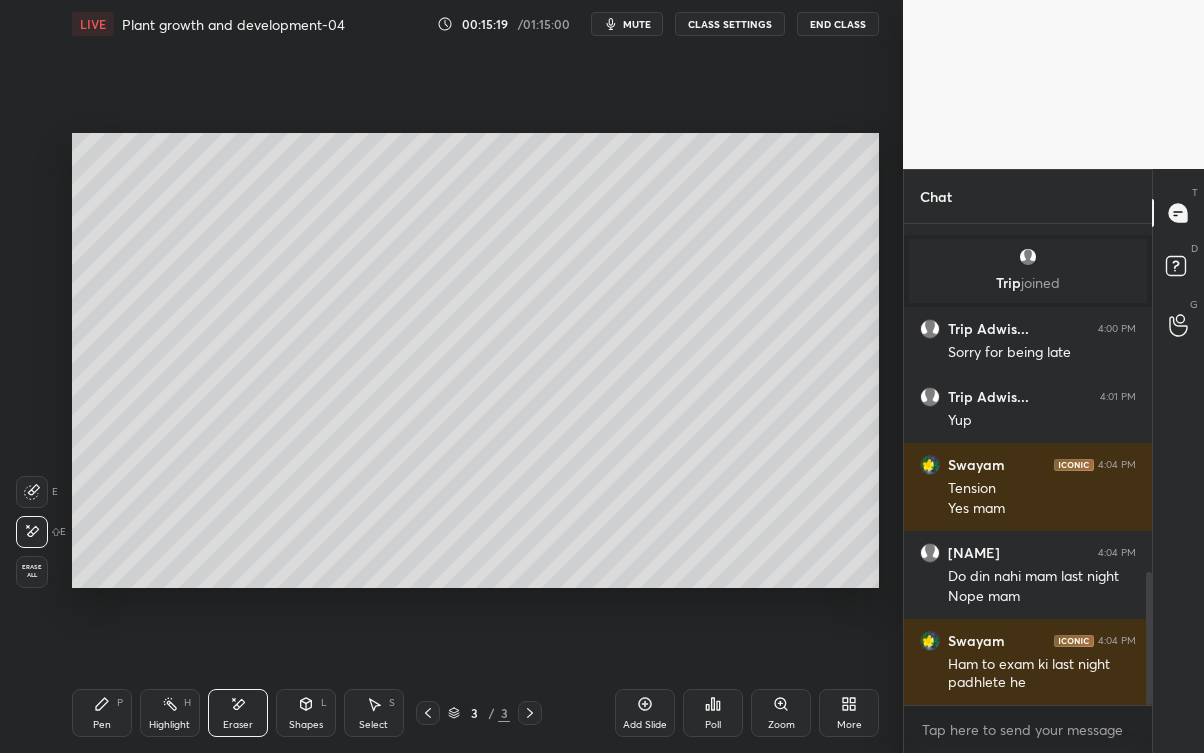 click on "Pen P" at bounding box center [102, 713] 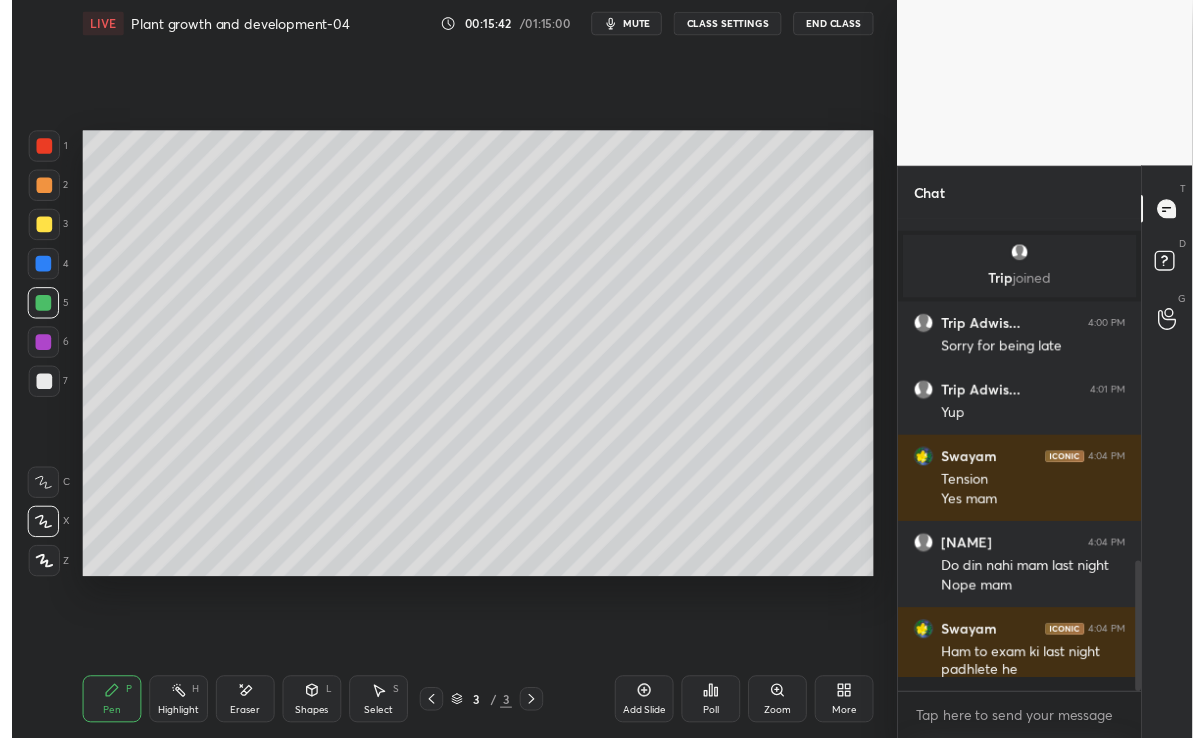 scroll, scrollTop: 609, scrollLeft: 823, axis: both 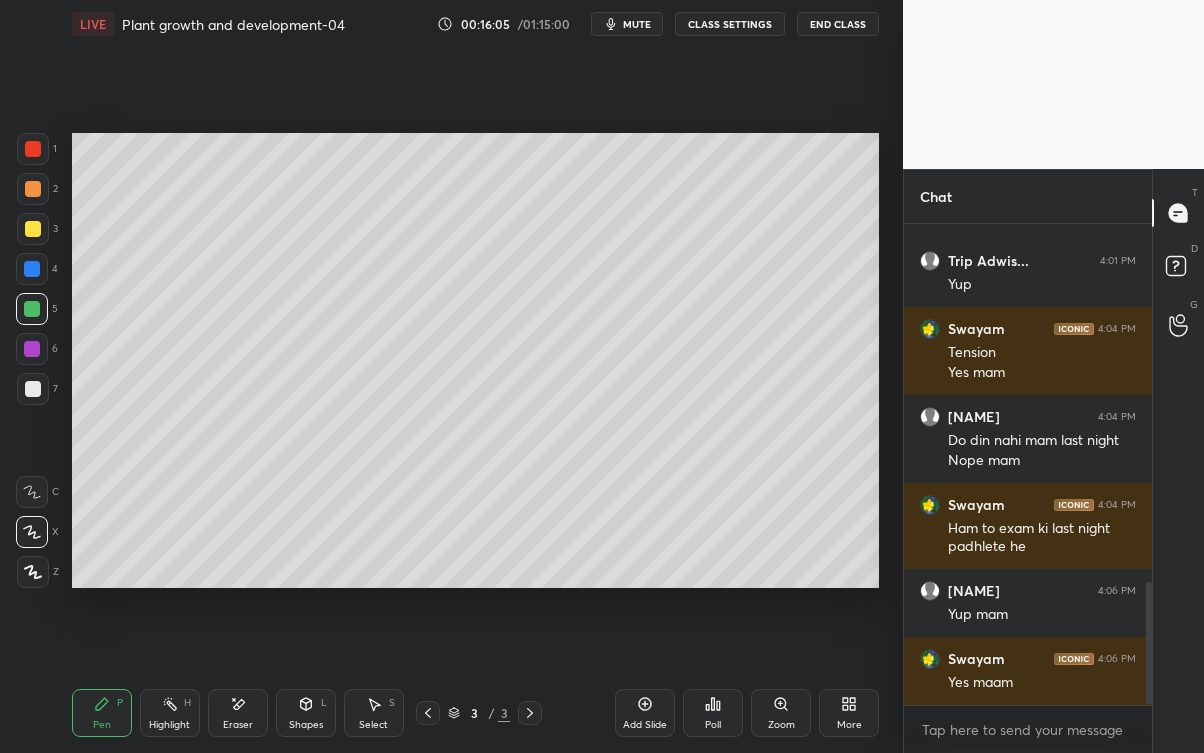 click on "Add Slide" at bounding box center [645, 725] 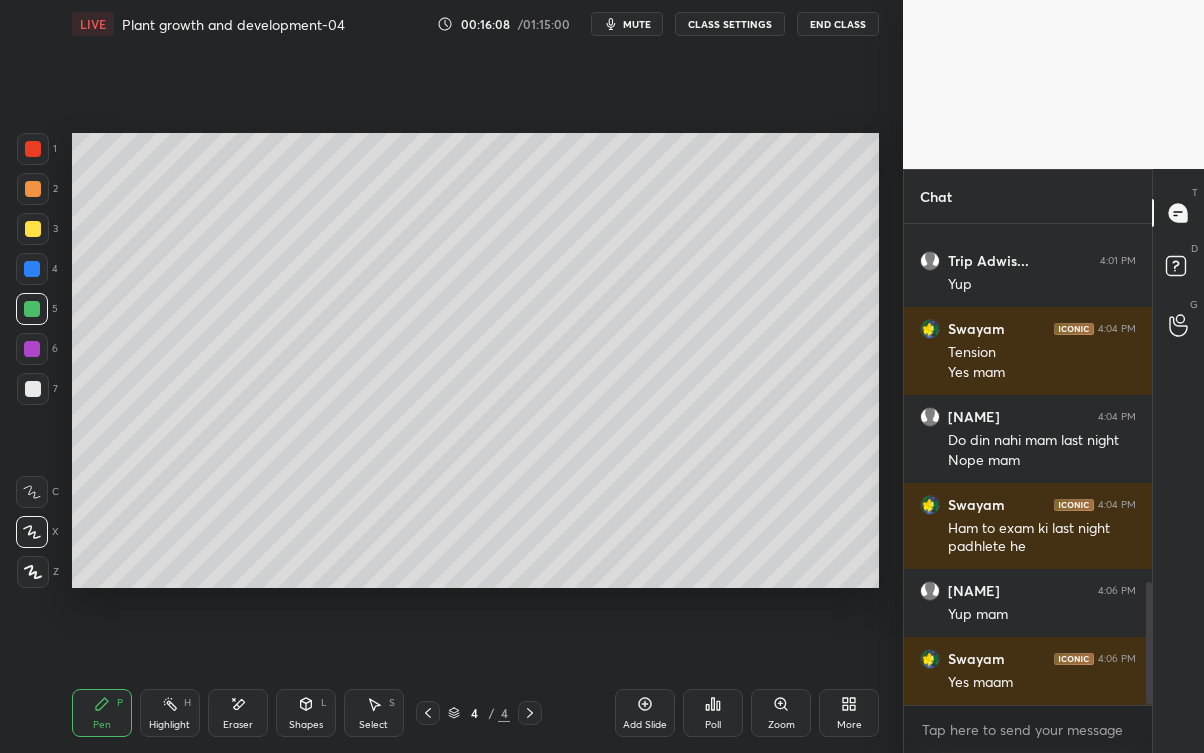 click at bounding box center [33, 389] 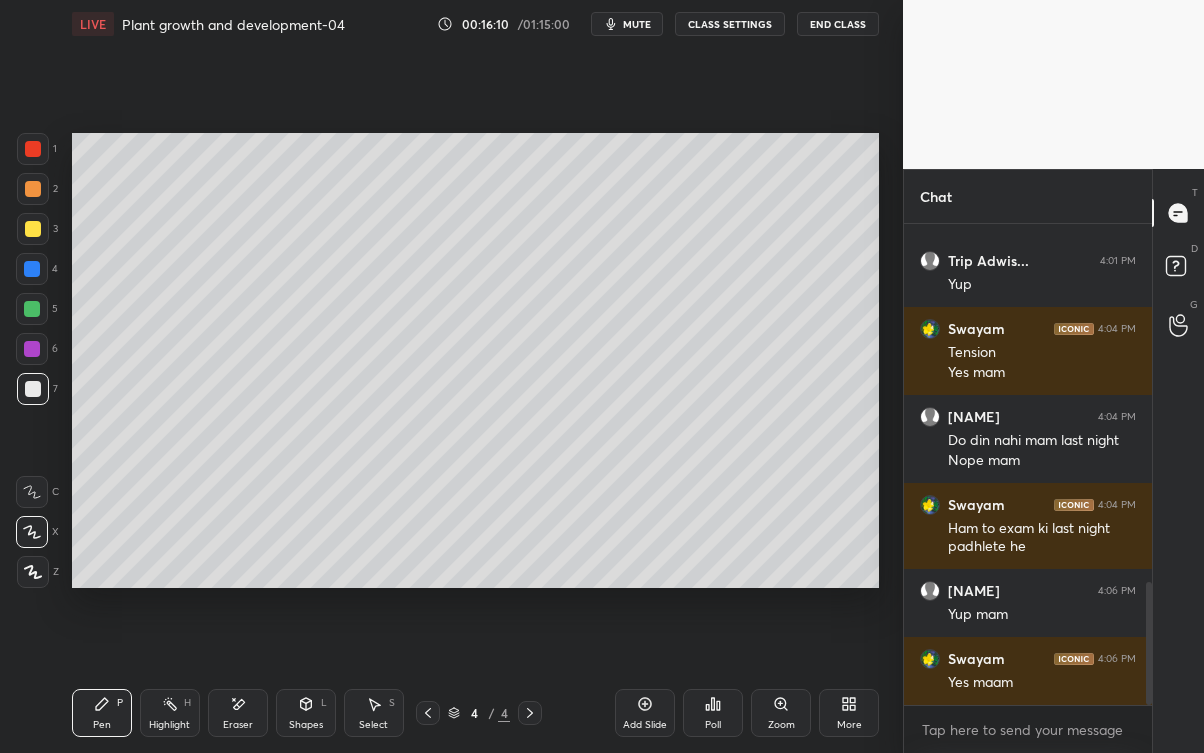 click on "Eraser" at bounding box center [238, 725] 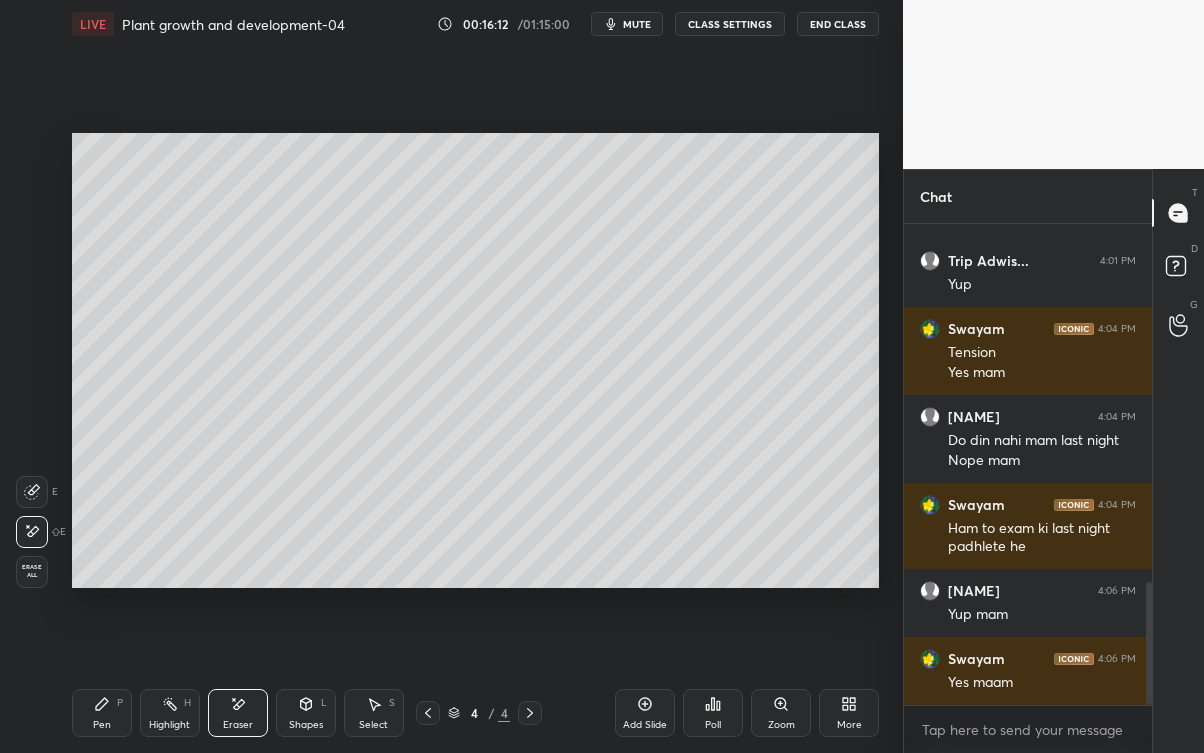 click on "Shapes L" at bounding box center [306, 713] 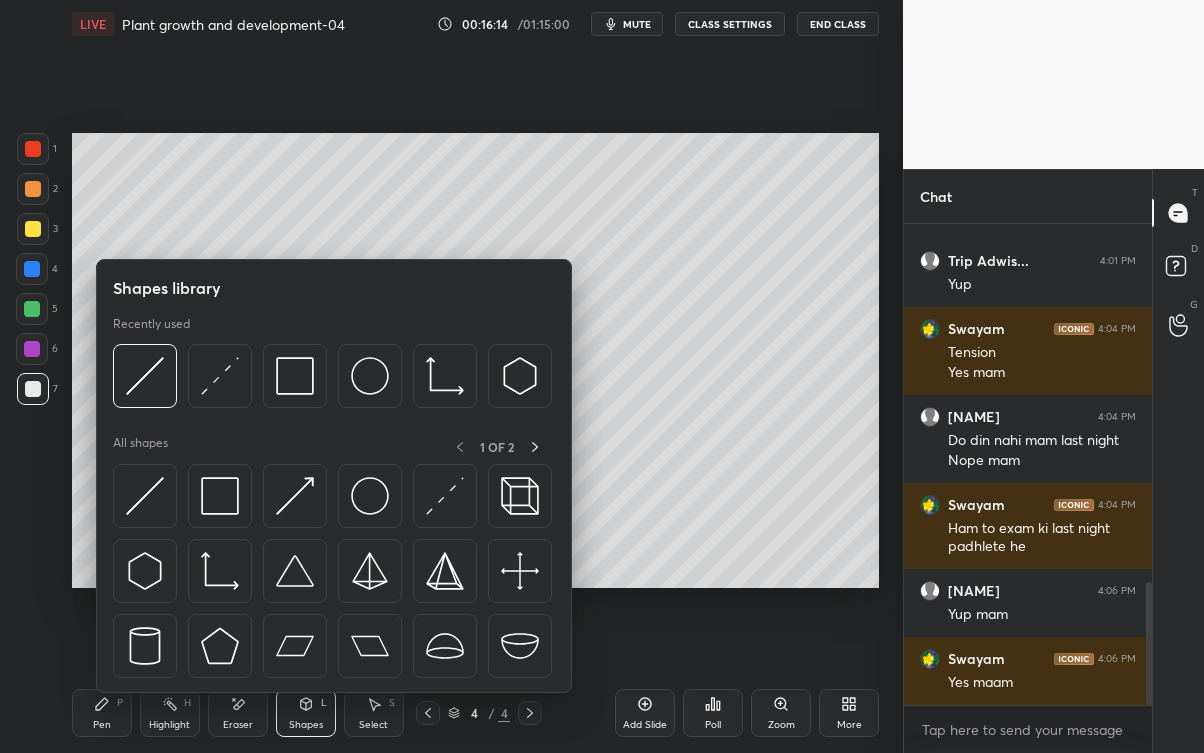 click at bounding box center [145, 496] 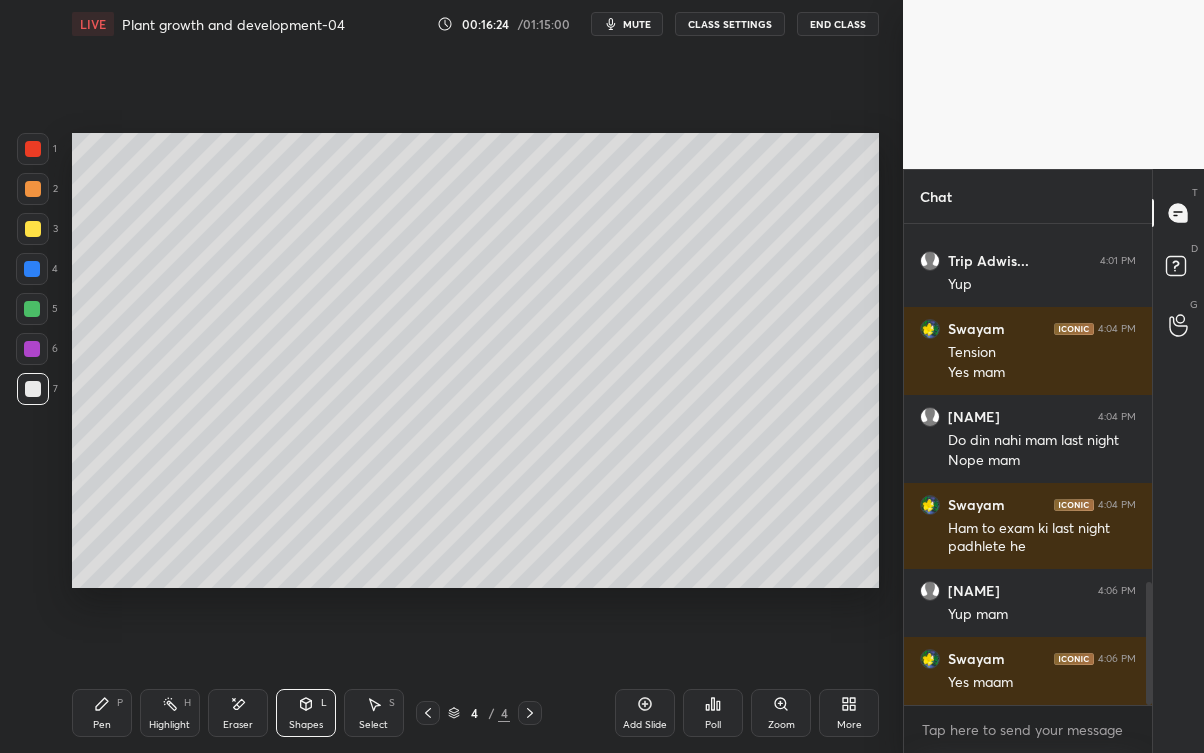 click on "Eraser" at bounding box center [238, 713] 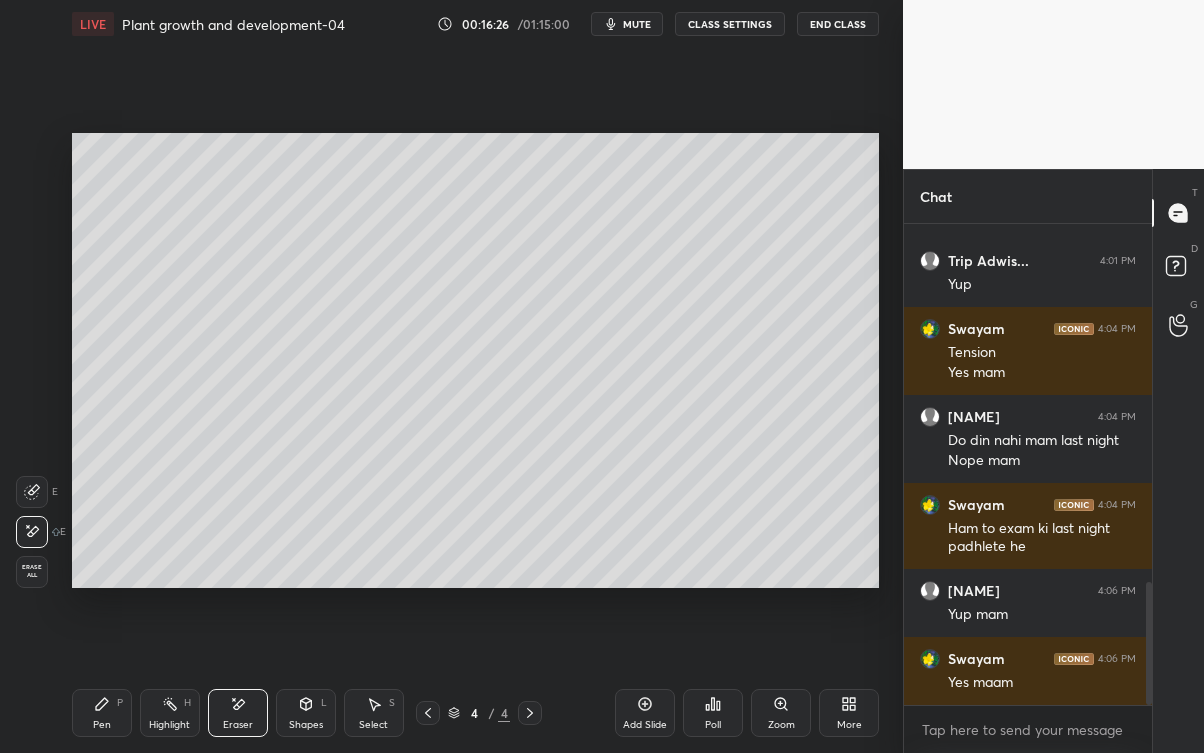click 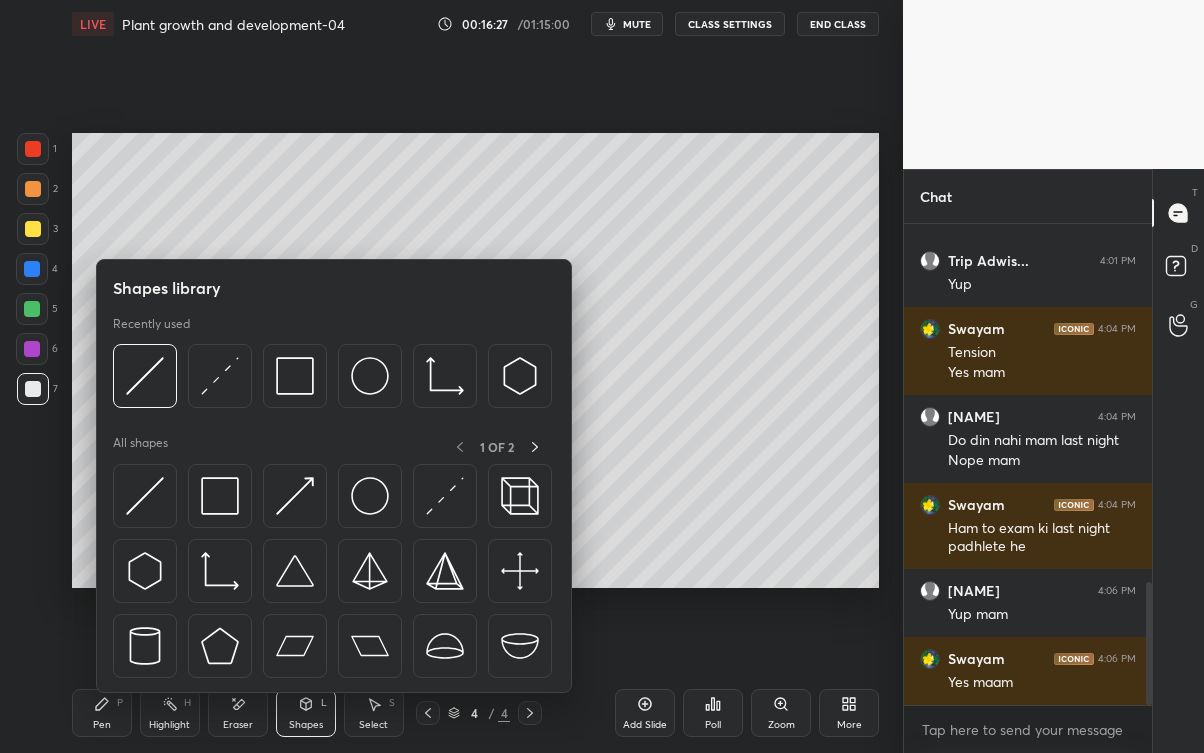 click at bounding box center [145, 376] 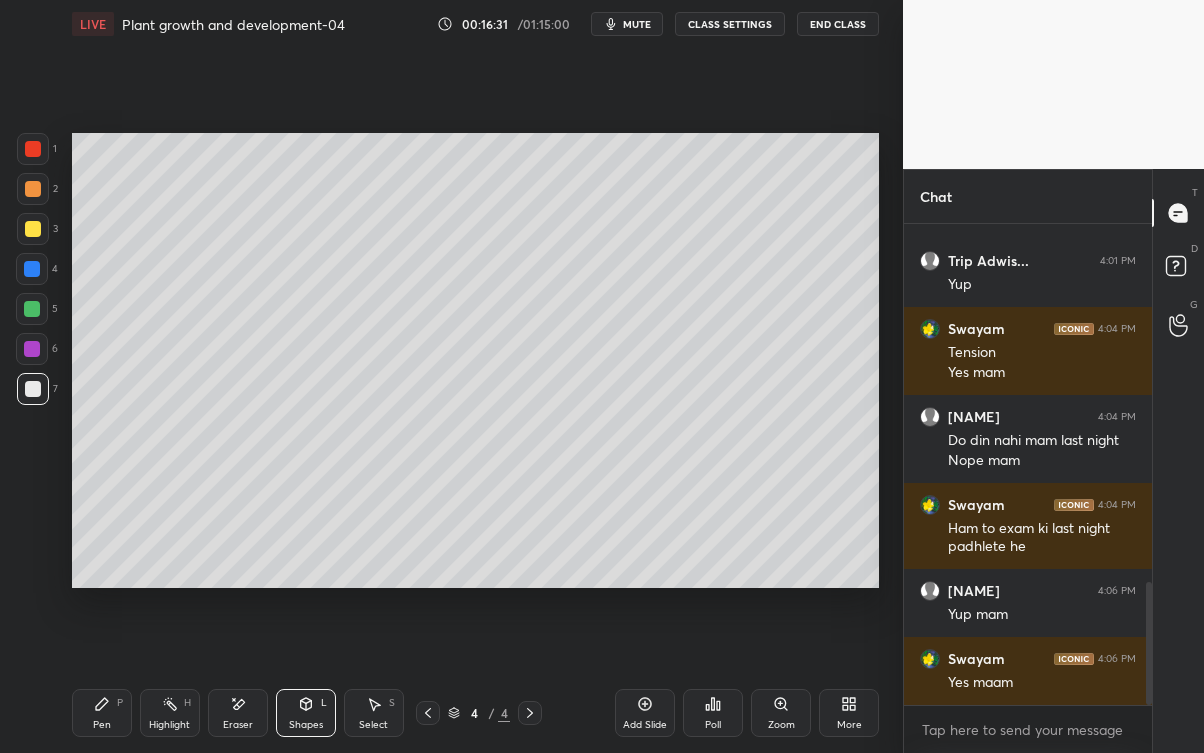 click on "Eraser" at bounding box center (238, 713) 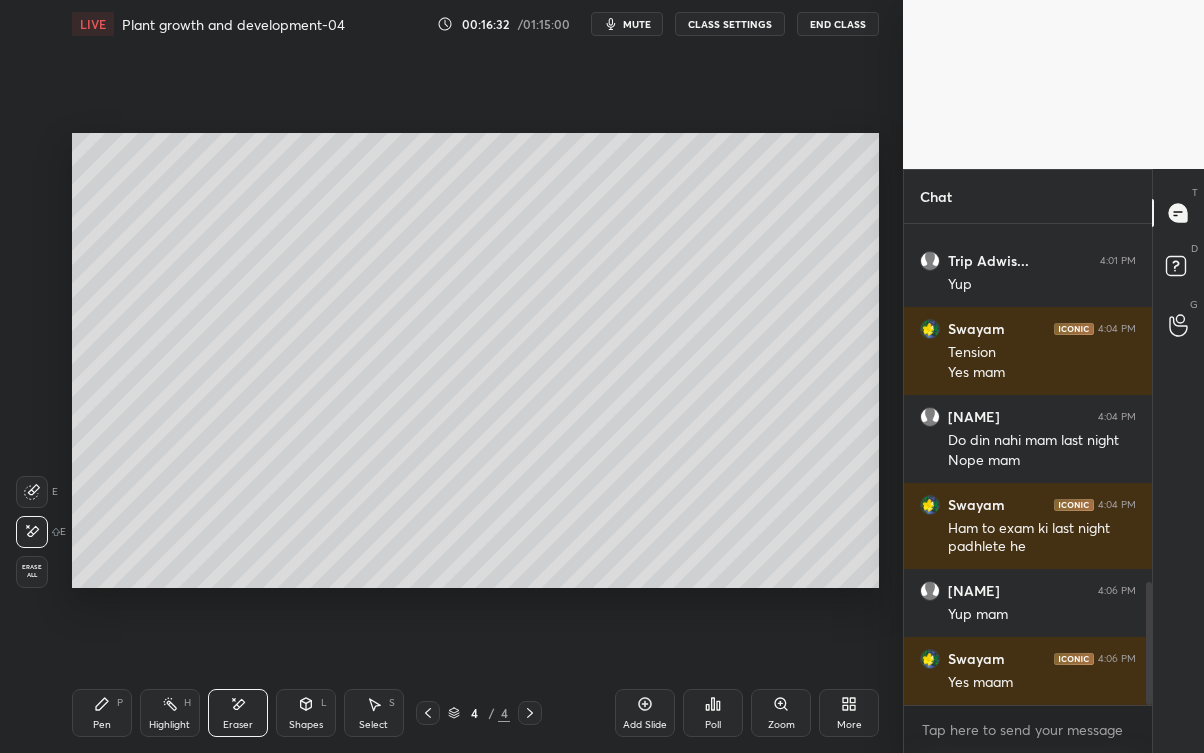 click 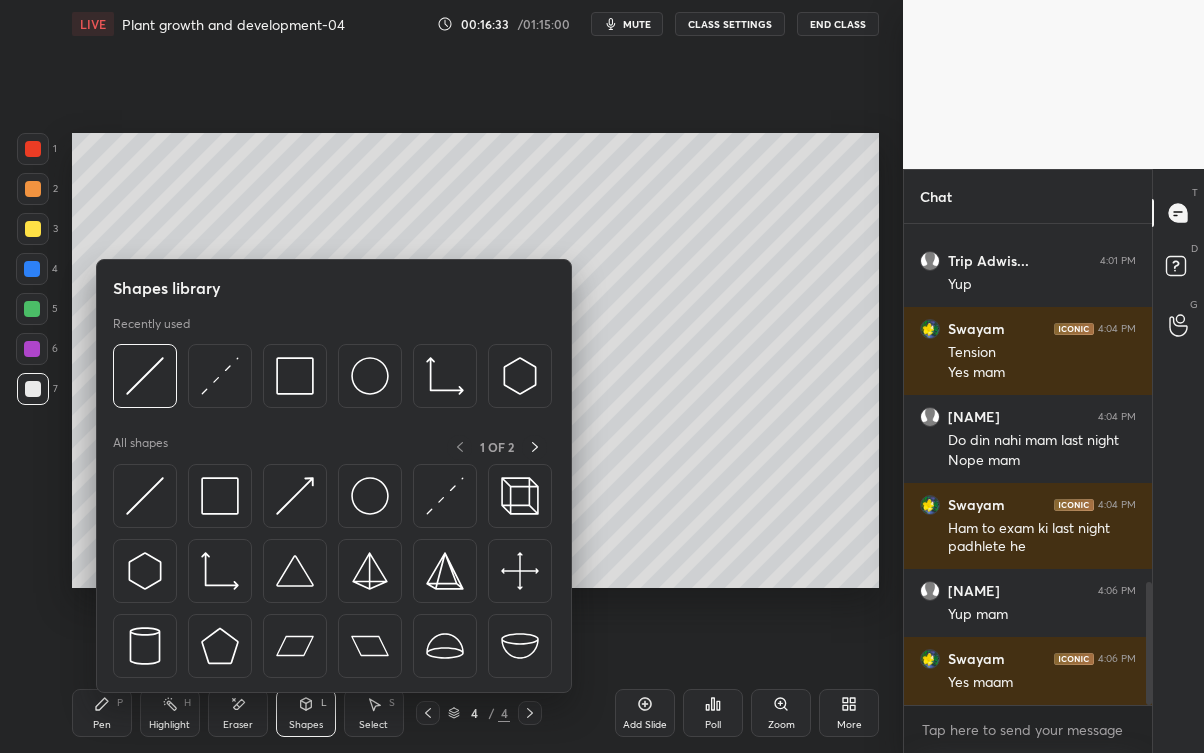 click at bounding box center [145, 376] 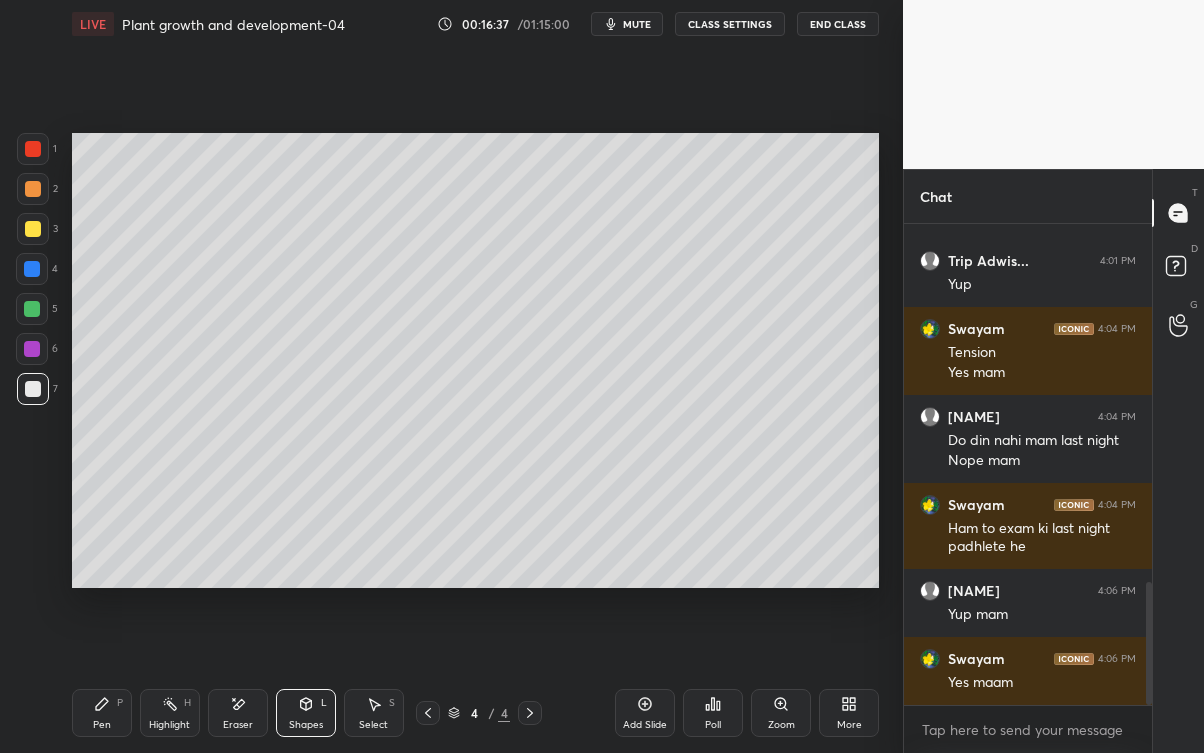 click on "Pen" at bounding box center (102, 725) 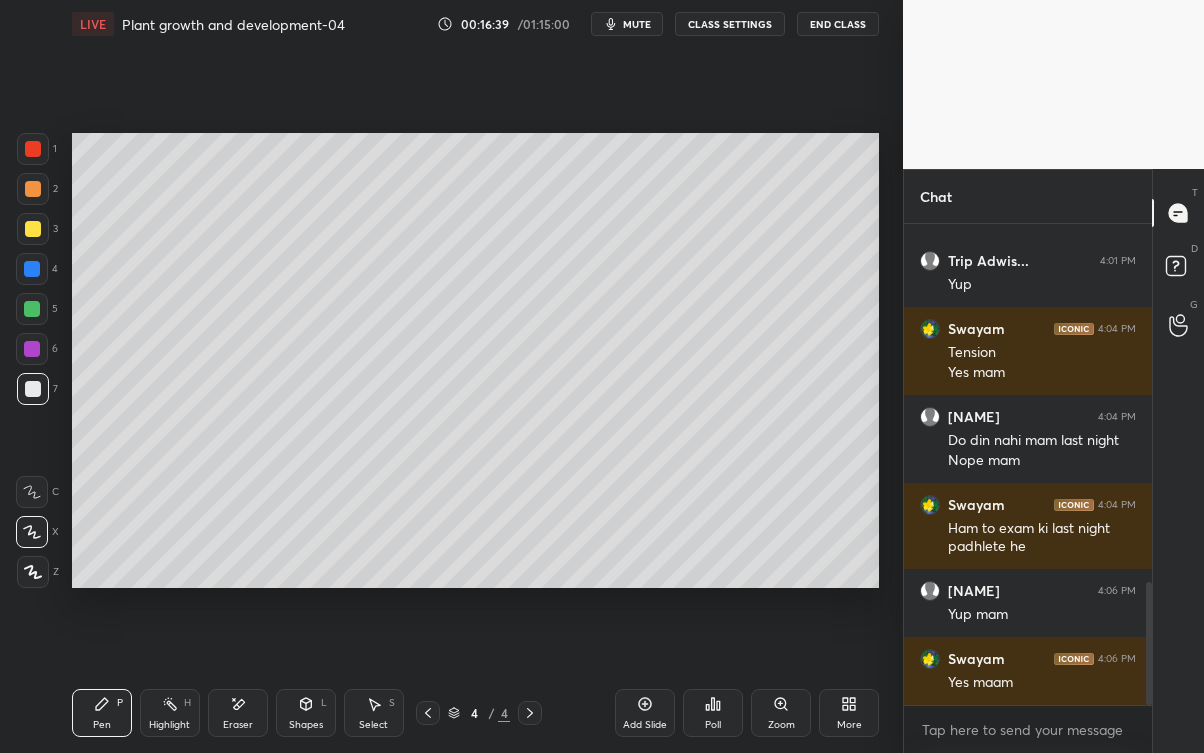 click at bounding box center [32, 309] 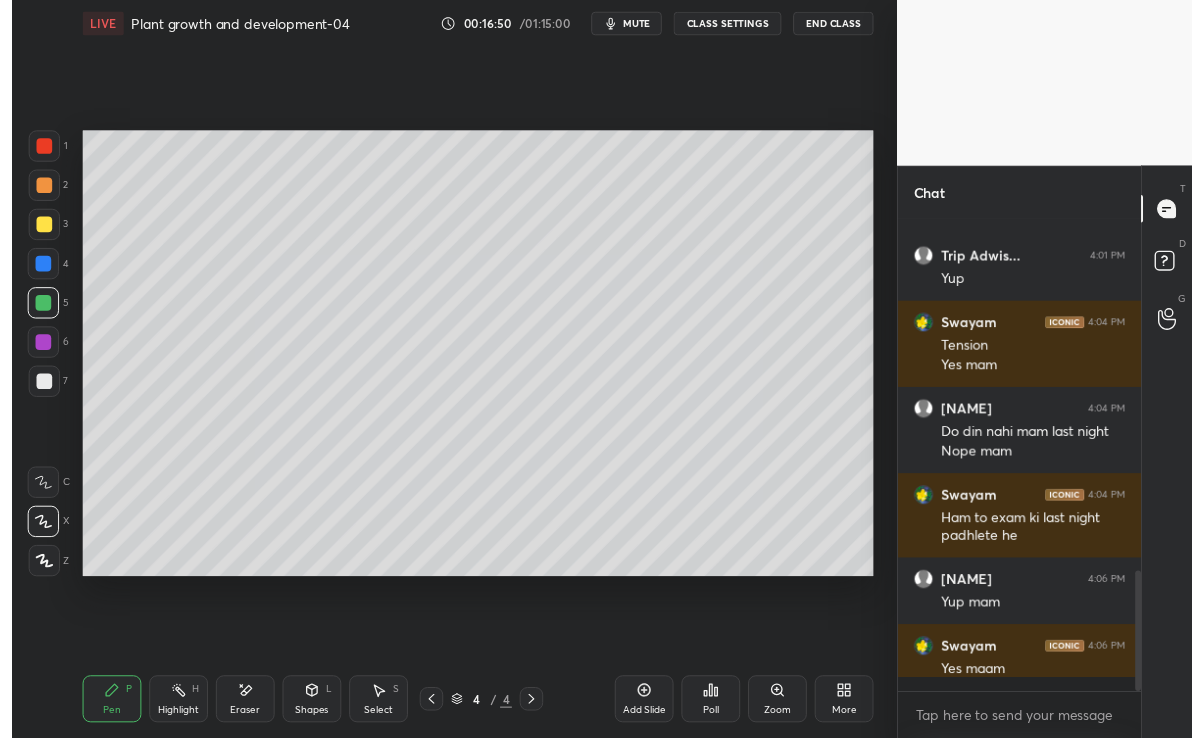 scroll, scrollTop: 609, scrollLeft: 823, axis: both 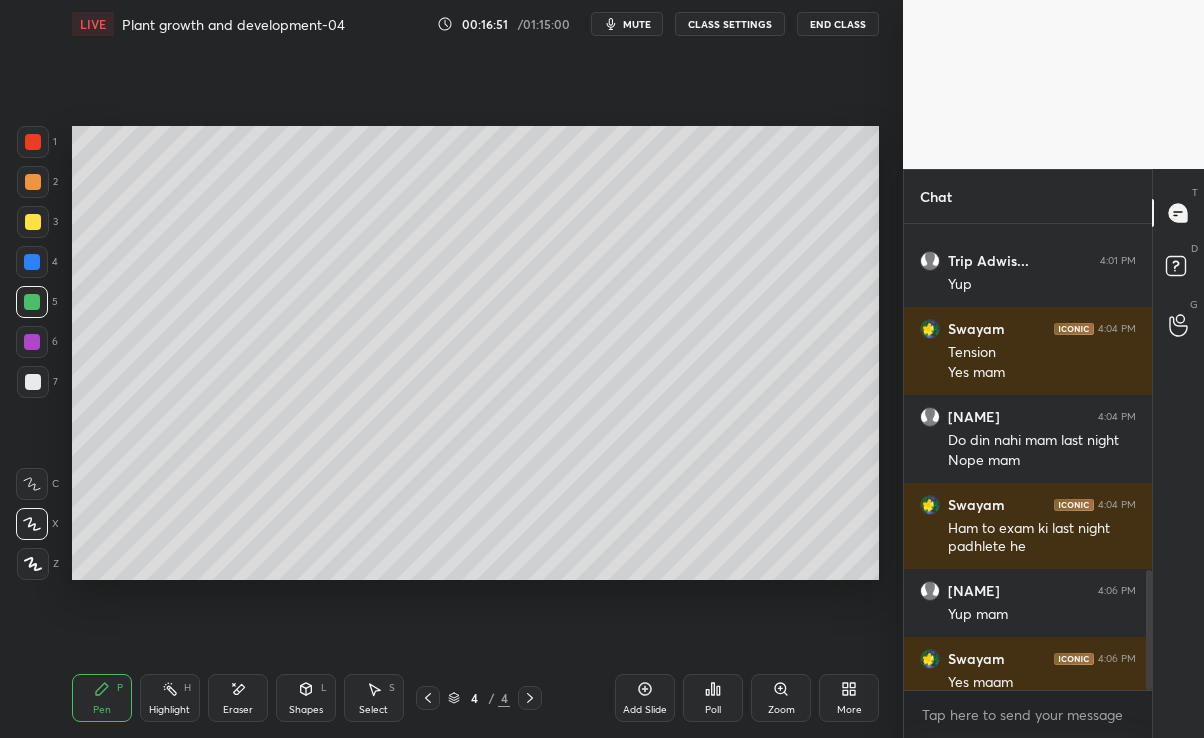 click at bounding box center (32, 342) 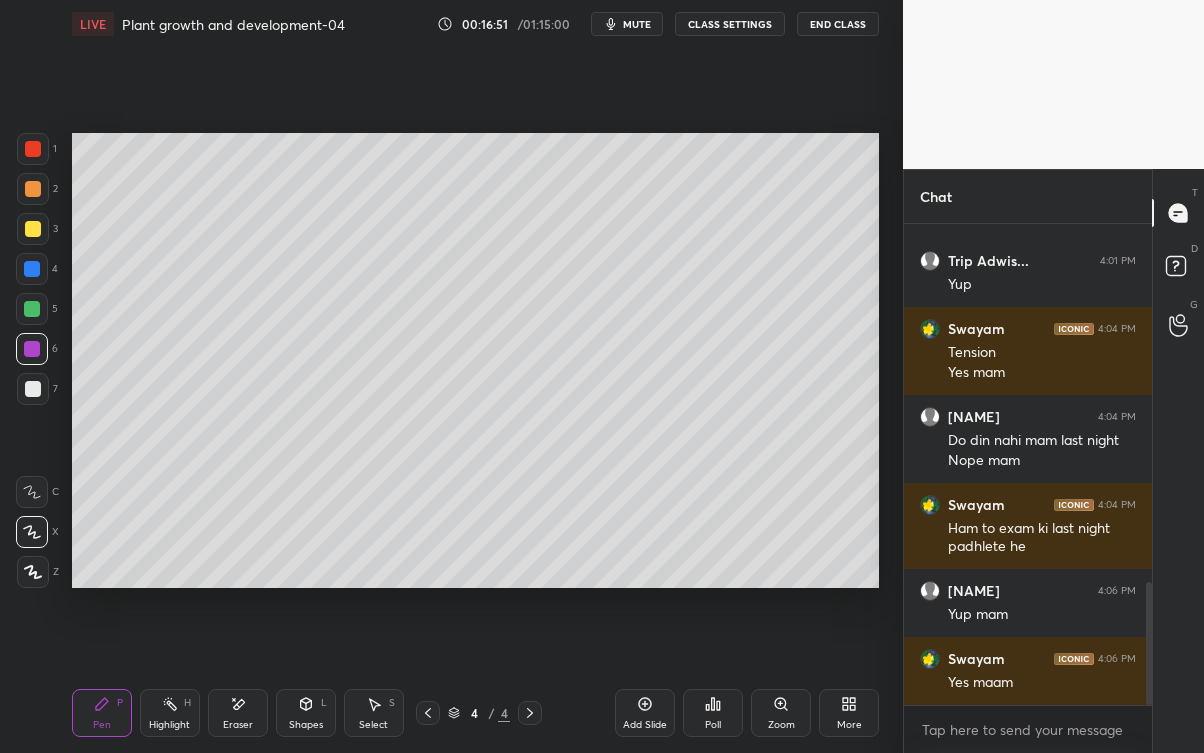 scroll, scrollTop: 99375, scrollLeft: 99176, axis: both 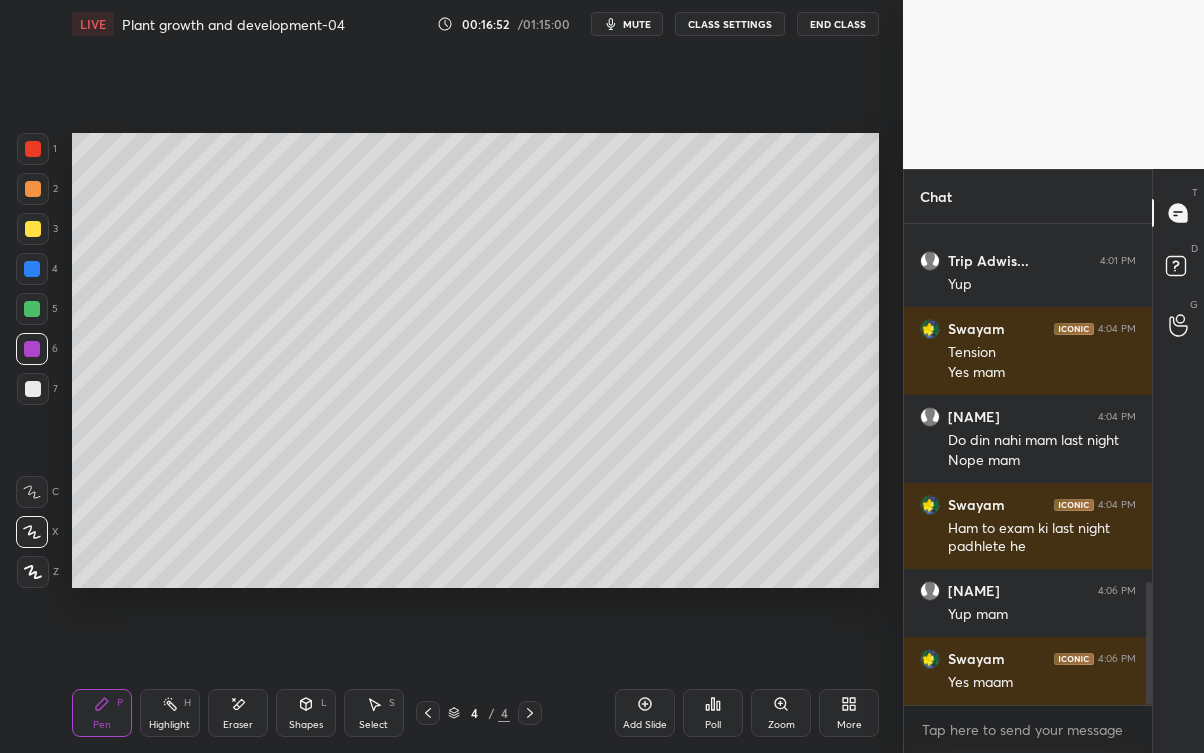 click at bounding box center [32, 269] 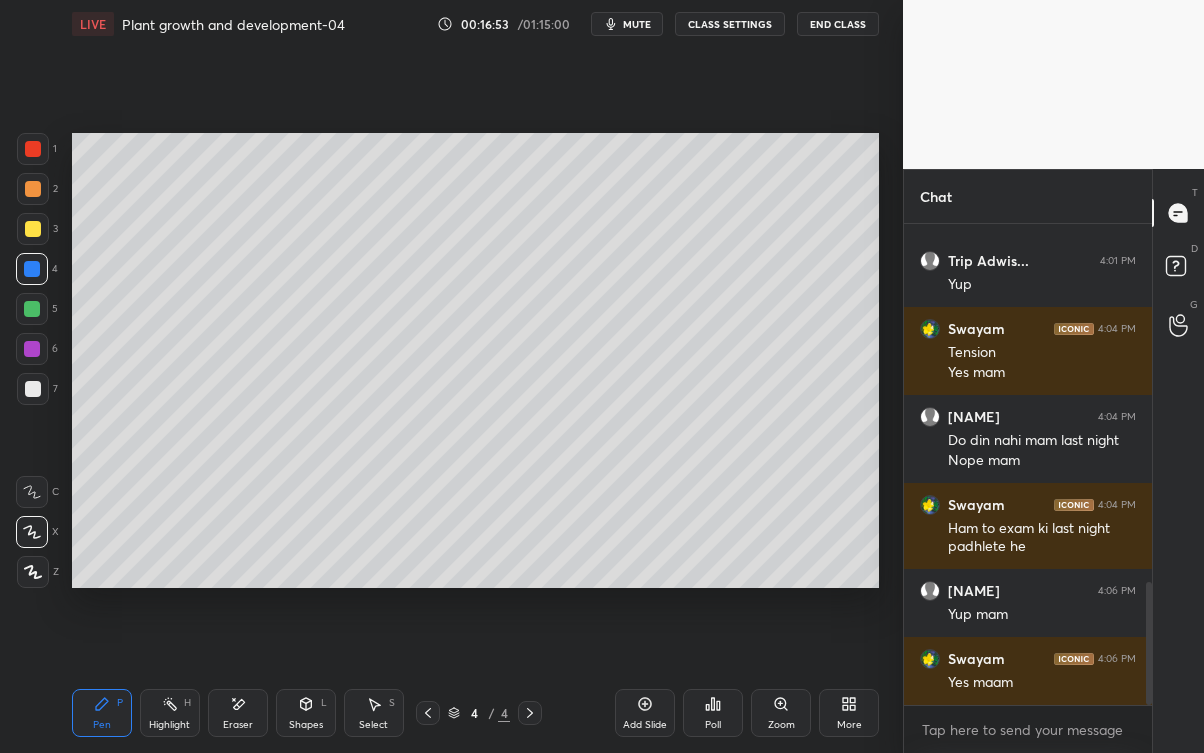 click on "Eraser" at bounding box center (238, 713) 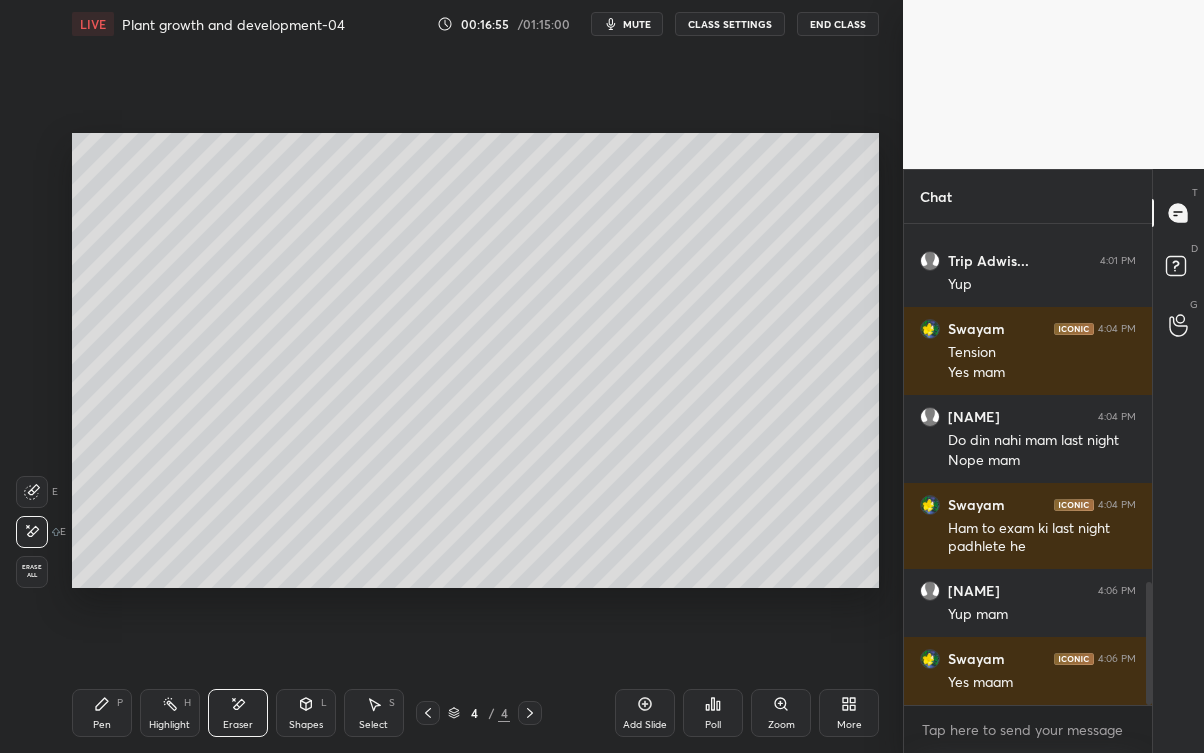 click on "Pen P" at bounding box center [102, 713] 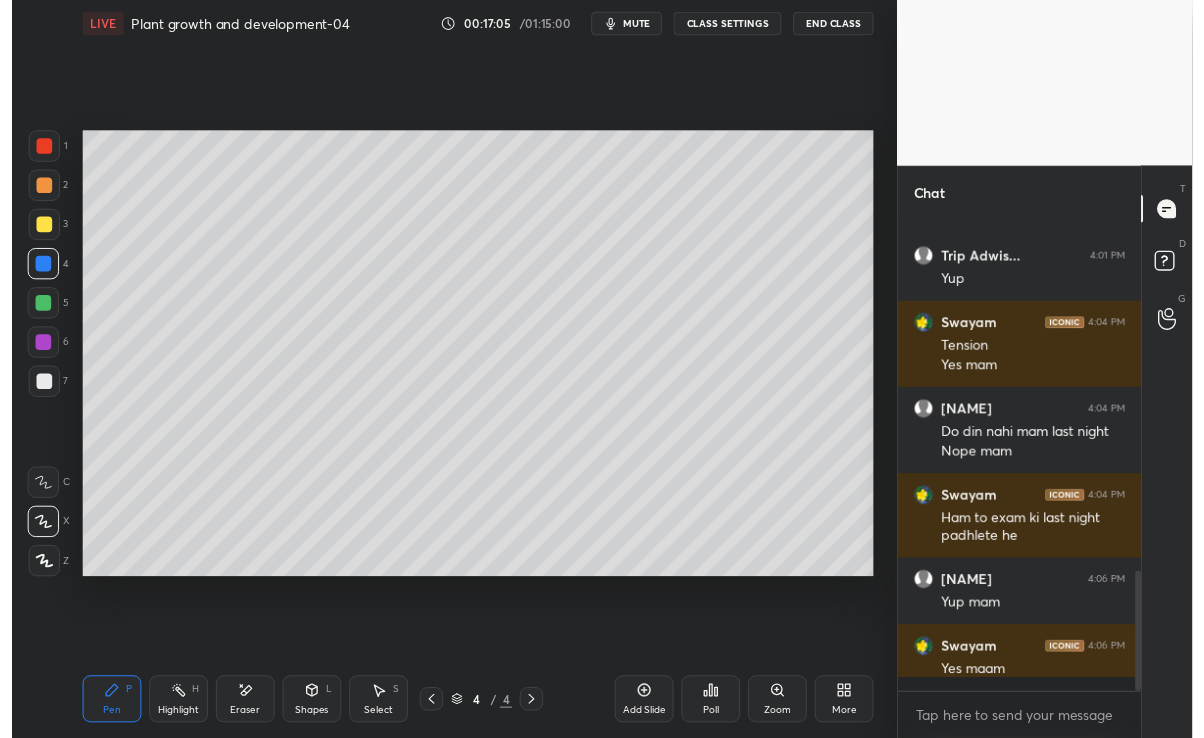 scroll, scrollTop: 609, scrollLeft: 823, axis: both 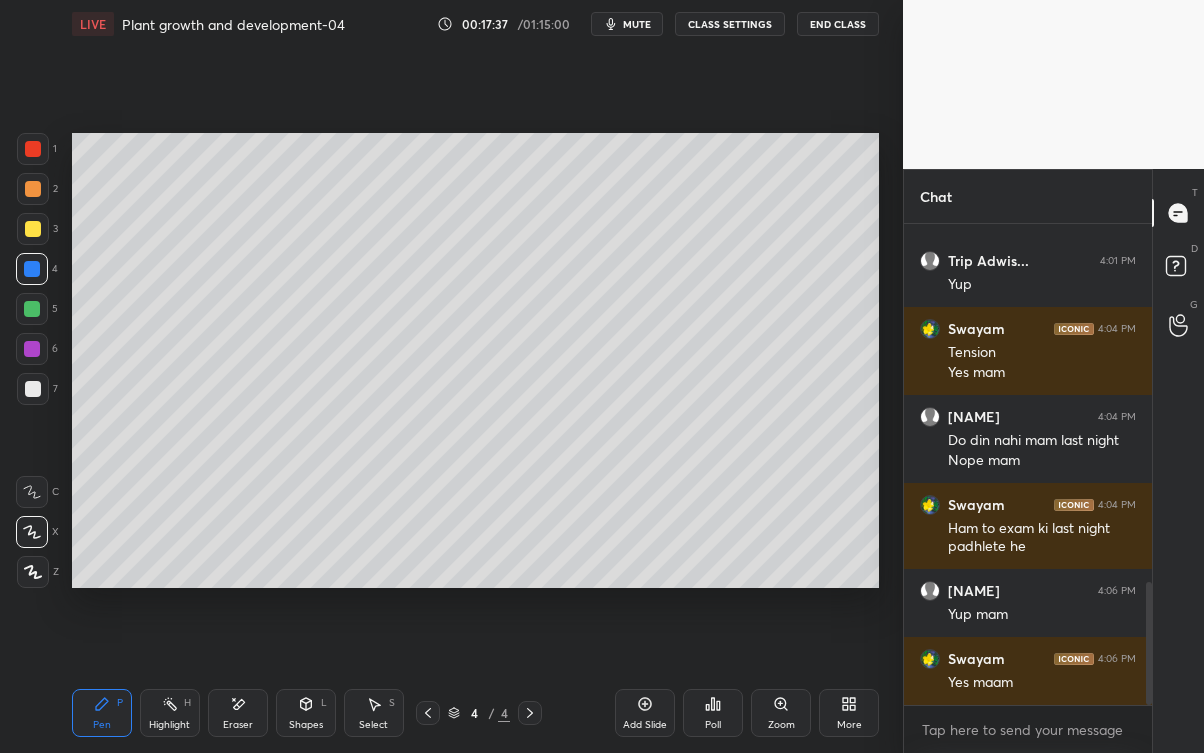 click on "Eraser" at bounding box center [238, 713] 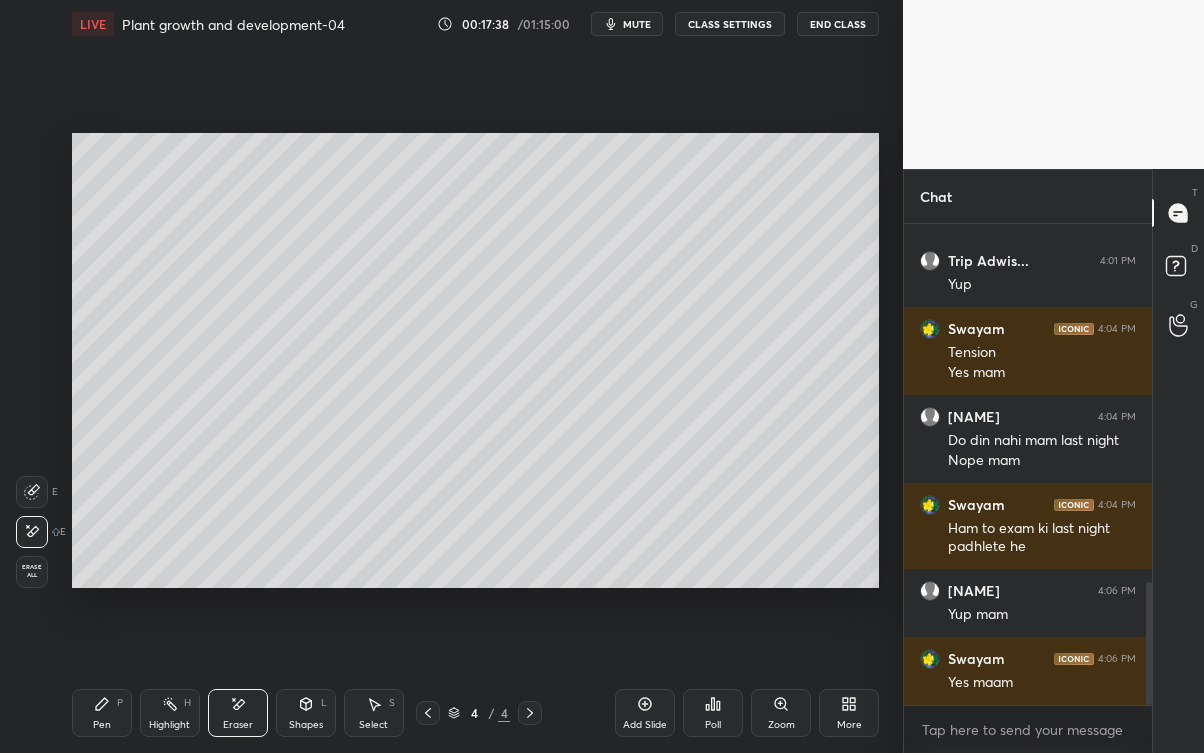 click on "Pen P" at bounding box center (102, 713) 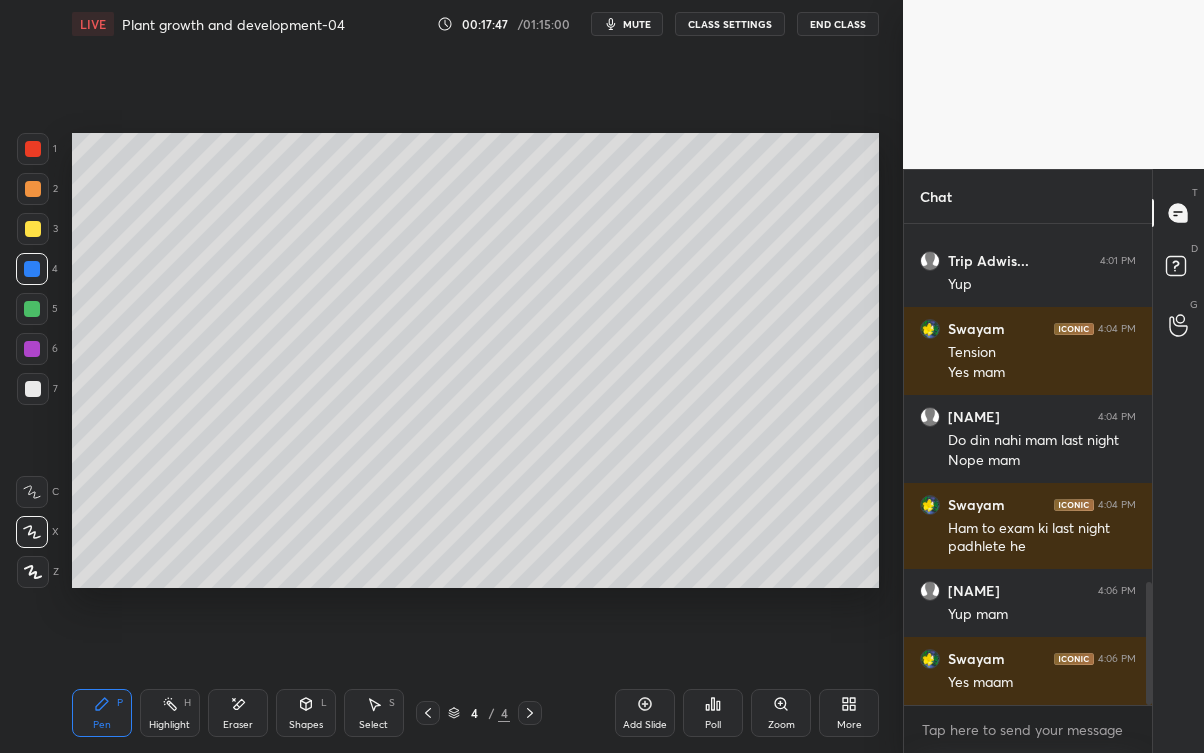 click at bounding box center (32, 349) 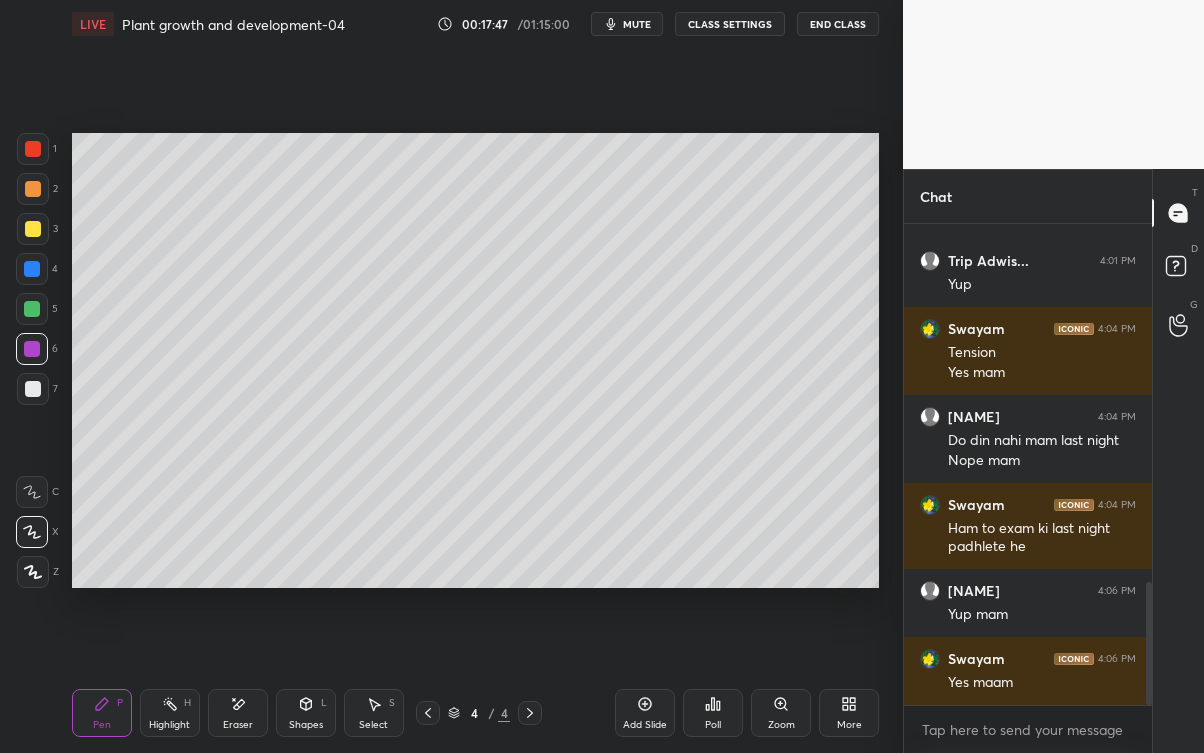 click at bounding box center (33, 389) 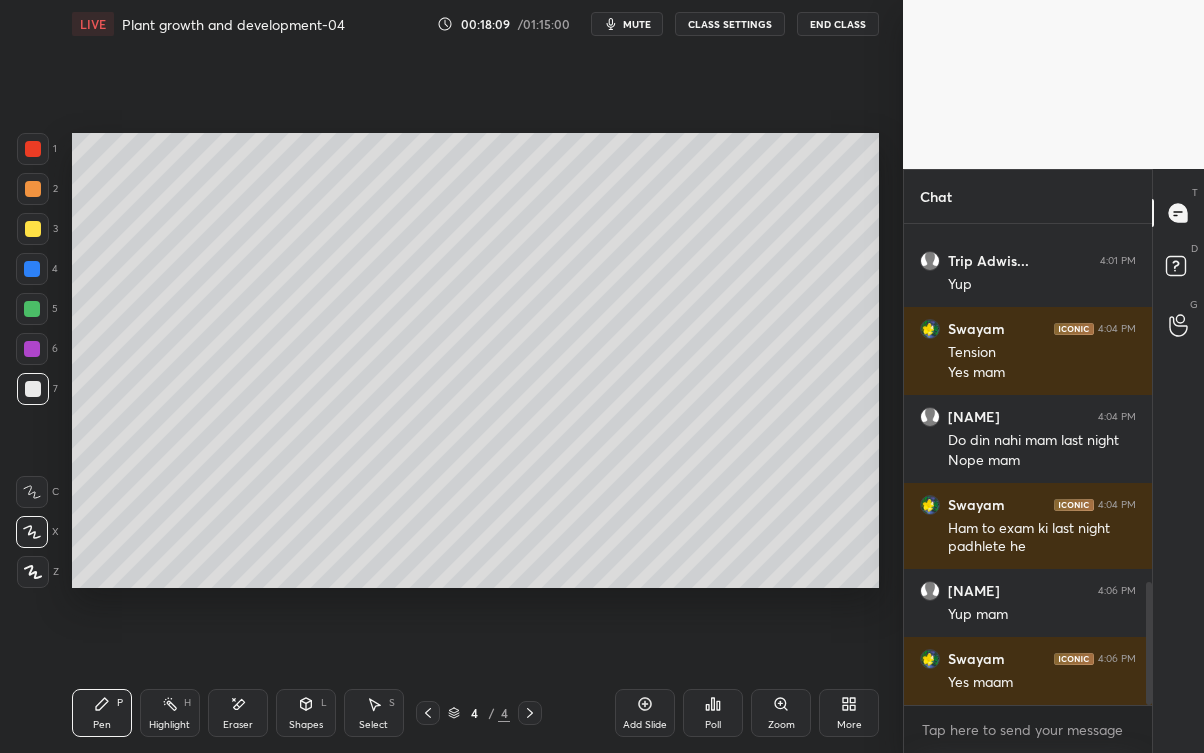 click at bounding box center (32, 309) 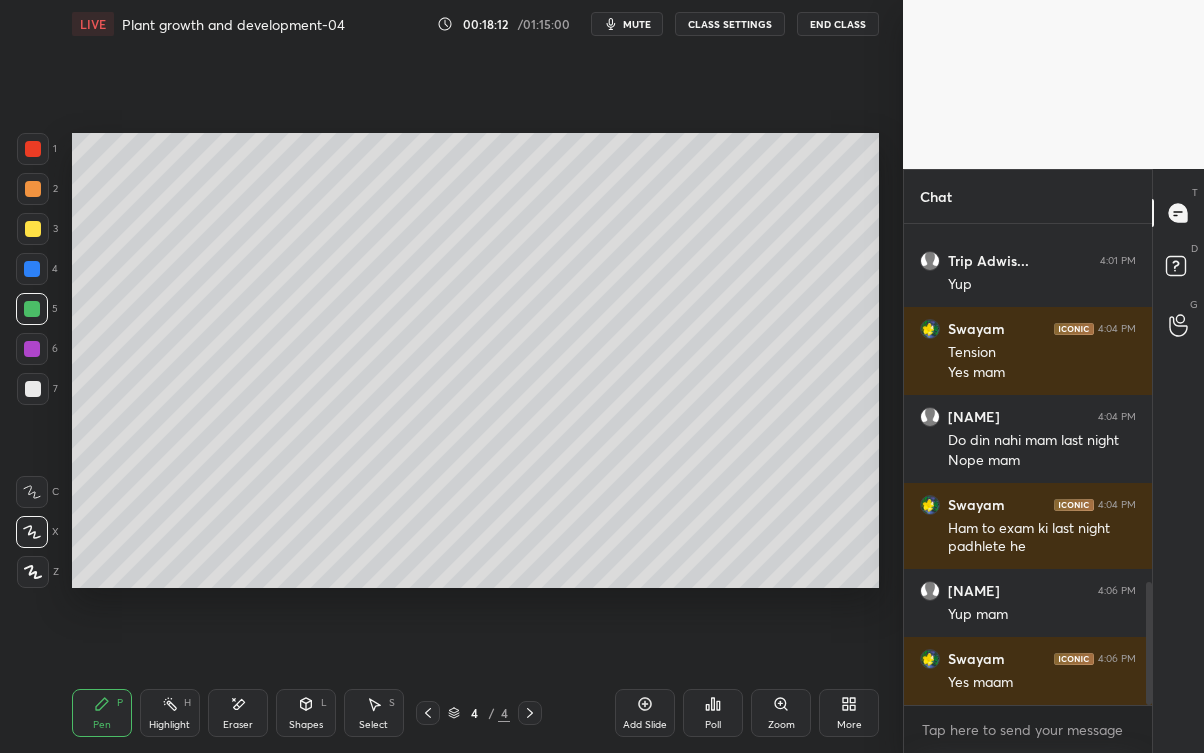 click on "Eraser" at bounding box center (238, 713) 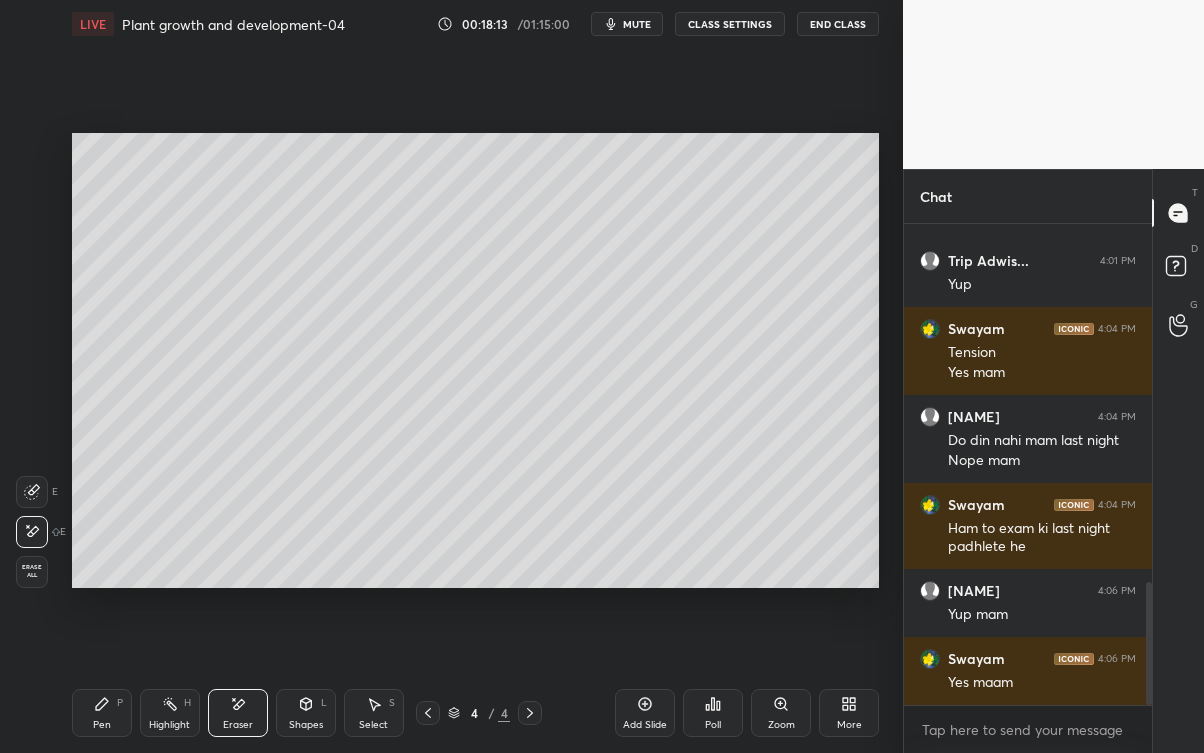 click on "Pen P" at bounding box center [102, 713] 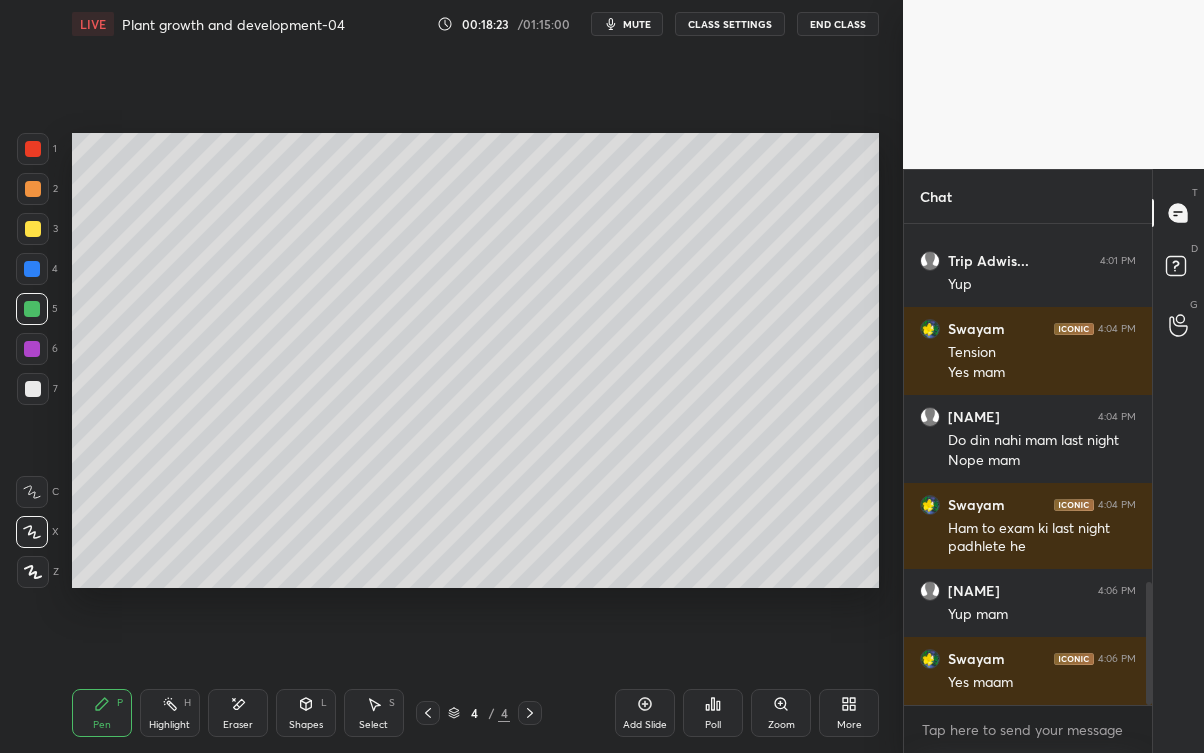 click on "Eraser" at bounding box center (238, 713) 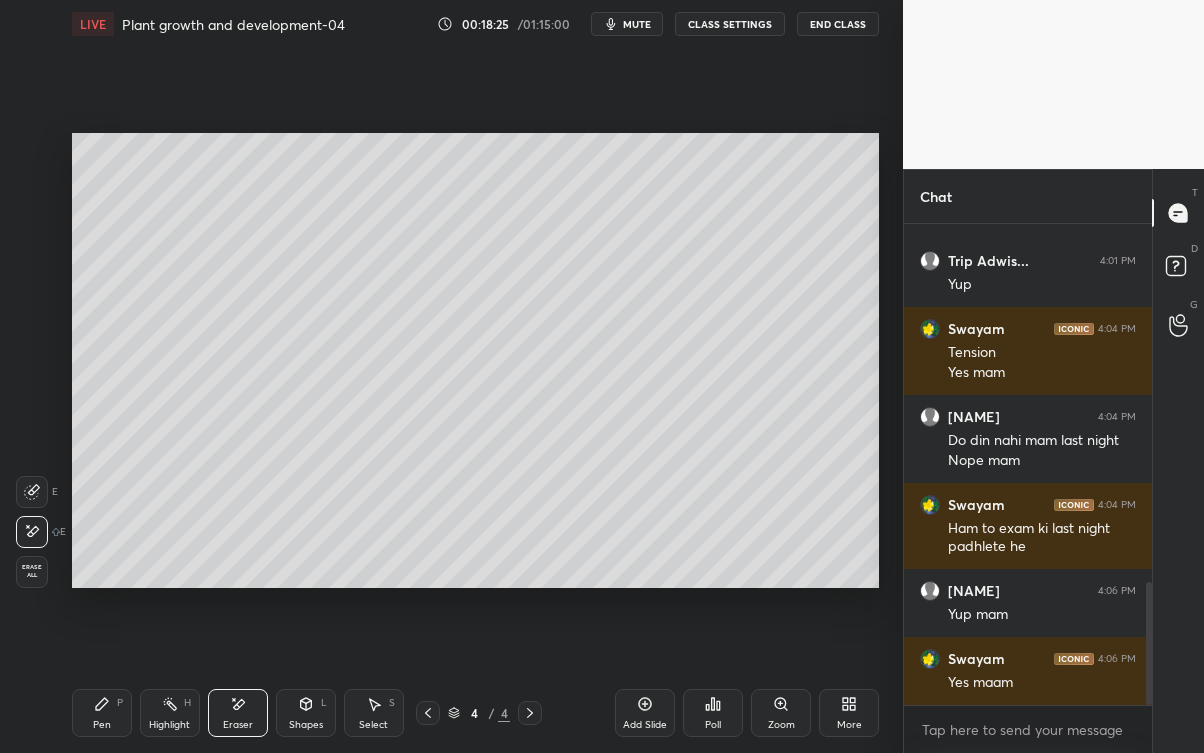 click on "Pen P" at bounding box center [102, 713] 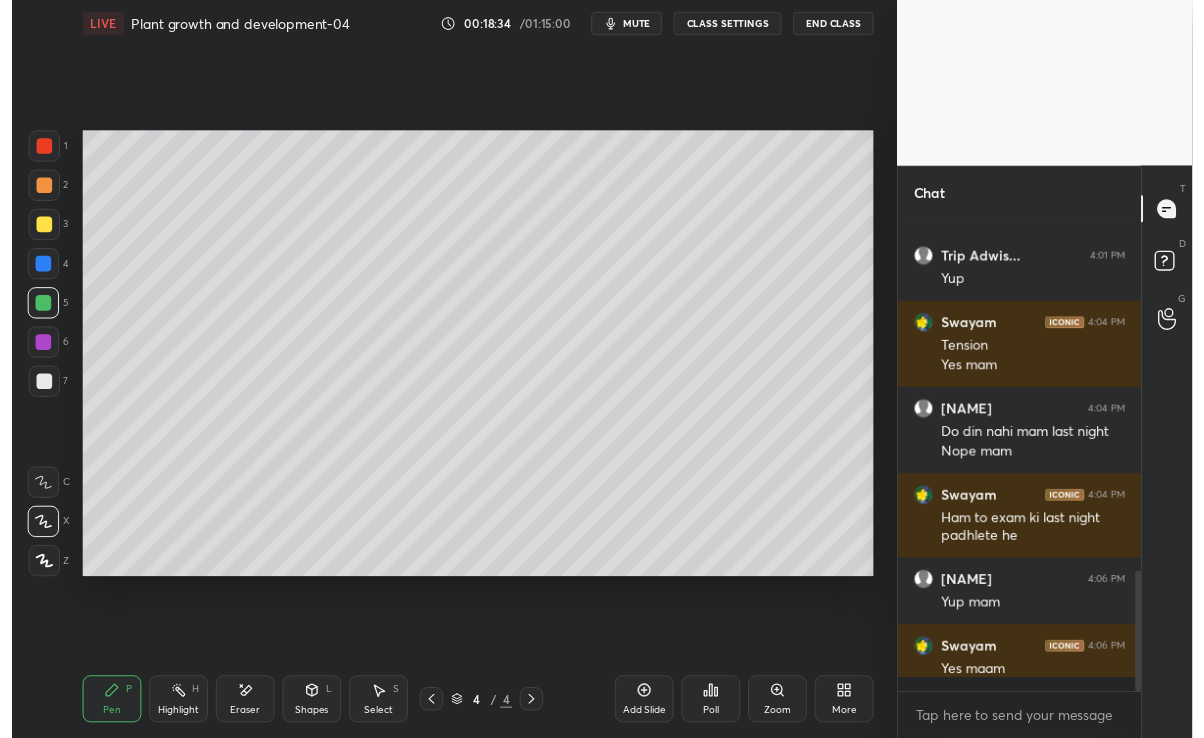 scroll, scrollTop: 609, scrollLeft: 823, axis: both 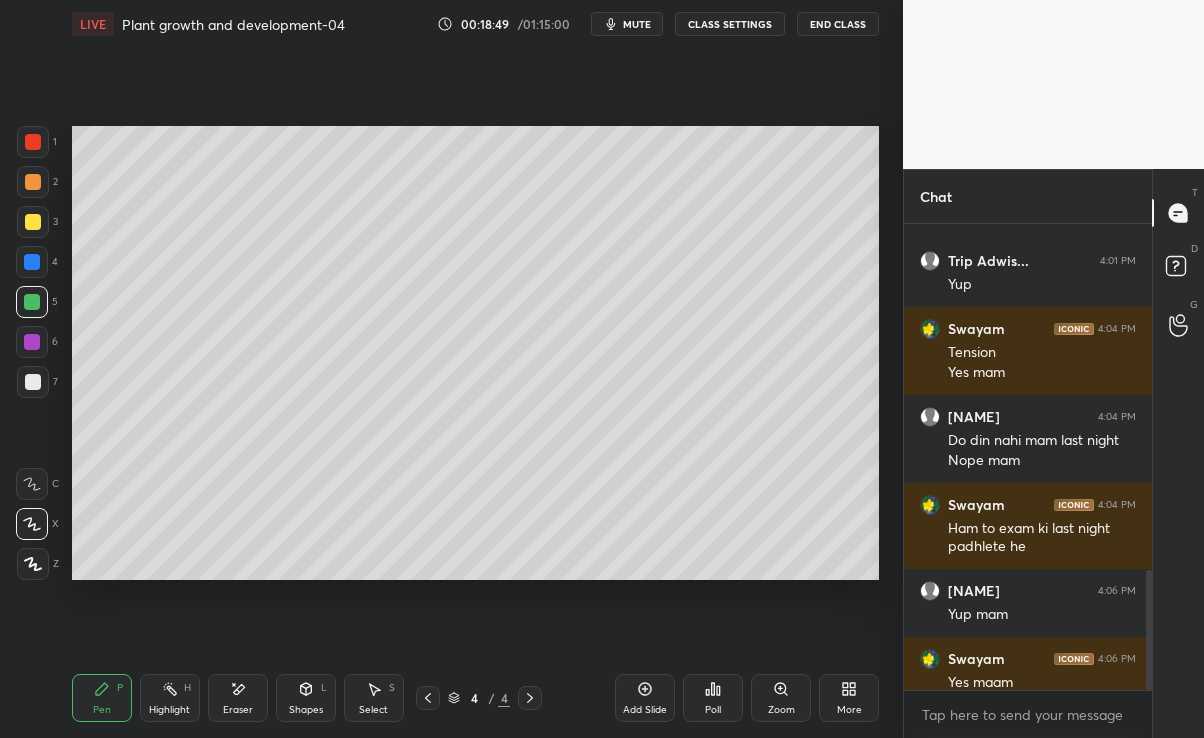 click at bounding box center (32, 342) 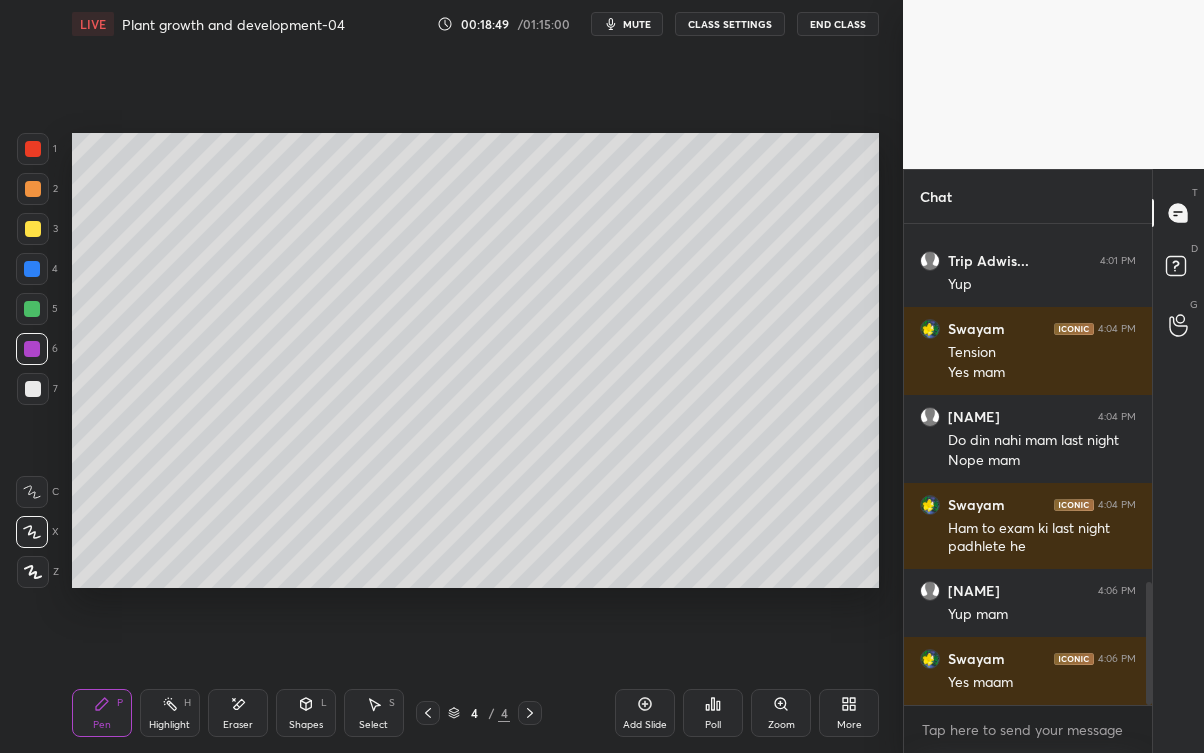 scroll, scrollTop: 99375, scrollLeft: 99176, axis: both 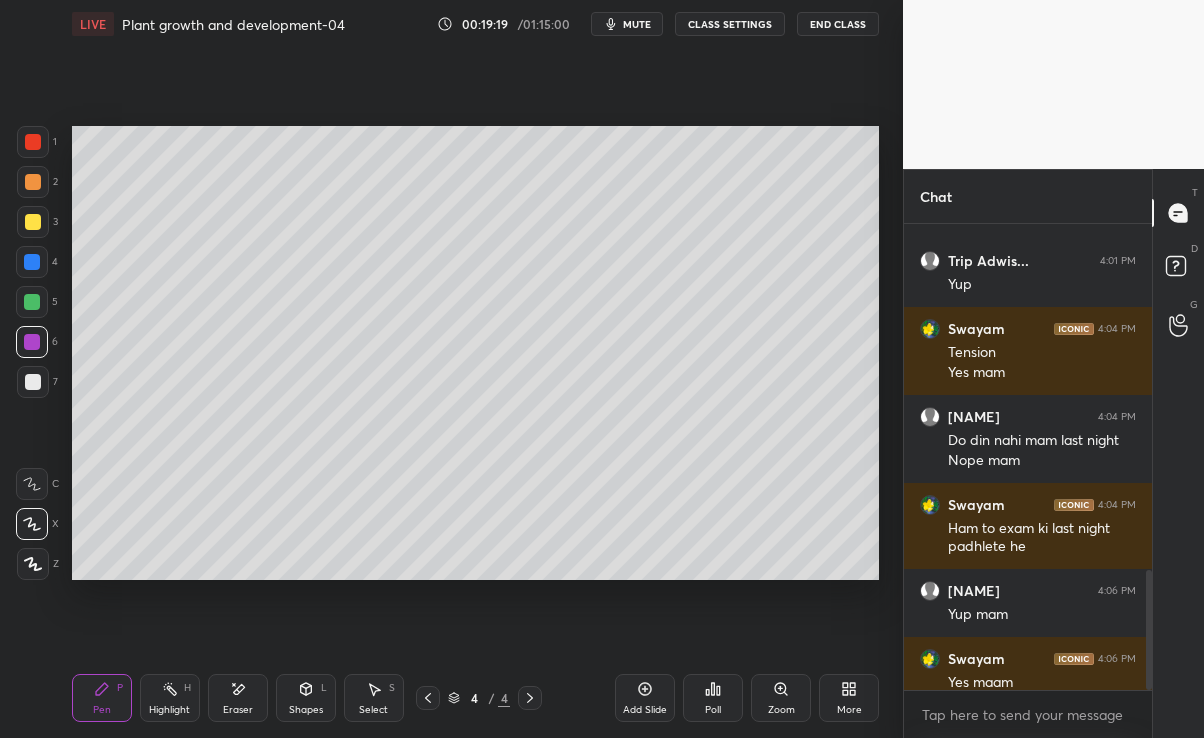 click on "Pen P Highlight H Eraser Shapes L Select S 4 / 4 Add Slide Poll Zoom More" at bounding box center [476, 698] 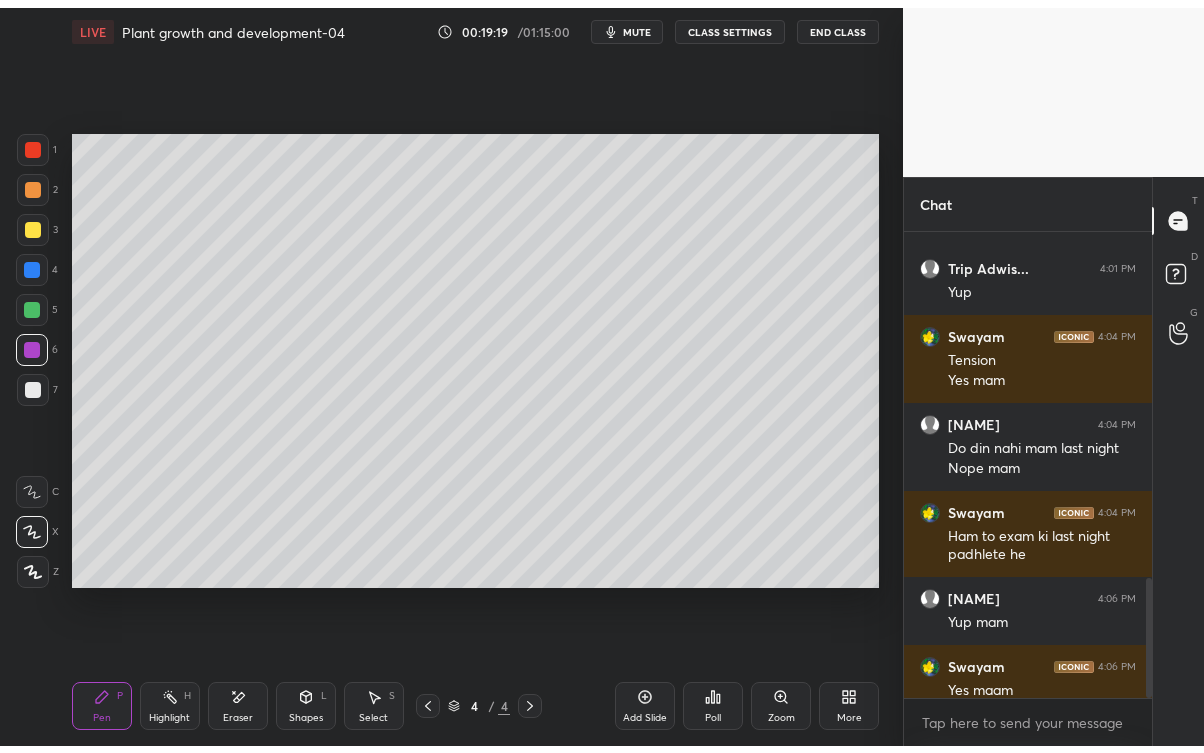 scroll, scrollTop: 99375, scrollLeft: 99176, axis: both 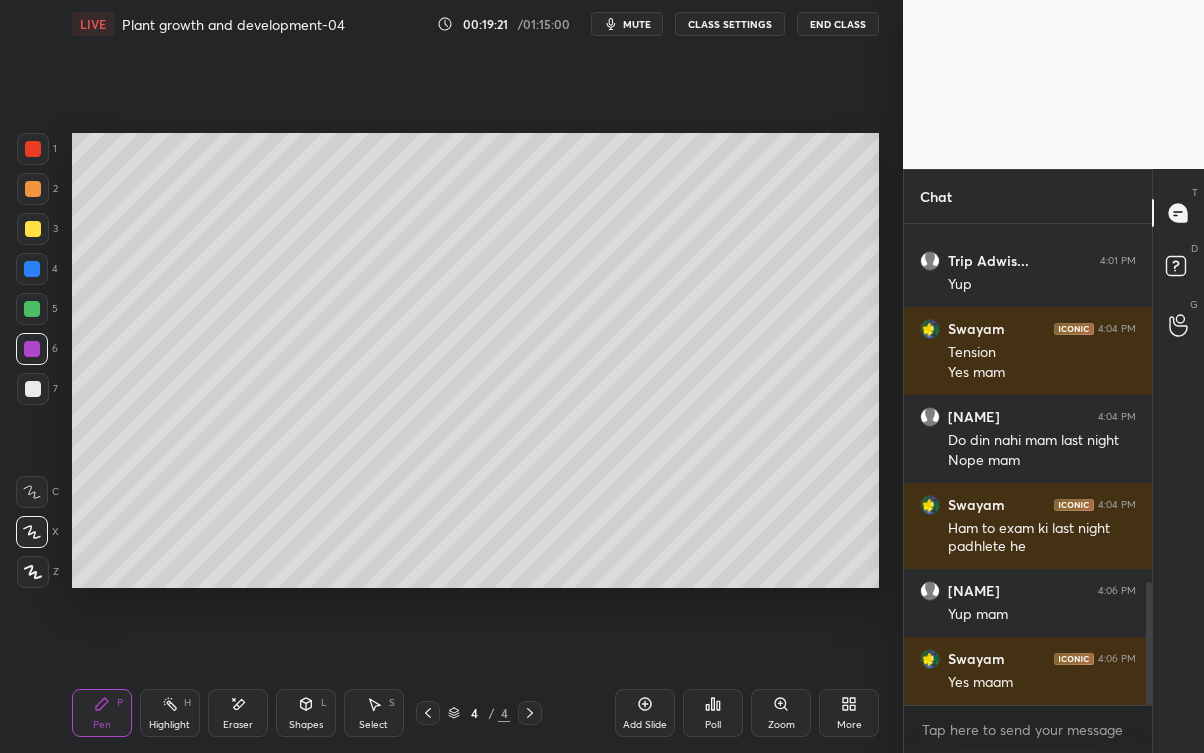 click at bounding box center [428, 713] 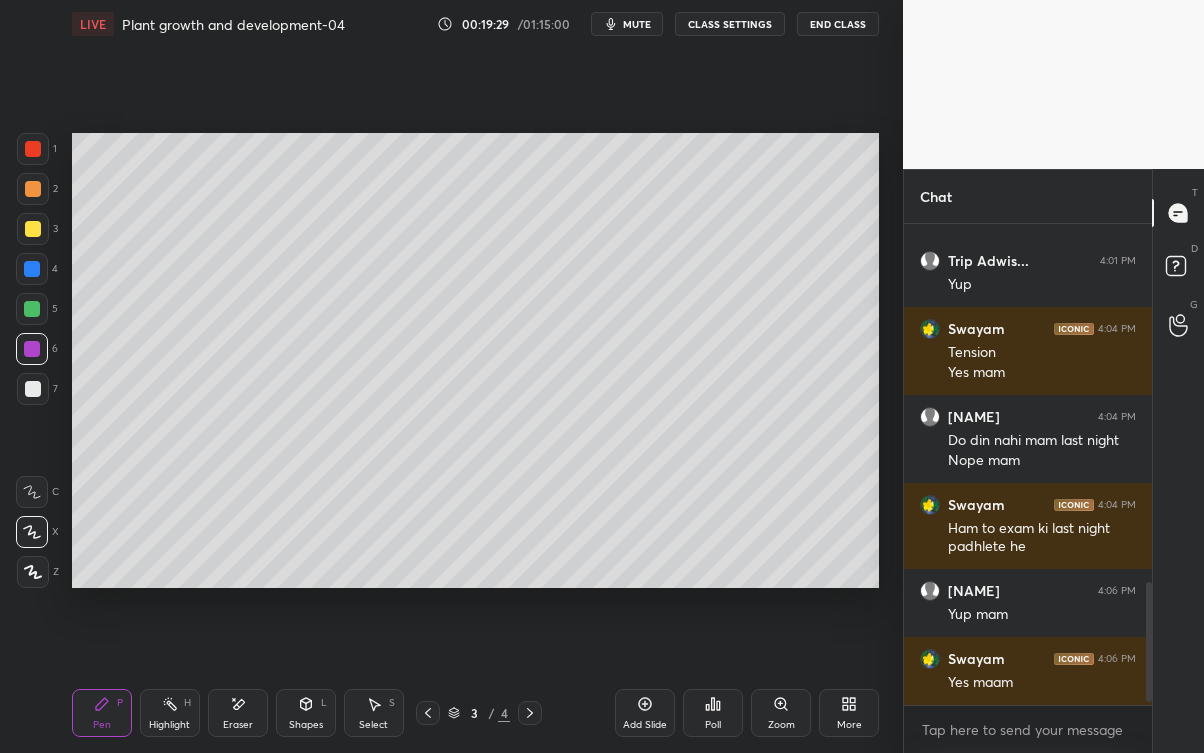scroll, scrollTop: 1458, scrollLeft: 0, axis: vertical 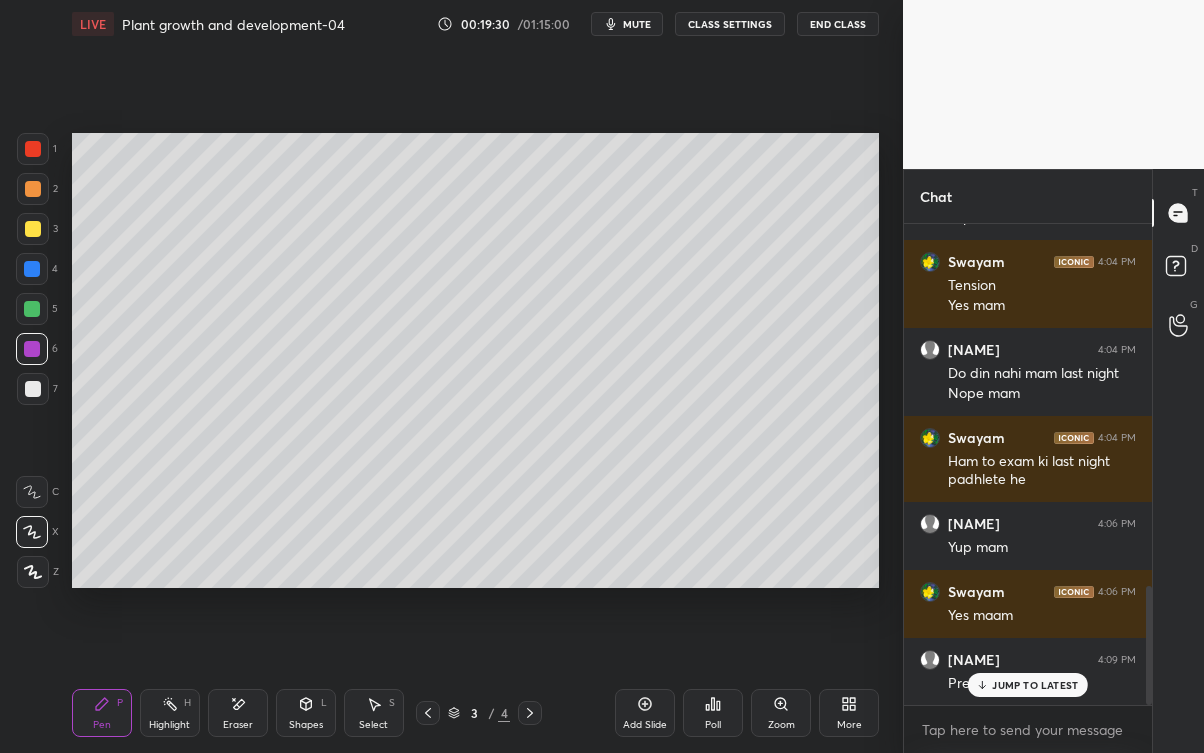 click on "JUMP TO LATEST" at bounding box center (1035, 685) 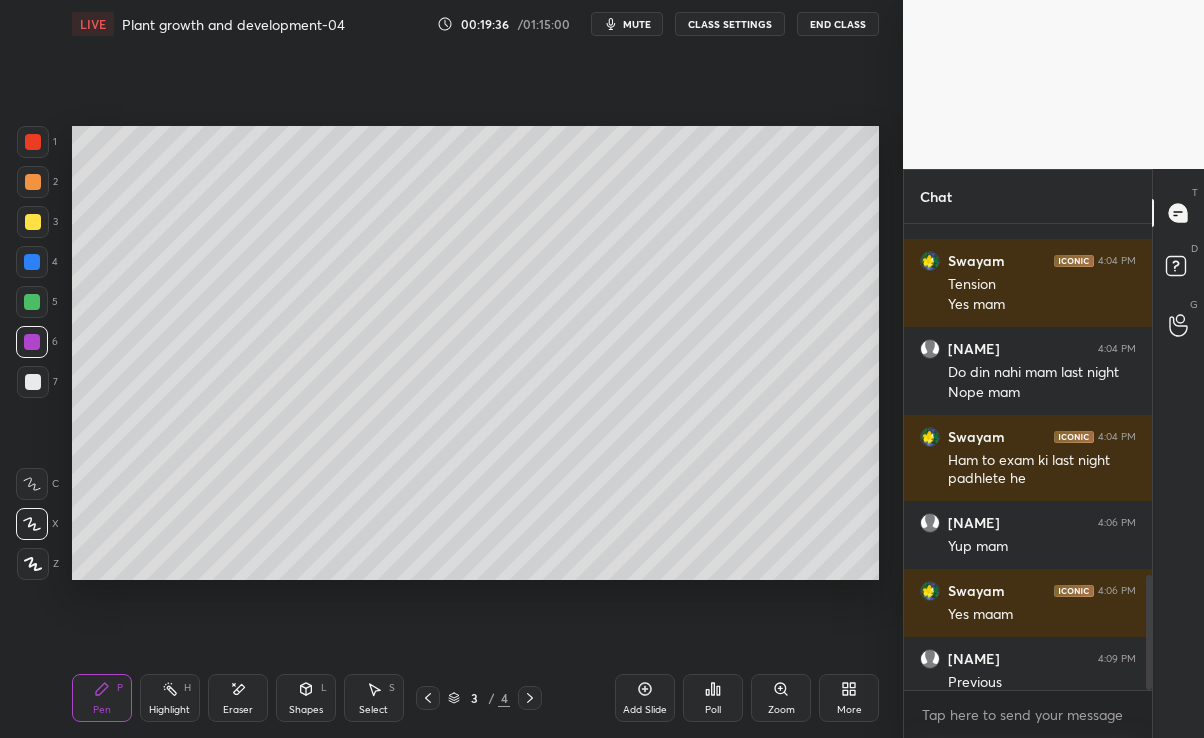 scroll, scrollTop: 609, scrollLeft: 823, axis: both 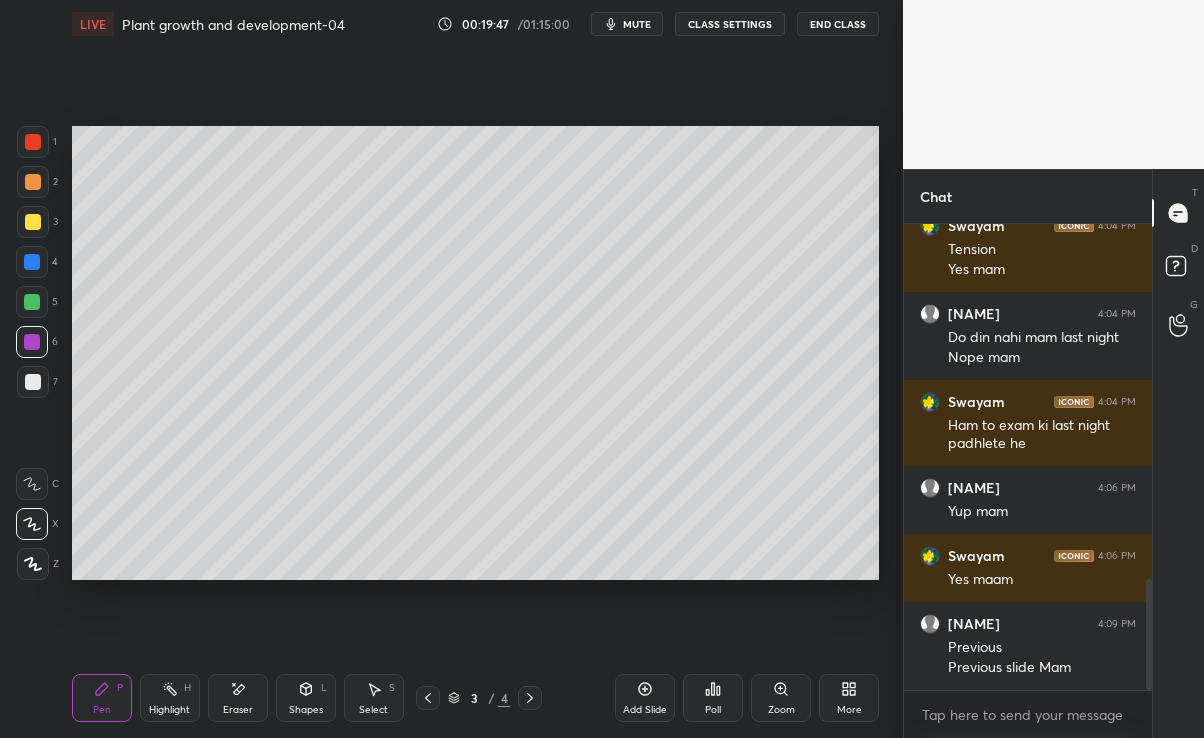 click on "Select S" at bounding box center [374, 698] 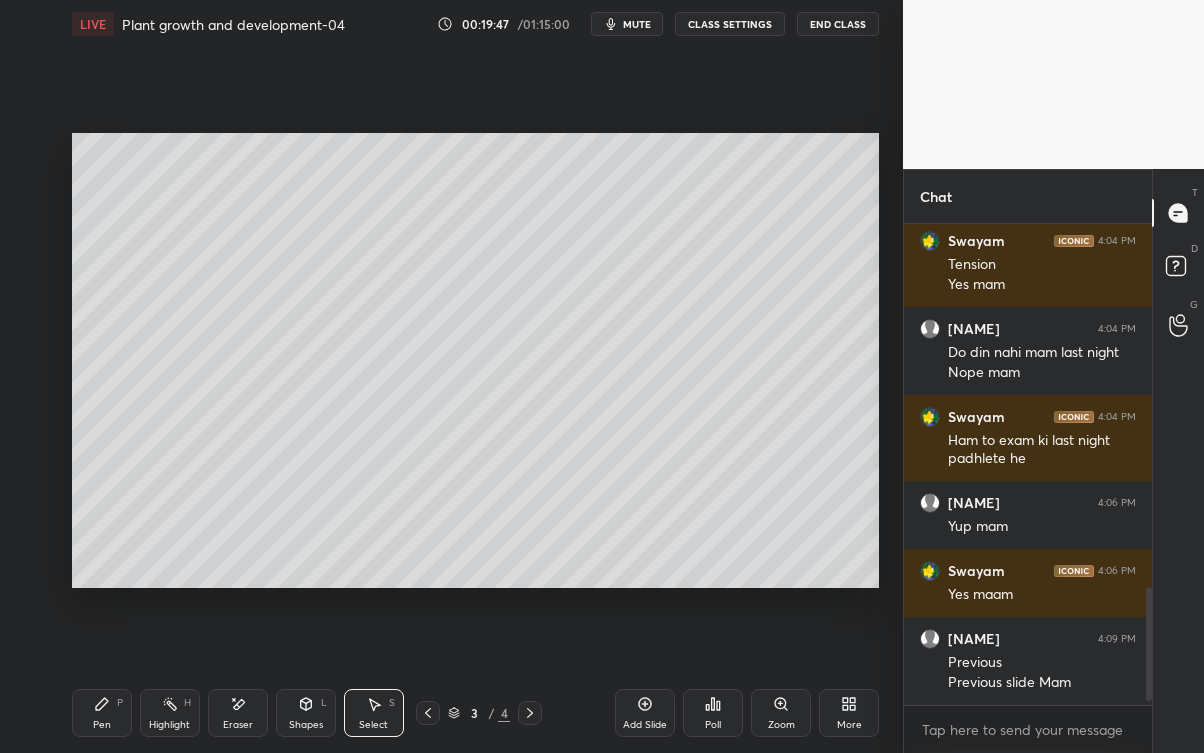 click on "0 ° Undo Copy Duplicate Duplicate to new slide Delete" at bounding box center [476, 360] 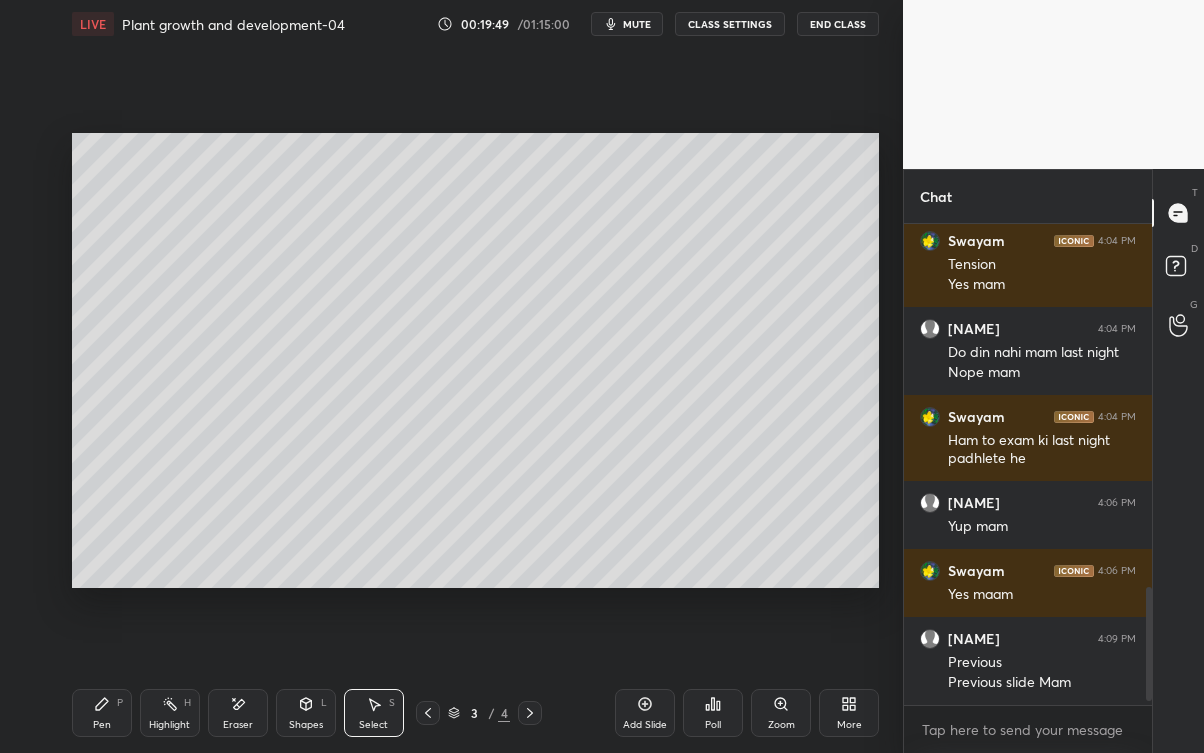 click on "Pen P" at bounding box center [102, 713] 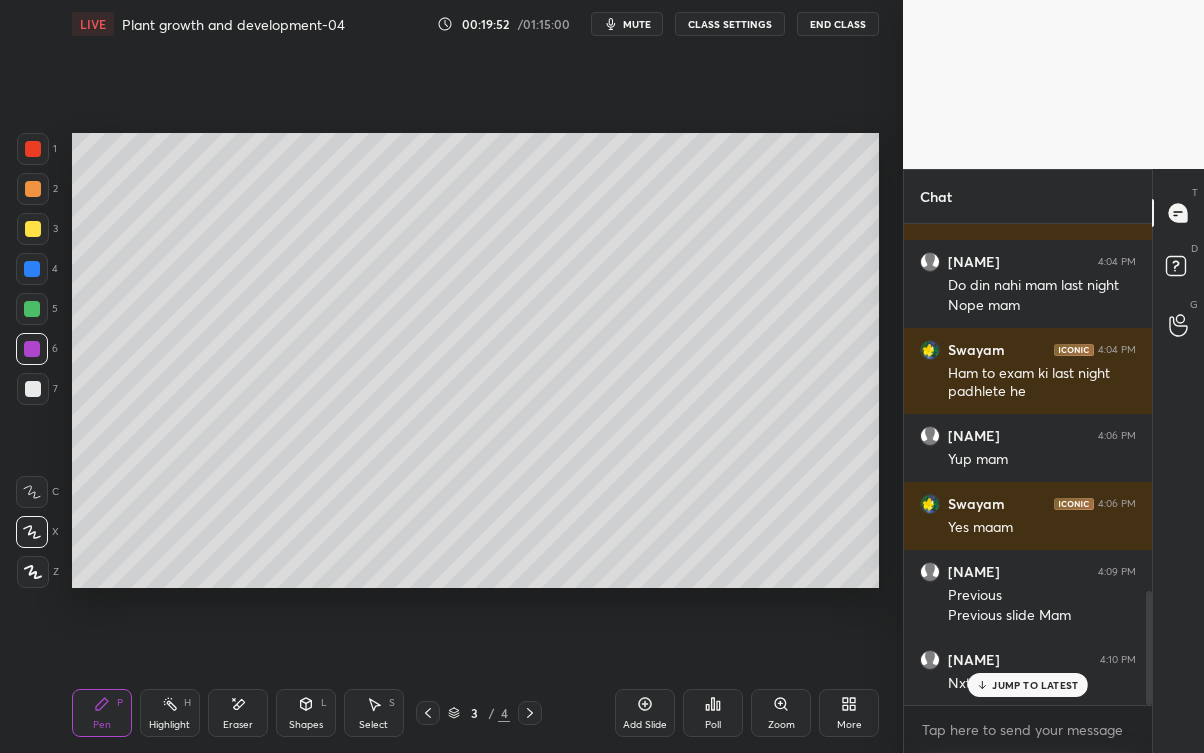 click 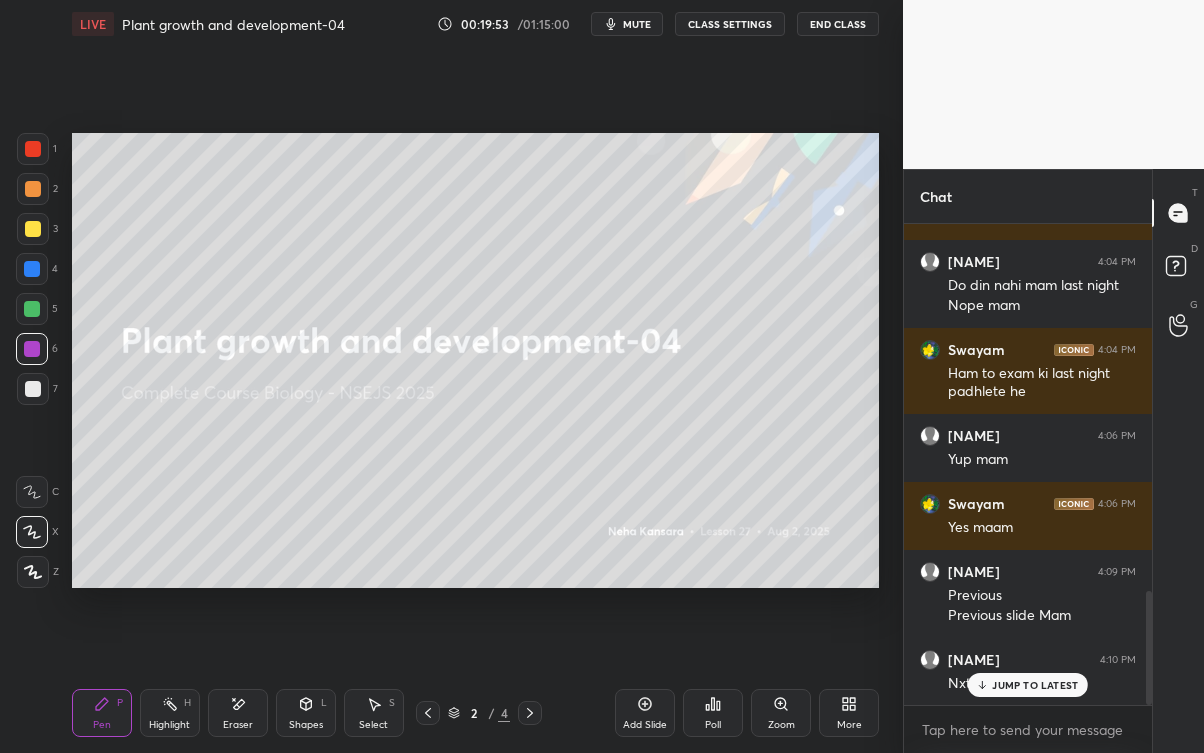 click at bounding box center [530, 713] 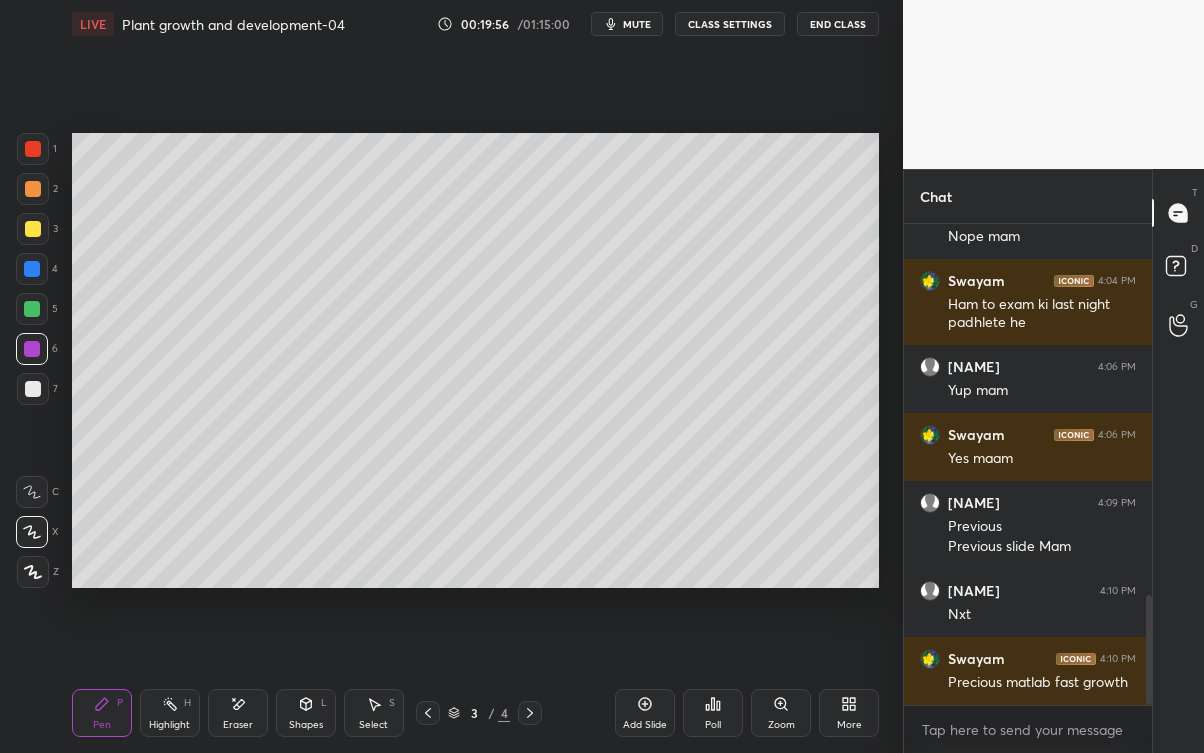 click 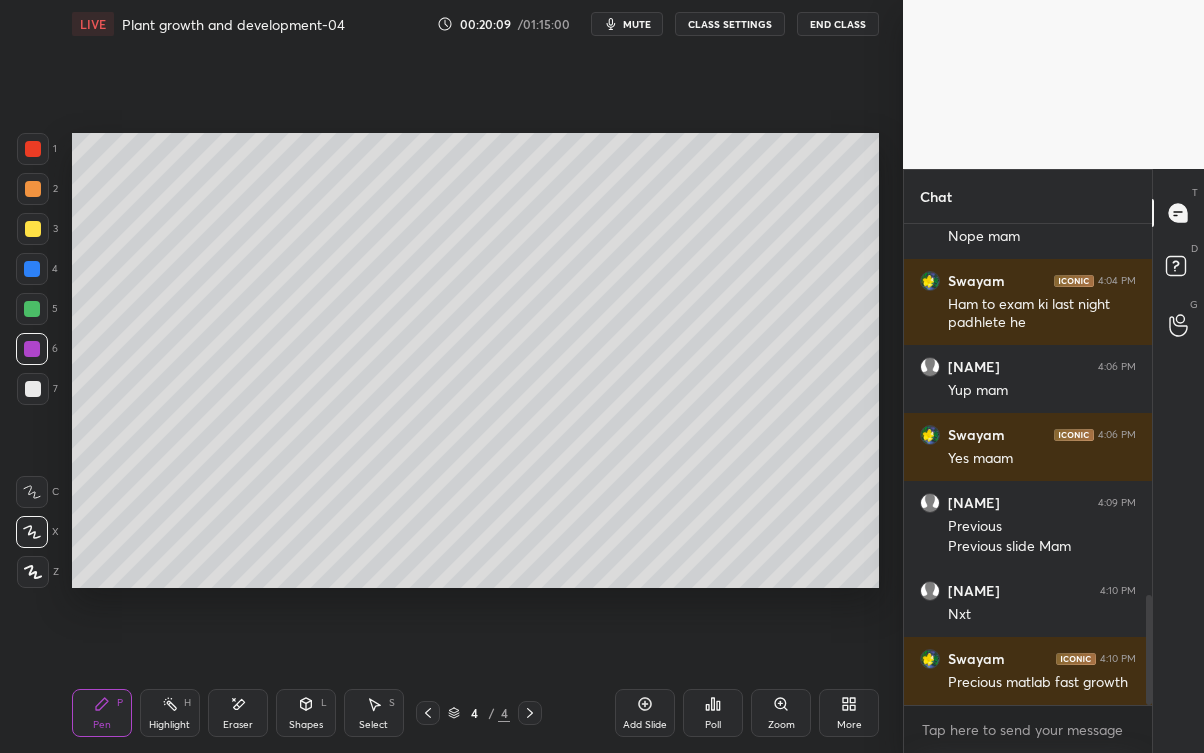 scroll, scrollTop: 1634, scrollLeft: 0, axis: vertical 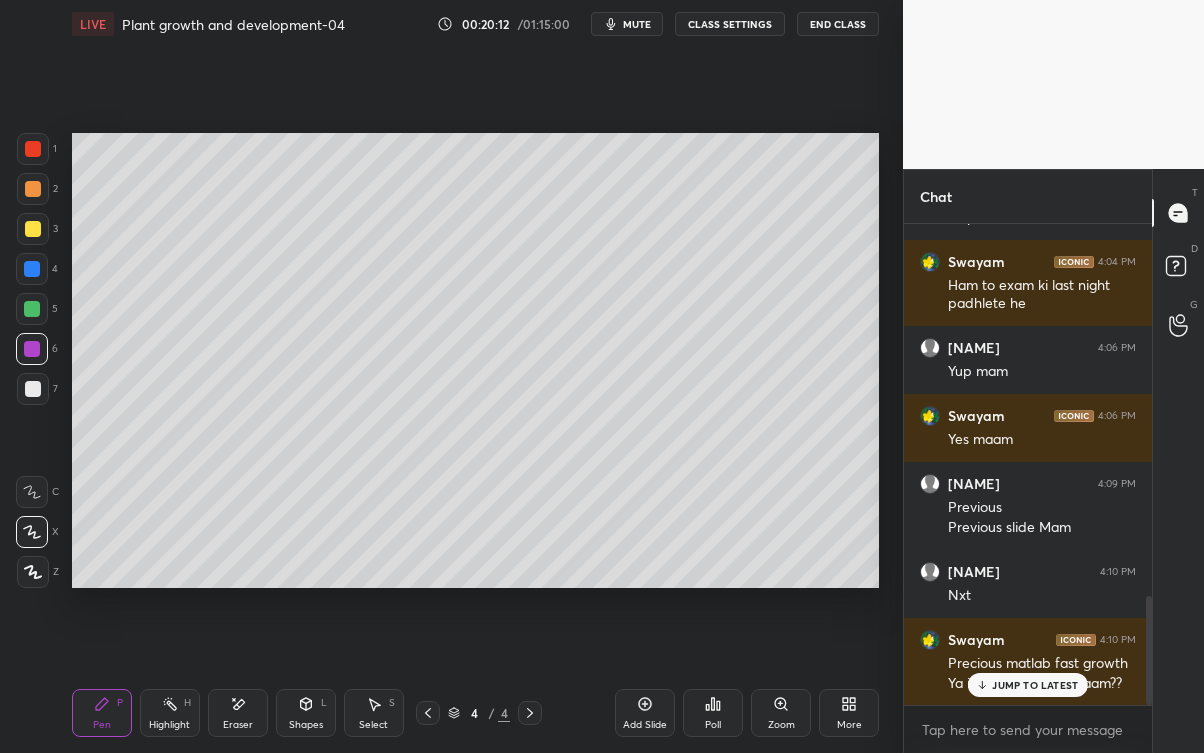 click on "JUMP TO LATEST" at bounding box center (1028, 685) 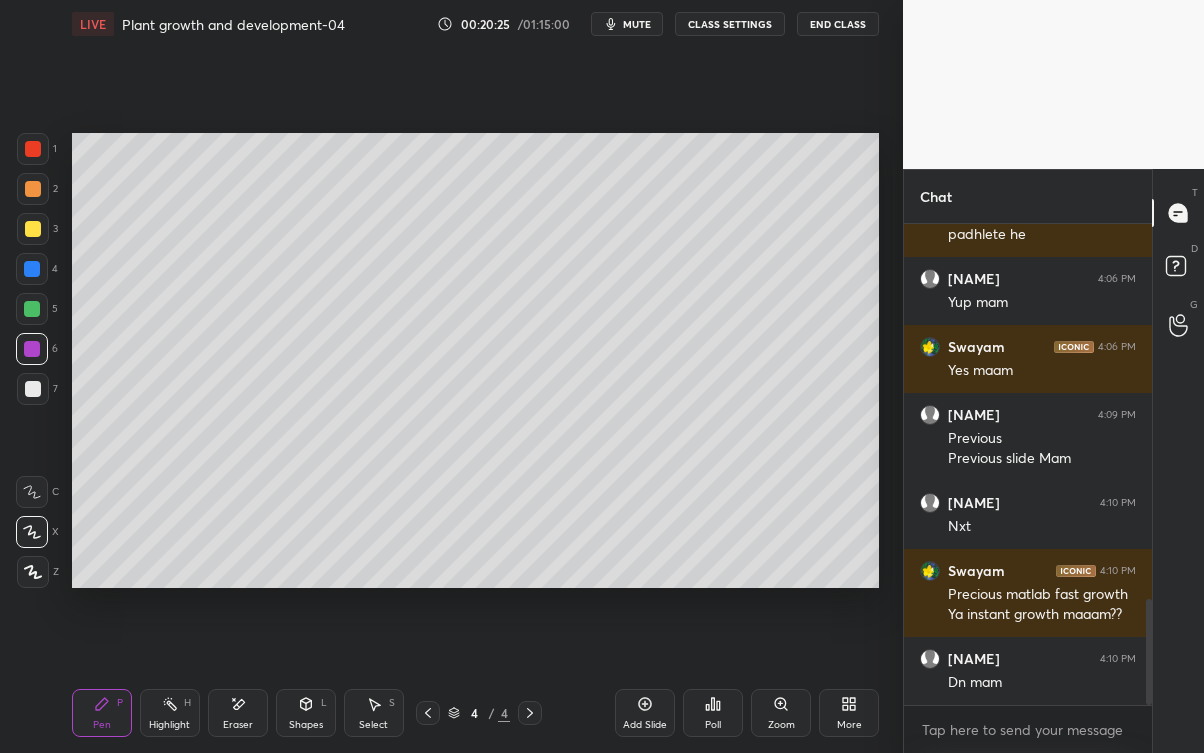 scroll, scrollTop: 1770, scrollLeft: 0, axis: vertical 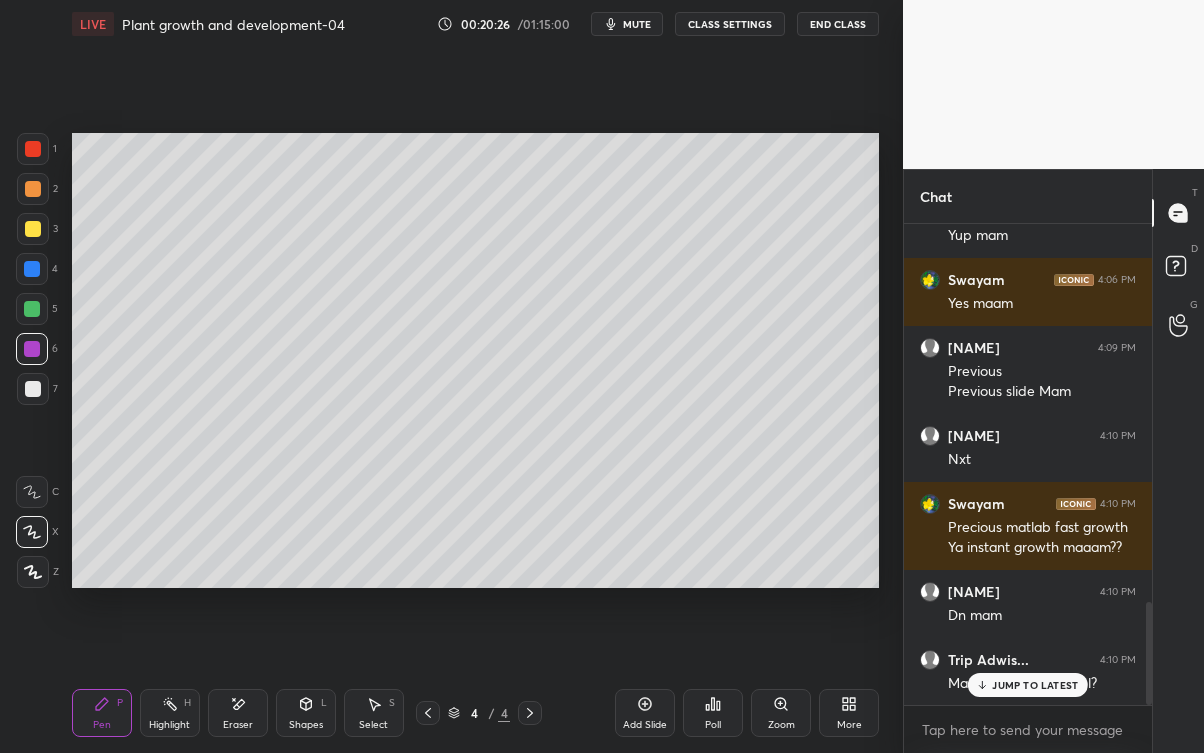 click on "JUMP TO LATEST" at bounding box center (1028, 685) 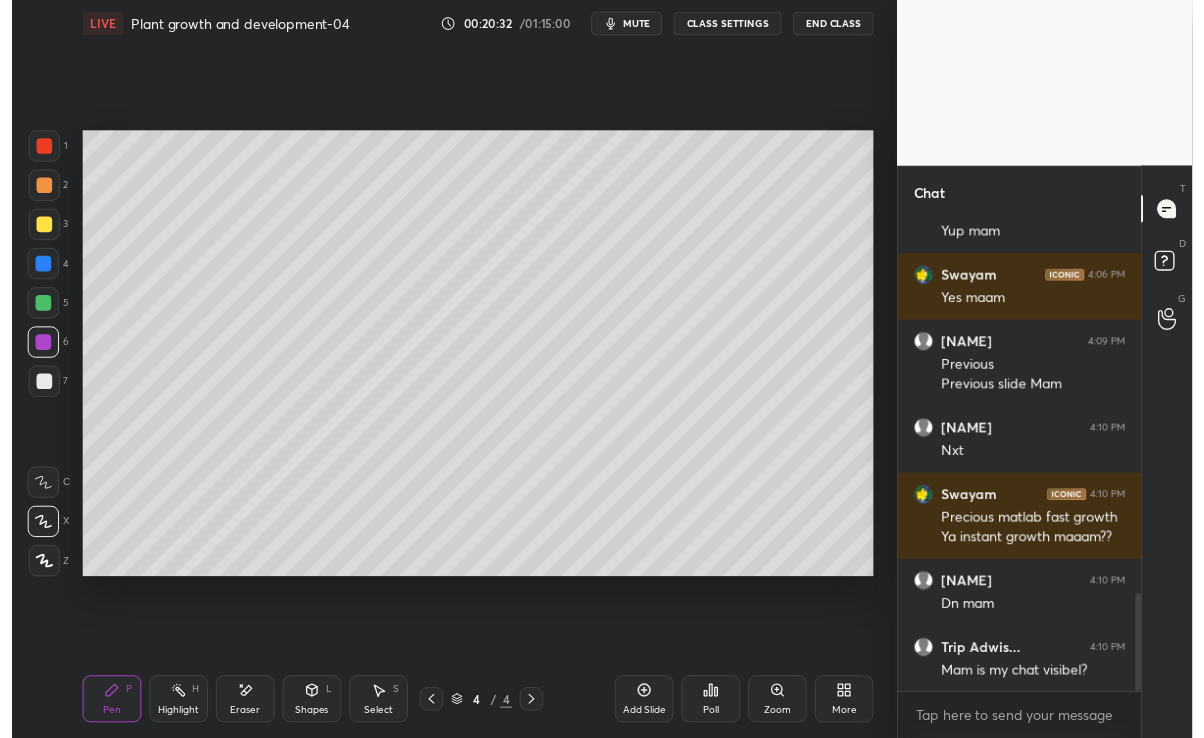 scroll, scrollTop: 1839, scrollLeft: 0, axis: vertical 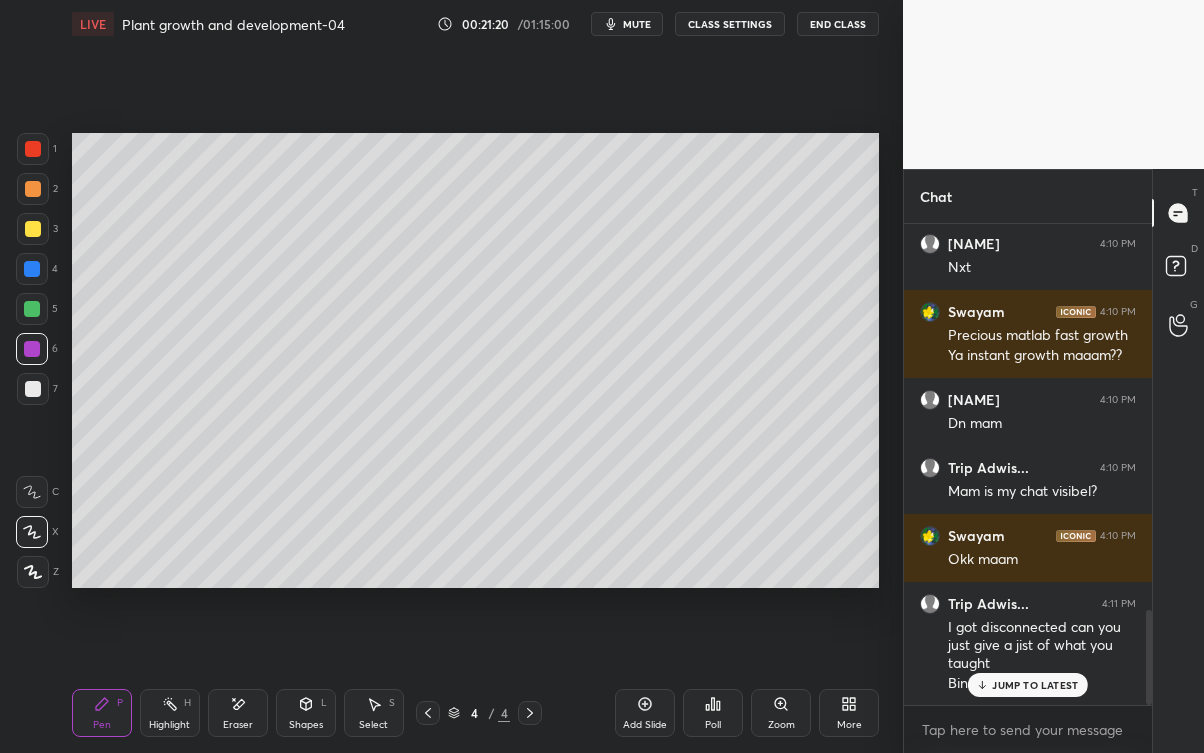 click on "JUMP TO LATEST" at bounding box center [1028, 685] 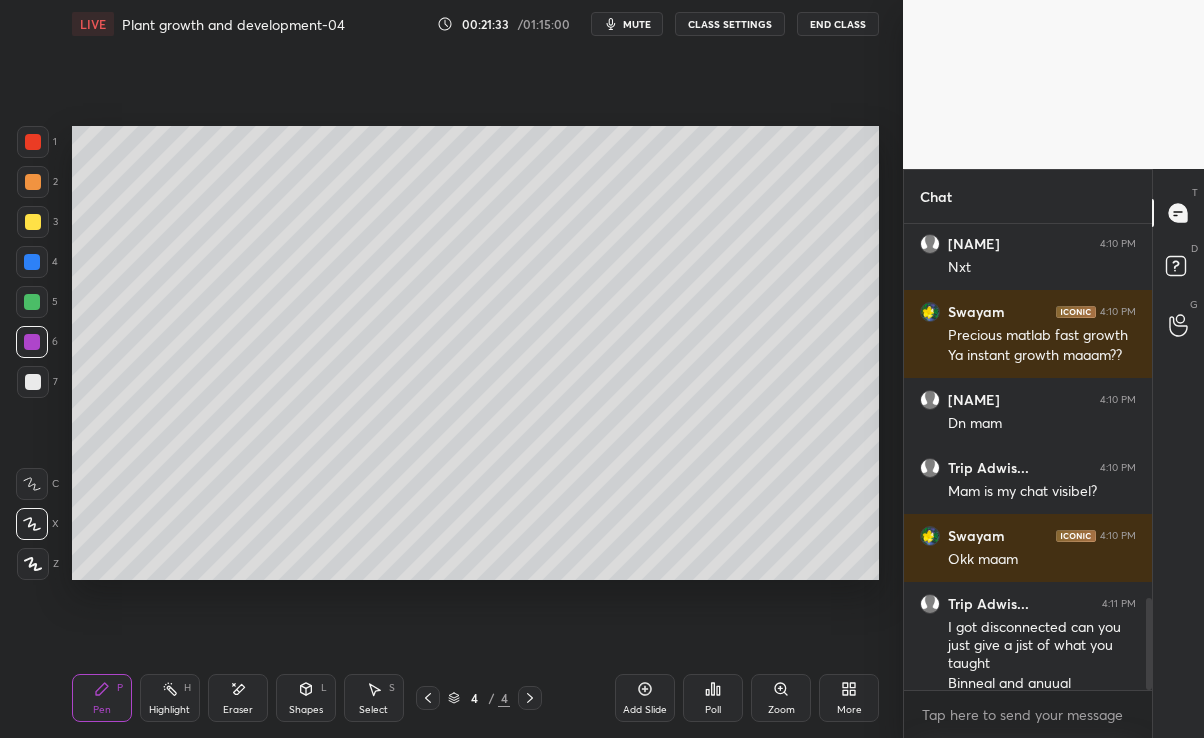 scroll, scrollTop: 609, scrollLeft: 823, axis: both 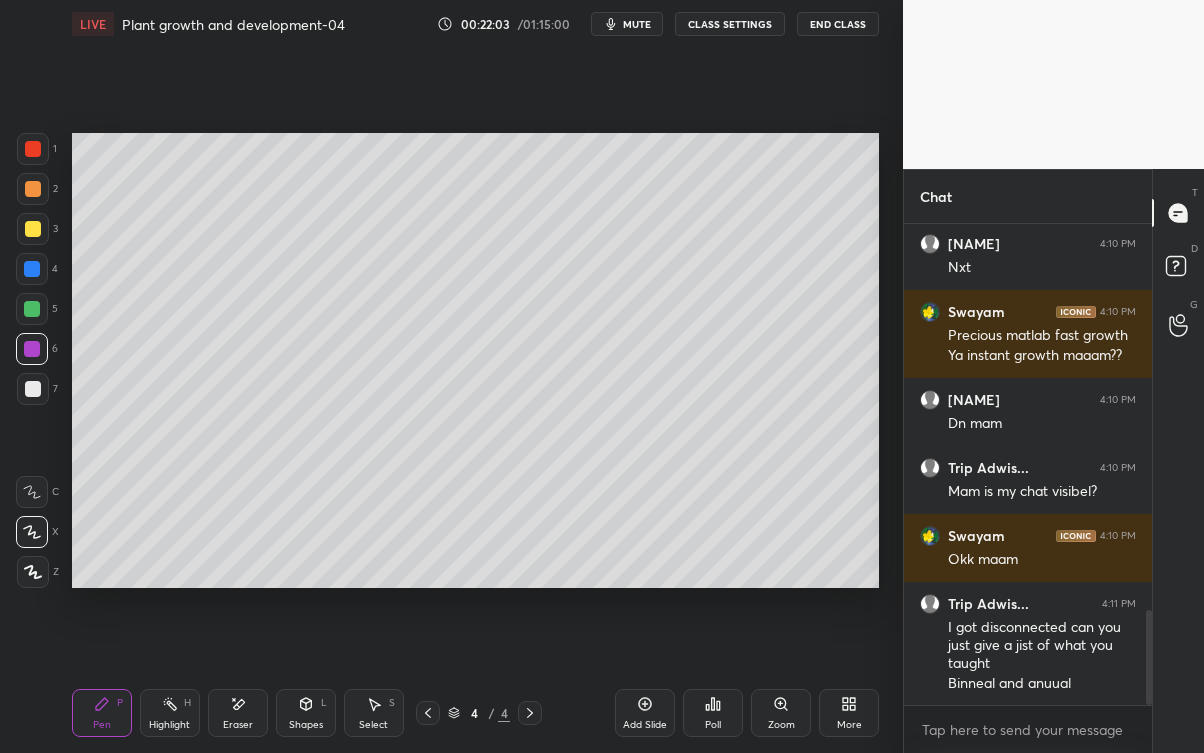 click at bounding box center (32, 269) 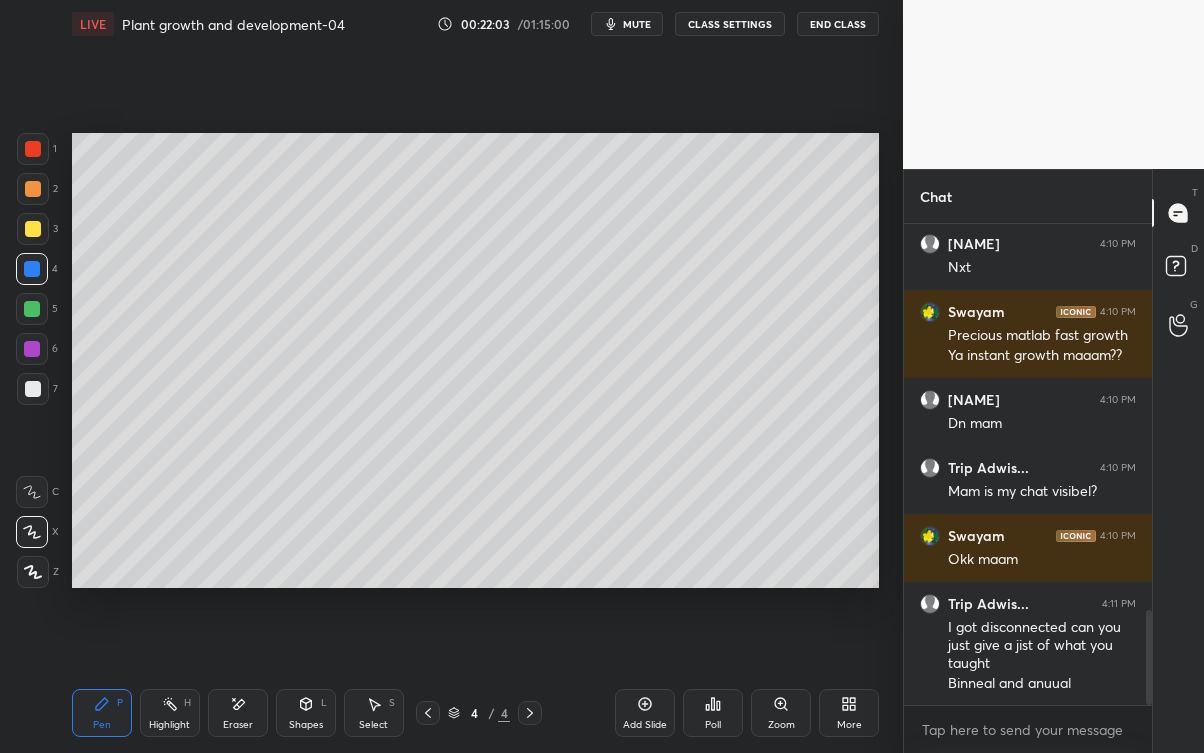 click at bounding box center (33, 229) 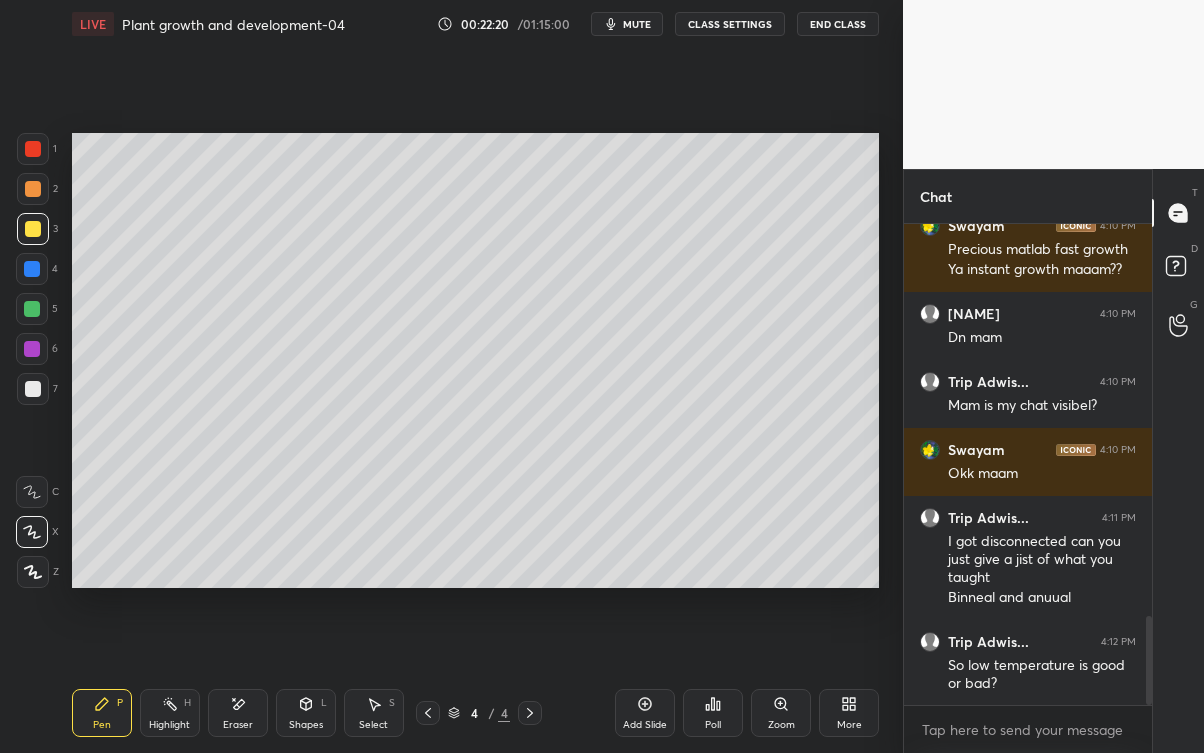 scroll, scrollTop: 2117, scrollLeft: 0, axis: vertical 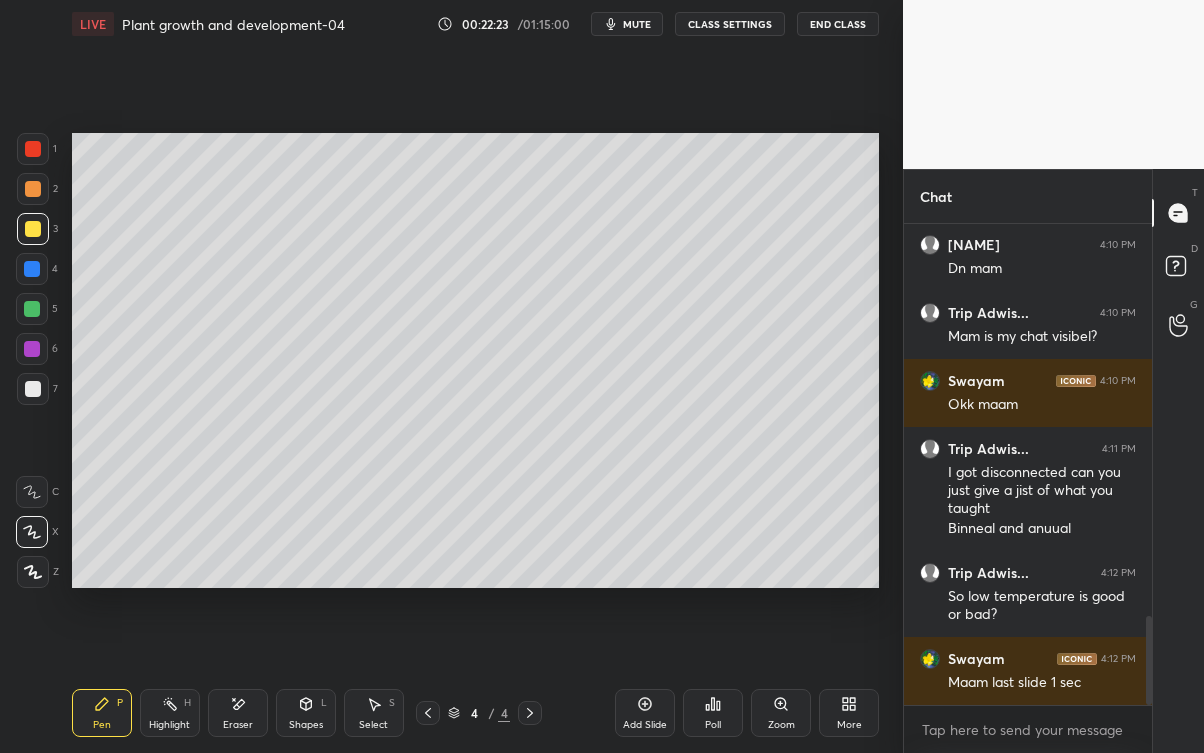 click at bounding box center [428, 713] 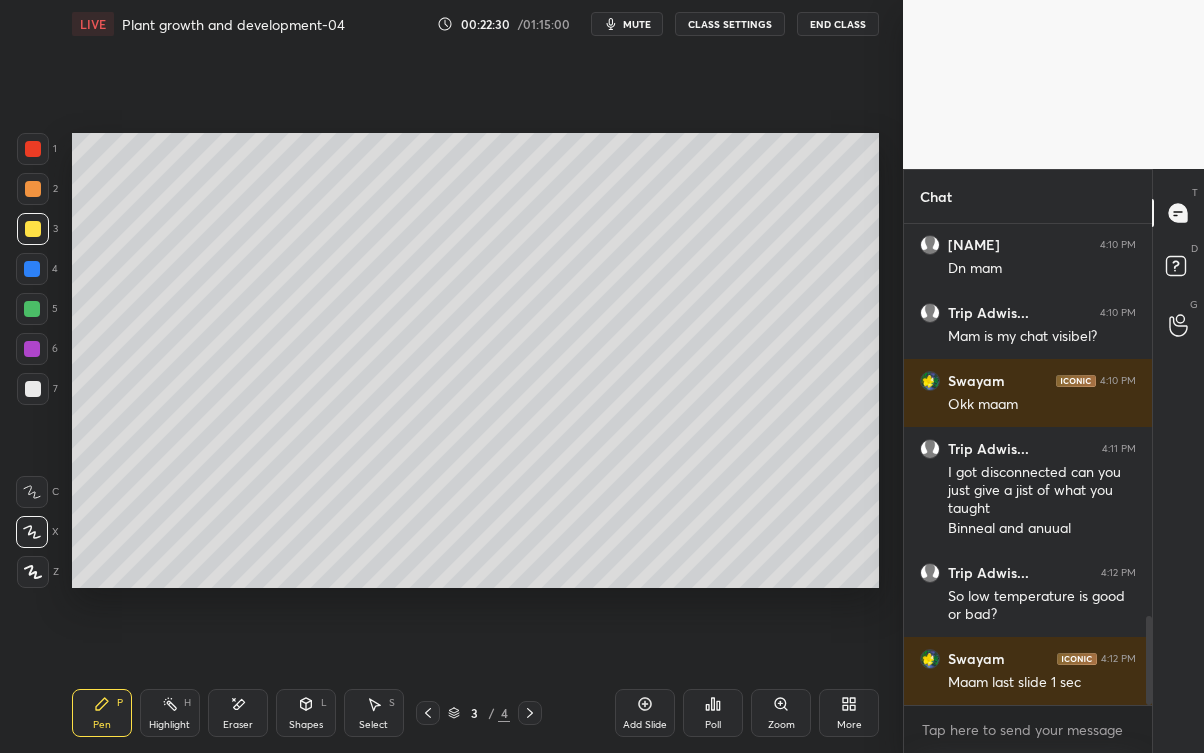 click 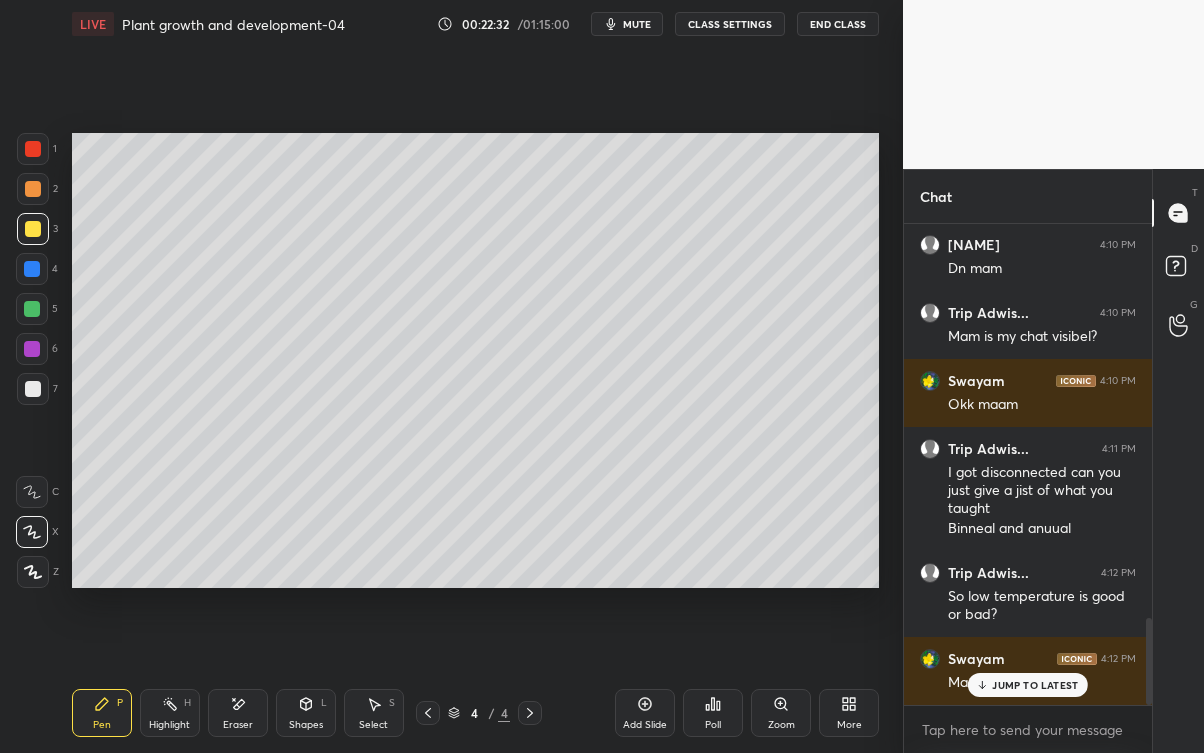 scroll, scrollTop: 2184, scrollLeft: 0, axis: vertical 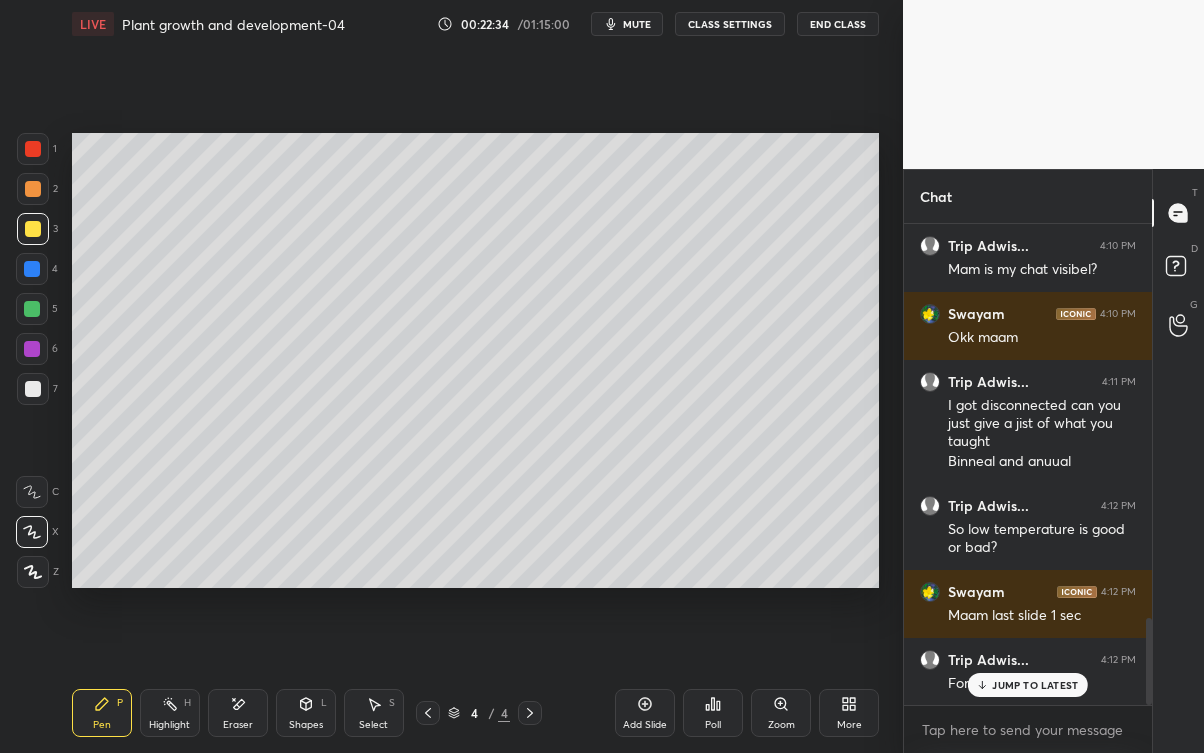 click on "For annual" at bounding box center [1042, 682] 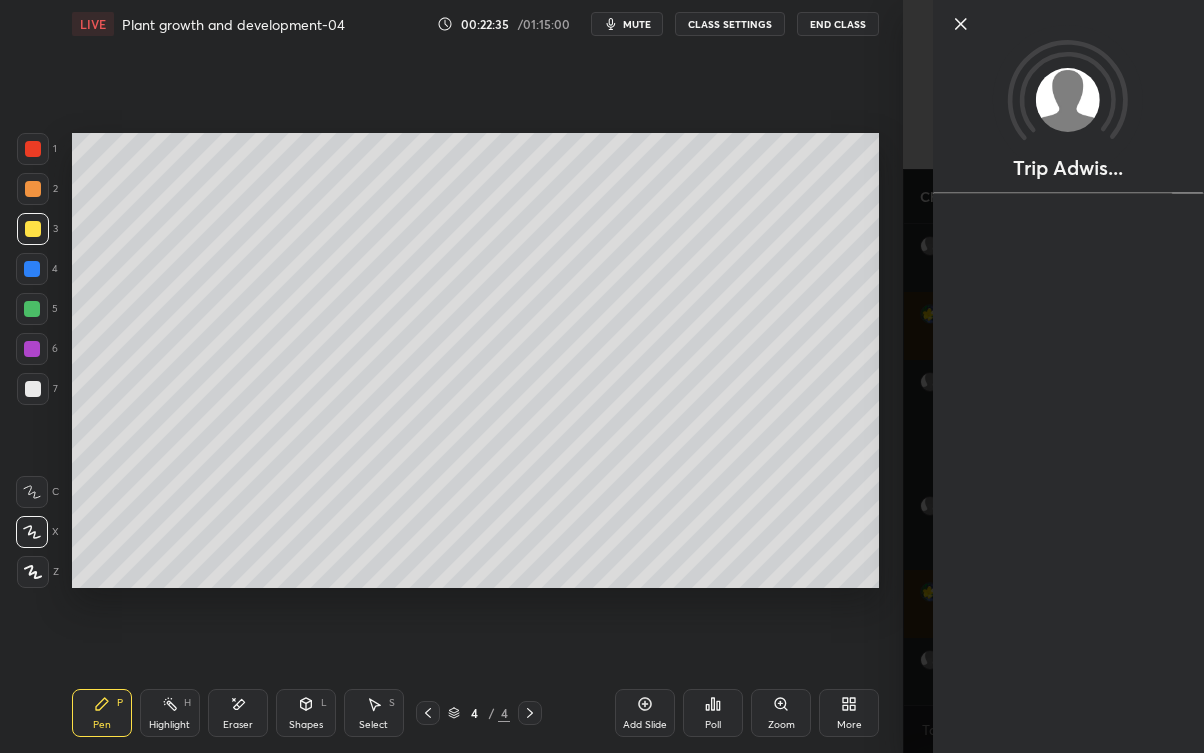 click on "Trip Adwis..." at bounding box center (1053, 376) 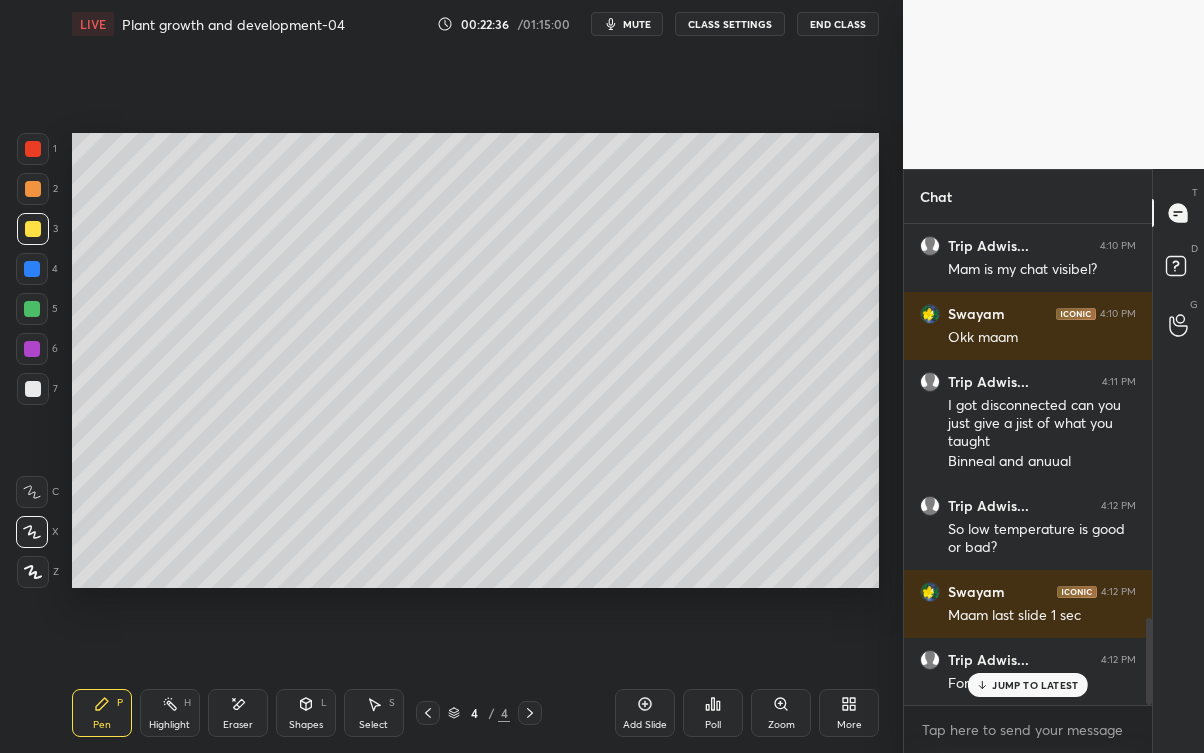 click on "JUMP TO LATEST" at bounding box center (1028, 685) 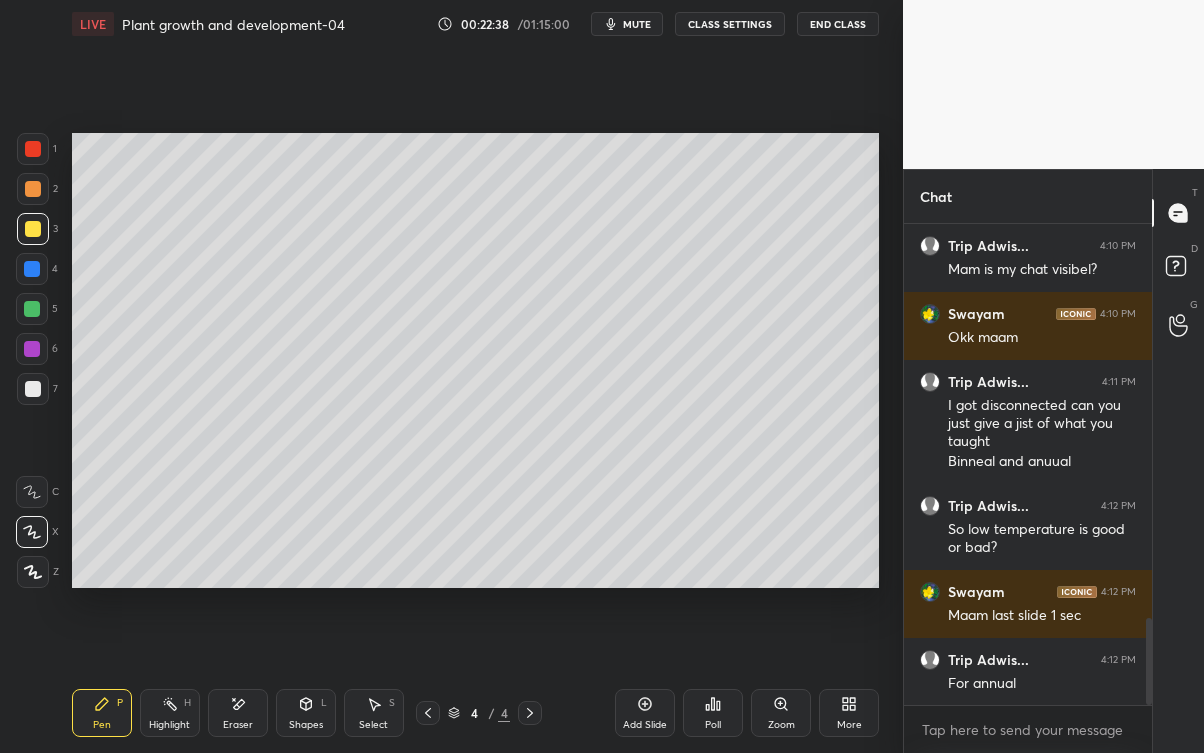 click at bounding box center (428, 713) 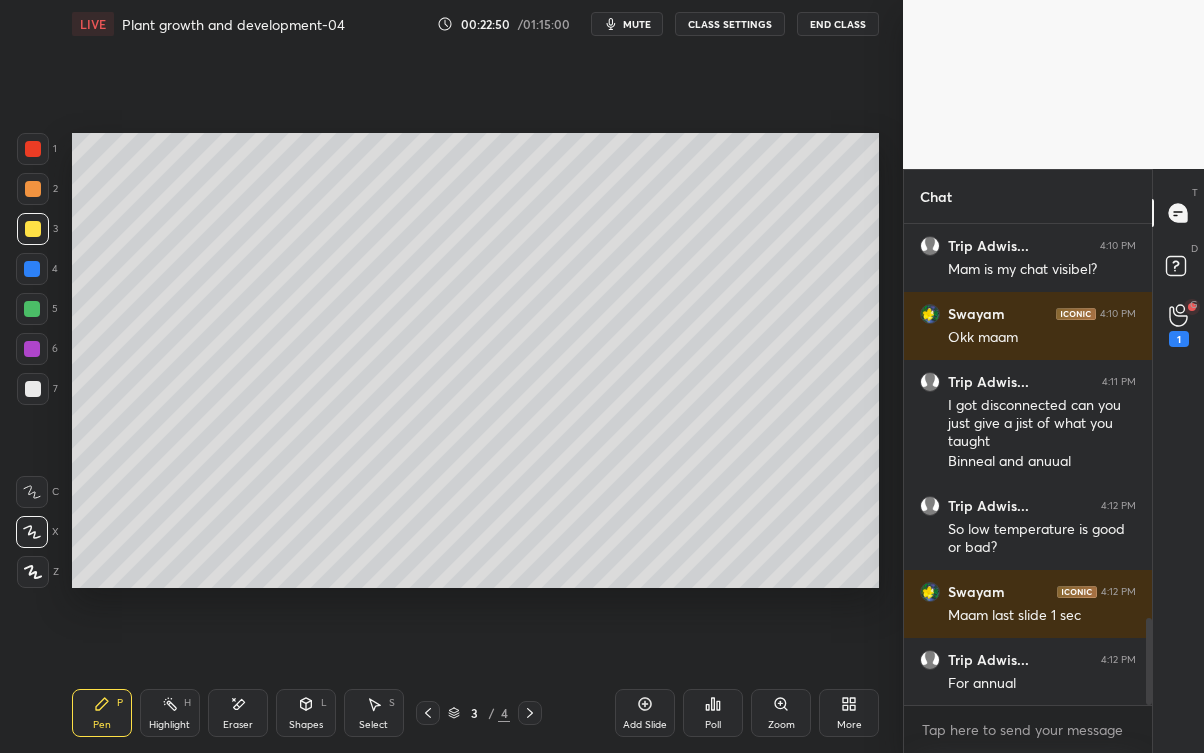click on "1" at bounding box center [1179, 325] 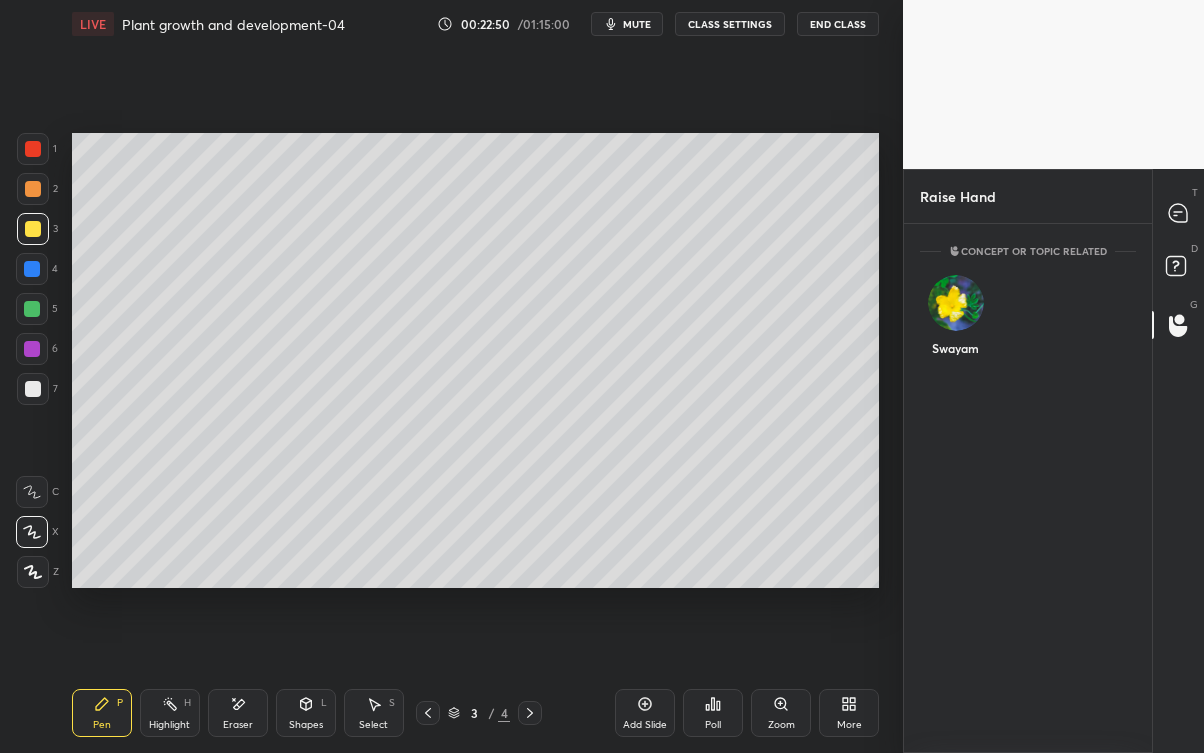 scroll, scrollTop: 523, scrollLeft: 242, axis: both 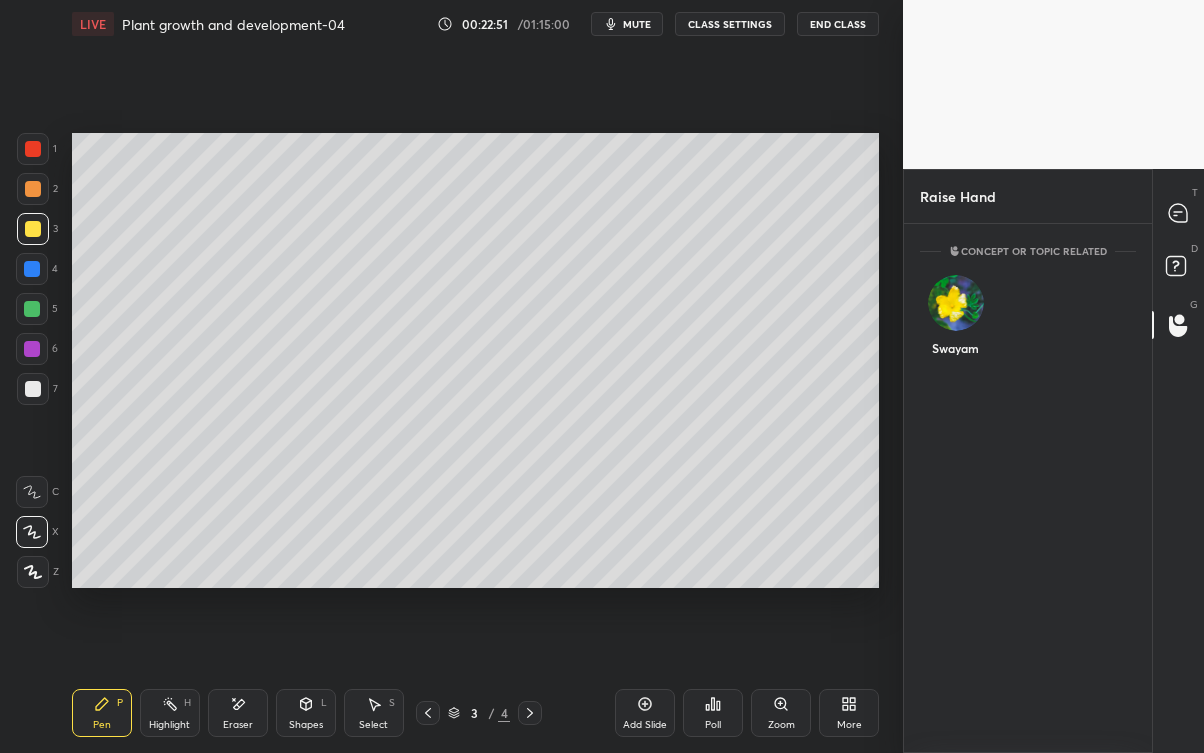 click at bounding box center (956, 303) 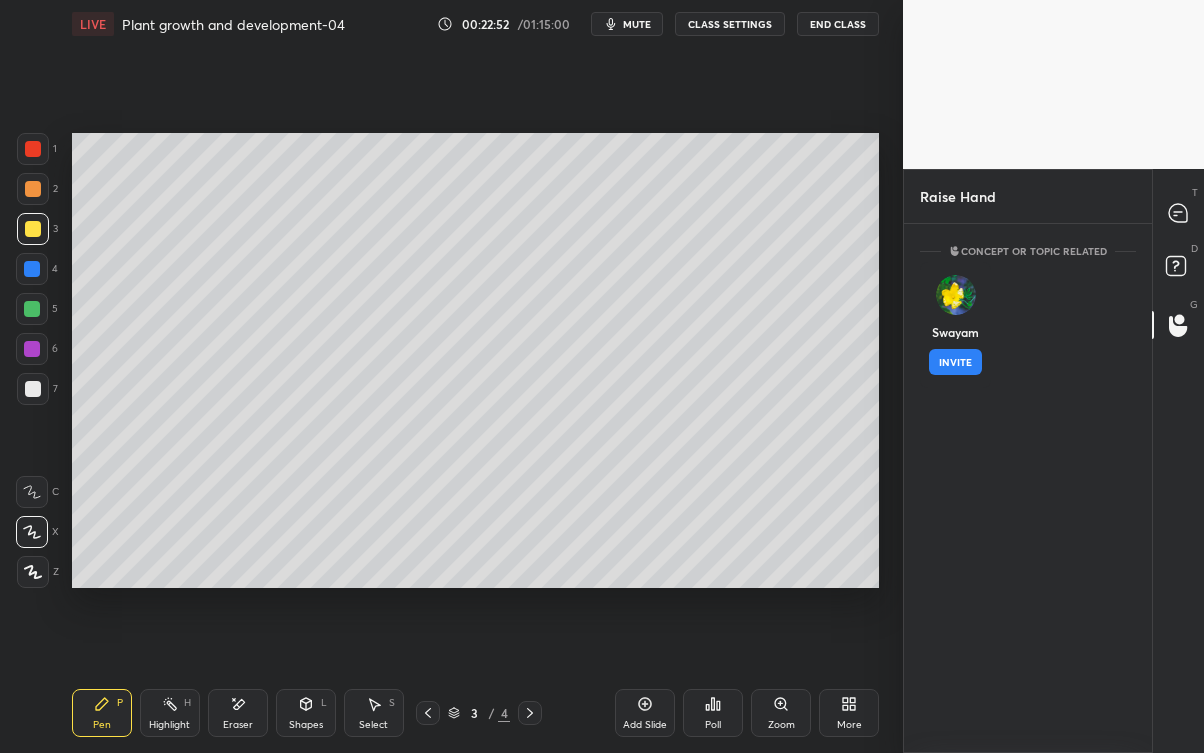 click on "INVITE" at bounding box center (955, 362) 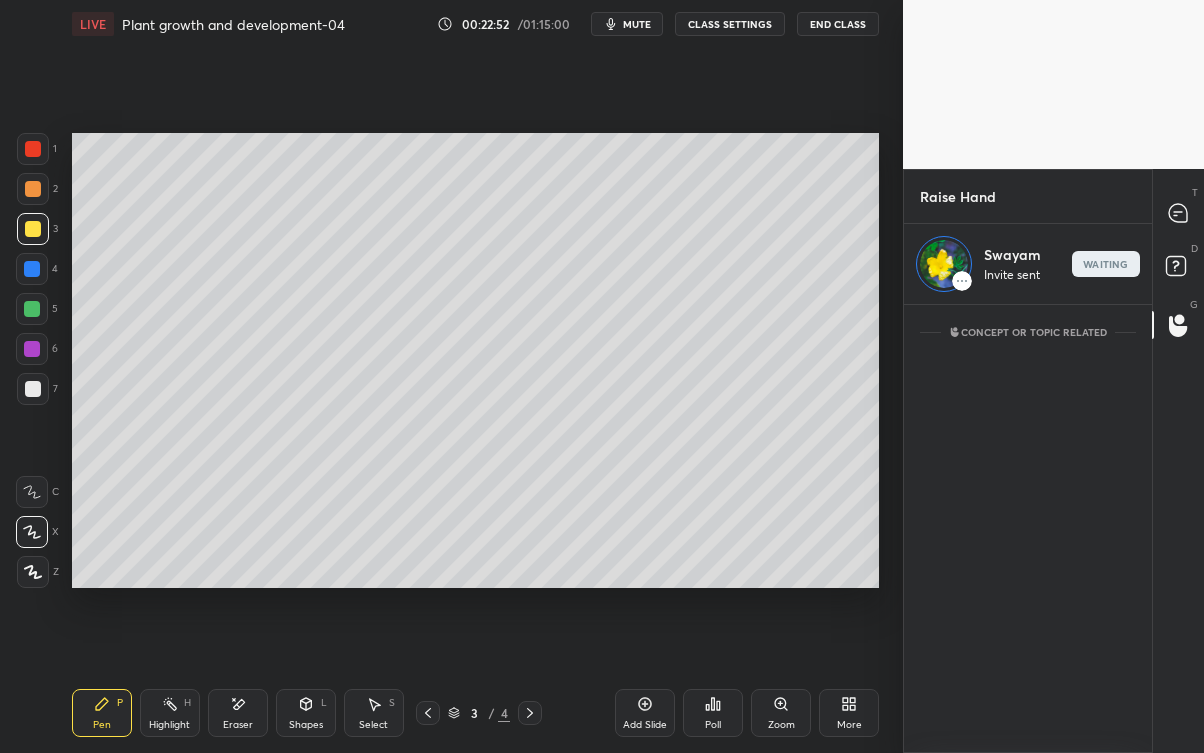 scroll, scrollTop: 441, scrollLeft: 242, axis: both 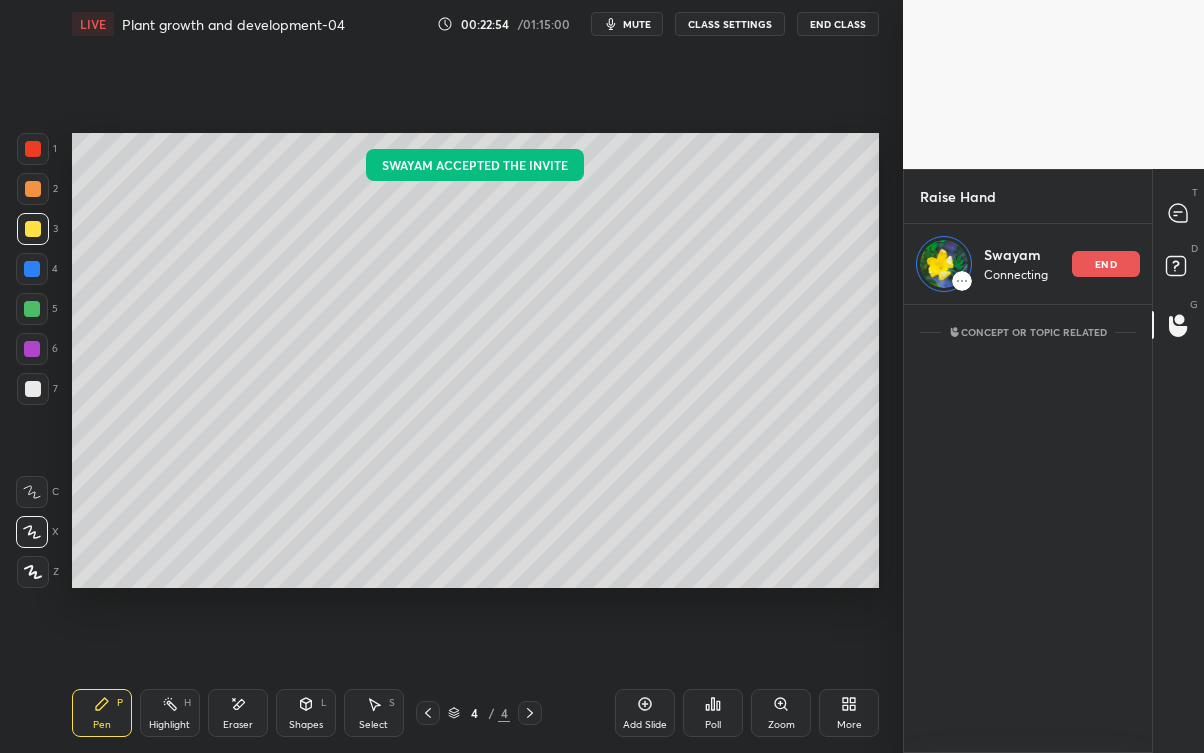 click at bounding box center (1179, 213) 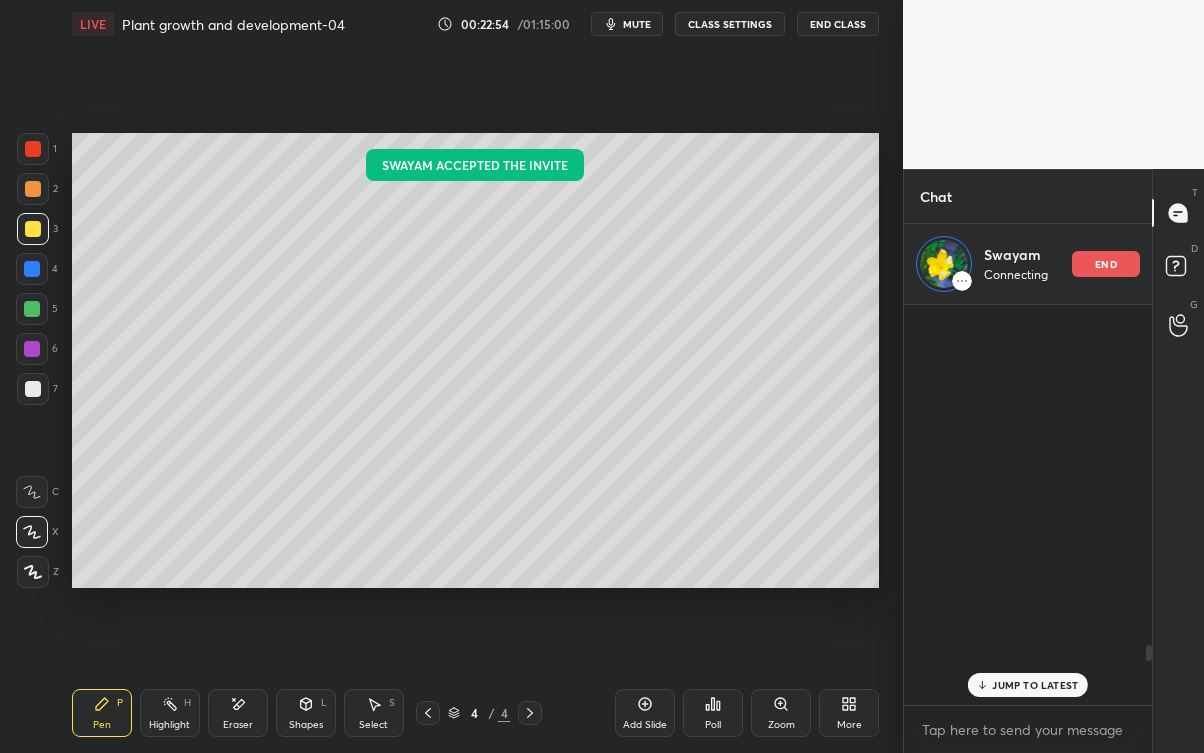 scroll, scrollTop: 442, scrollLeft: 242, axis: both 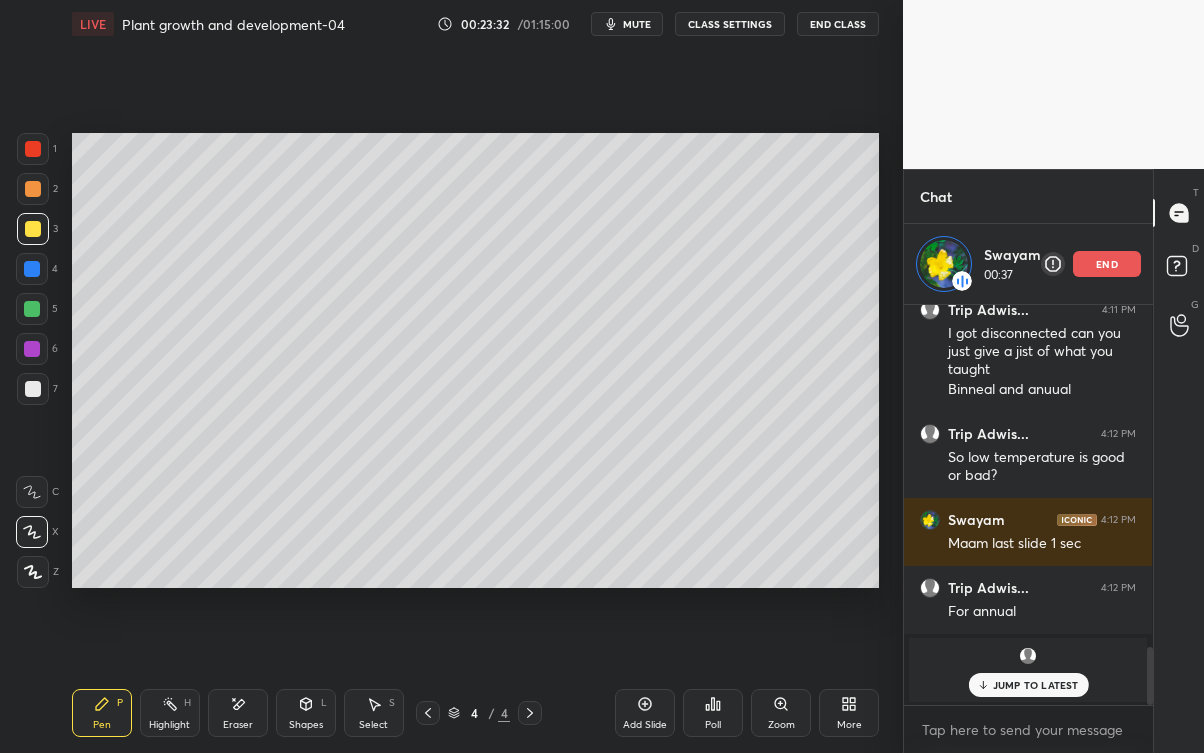 click on "Eraser" at bounding box center (238, 713) 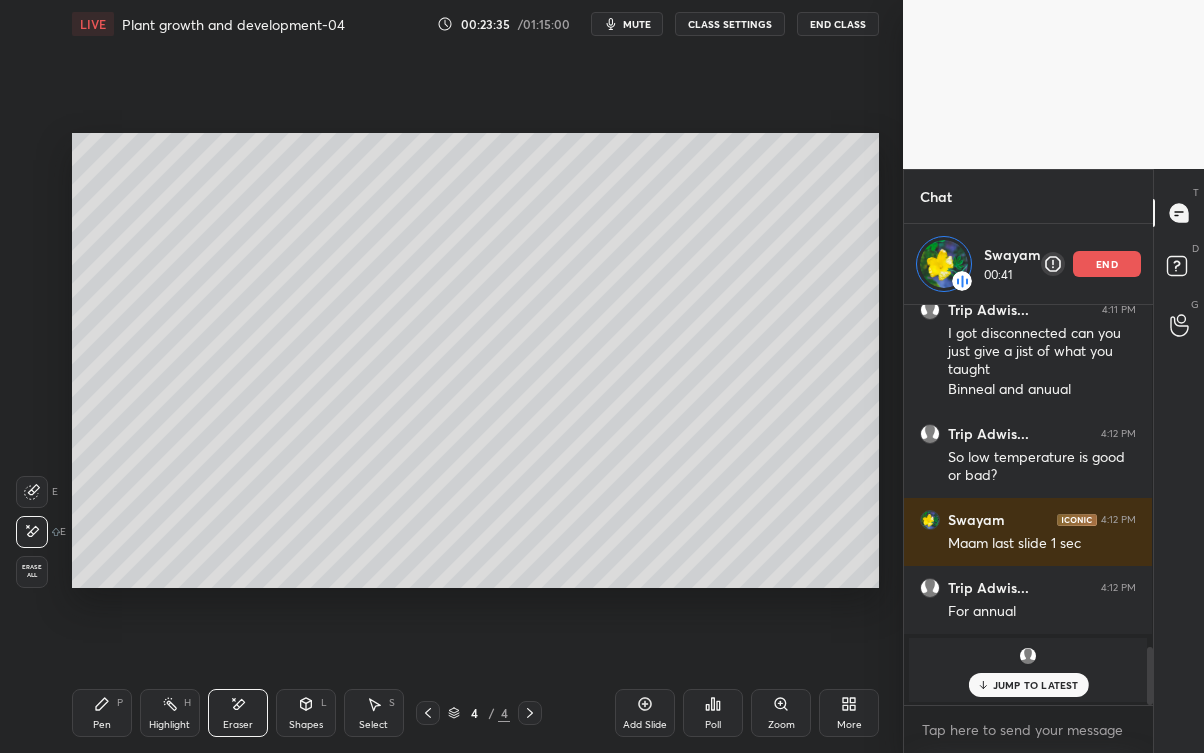 click on "Pen P" at bounding box center (102, 713) 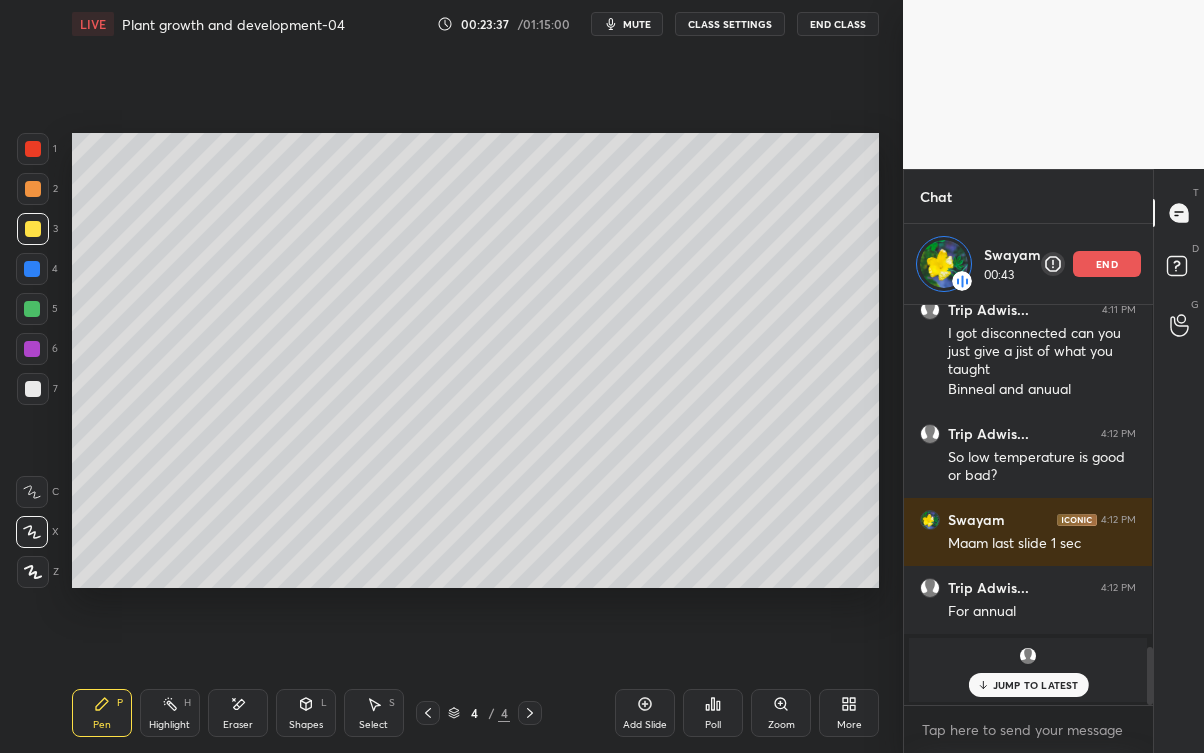 click on "Jashan  joined" at bounding box center [1028, 670] 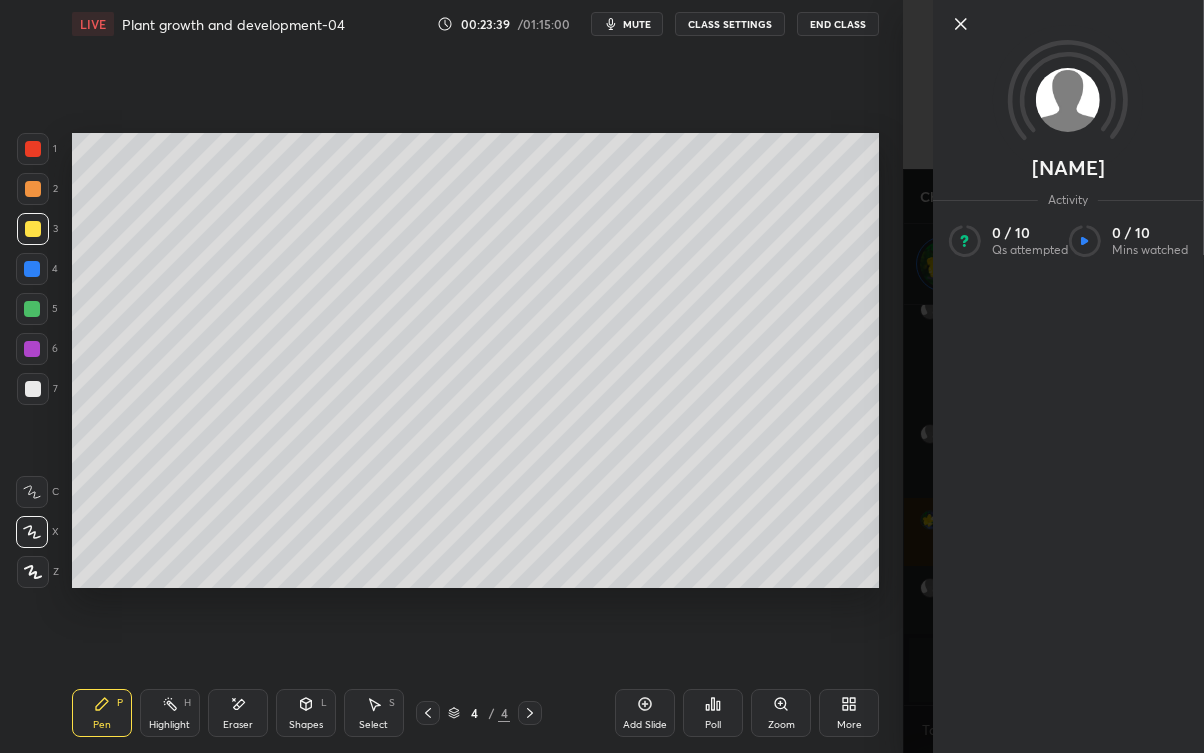 click 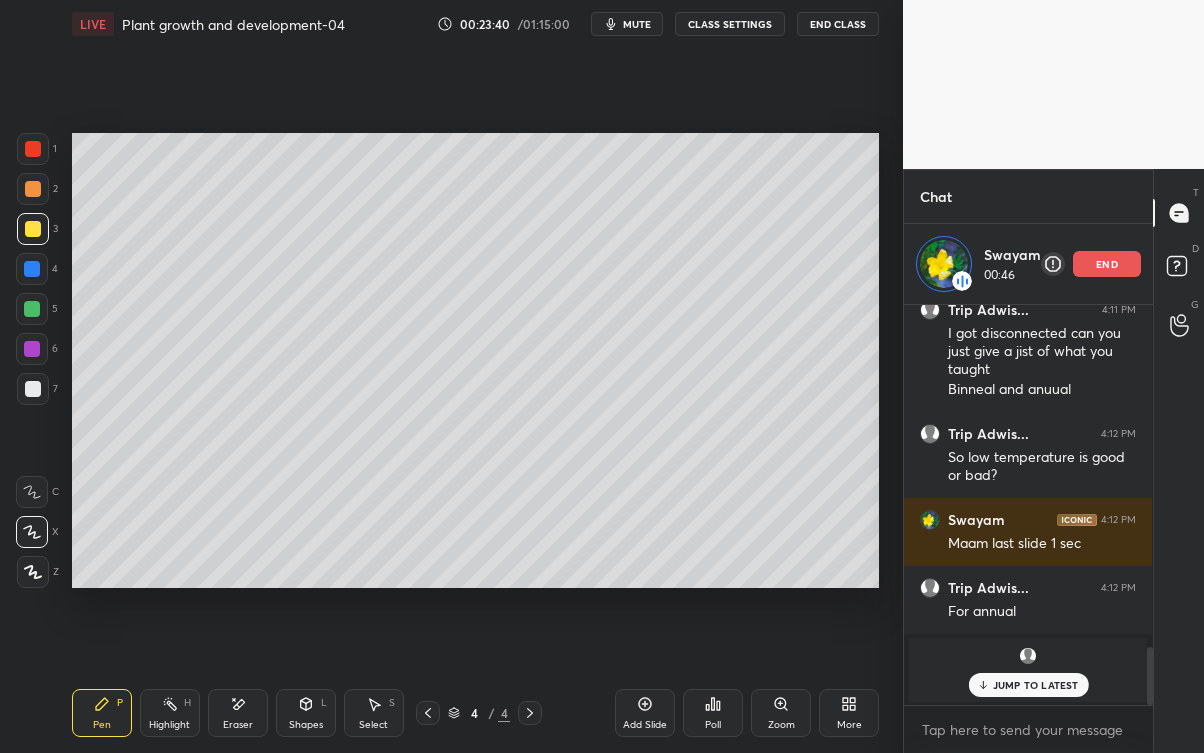 click on "JUMP TO LATEST" at bounding box center [1028, 685] 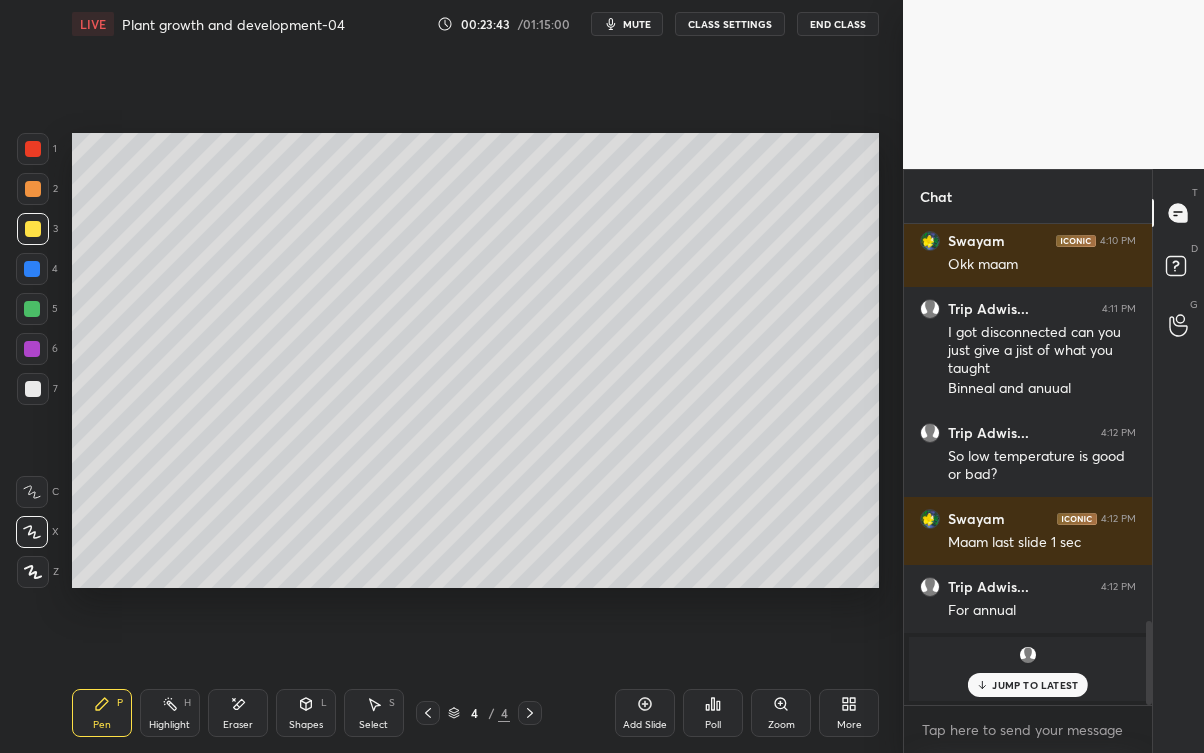 scroll, scrollTop: 7, scrollLeft: 6, axis: both 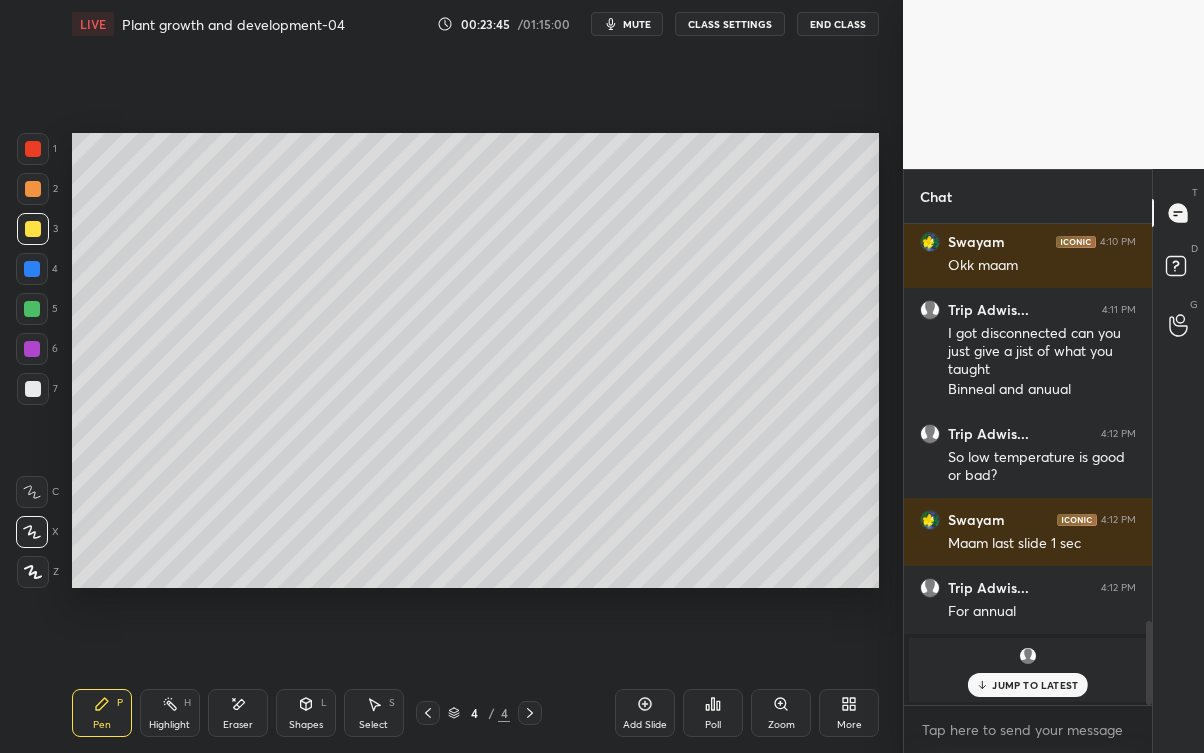 click on "JUMP TO LATEST" at bounding box center [1035, 685] 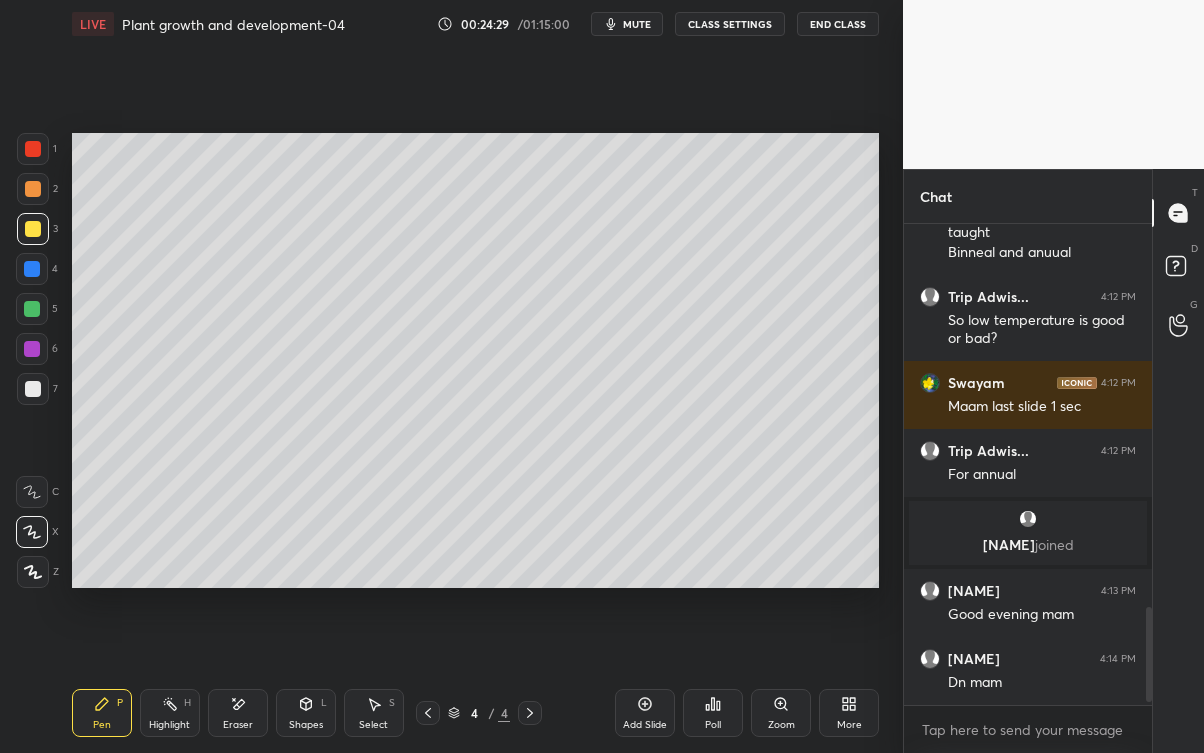 scroll, scrollTop: 1936, scrollLeft: 0, axis: vertical 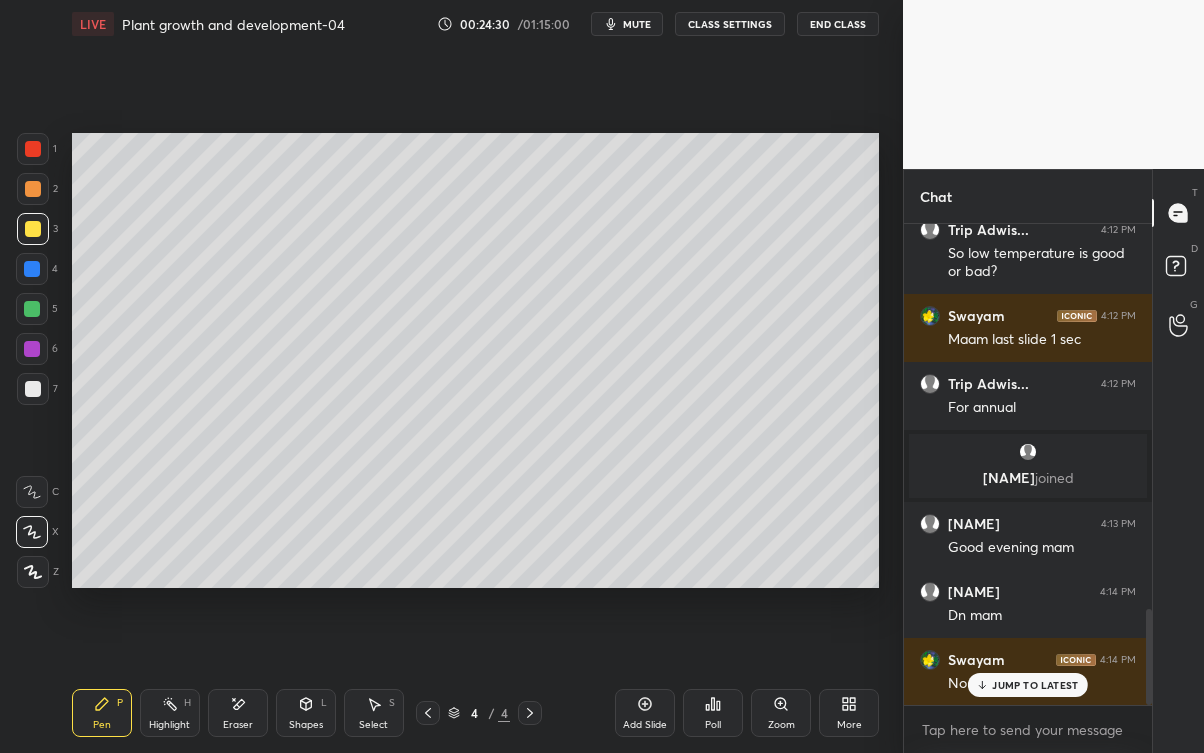 click on "JUMP TO LATEST" at bounding box center (1028, 685) 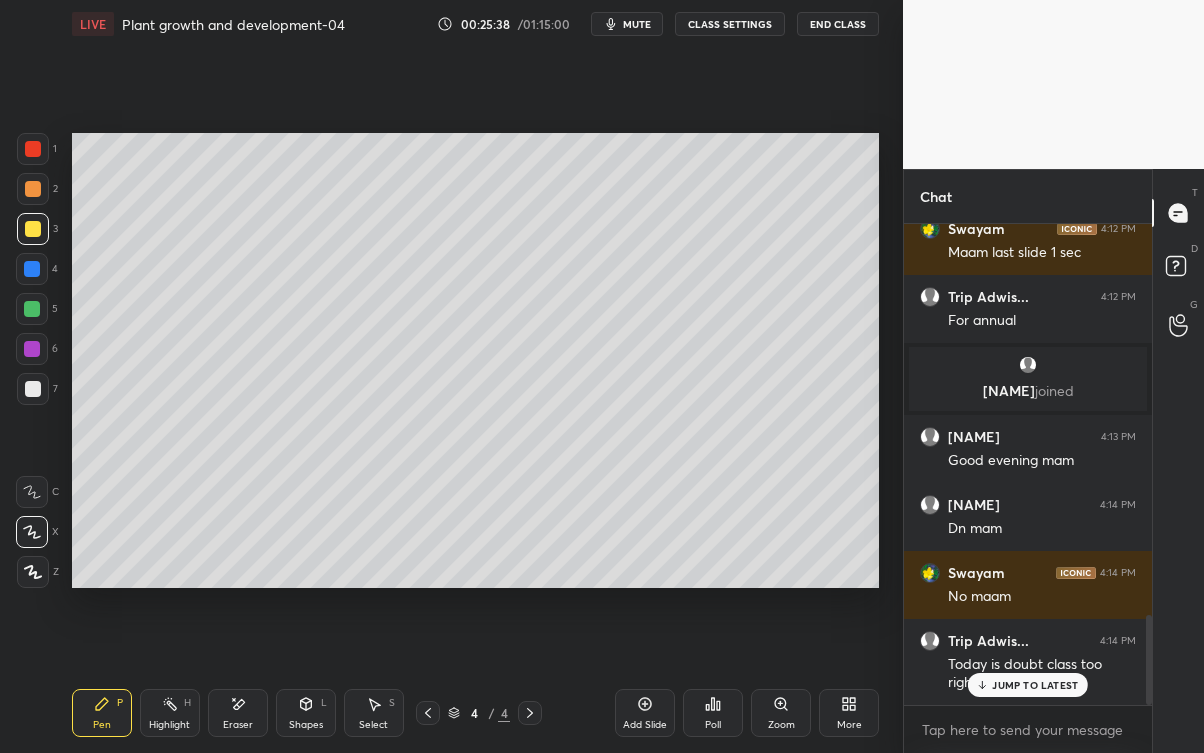 scroll, scrollTop: 2090, scrollLeft: 0, axis: vertical 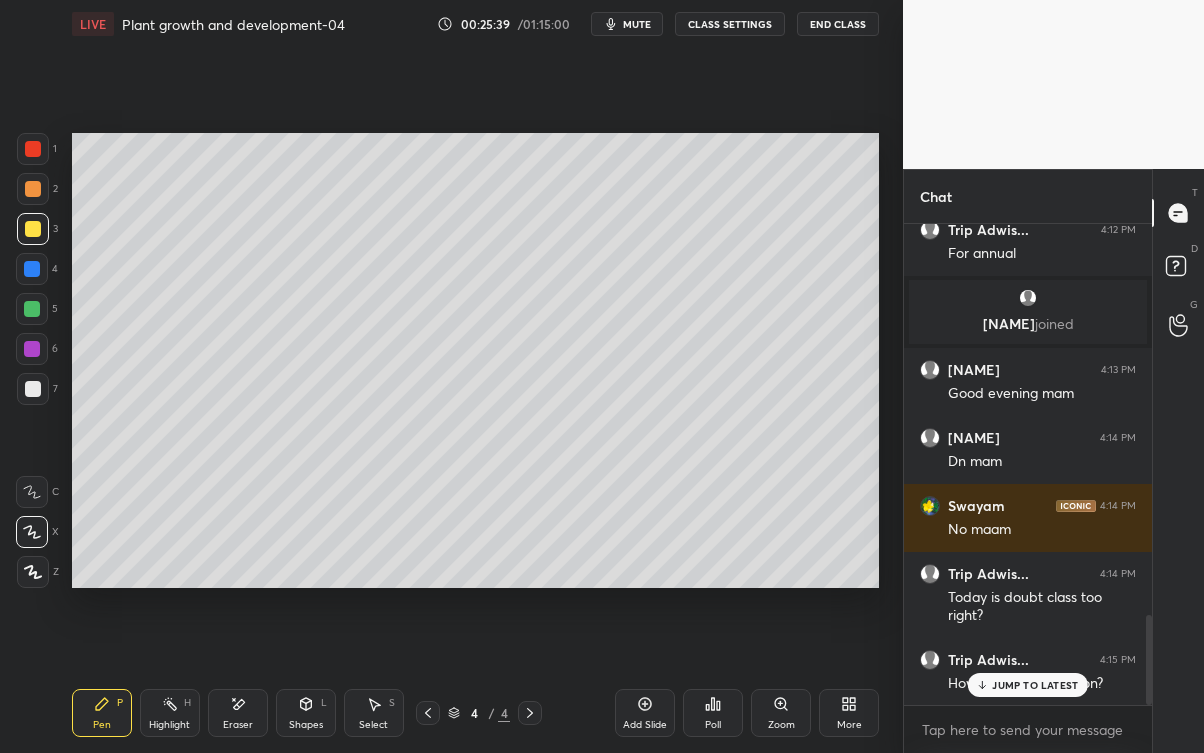 click on "JUMP TO LATEST" at bounding box center [1035, 685] 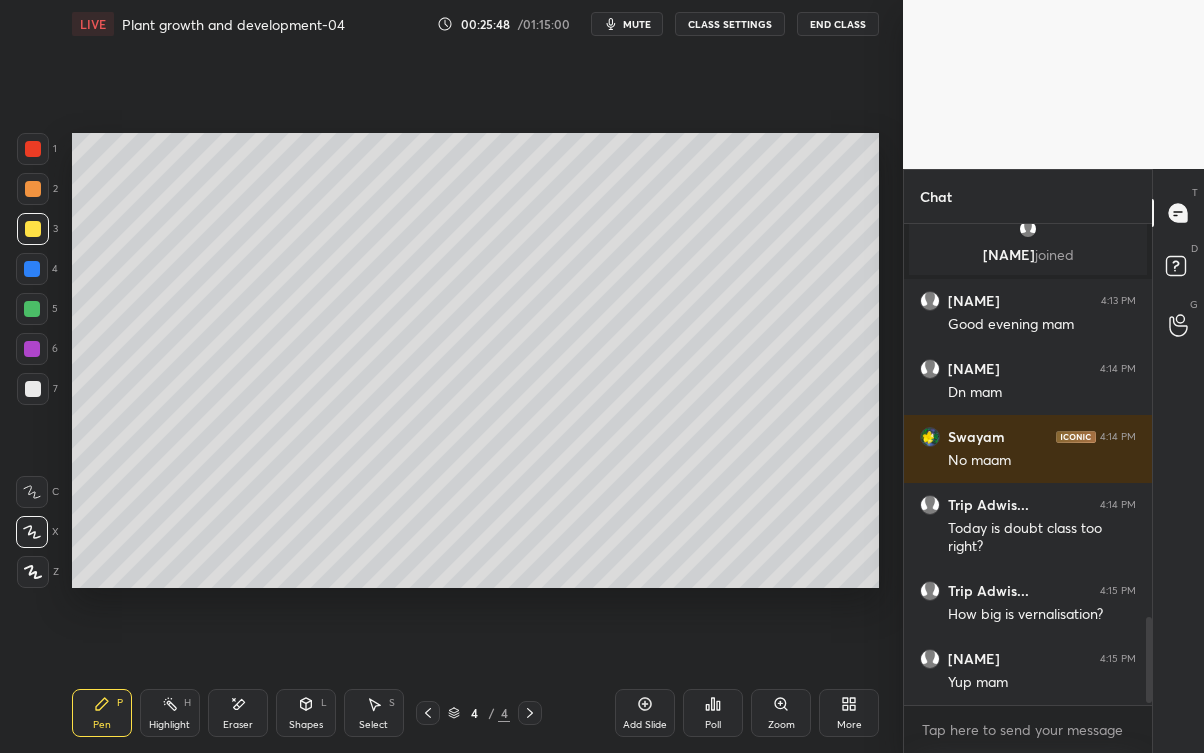 scroll, scrollTop: 2226, scrollLeft: 0, axis: vertical 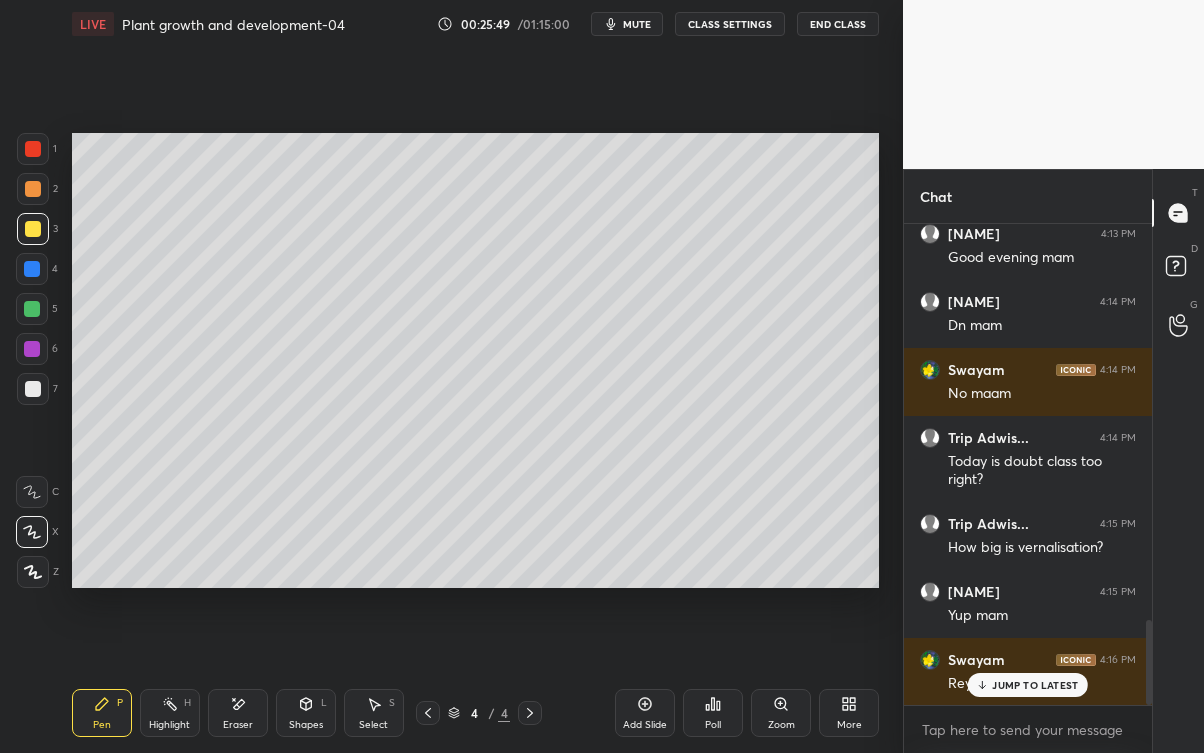 click on "Swayam 4:16 PM Rey??" at bounding box center [1028, 672] 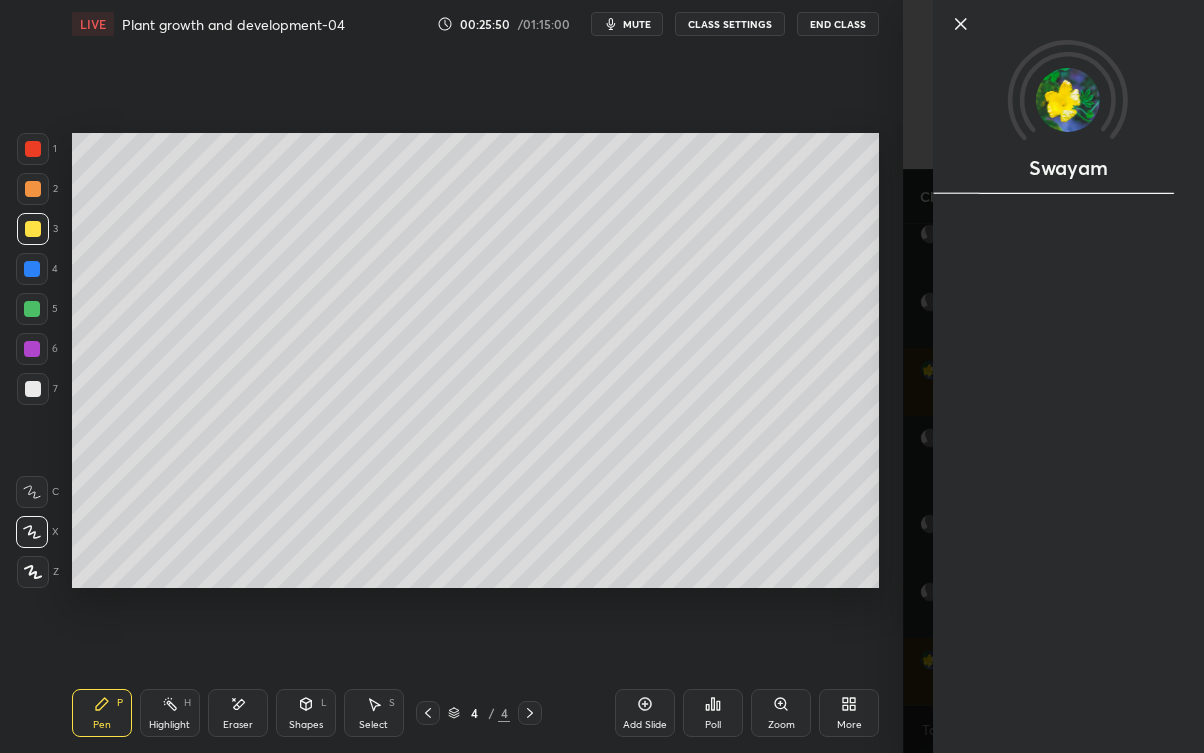 scroll, scrollTop: 2295, scrollLeft: 0, axis: vertical 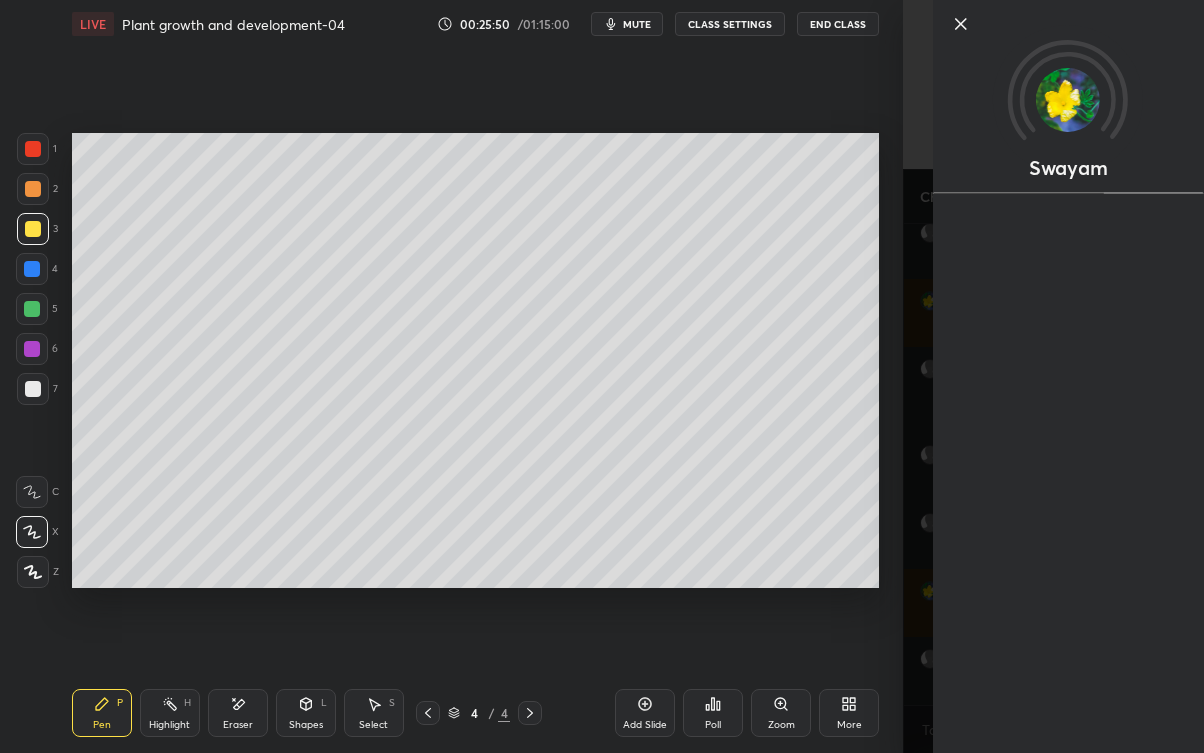 click on "1 2 3 4 5 6 7 C X Z E E Erase all   H H LIVE Plant growth and development-04 00:25:50 /  01:15:00 mute CLASS SETTINGS End Class Setting up your live class Poll for   secs No correct answer Start poll Back Plant growth and development-04 • L27 of Complete Course Biology - NSEJS 2025 Neha Kansara Pen P Highlight H Eraser Shapes L Select S 4 / 4 Add Slide Poll Zoom More" at bounding box center [451, 376] 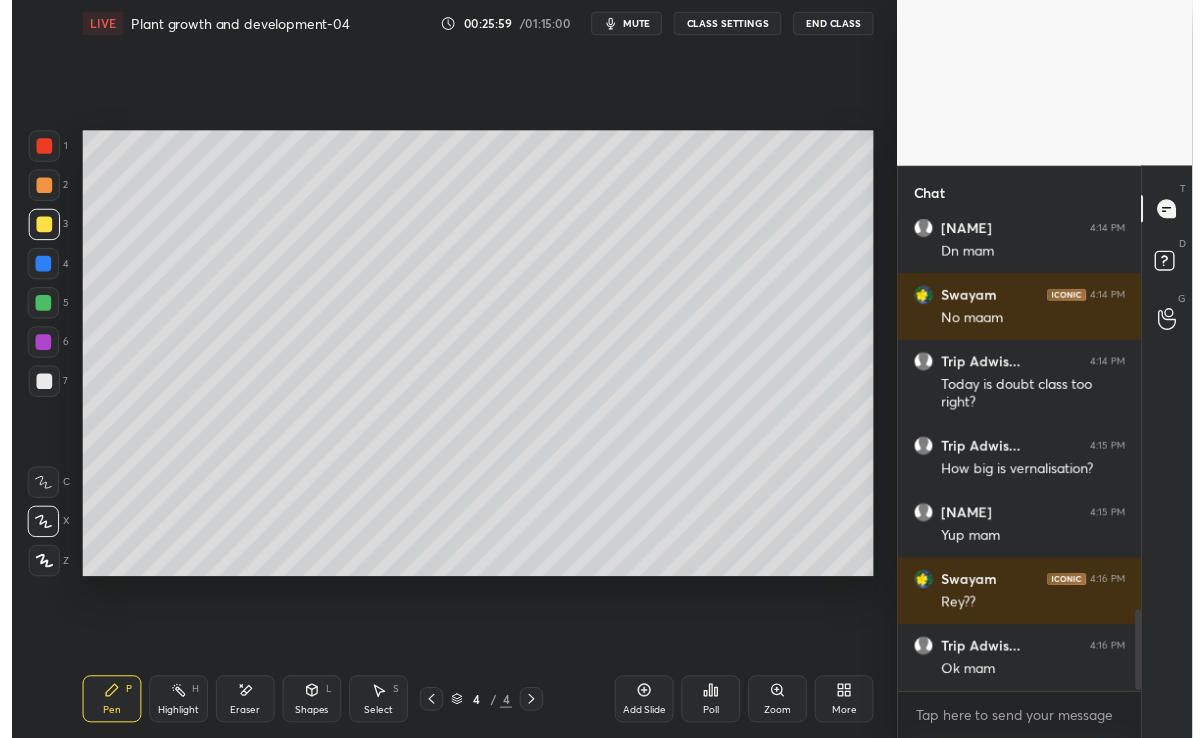 scroll, scrollTop: 2362, scrollLeft: 0, axis: vertical 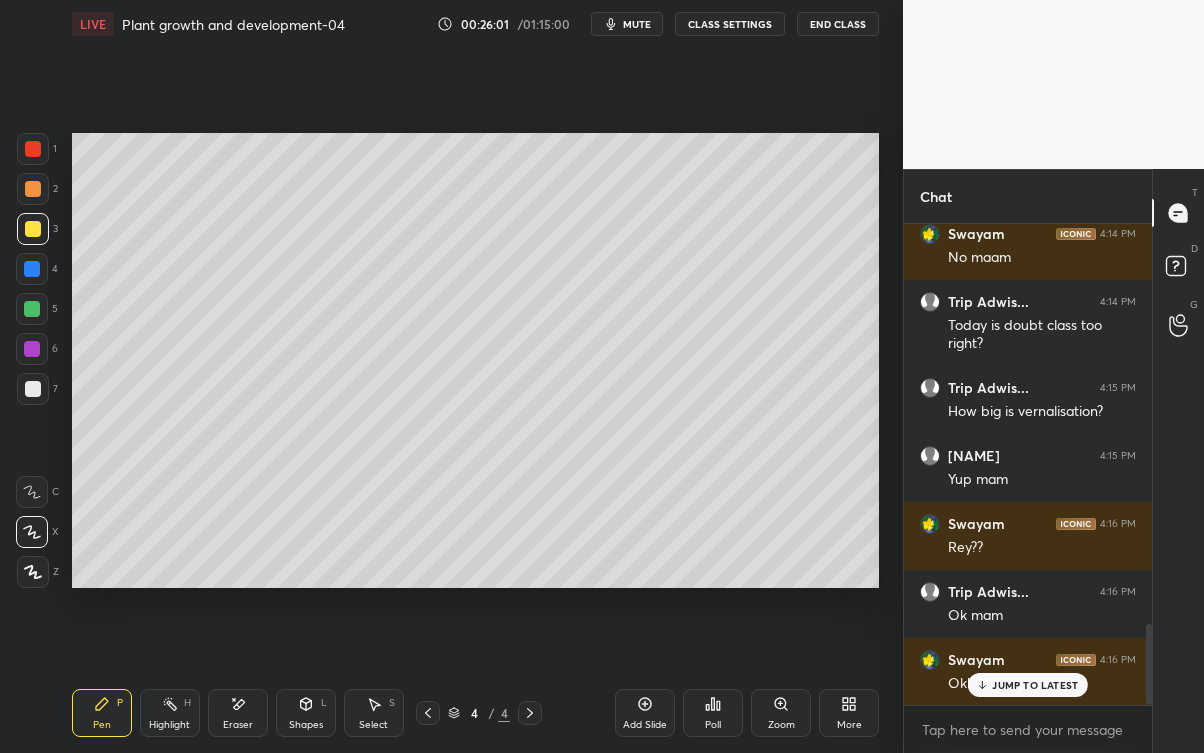 click on "JUMP TO LATEST" at bounding box center [1028, 685] 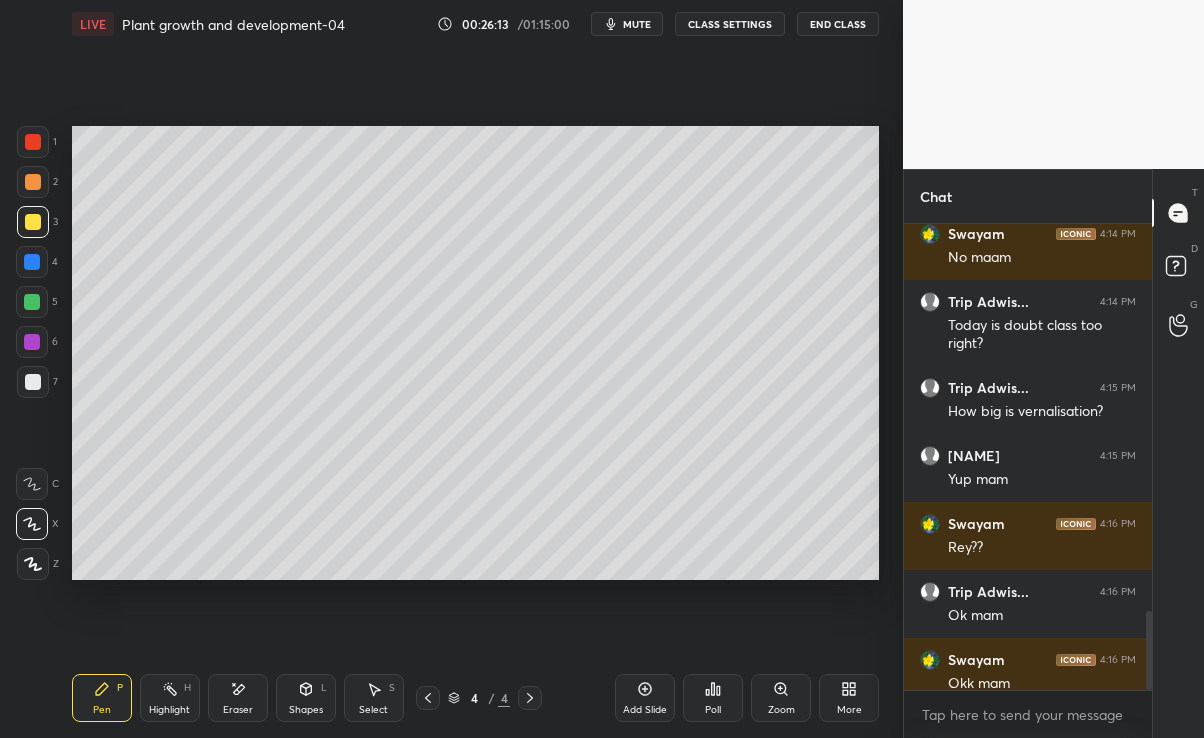 scroll, scrollTop: 609, scrollLeft: 823, axis: both 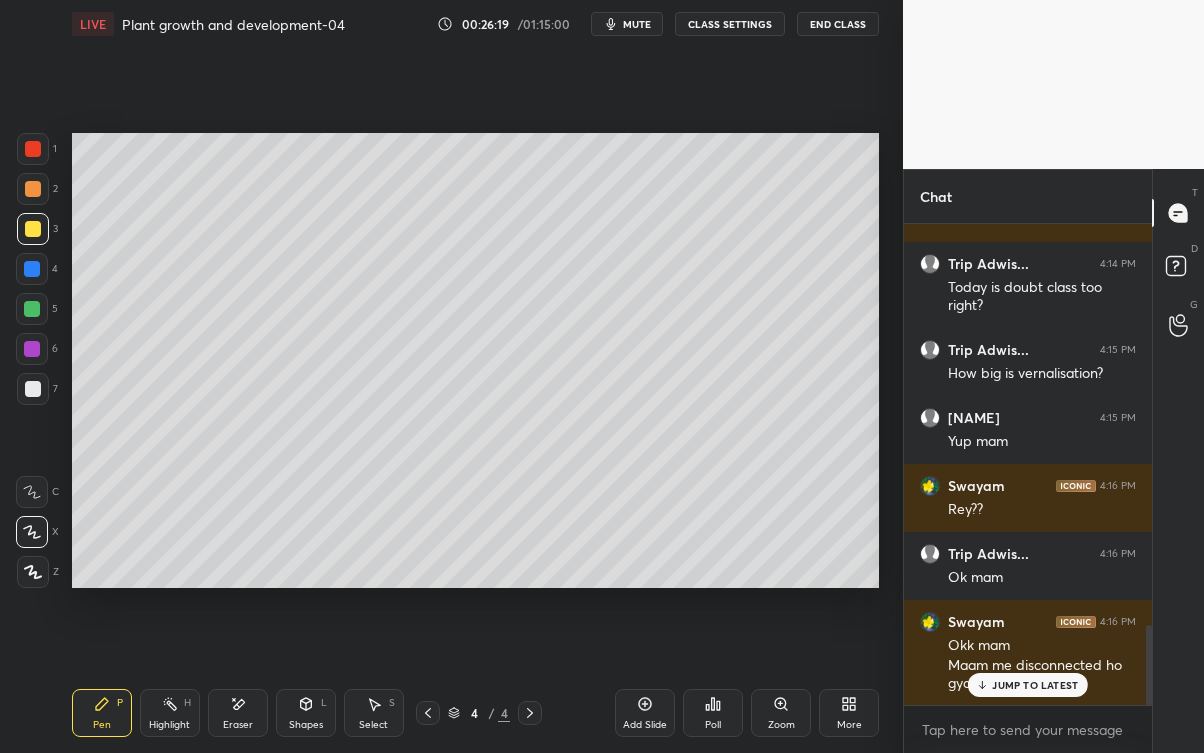 click on "JUMP TO LATEST" at bounding box center (1028, 685) 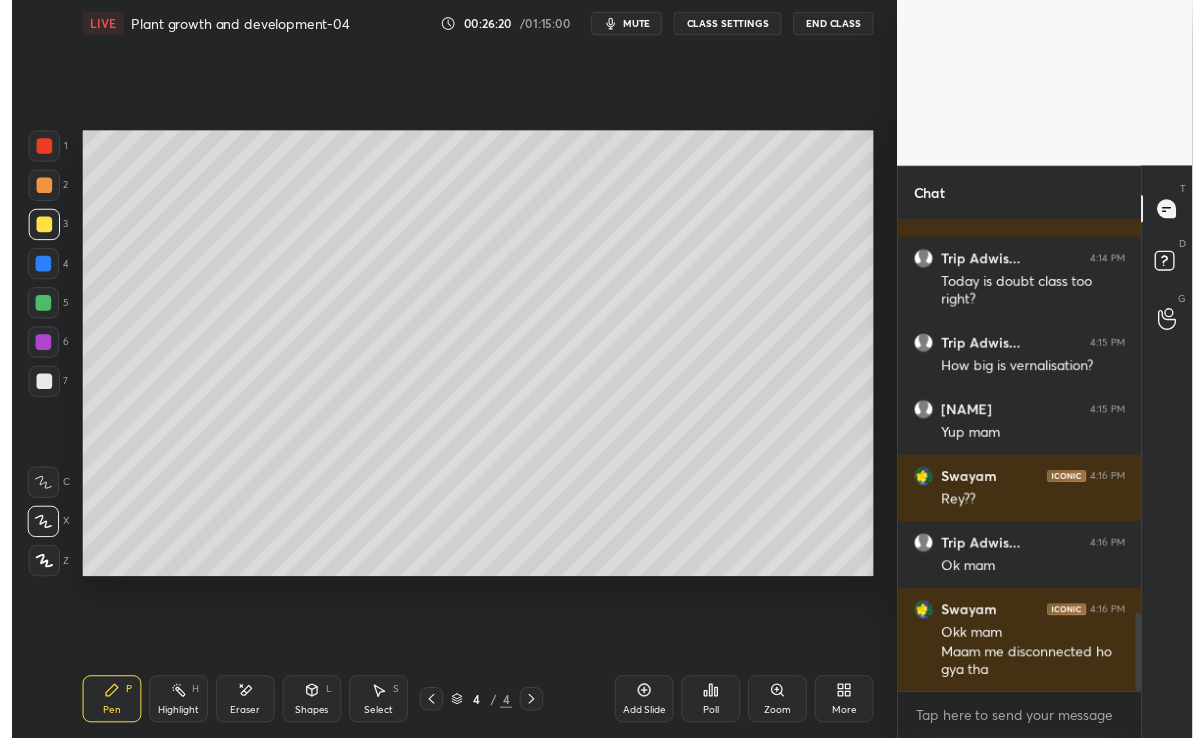 scroll, scrollTop: 609, scrollLeft: 823, axis: both 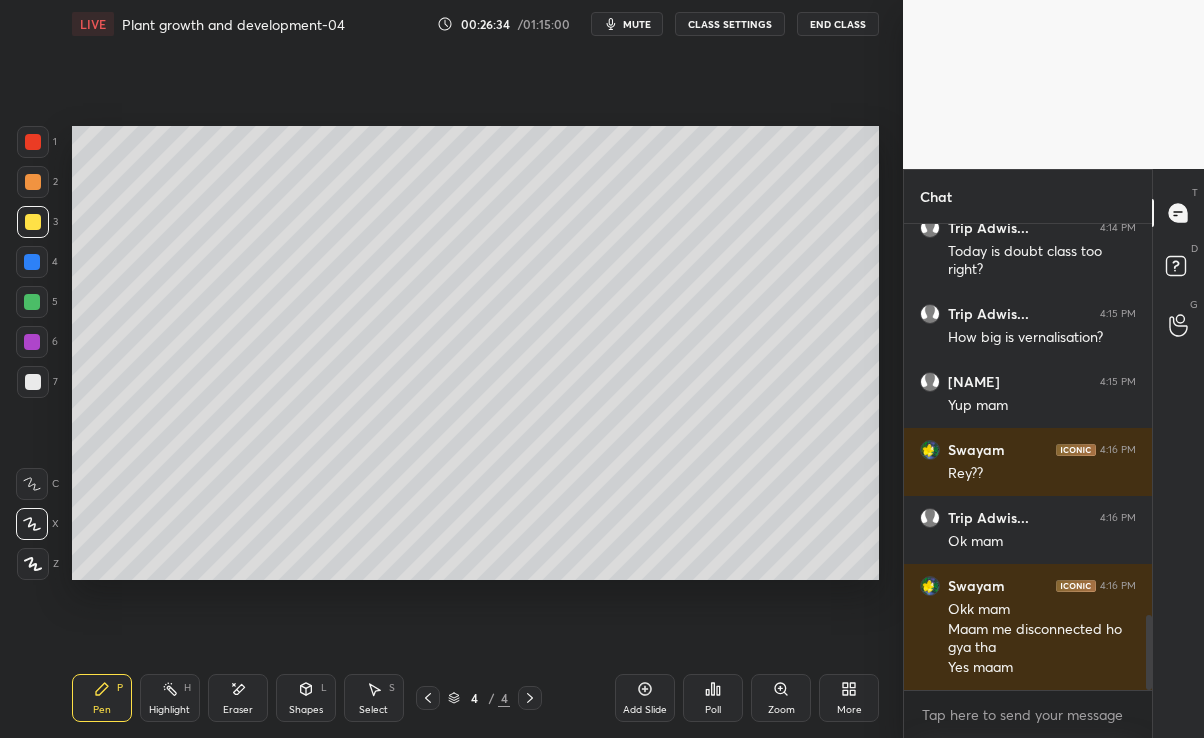 click on "Add Slide" at bounding box center [645, 698] 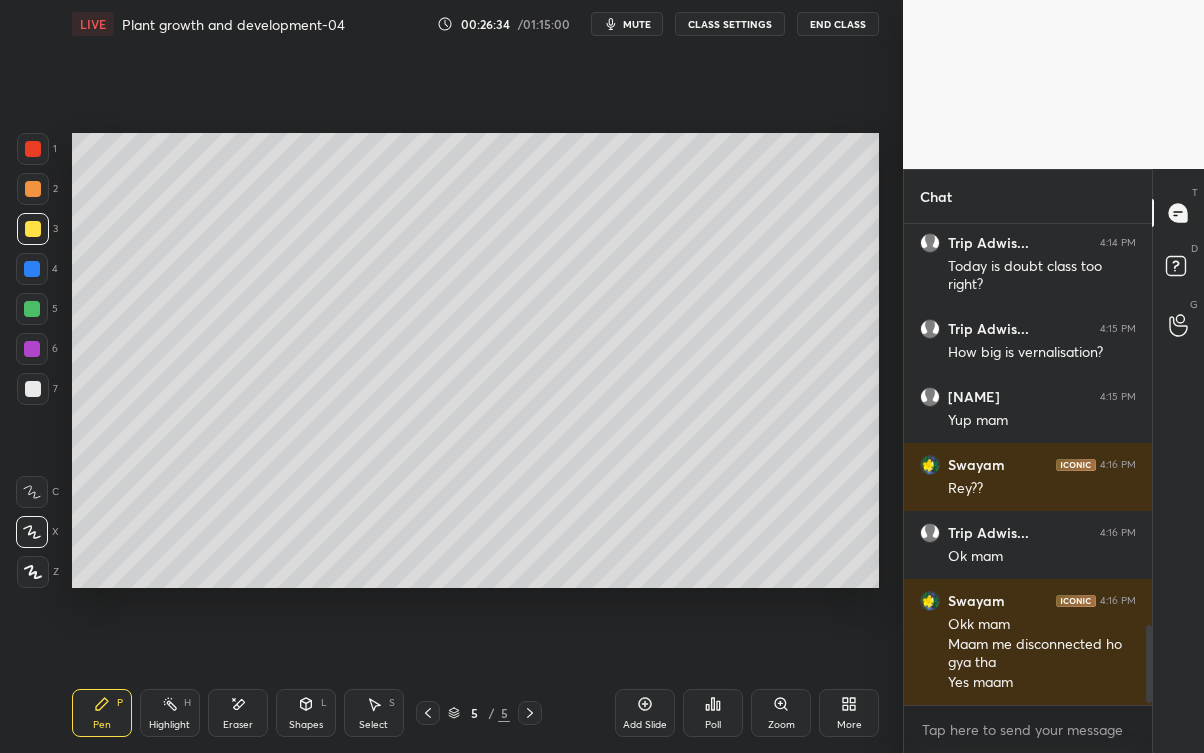 scroll, scrollTop: 99375, scrollLeft: 99176, axis: both 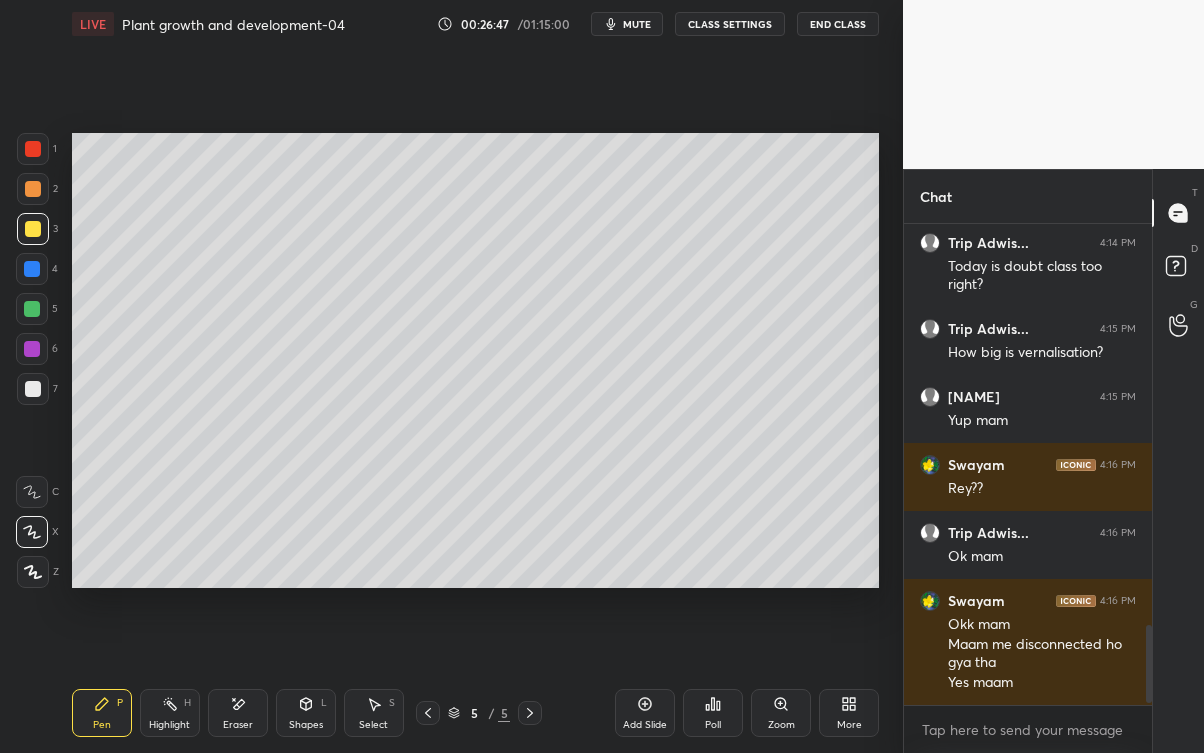 click at bounding box center [33, 389] 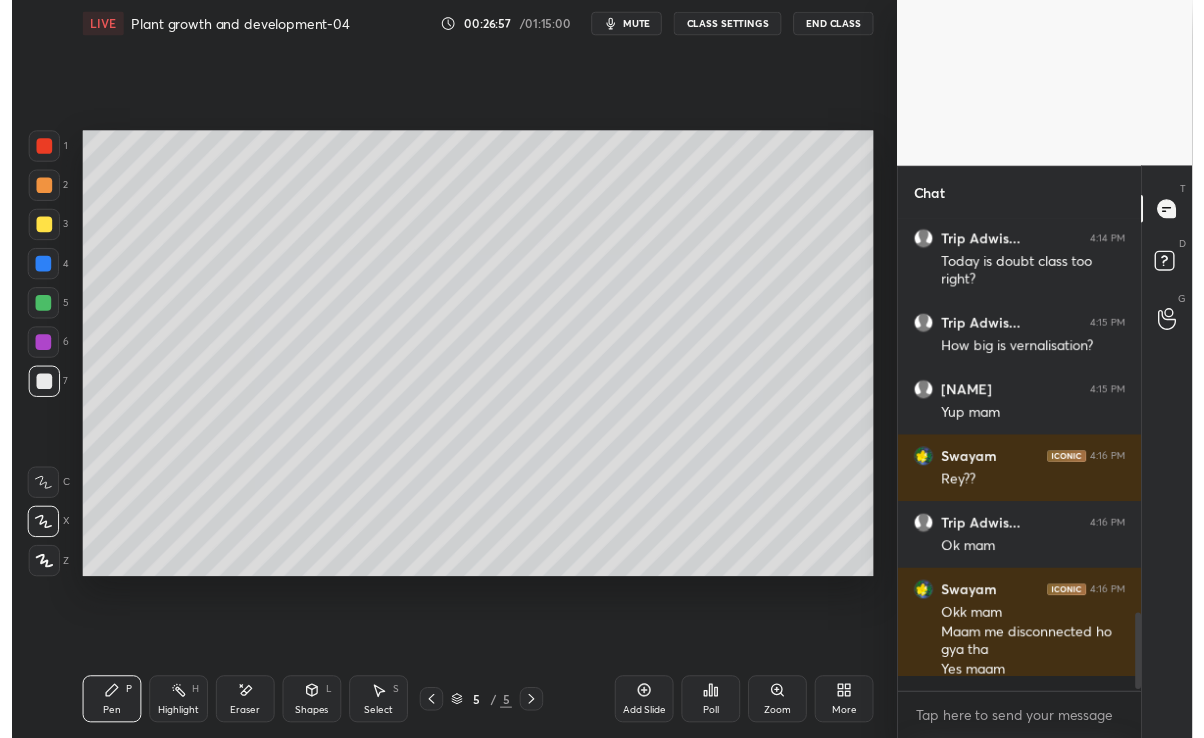 scroll, scrollTop: 609, scrollLeft: 823, axis: both 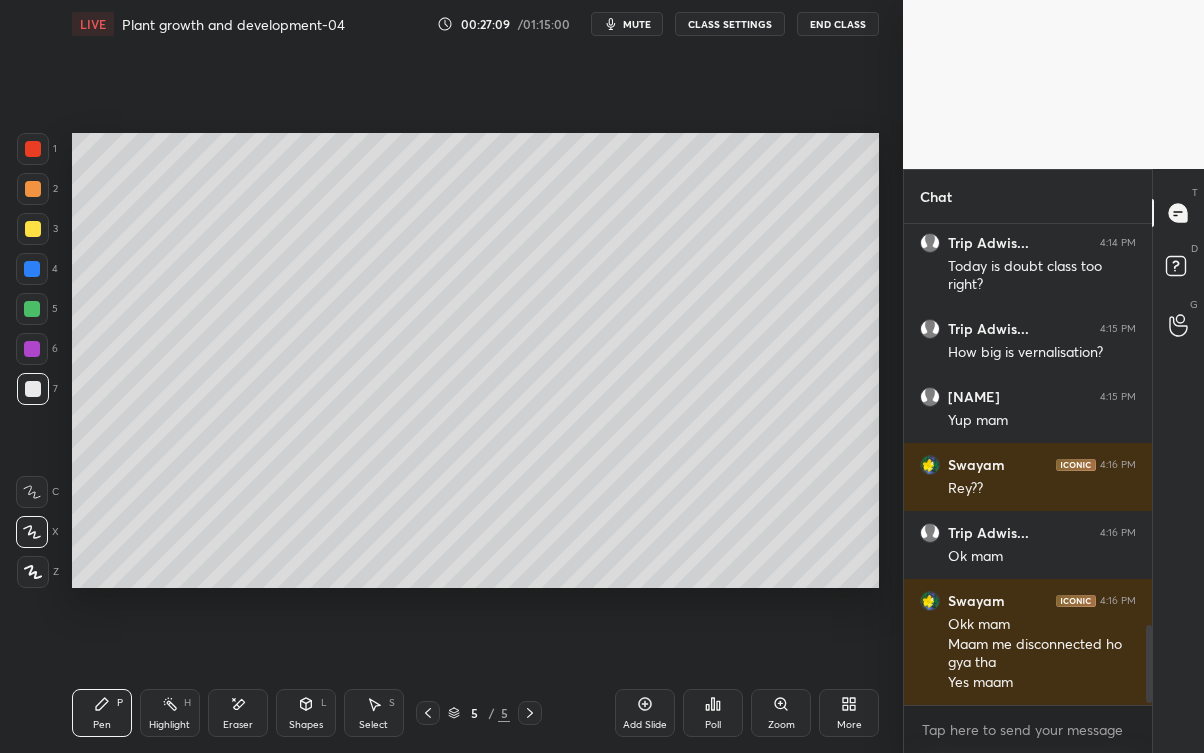 click on "Select S" at bounding box center [374, 713] 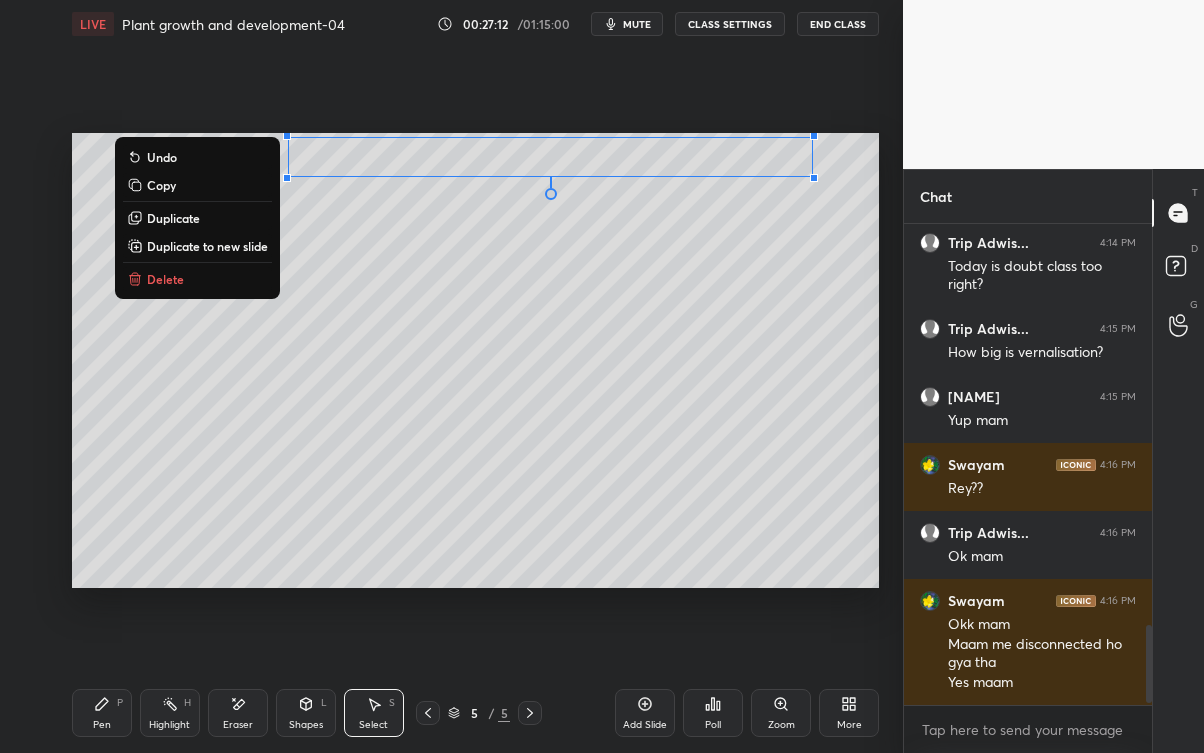 click on "0 ° Undo Copy Duplicate Duplicate to new slide Delete" at bounding box center (476, 360) 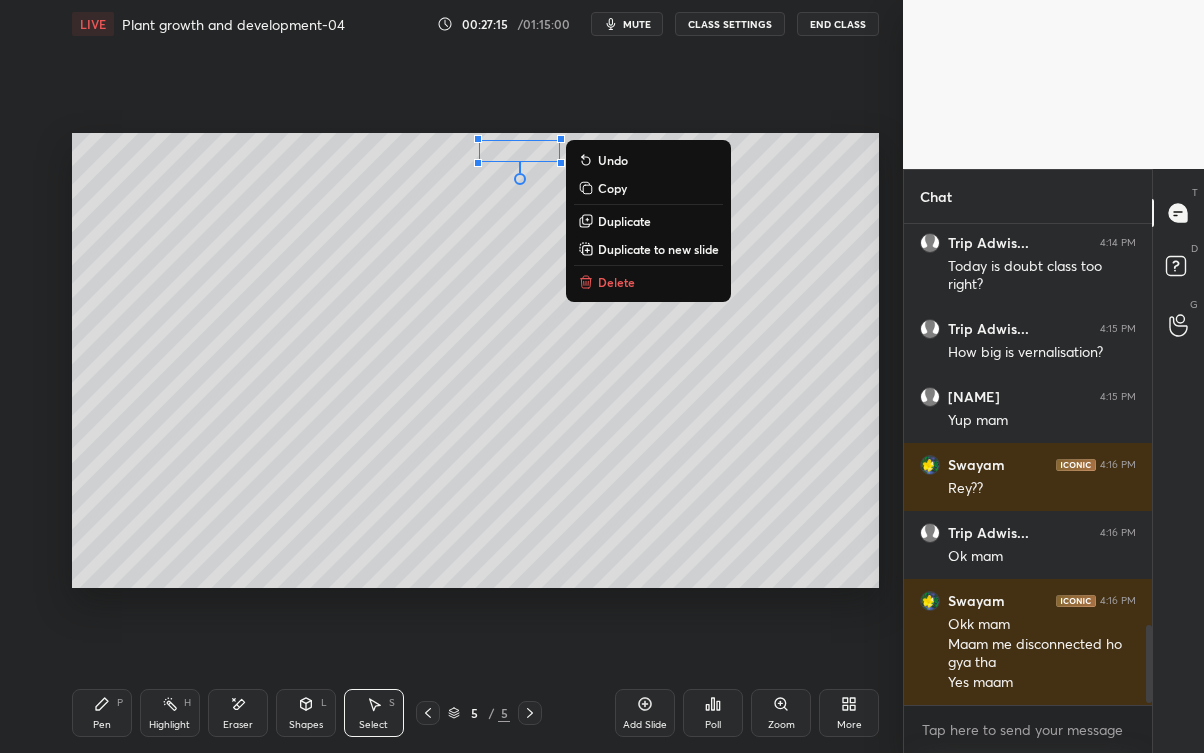 click on "0 ° Undo Copy Duplicate Duplicate to new slide Delete" at bounding box center (476, 360) 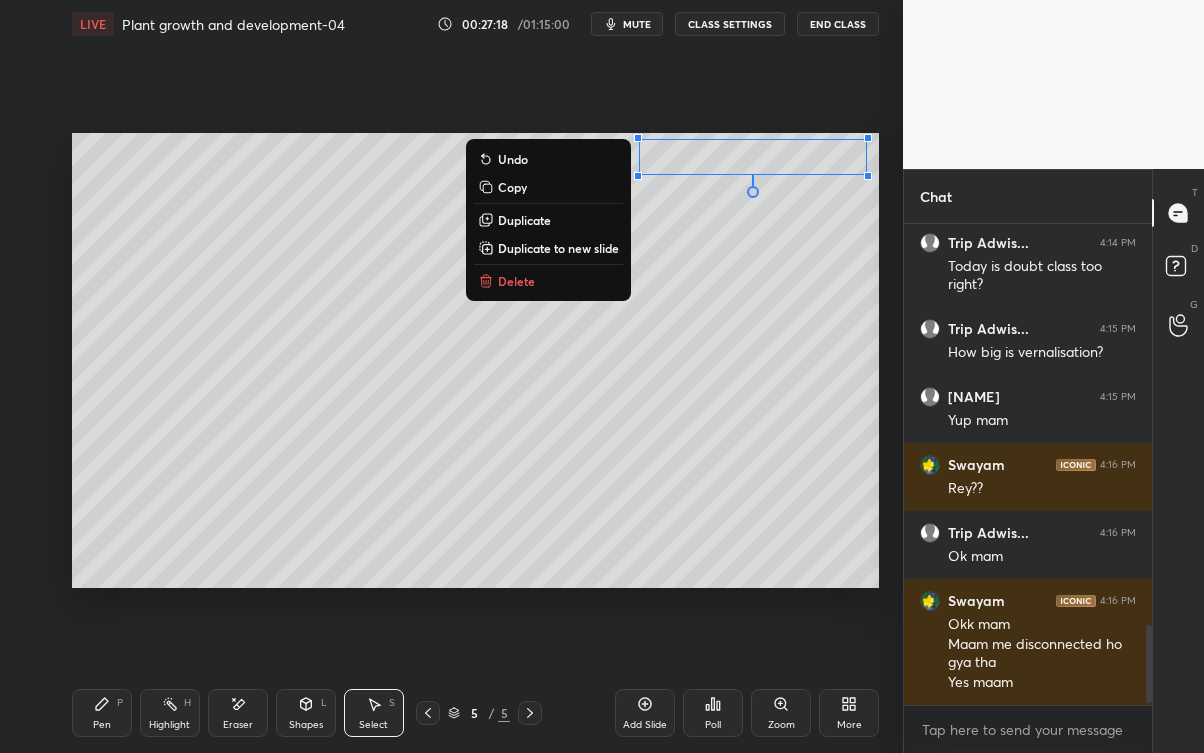 click on "0 ° Undo Copy Duplicate Duplicate to new slide Delete" at bounding box center (476, 360) 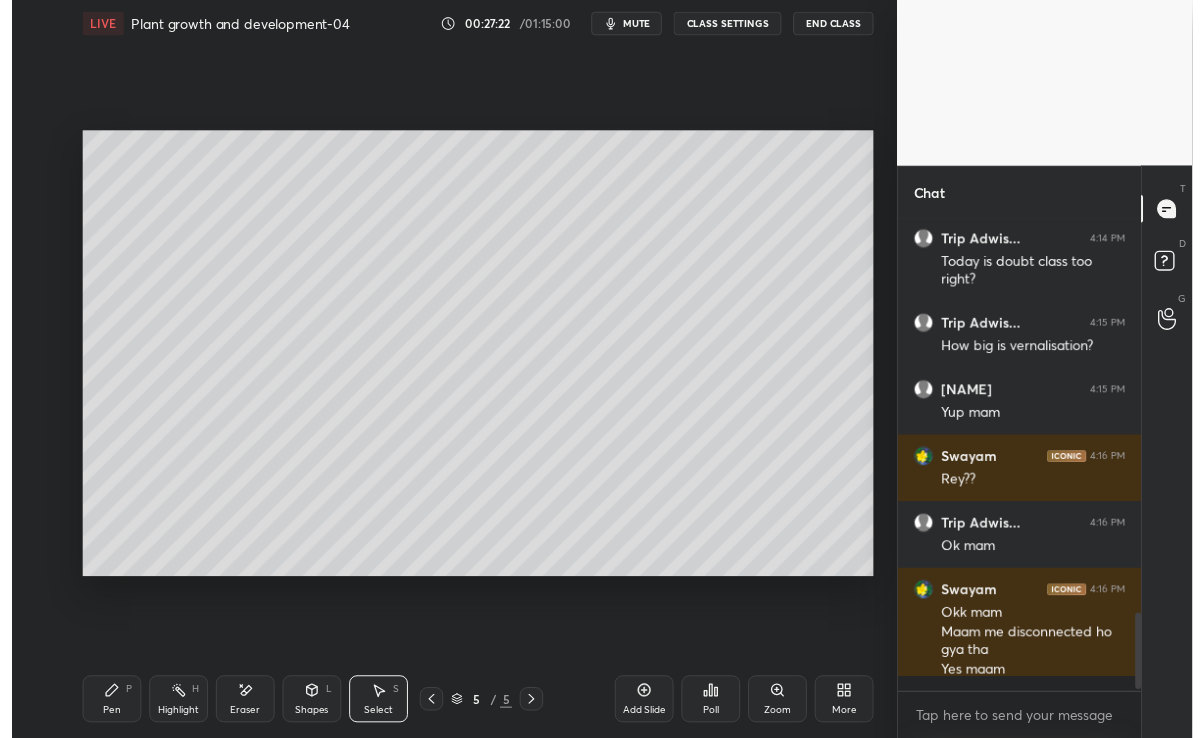 scroll, scrollTop: 609, scrollLeft: 823, axis: both 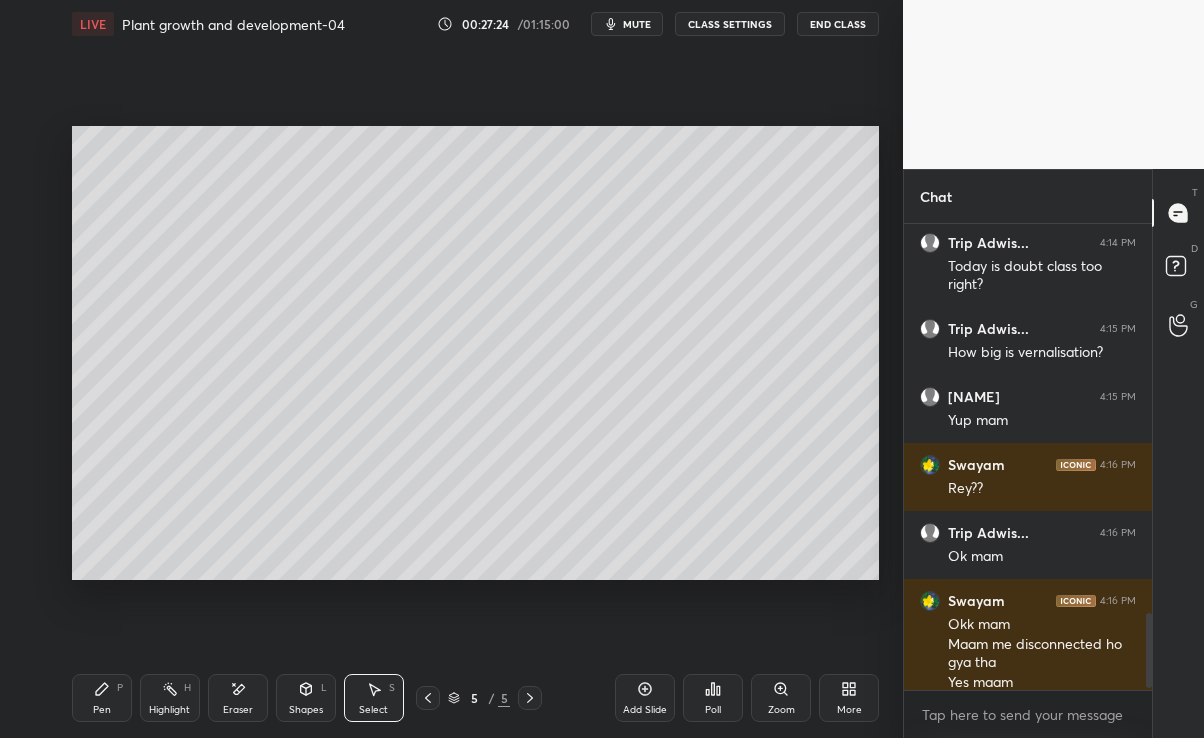 click on "Eraser" at bounding box center (238, 710) 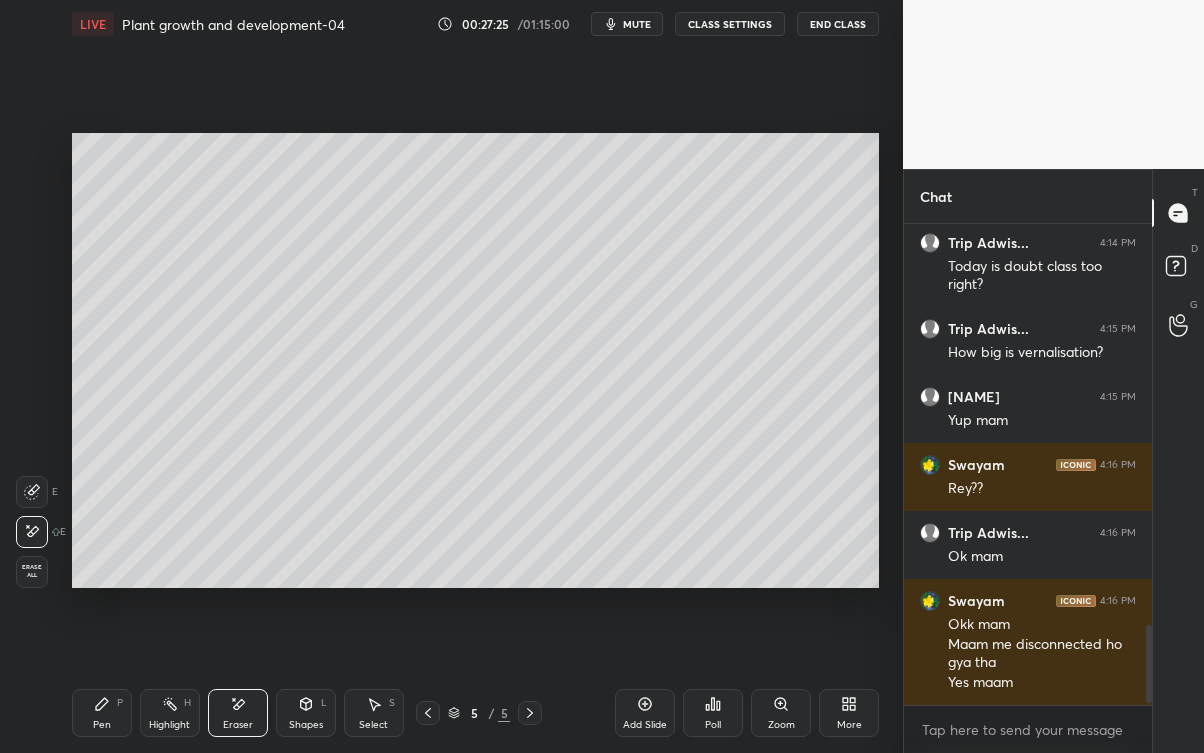 scroll, scrollTop: 99375, scrollLeft: 99176, axis: both 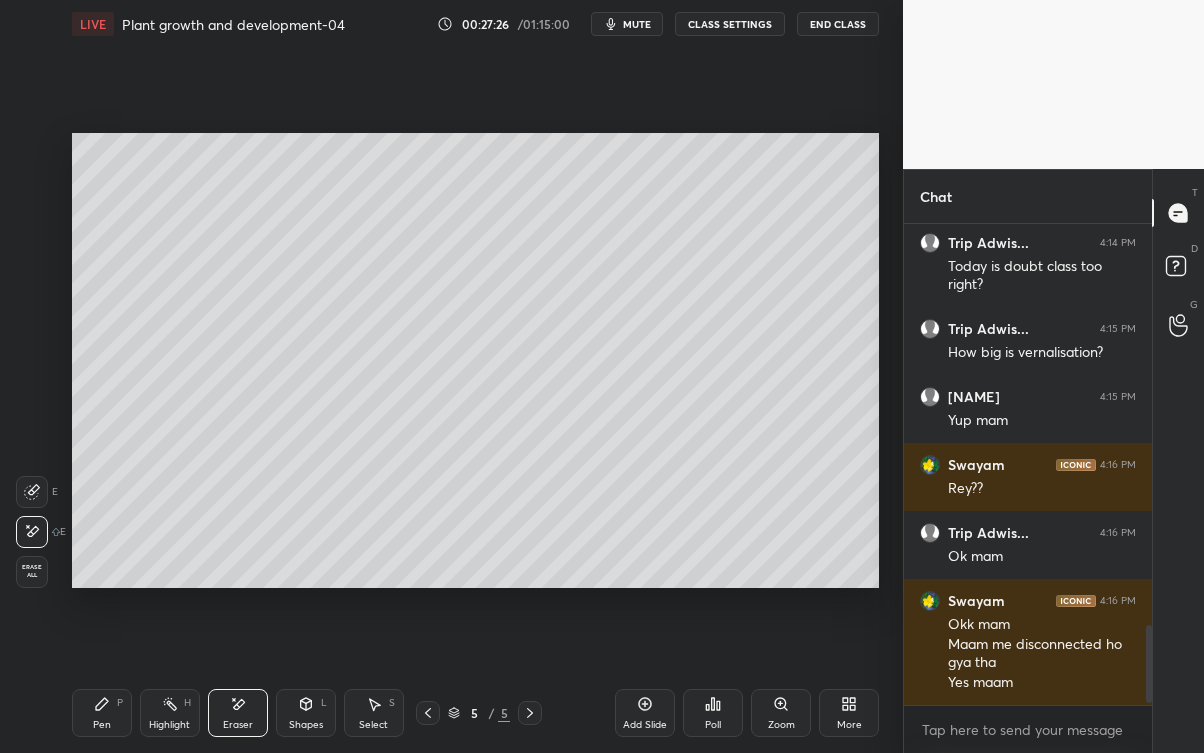 click on "Pen P" at bounding box center [102, 713] 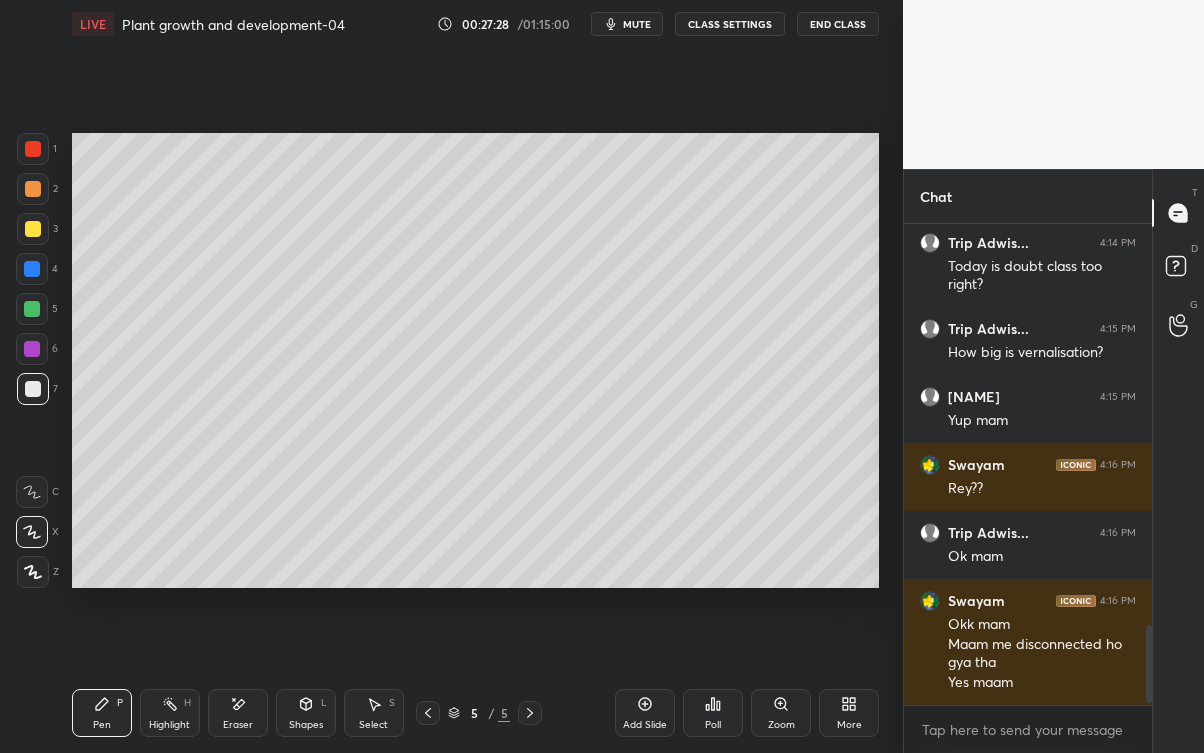 click at bounding box center [33, 229] 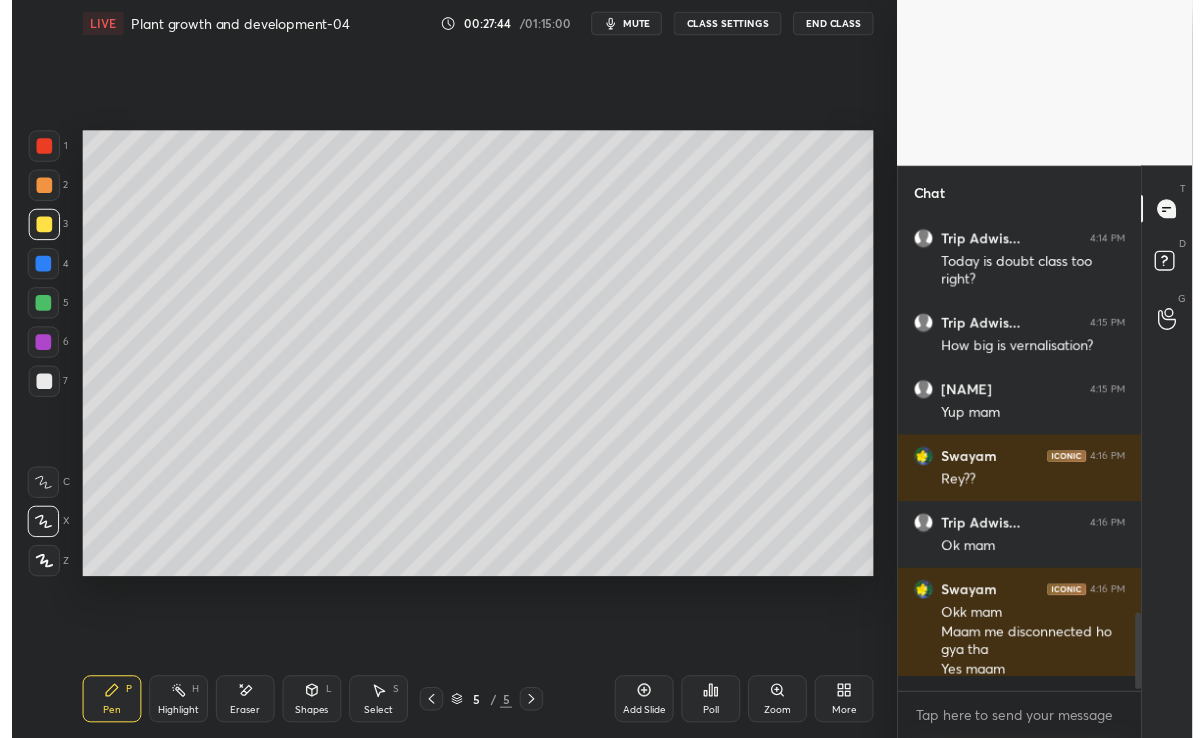 scroll, scrollTop: 609, scrollLeft: 823, axis: both 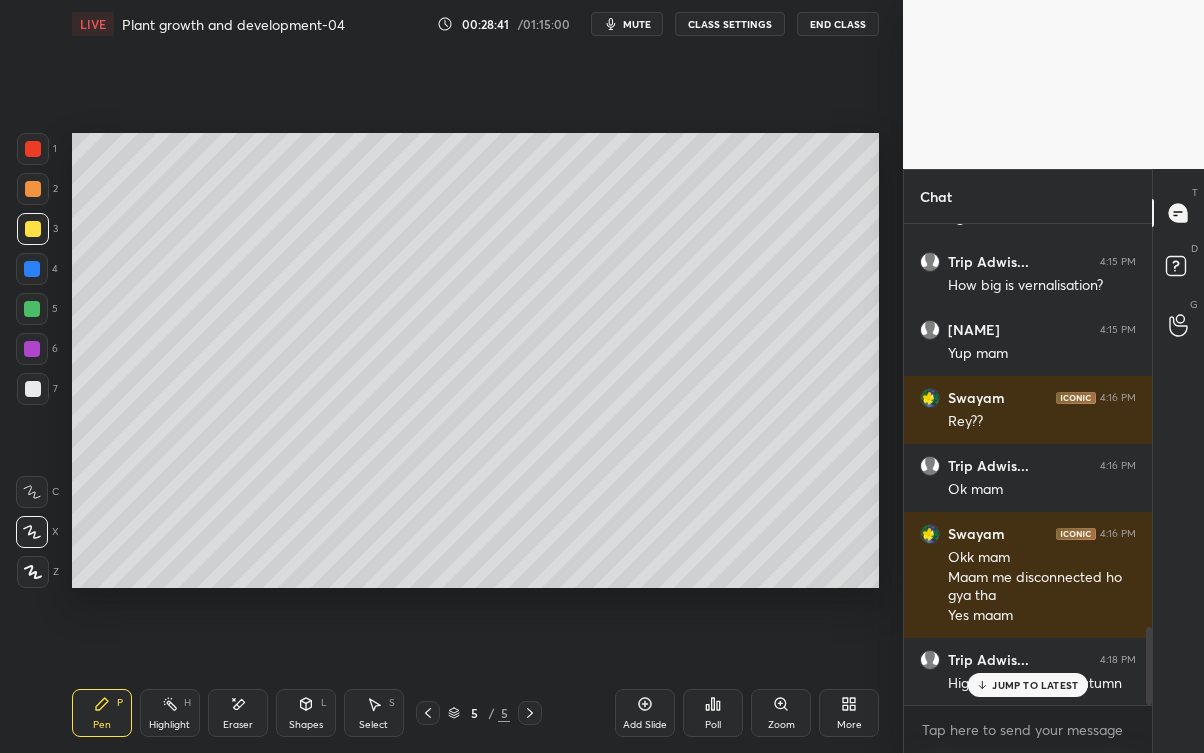 click 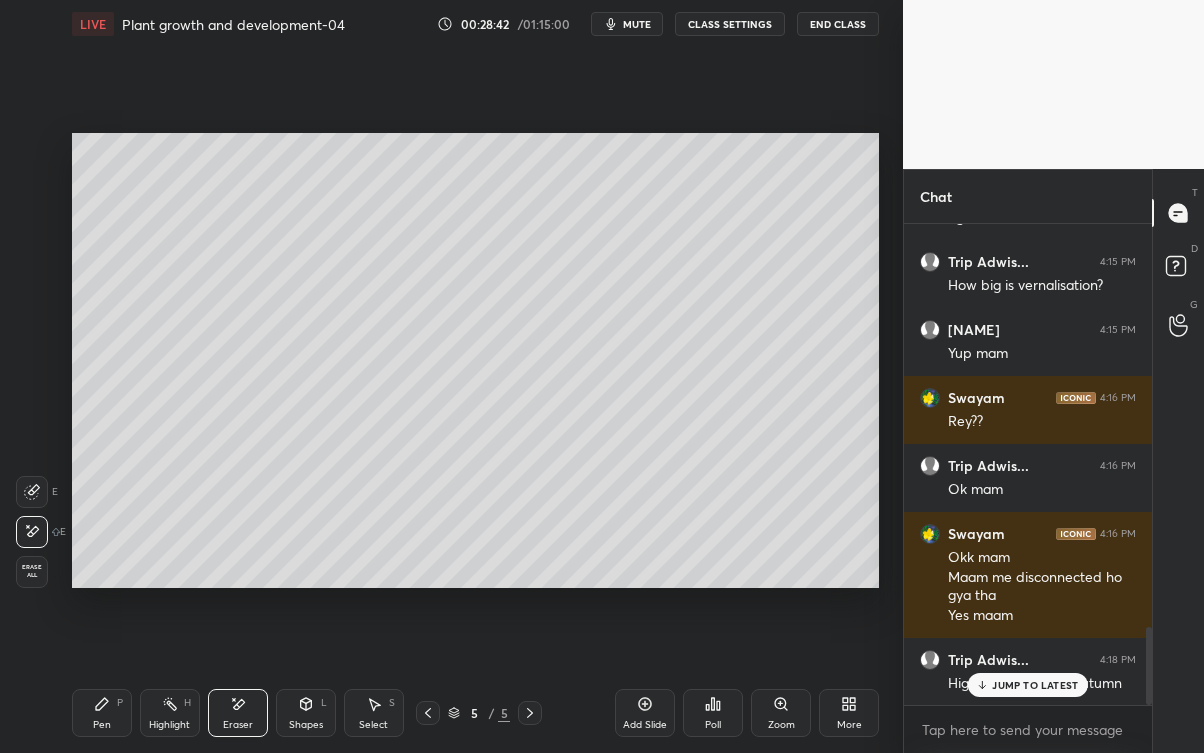 click on "Pen" at bounding box center (102, 725) 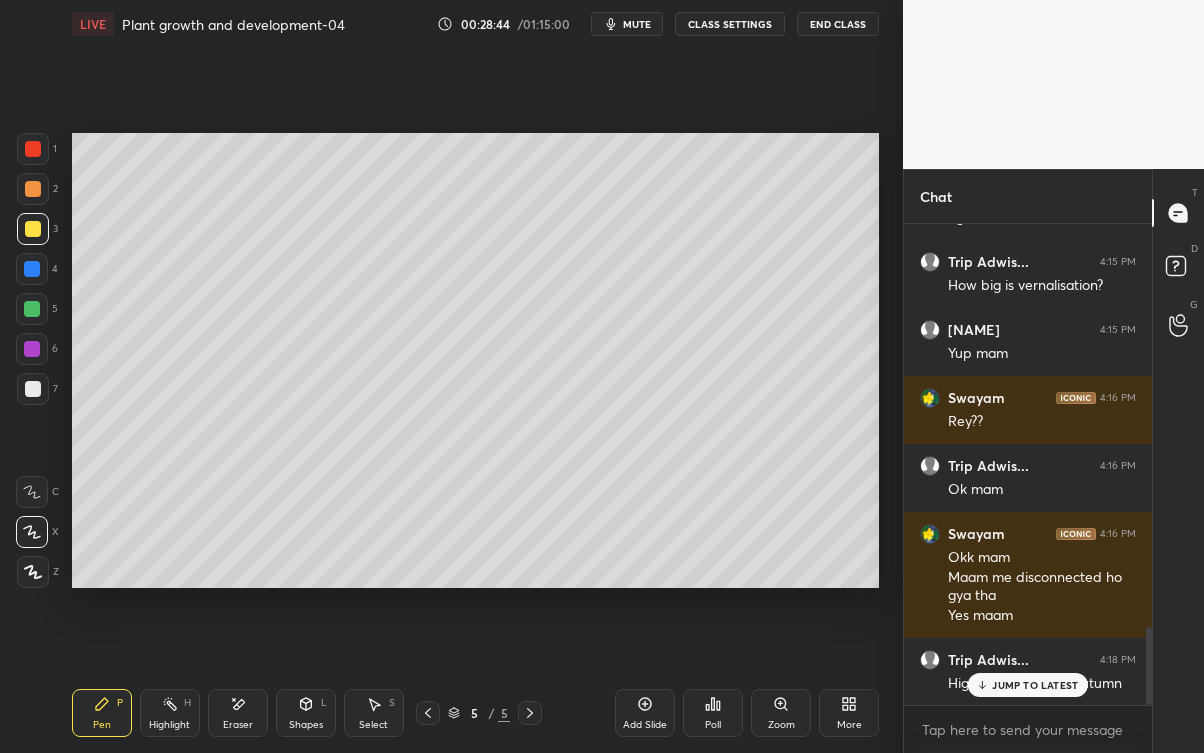click on "JUMP TO LATEST" at bounding box center [1035, 685] 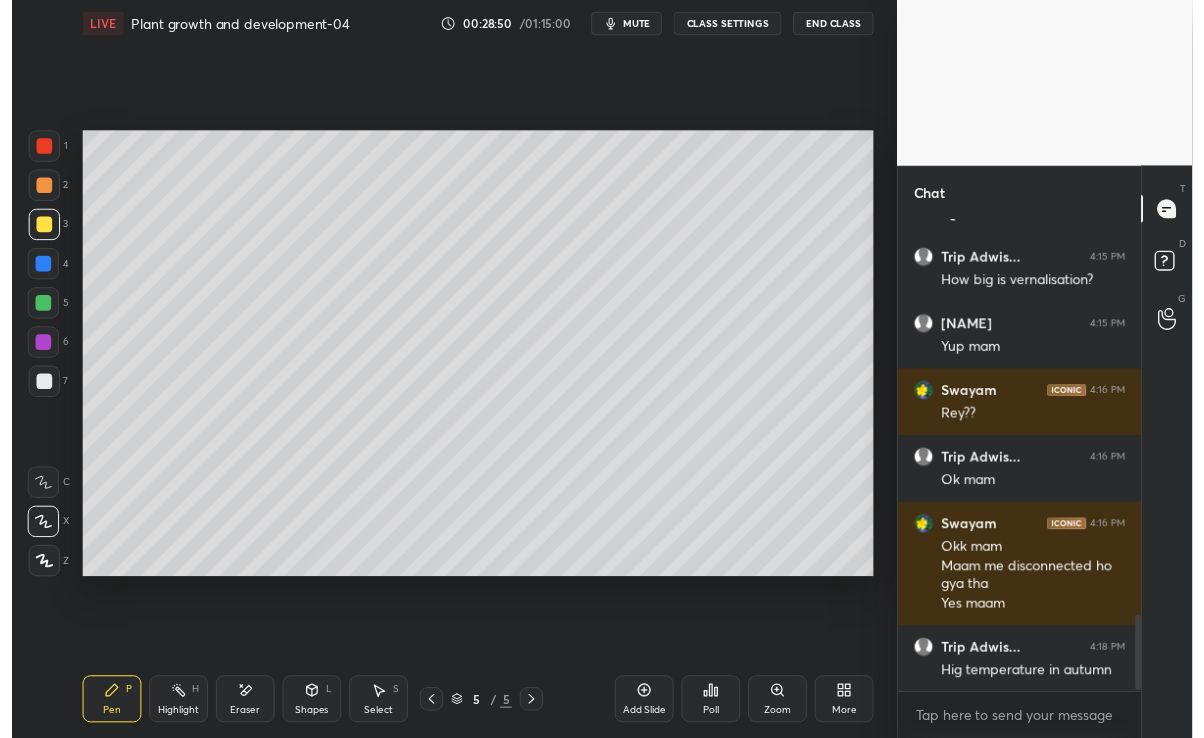 scroll, scrollTop: 2557, scrollLeft: 0, axis: vertical 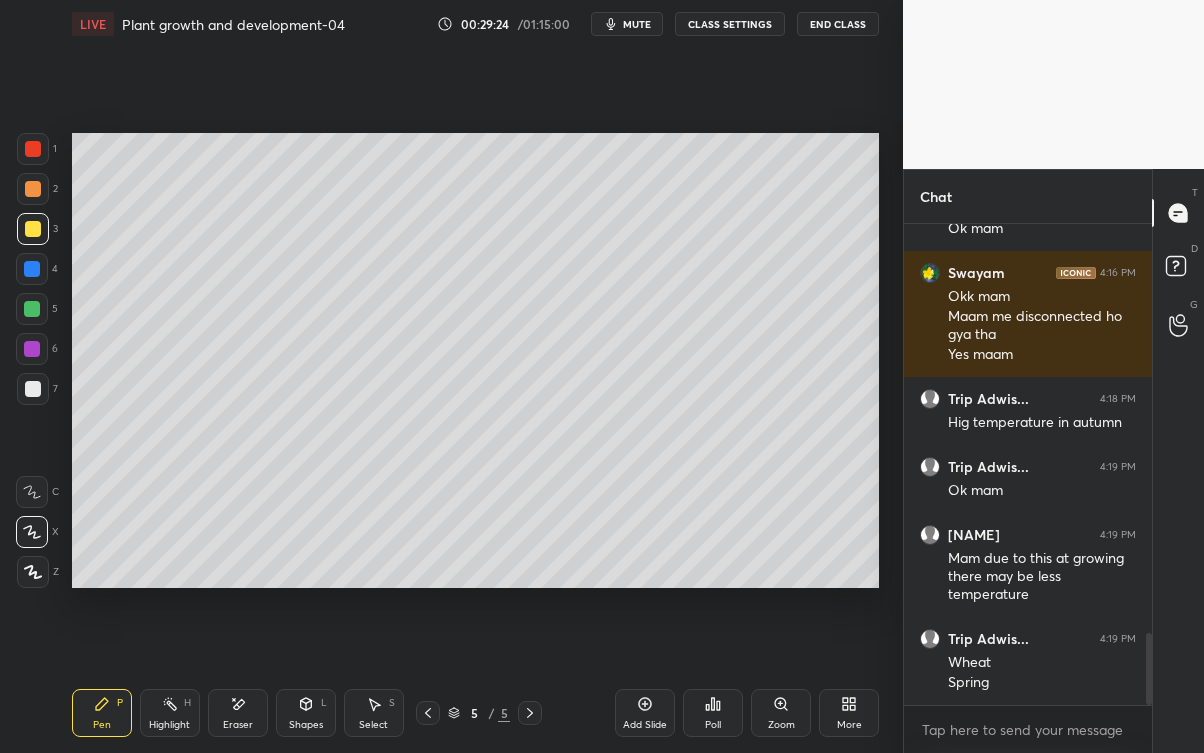 click on "mute" at bounding box center (637, 24) 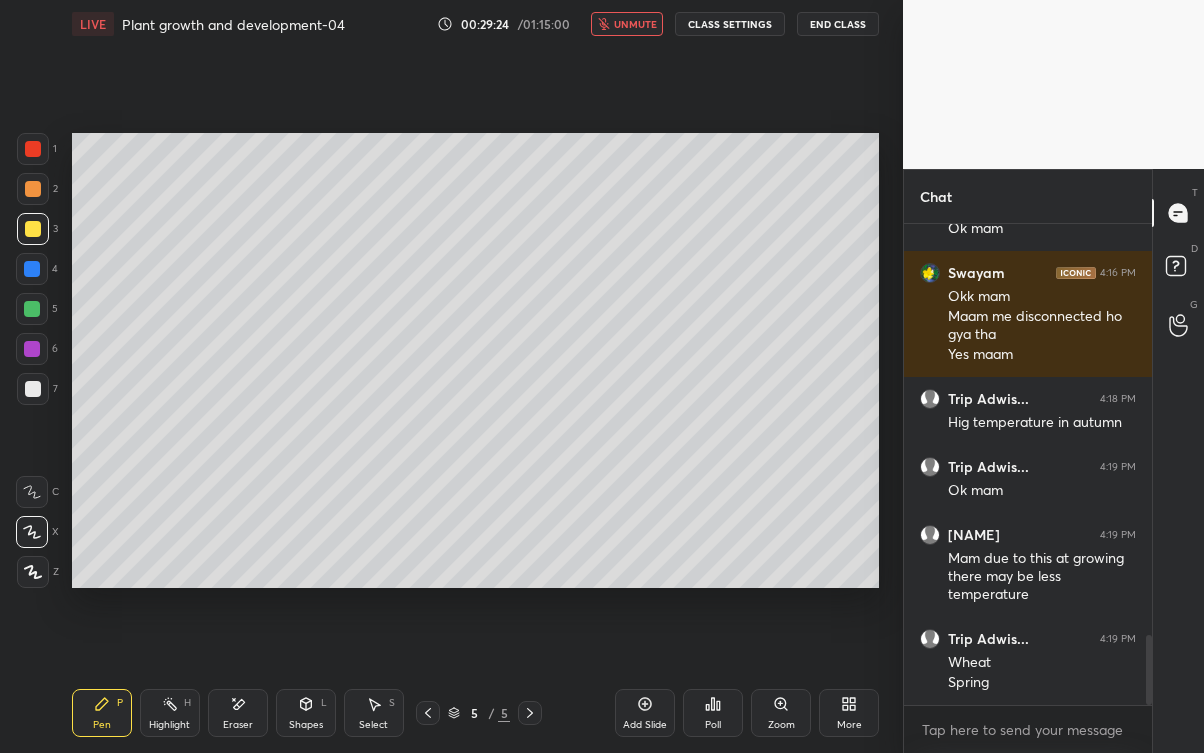 scroll, scrollTop: 2816, scrollLeft: 0, axis: vertical 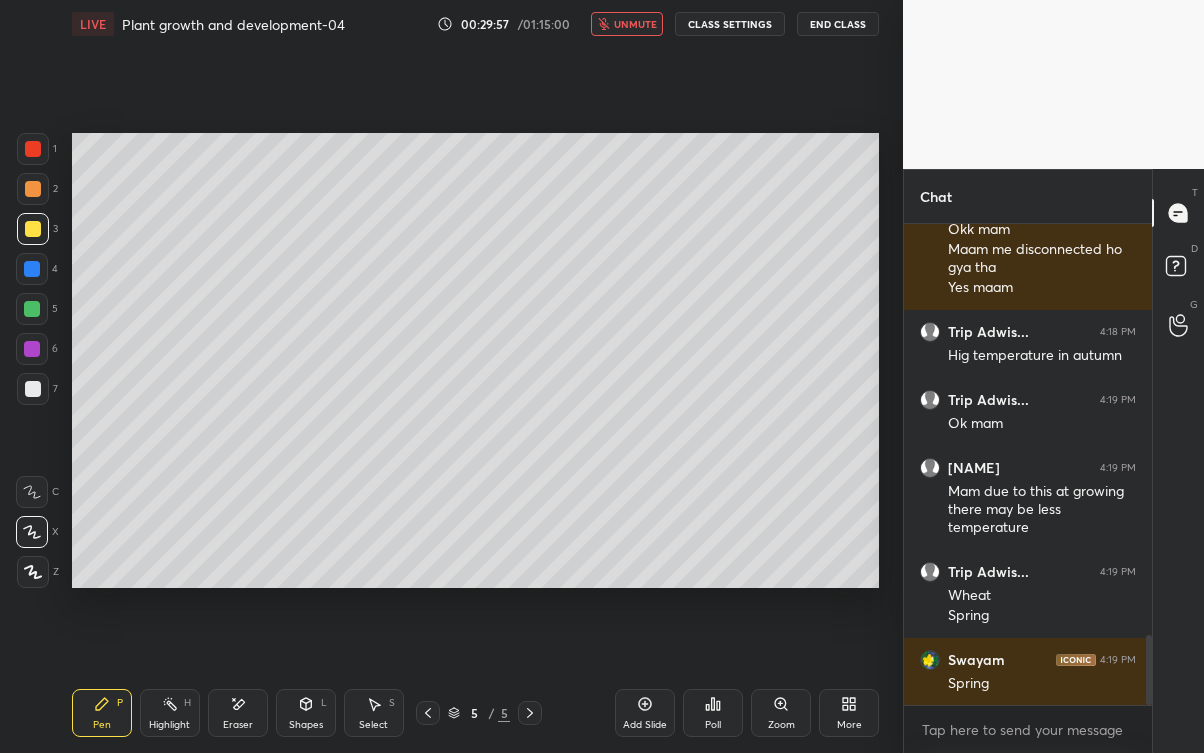 click on "unmute" at bounding box center [635, 24] 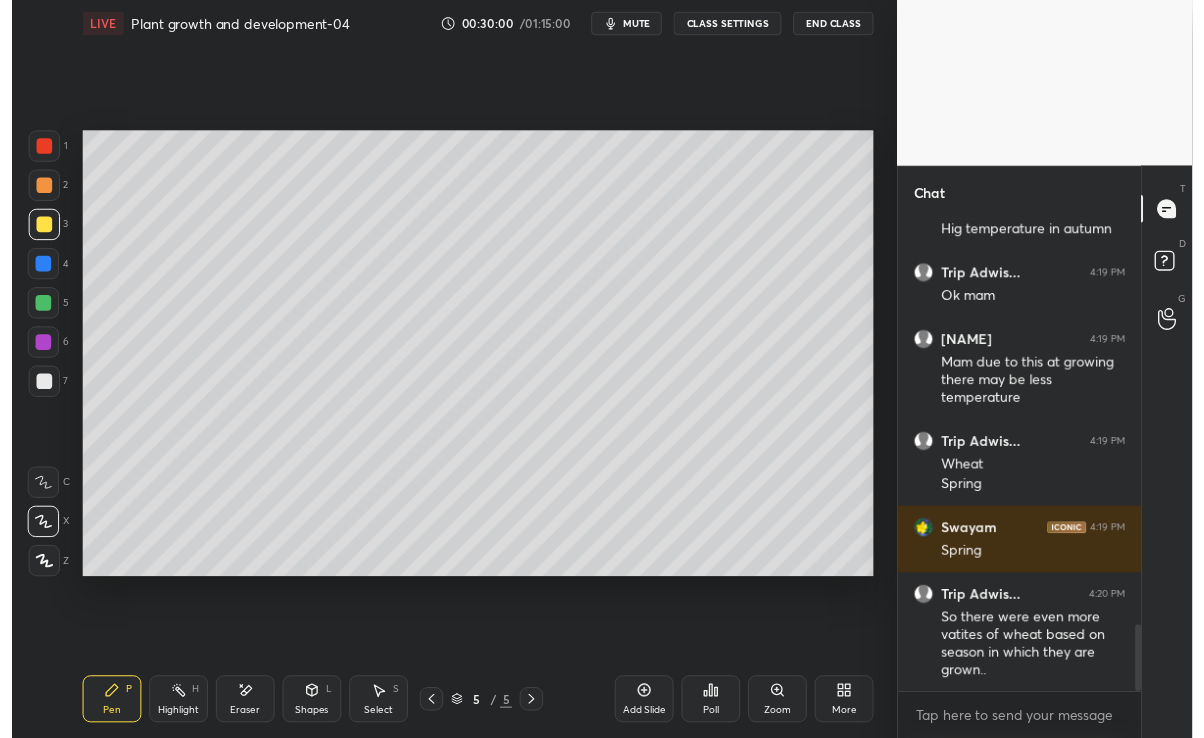 scroll, scrollTop: 2939, scrollLeft: 0, axis: vertical 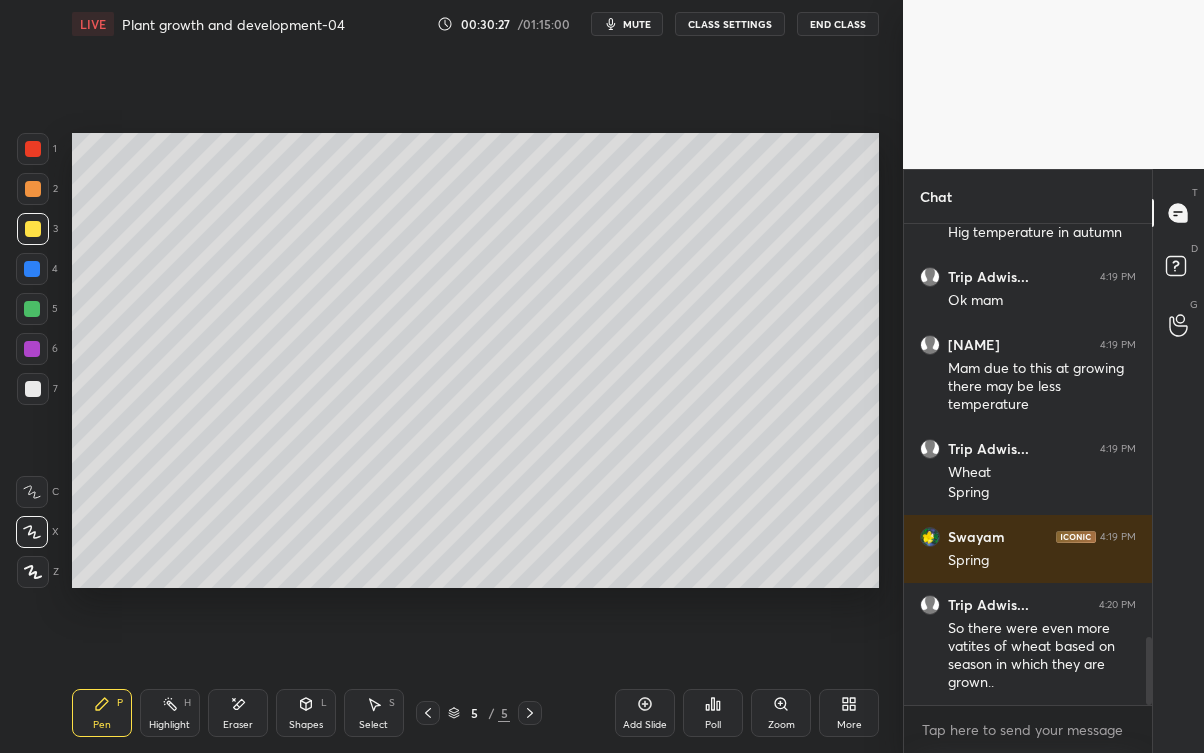 click on "Eraser" at bounding box center (238, 725) 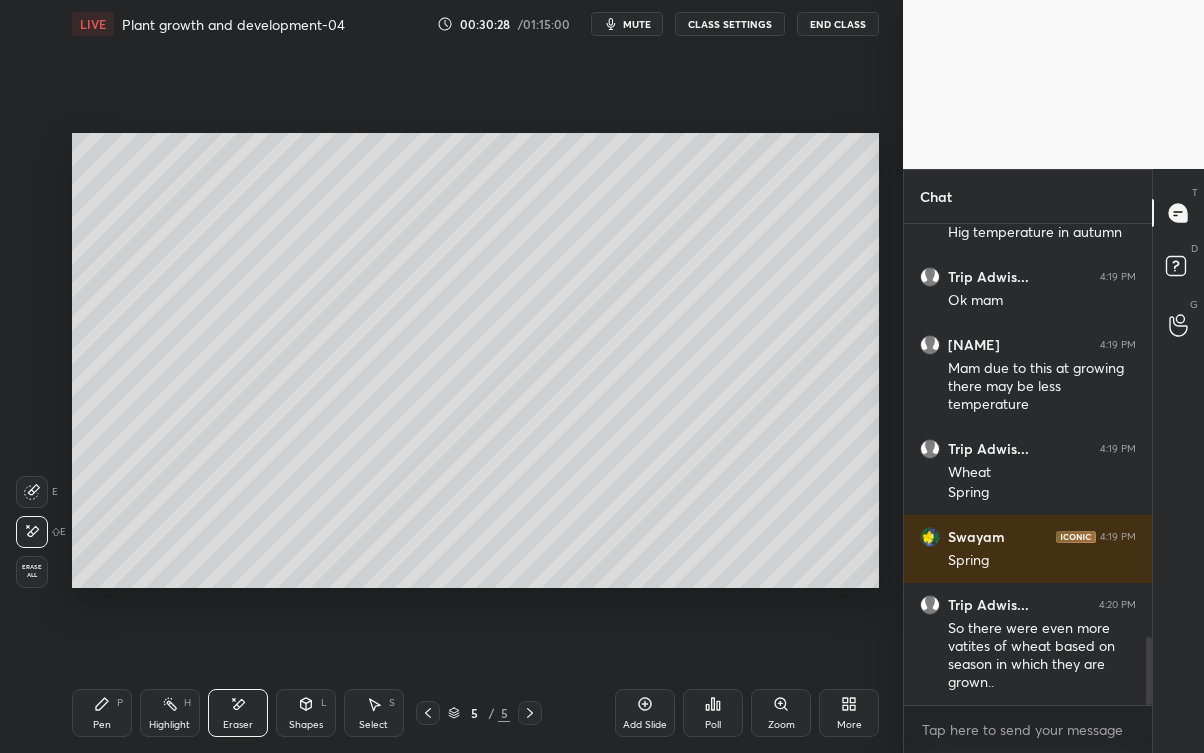 click on "Pen P" at bounding box center [102, 713] 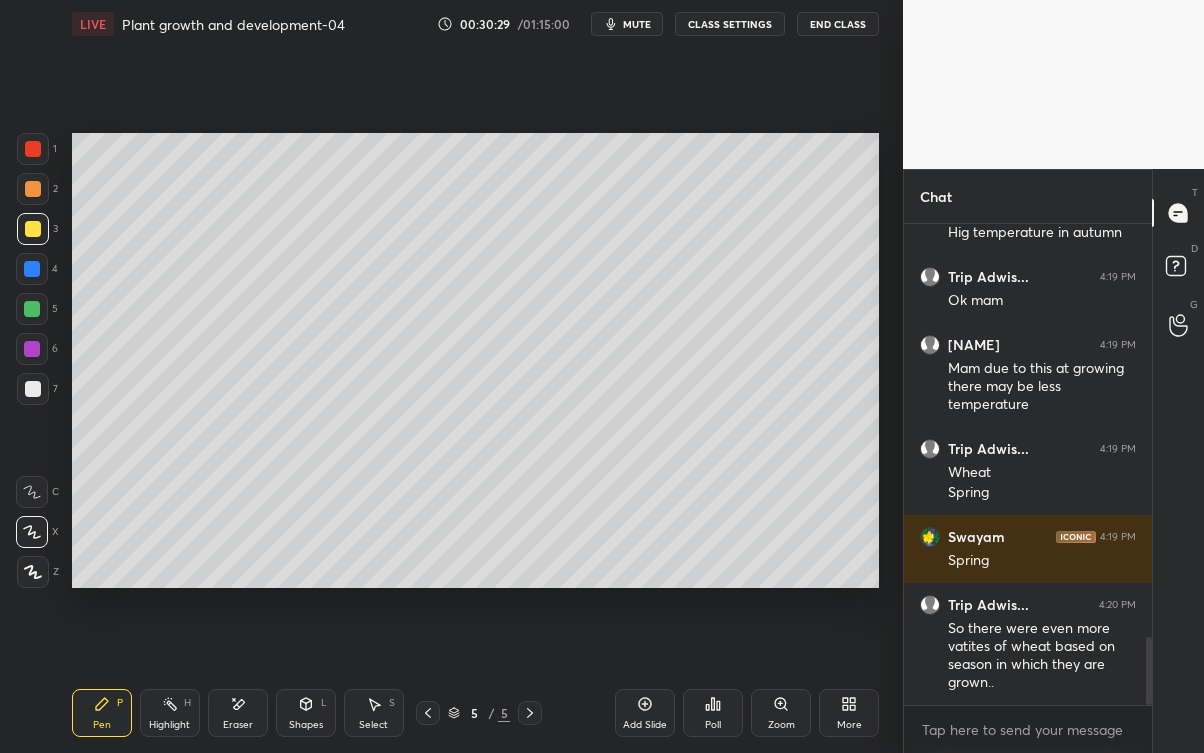 click at bounding box center [32, 349] 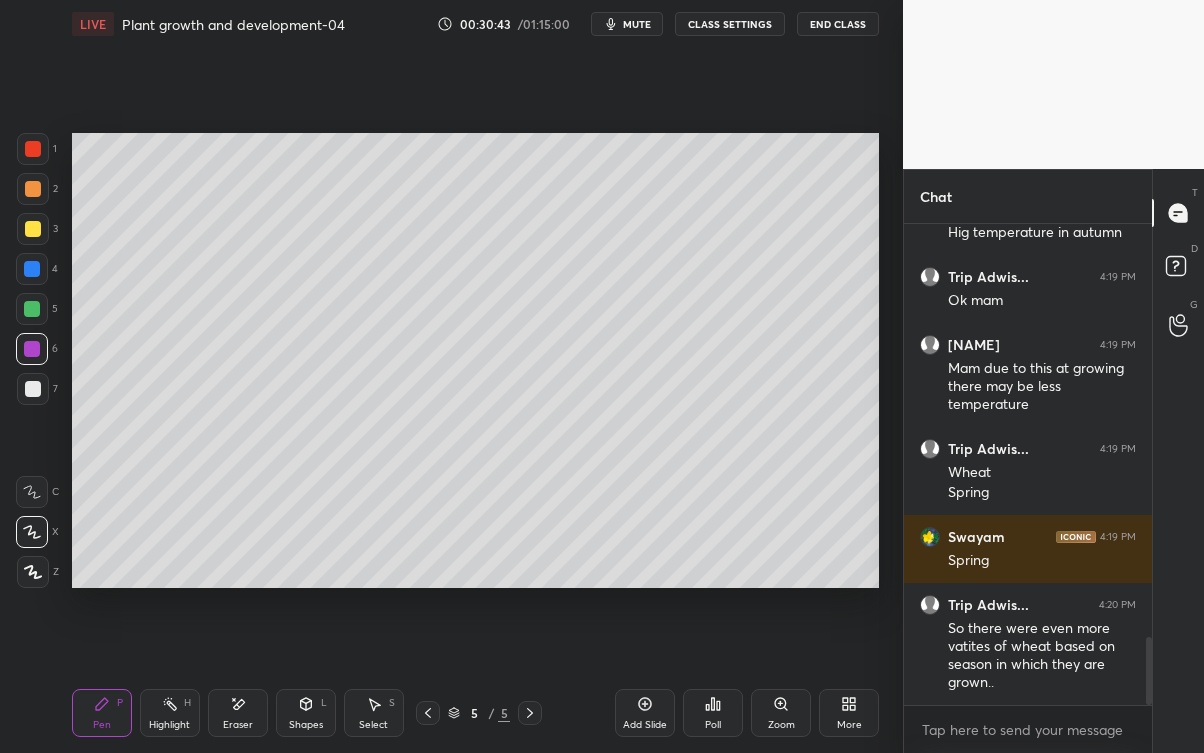 click on "mute" at bounding box center [627, 24] 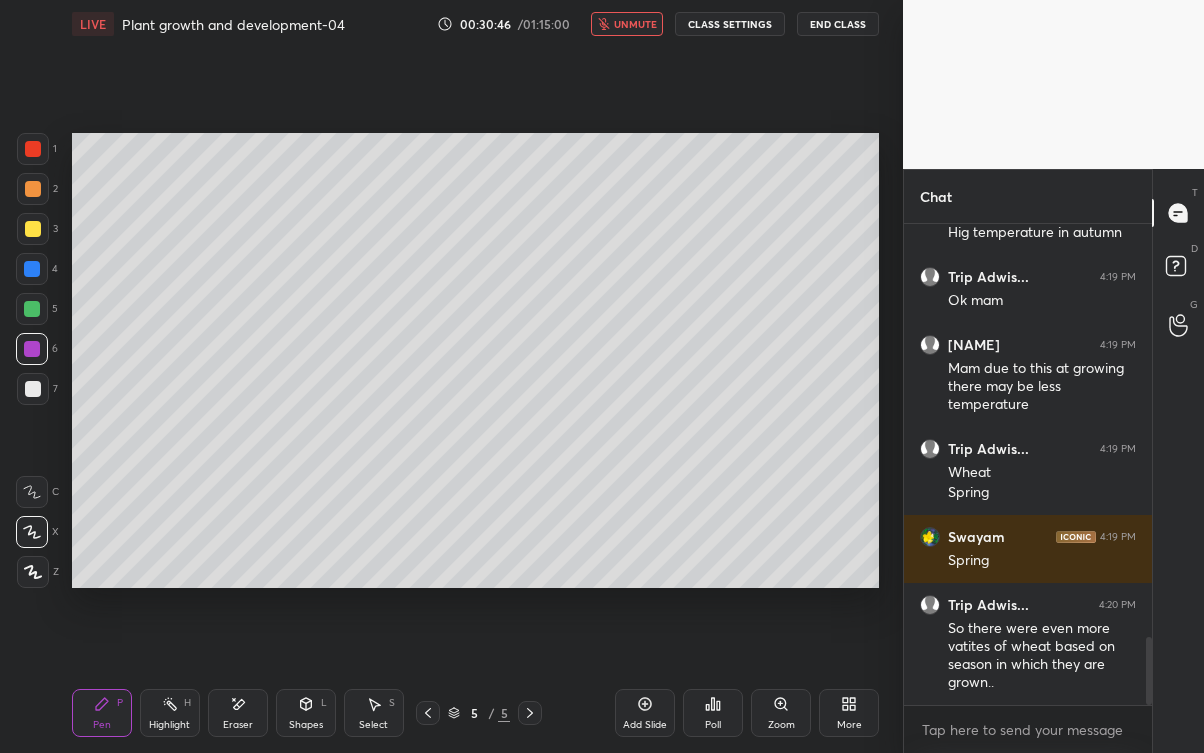 scroll, scrollTop: 453, scrollLeft: 242, axis: both 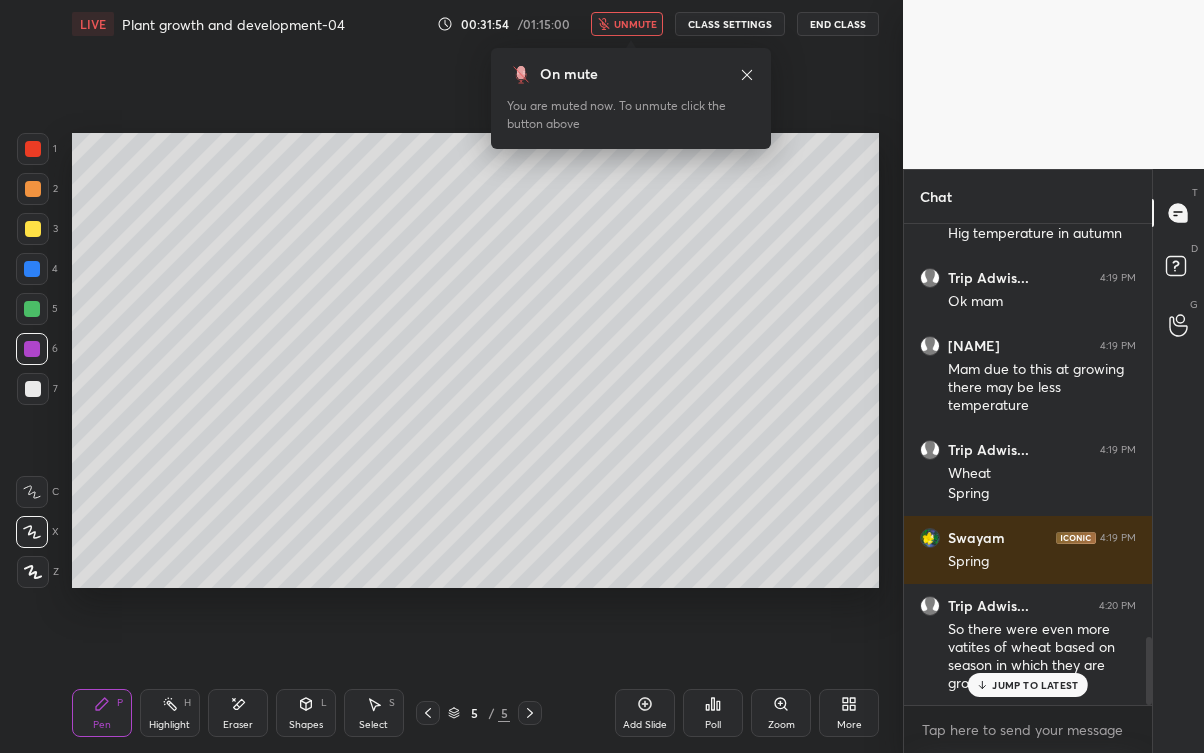 click on "unmute" at bounding box center [627, 24] 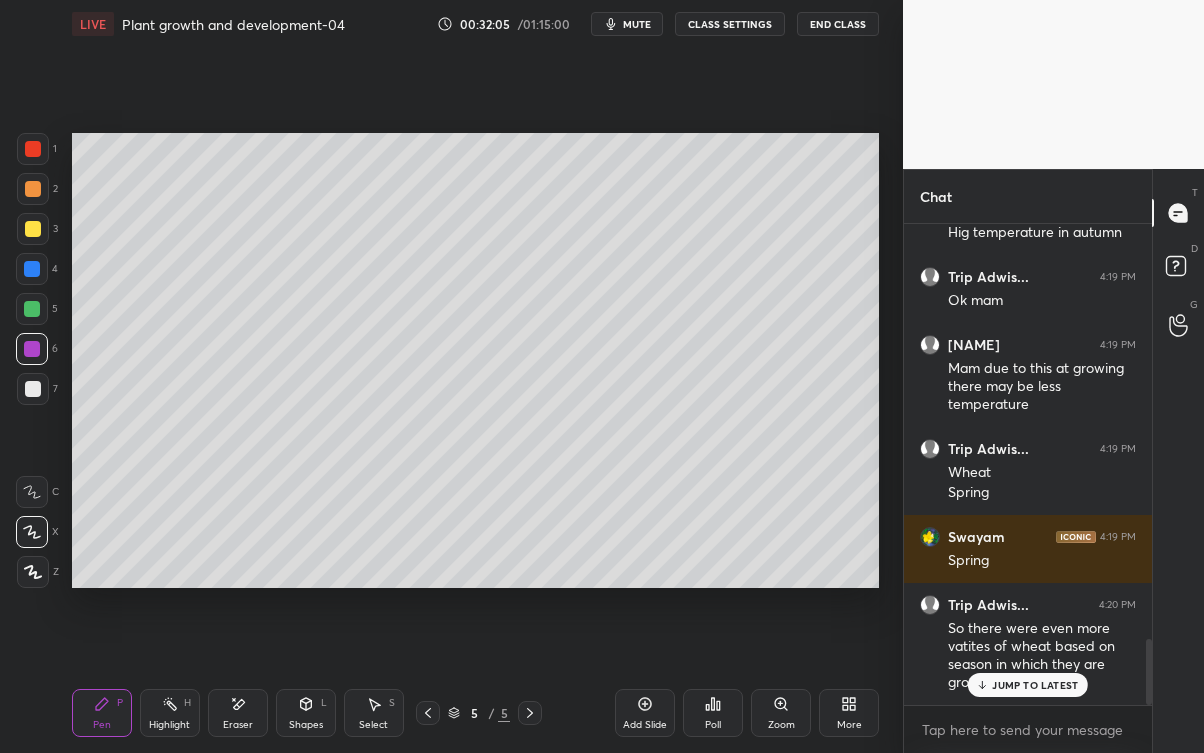scroll, scrollTop: 3042, scrollLeft: 0, axis: vertical 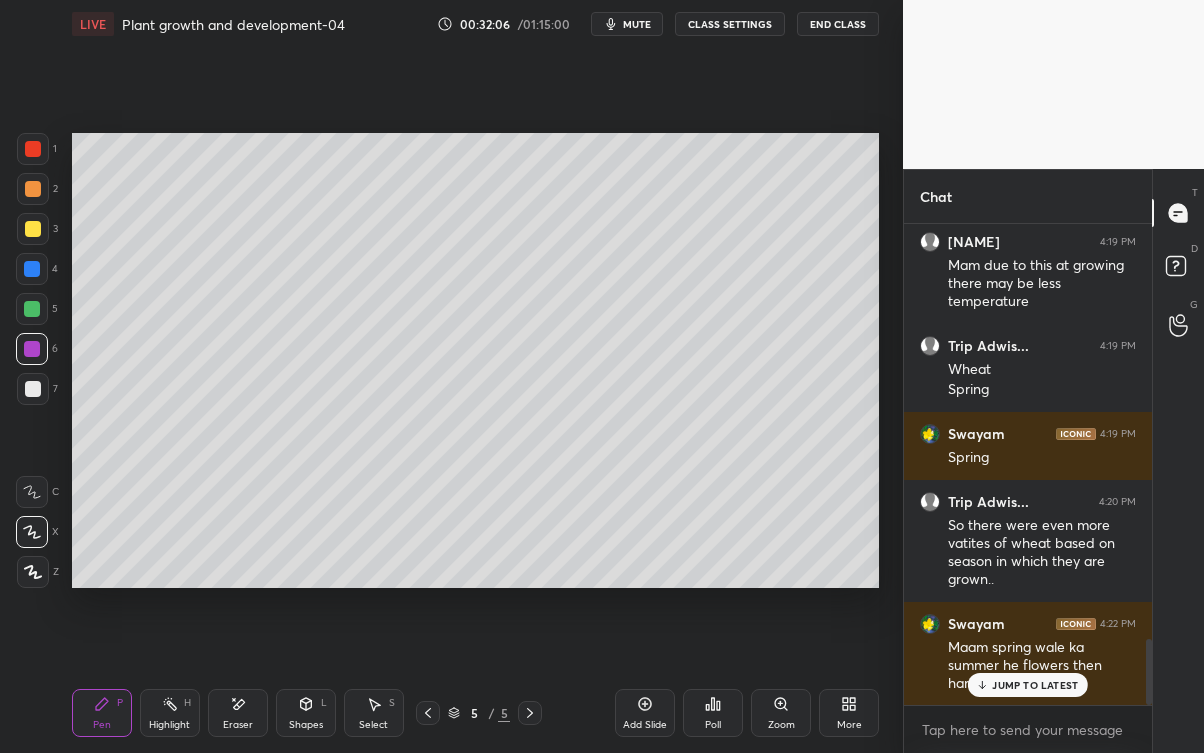 click on "JUMP TO LATEST" at bounding box center (1028, 685) 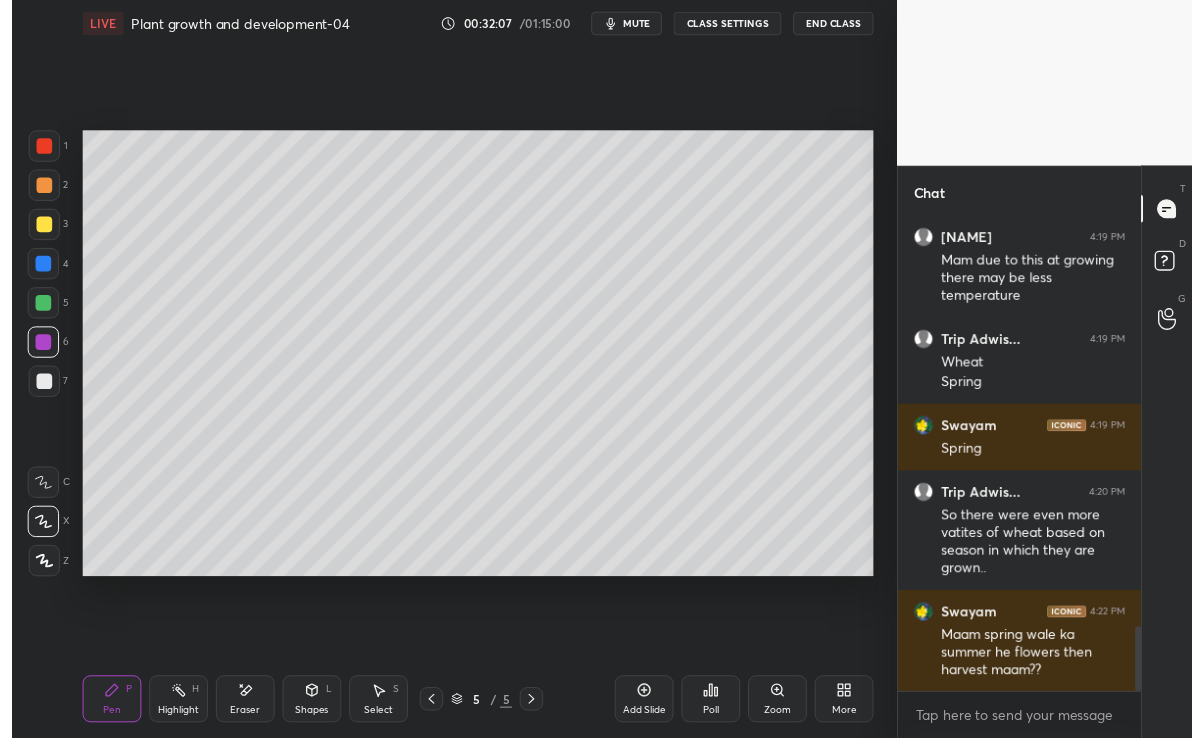 scroll, scrollTop: 3043, scrollLeft: 0, axis: vertical 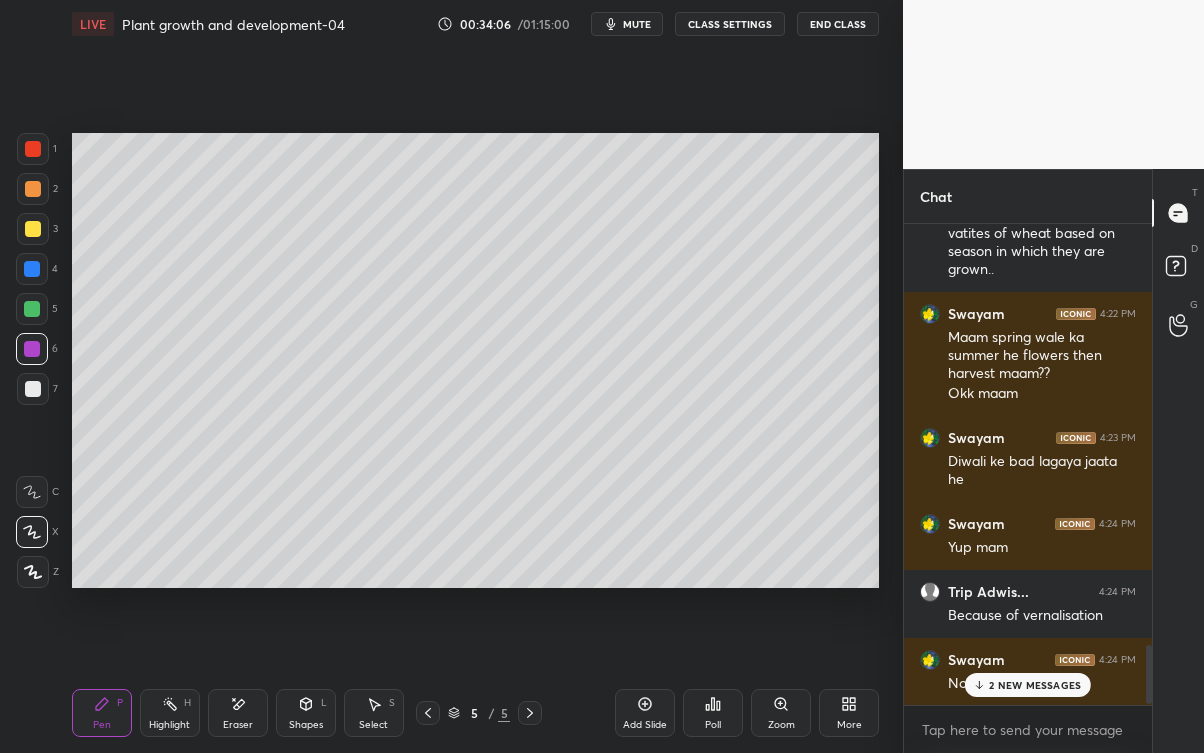 click on "2 NEW MESSAGES" at bounding box center [1028, 685] 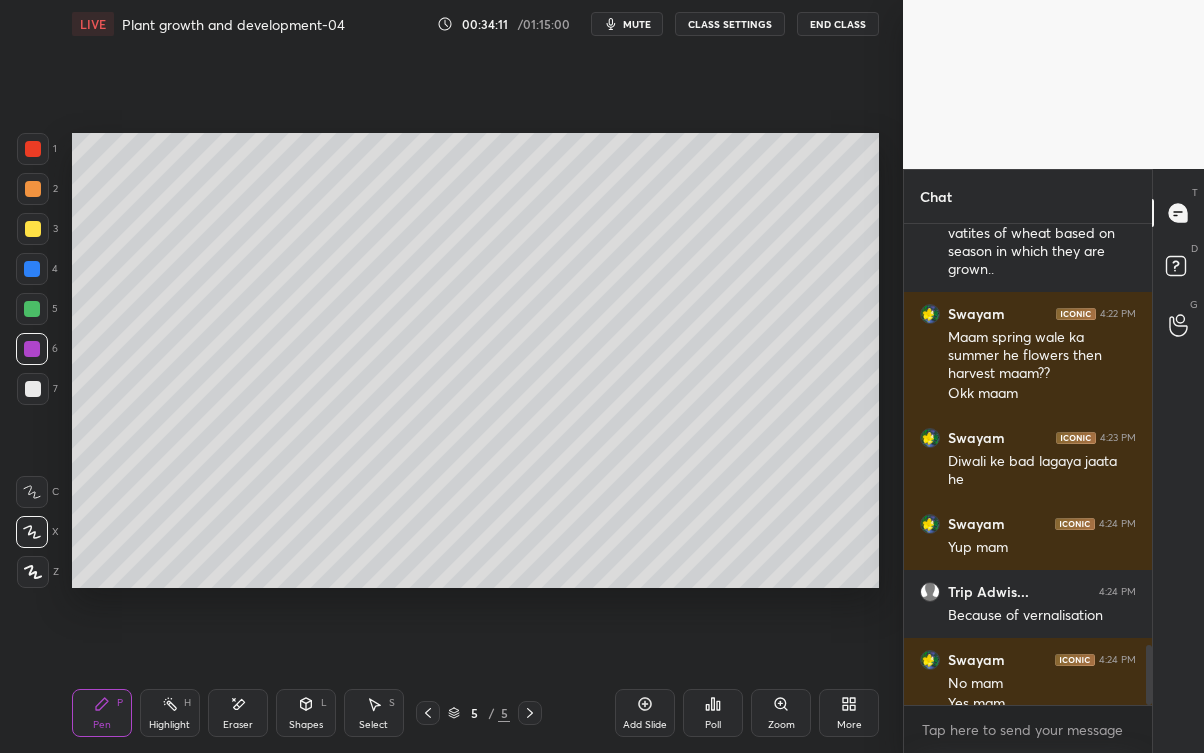 scroll, scrollTop: 3373, scrollLeft: 0, axis: vertical 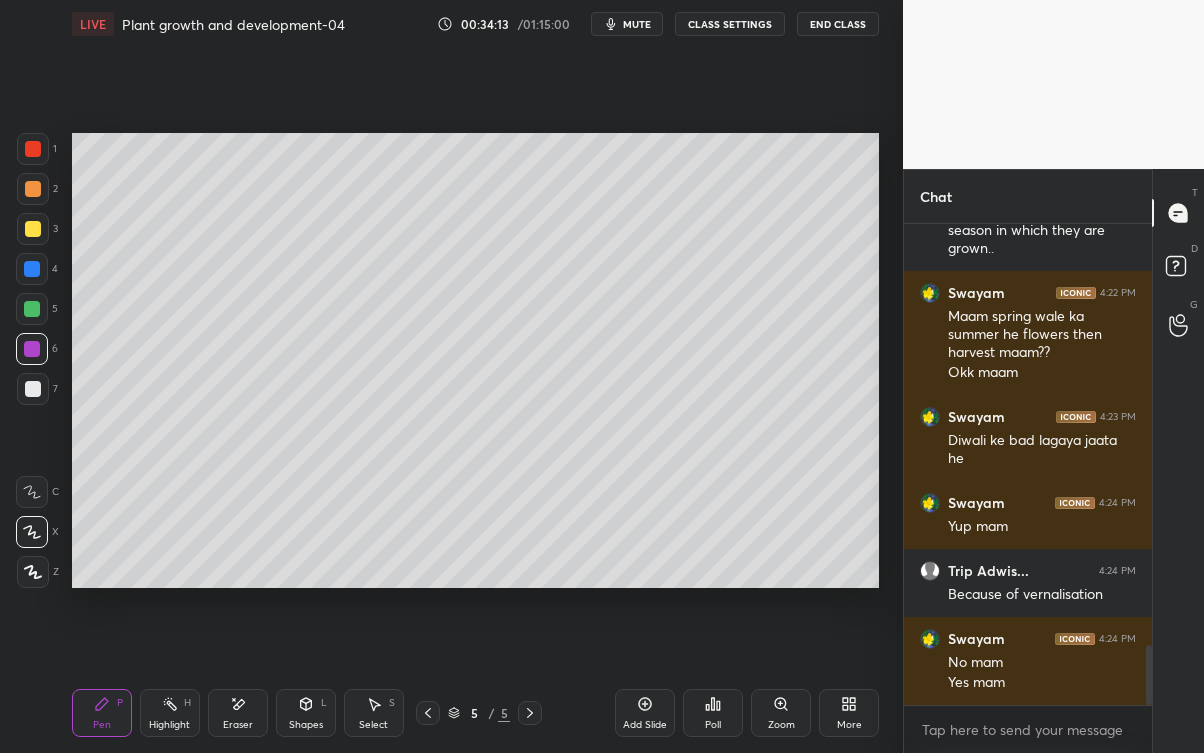 click on "Add Slide" at bounding box center [645, 725] 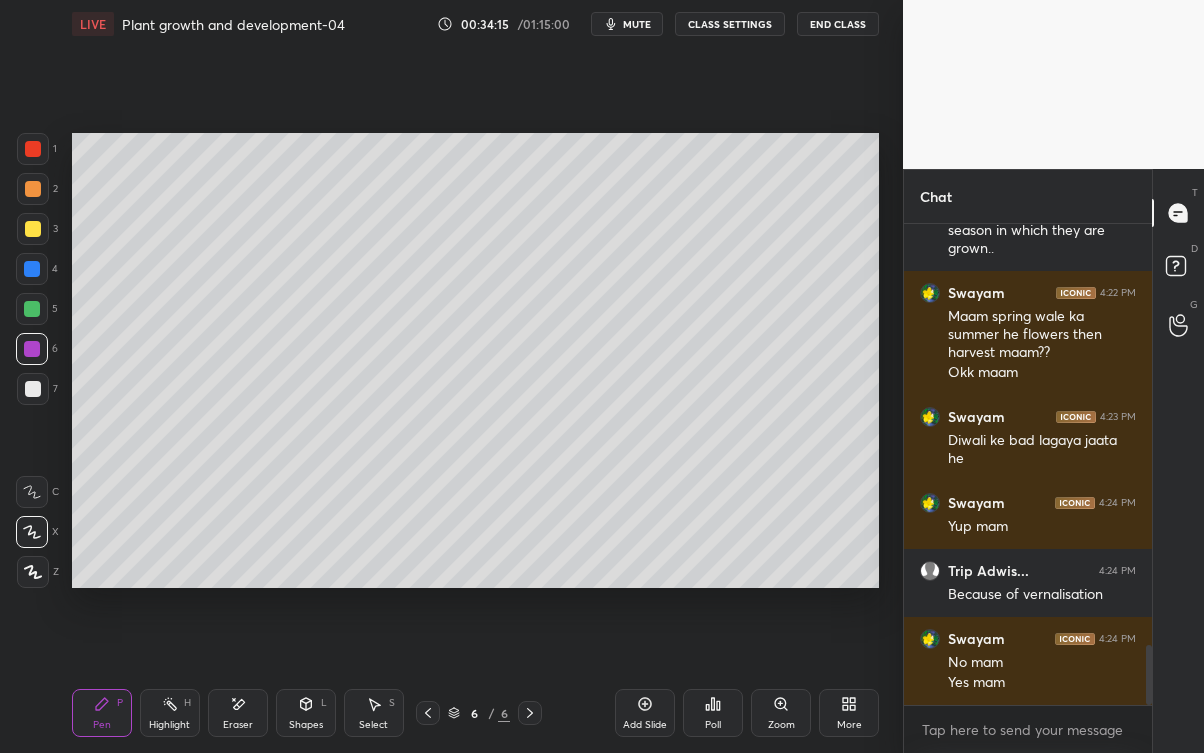 click at bounding box center (32, 309) 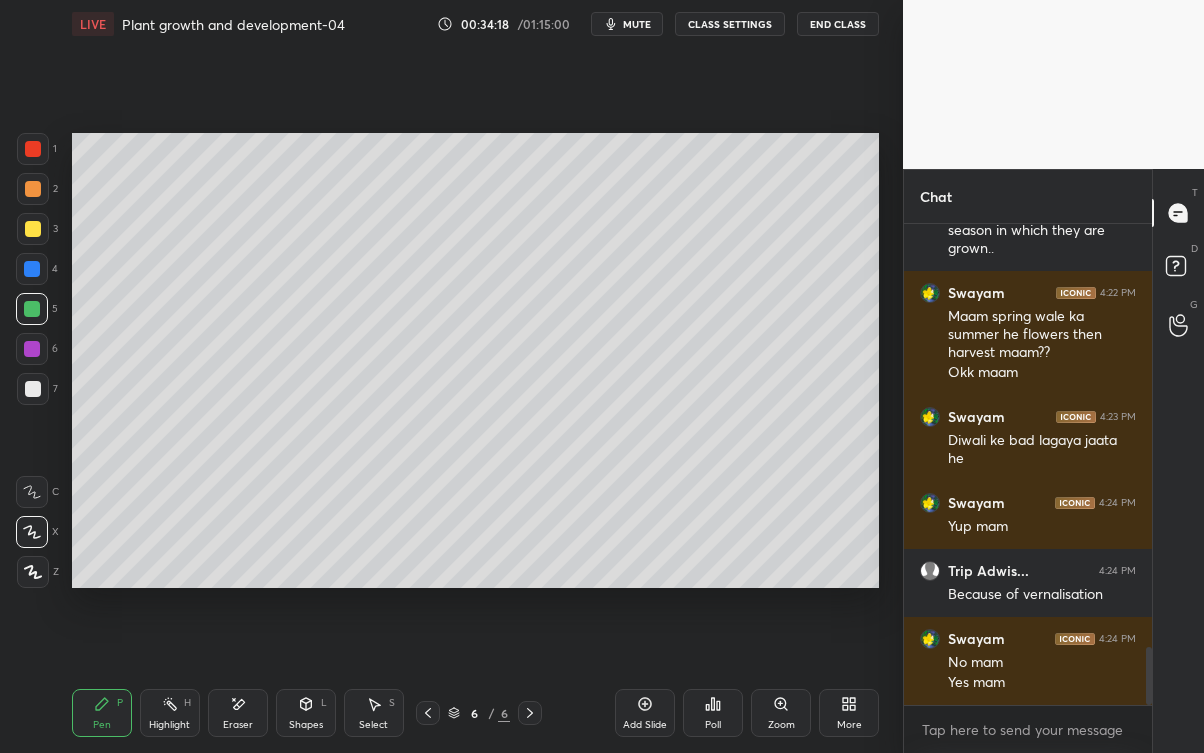 scroll, scrollTop: 3495, scrollLeft: 0, axis: vertical 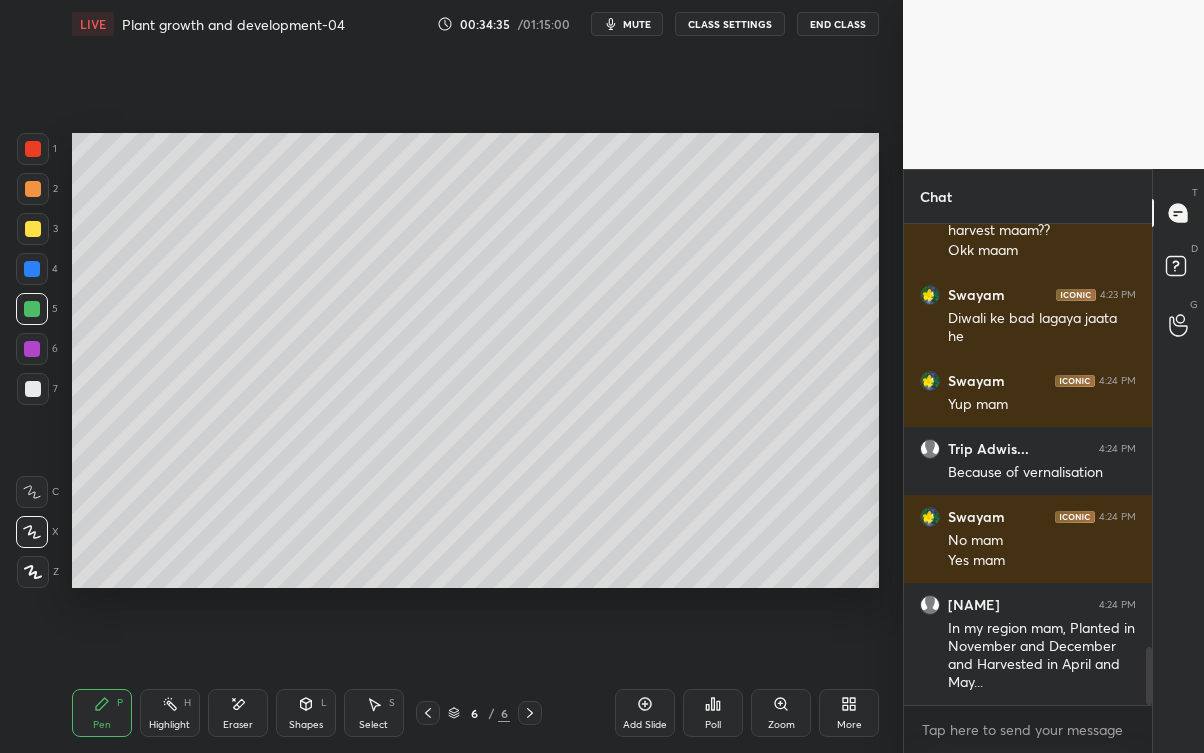 click on "Eraser" at bounding box center [238, 713] 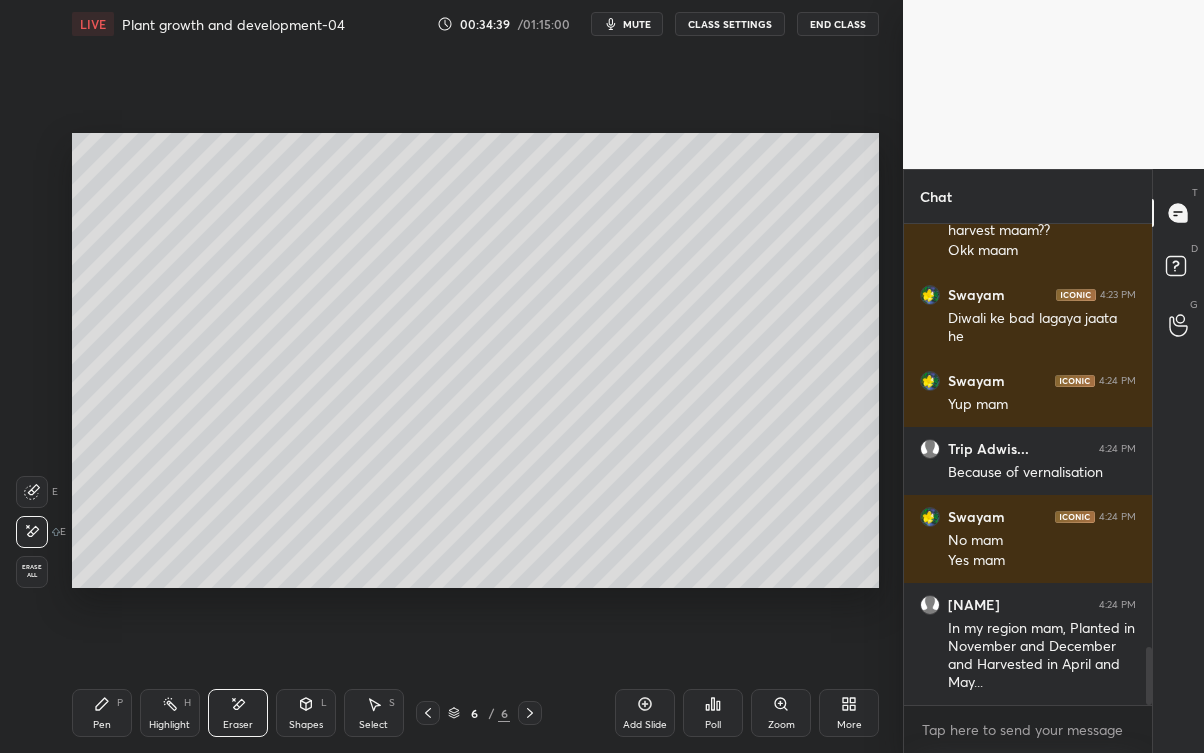 click on "P" at bounding box center [120, 703] 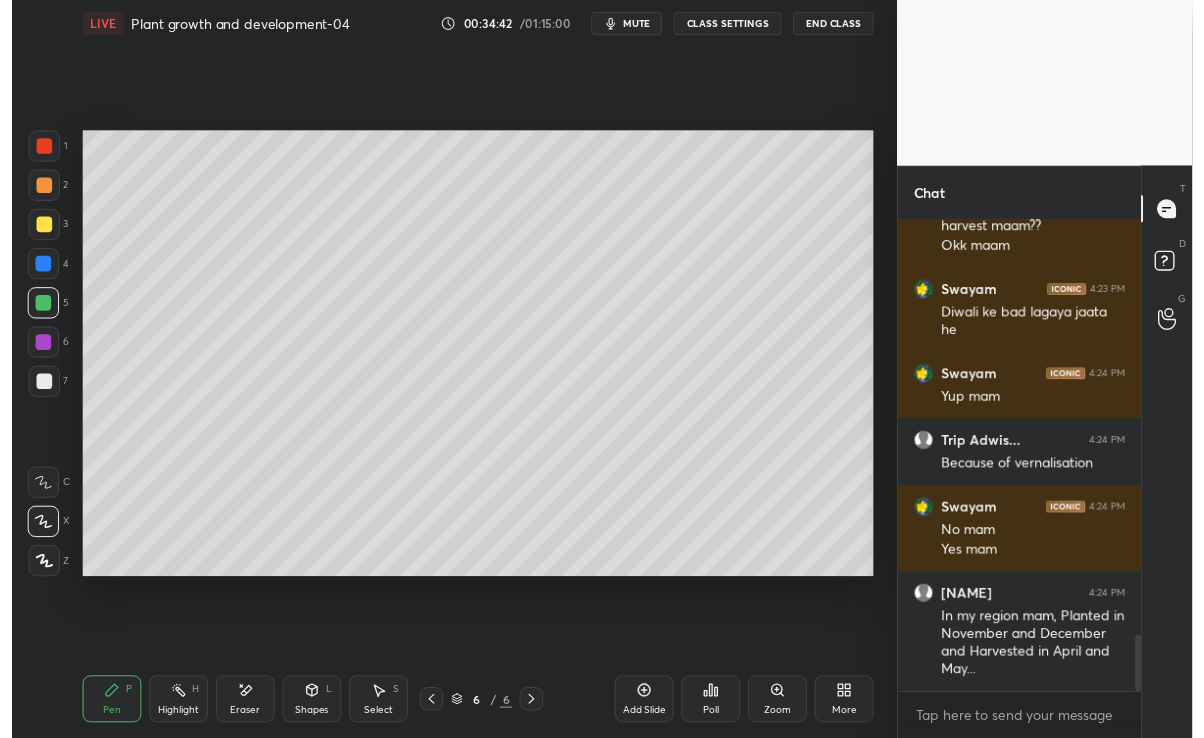 scroll, scrollTop: 3562, scrollLeft: 0, axis: vertical 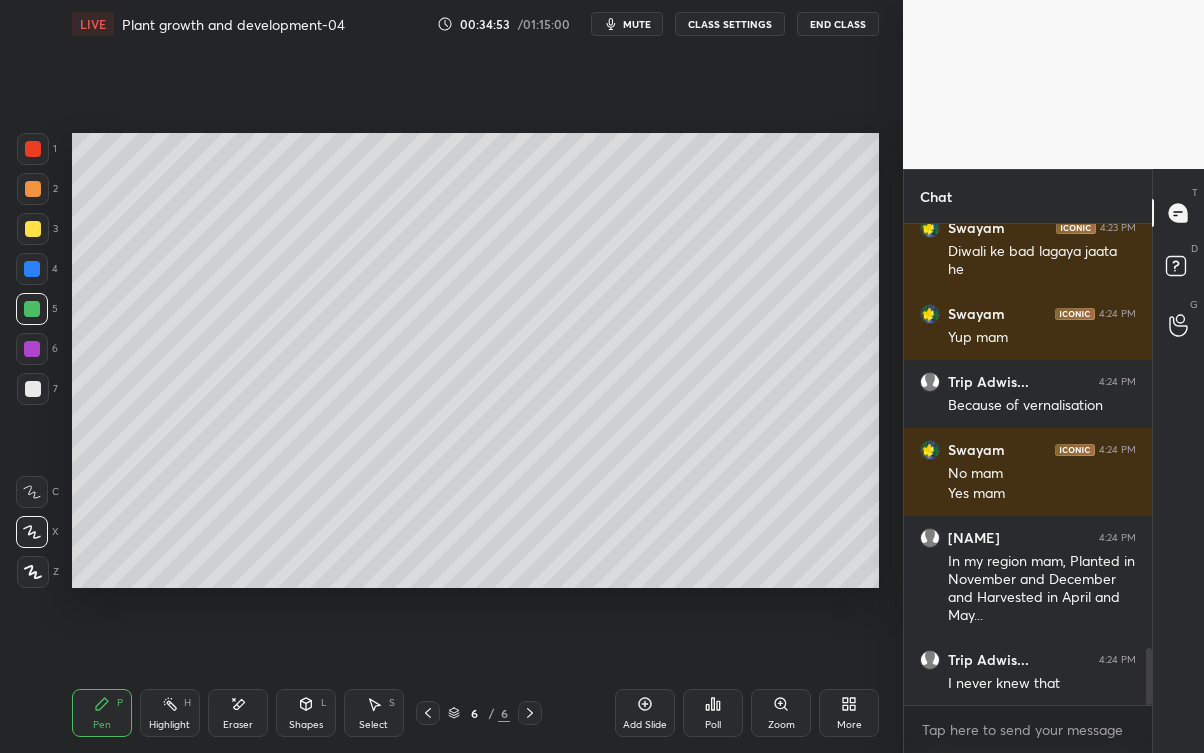 click on "Eraser" at bounding box center [238, 713] 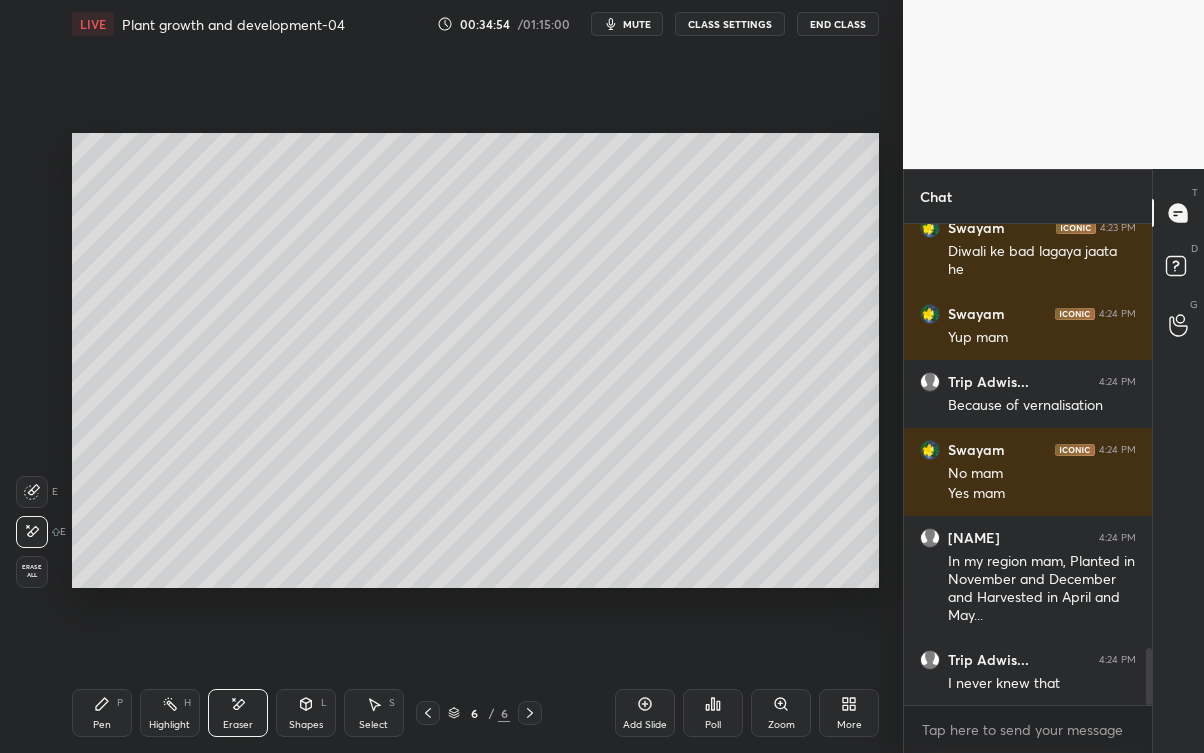 click on "Pen P" at bounding box center [102, 713] 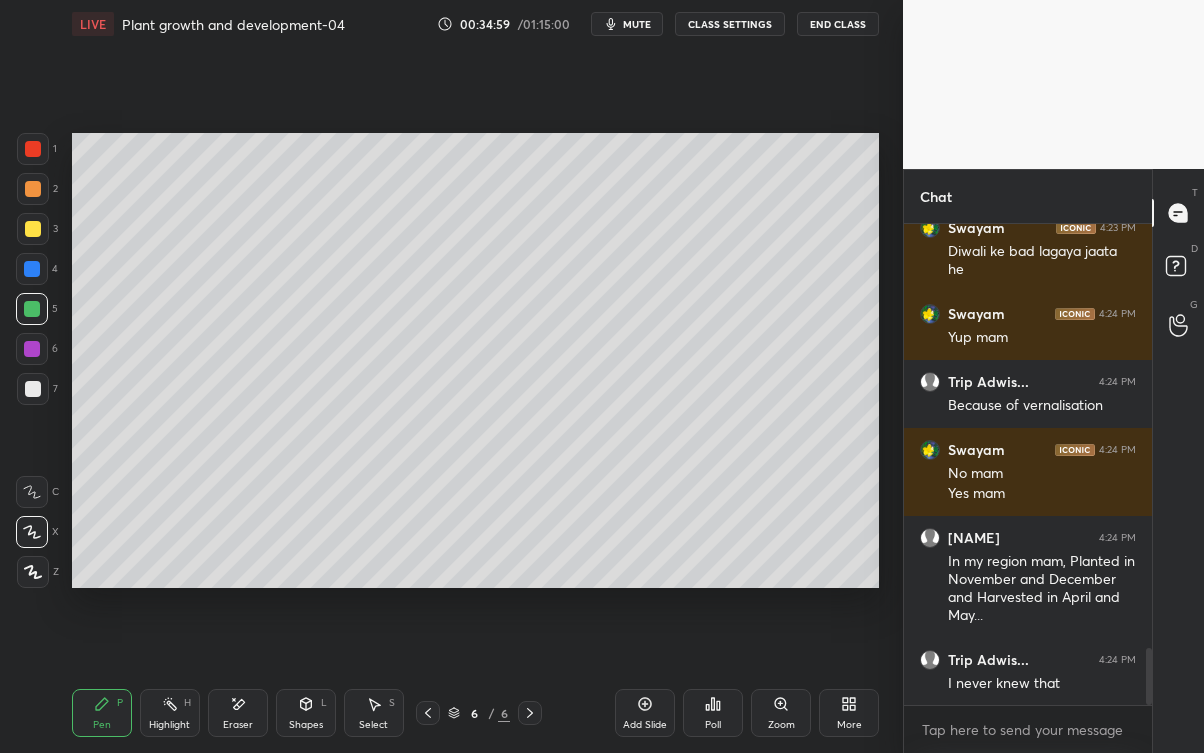 click on "Eraser" at bounding box center (238, 713) 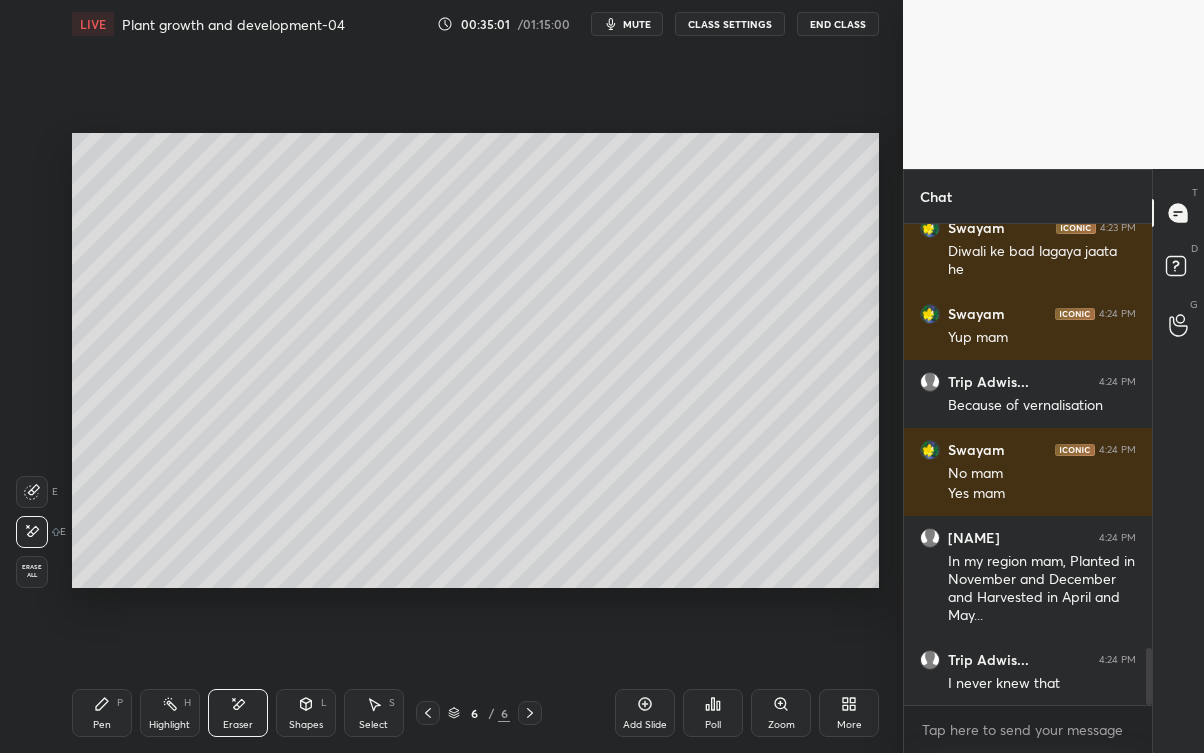 click on "Shapes L" at bounding box center (306, 713) 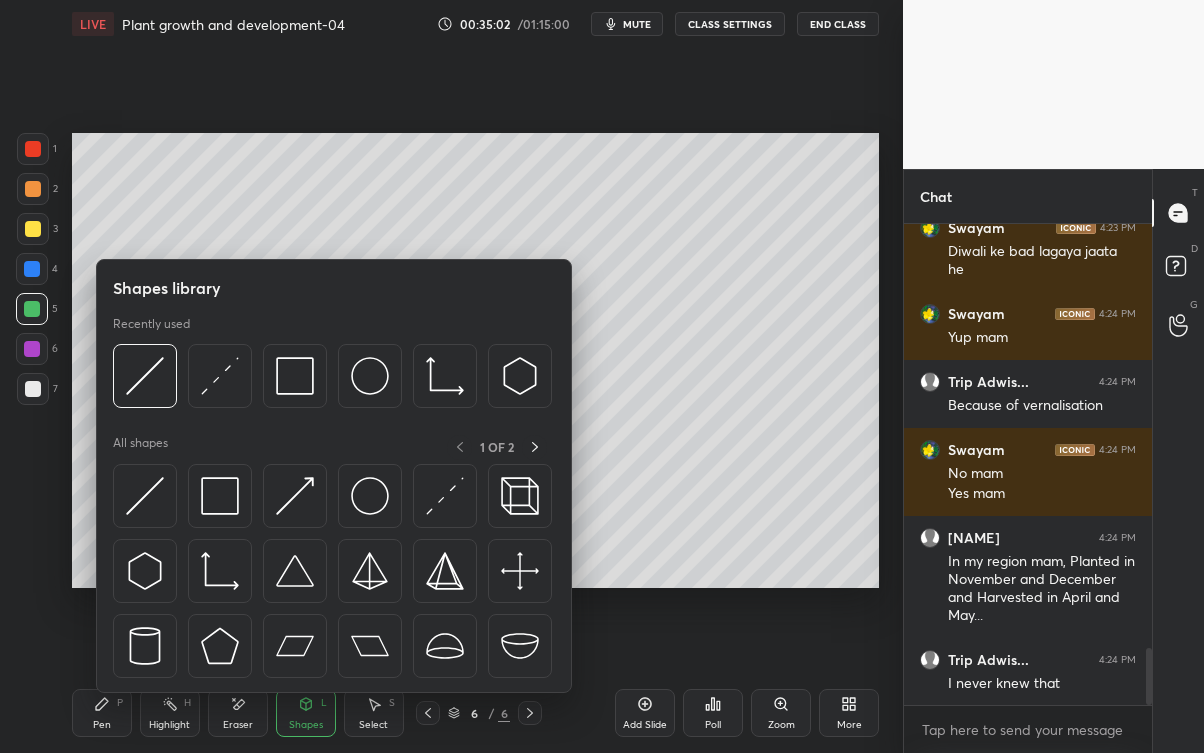 click at bounding box center [145, 376] 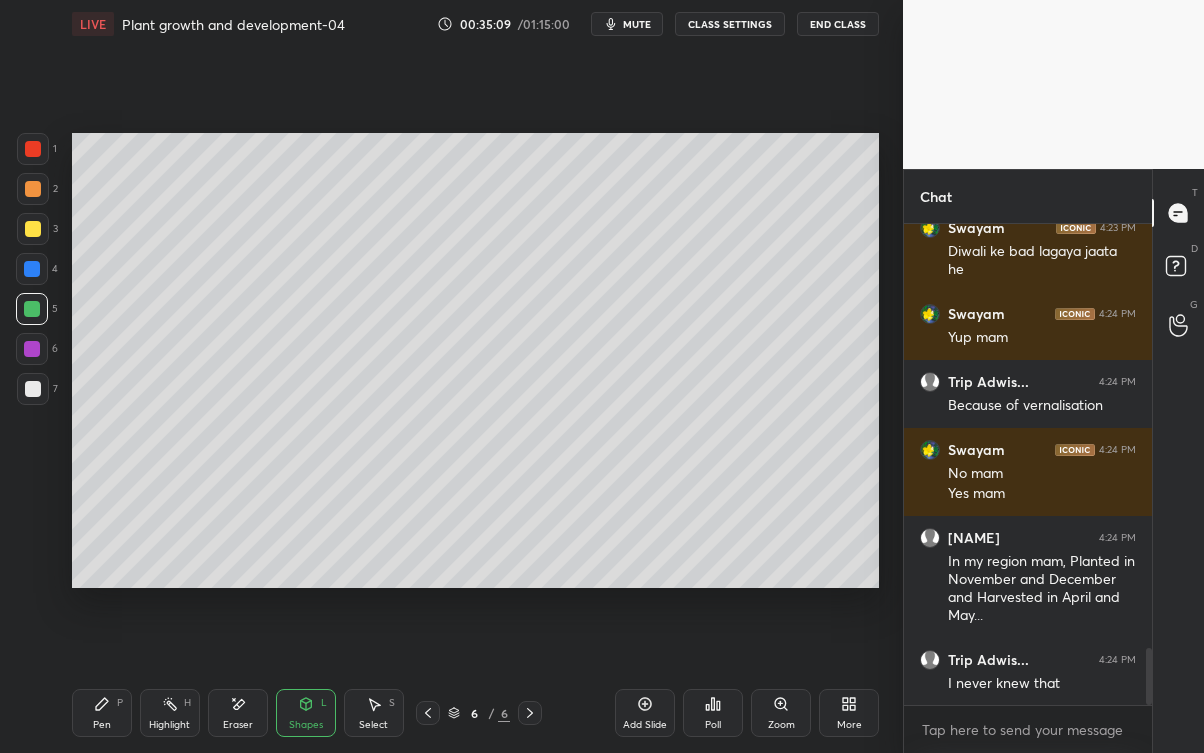 click on "Highlight H" at bounding box center [170, 713] 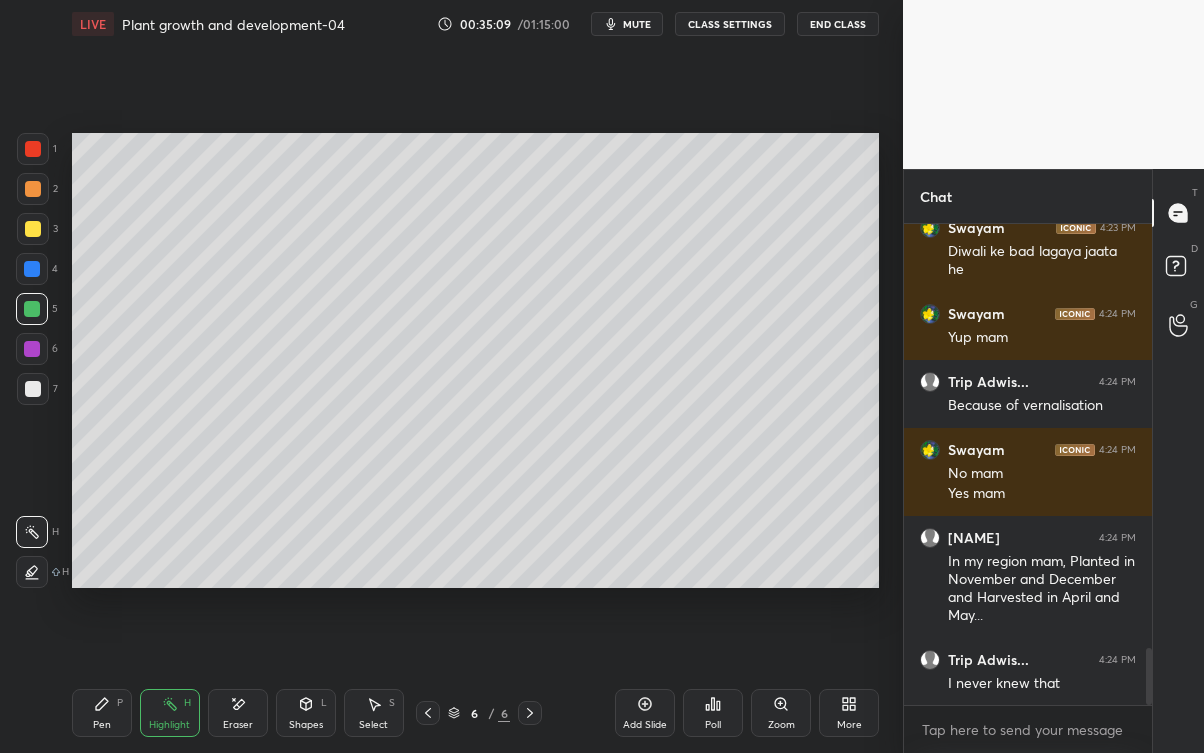 click on "Pen P" at bounding box center [102, 713] 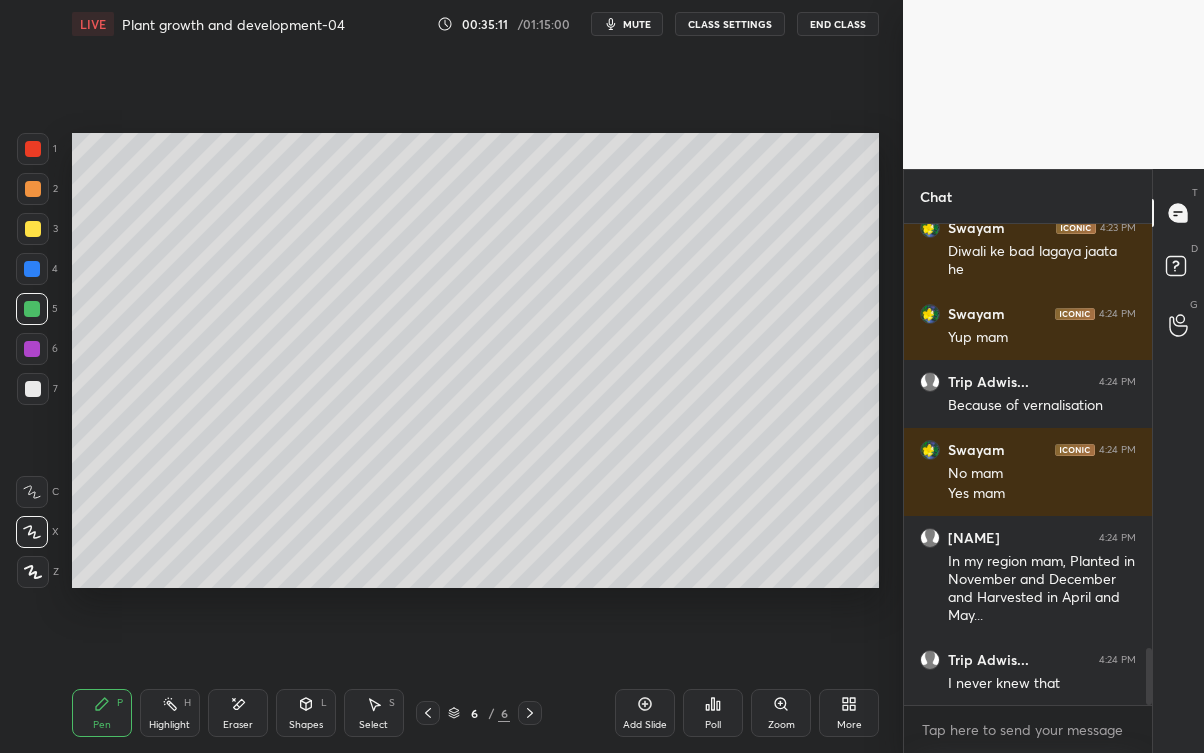 click at bounding box center (33, 229) 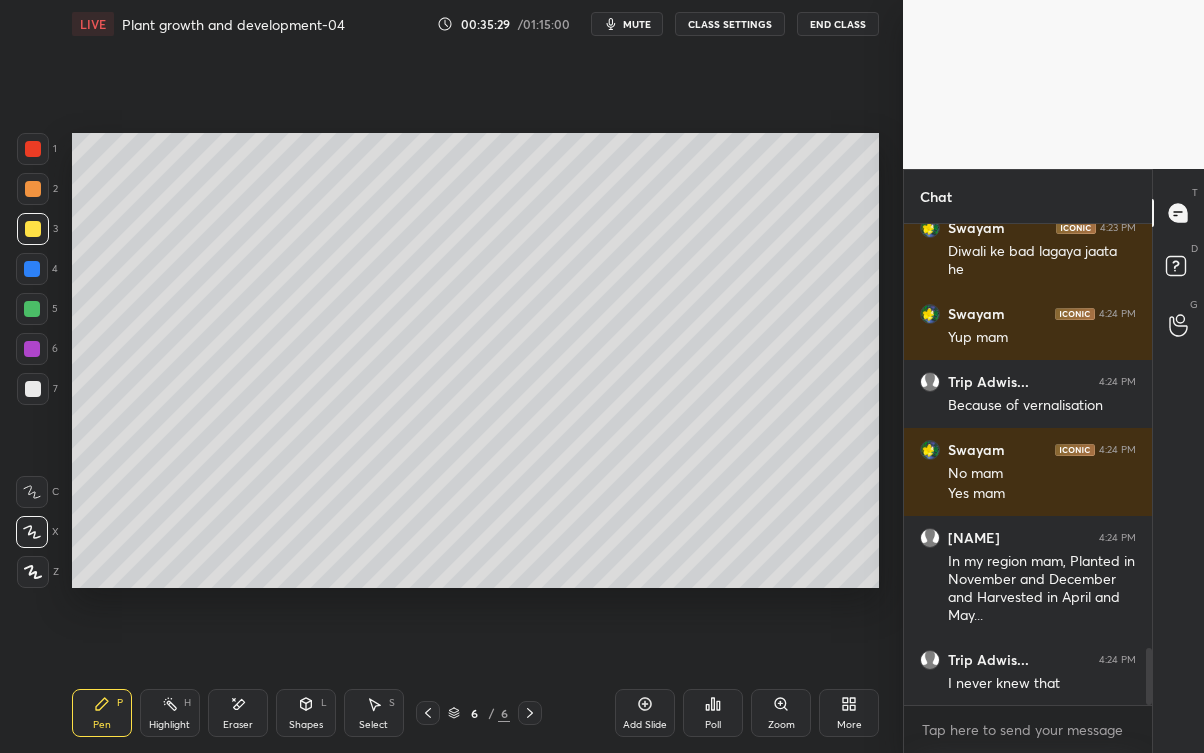 click at bounding box center [32, 269] 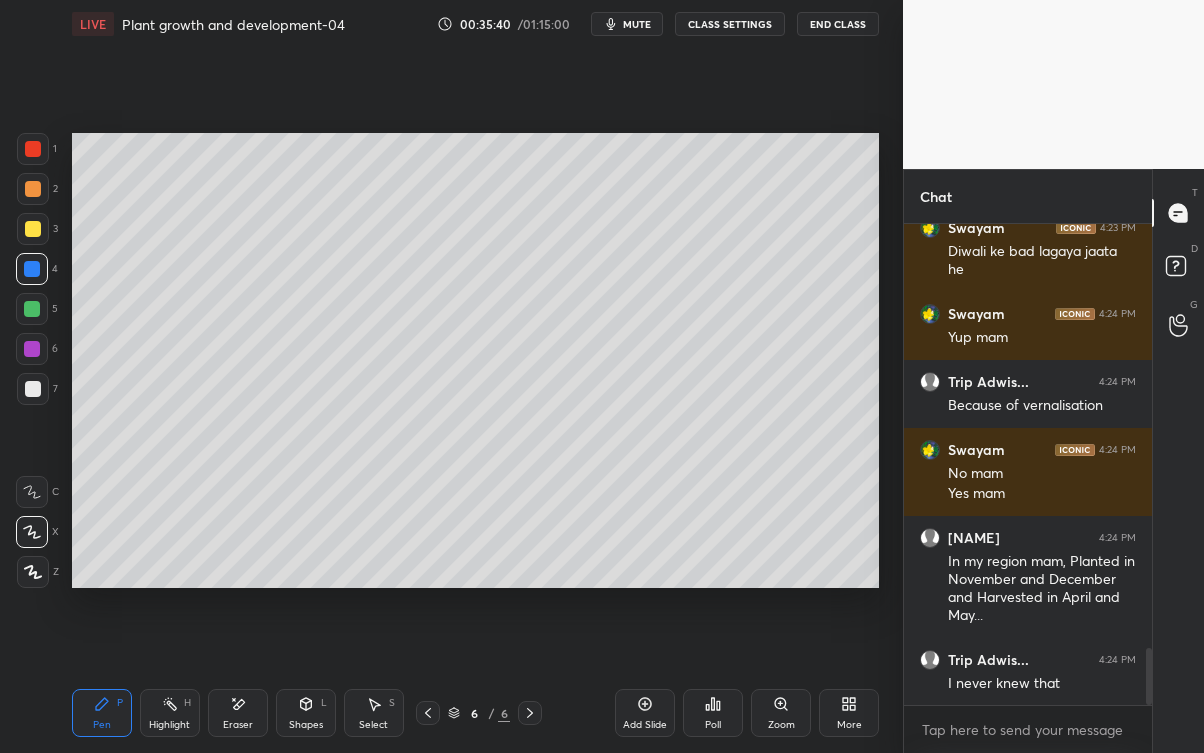click at bounding box center [32, 309] 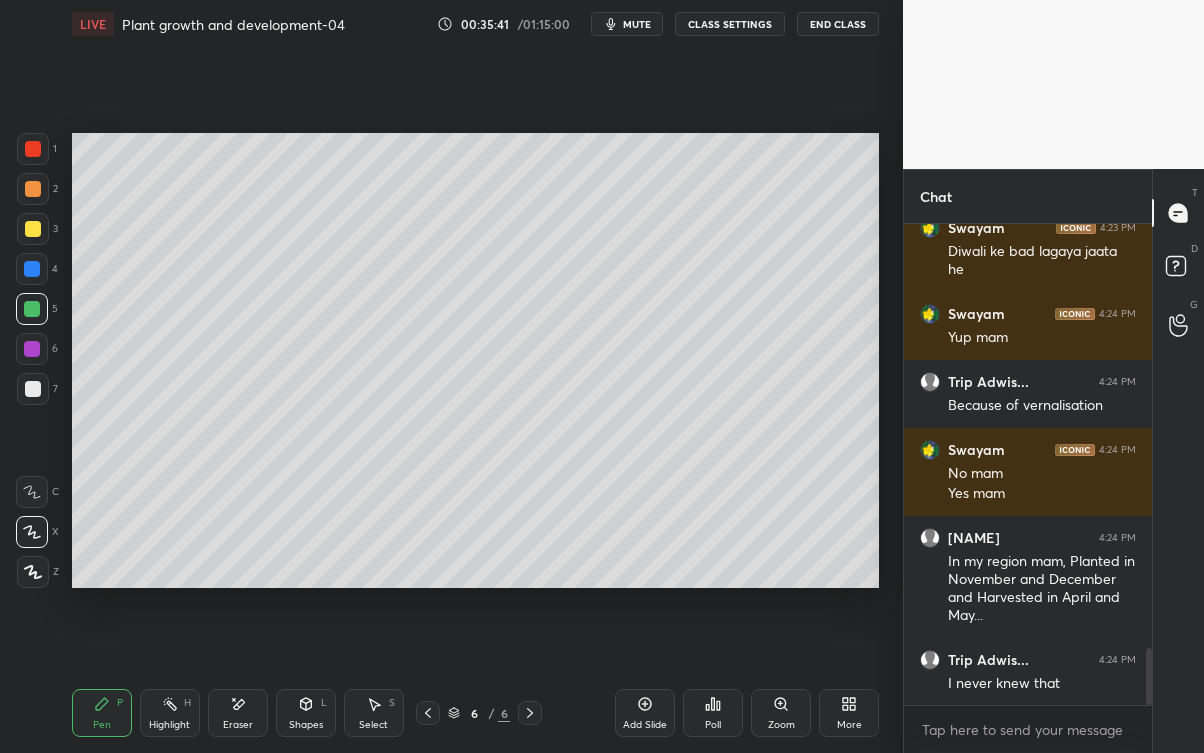 click at bounding box center (33, 229) 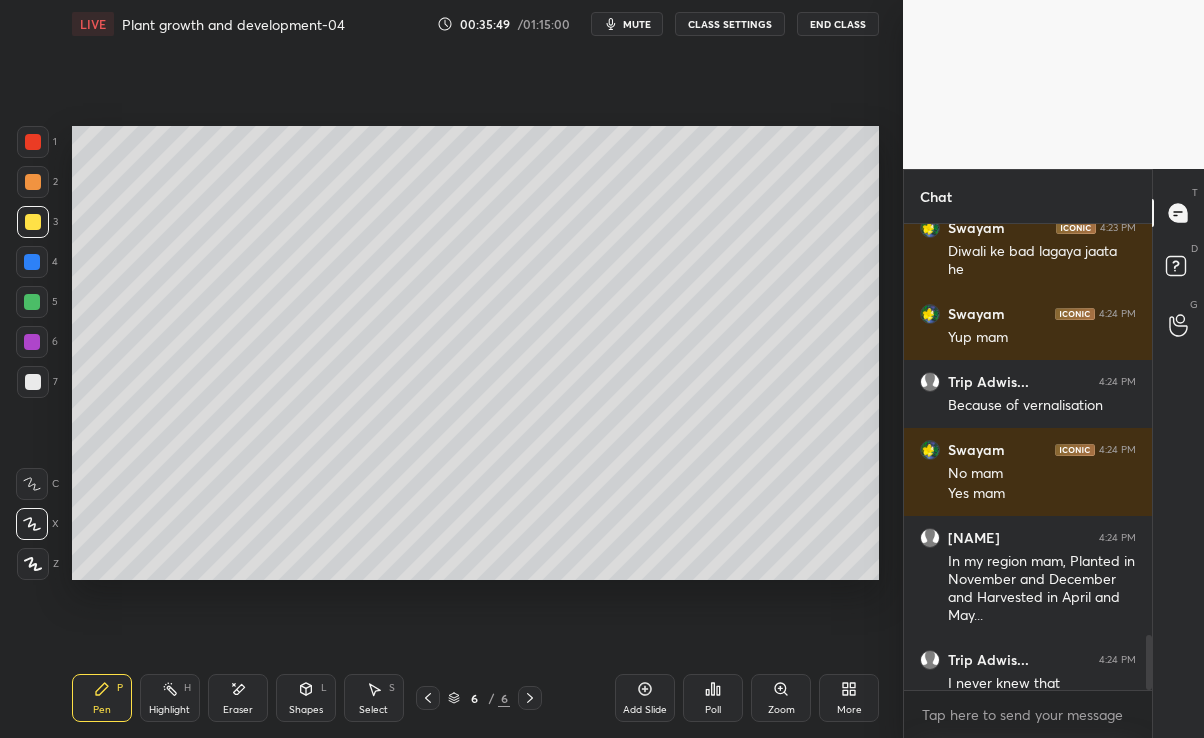 scroll, scrollTop: 609, scrollLeft: 823, axis: both 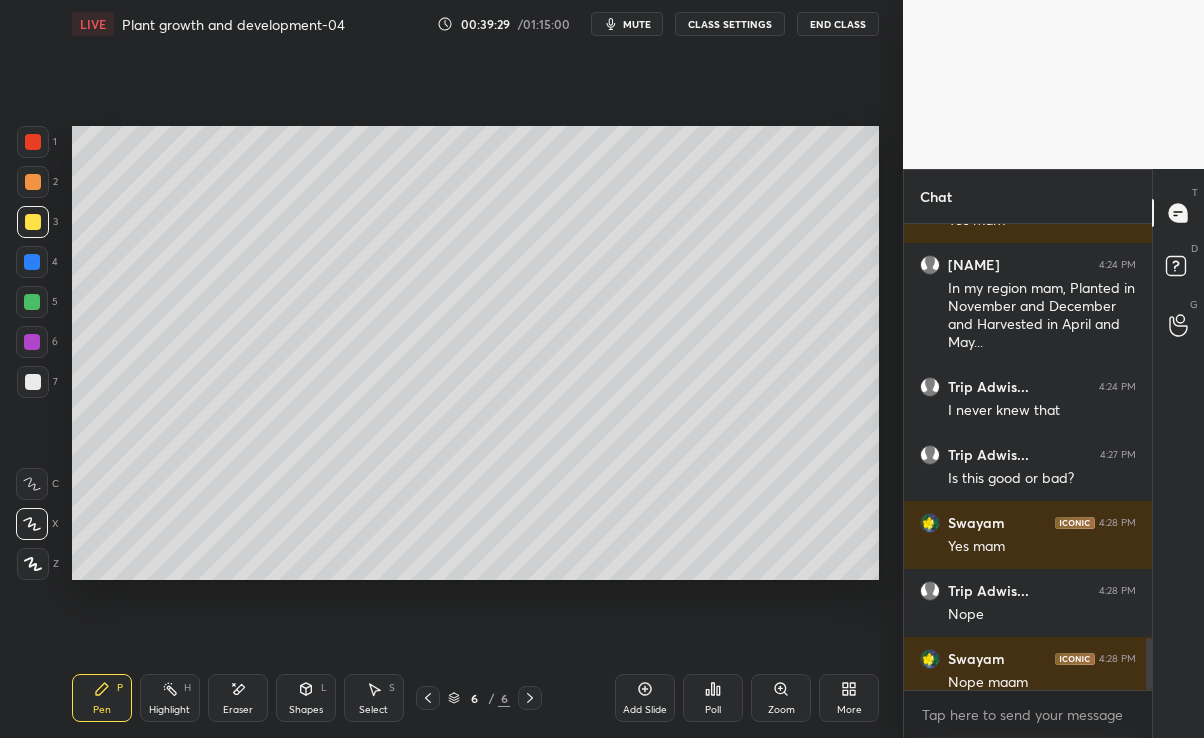 click on "[USER] 4:28 PM Yes mam" at bounding box center [1028, 535] 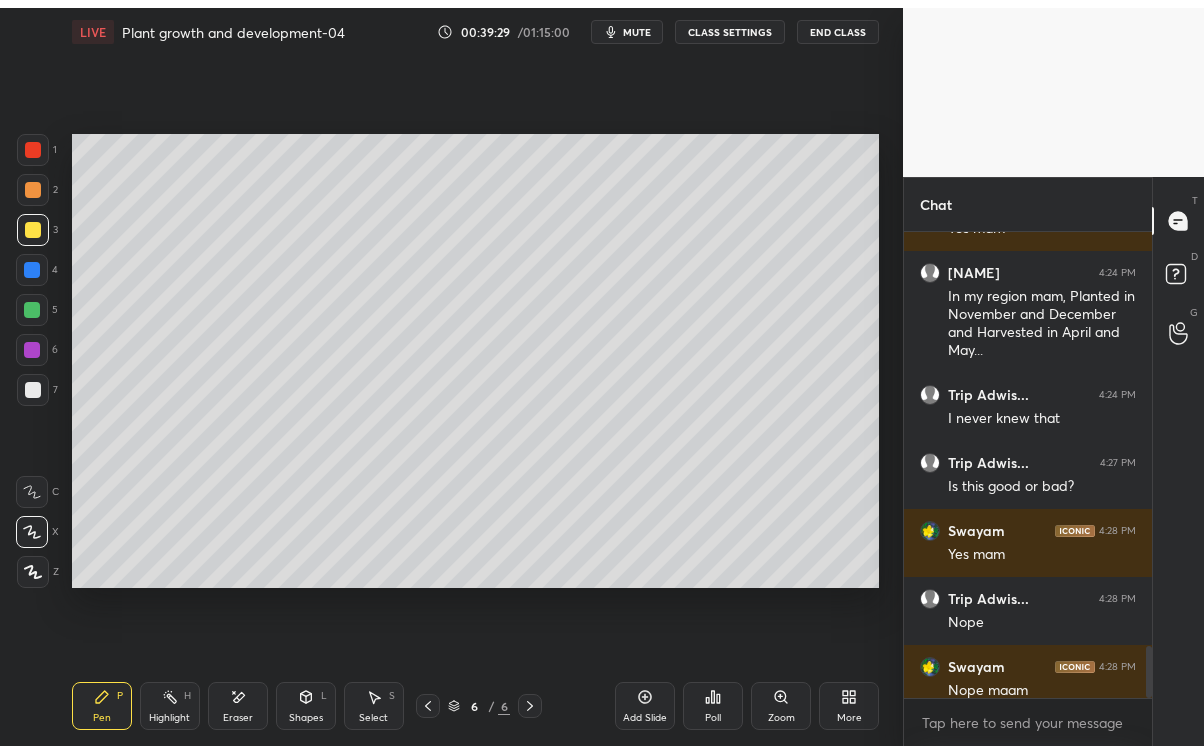 scroll, scrollTop: 99375, scrollLeft: 99176, axis: both 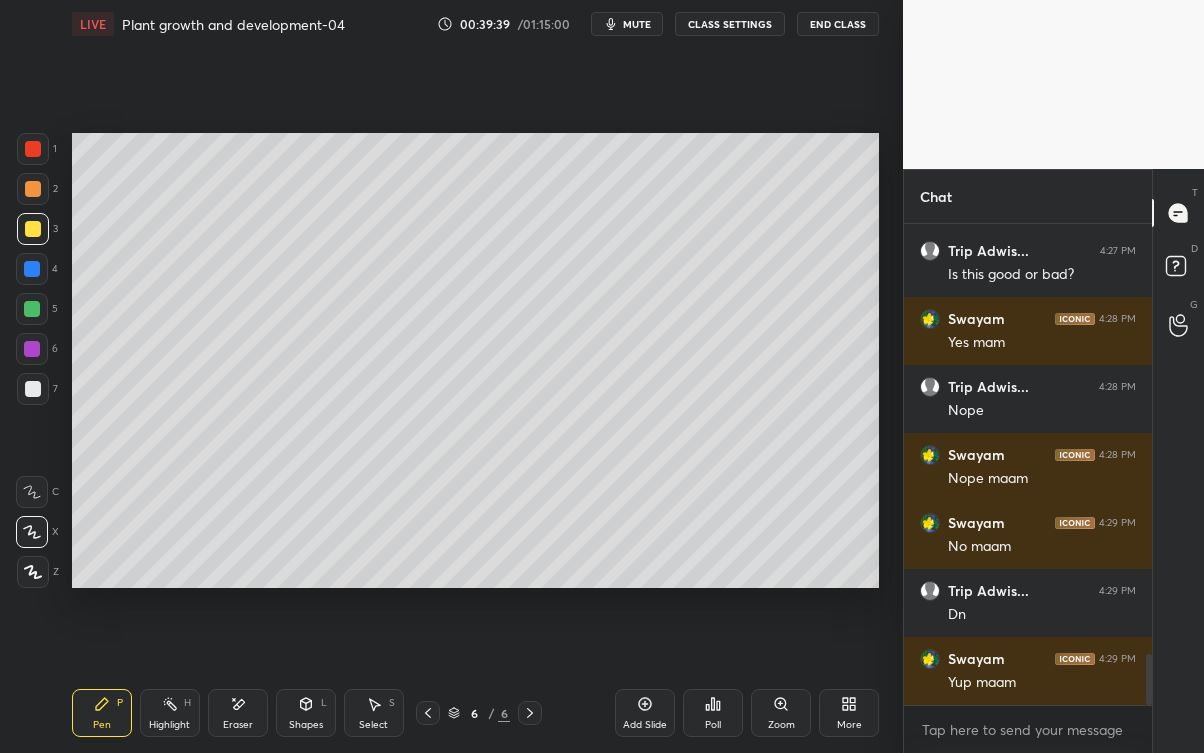 click at bounding box center (32, 349) 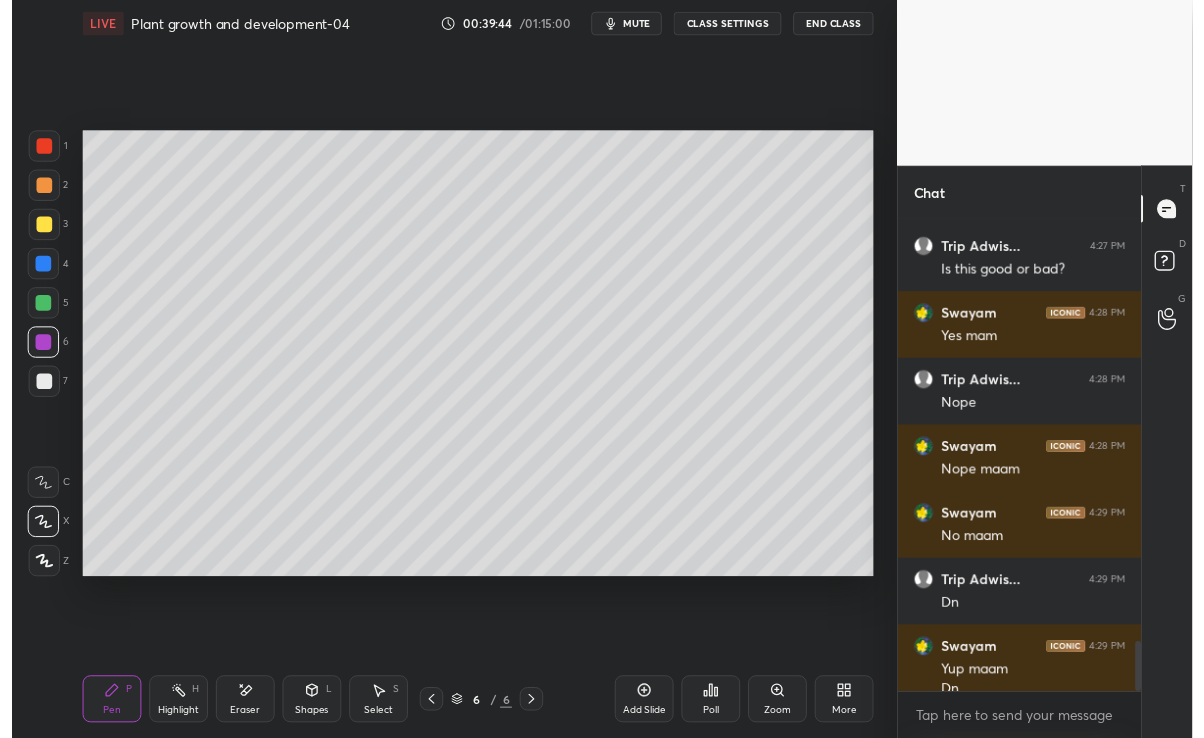 scroll, scrollTop: 4058, scrollLeft: 0, axis: vertical 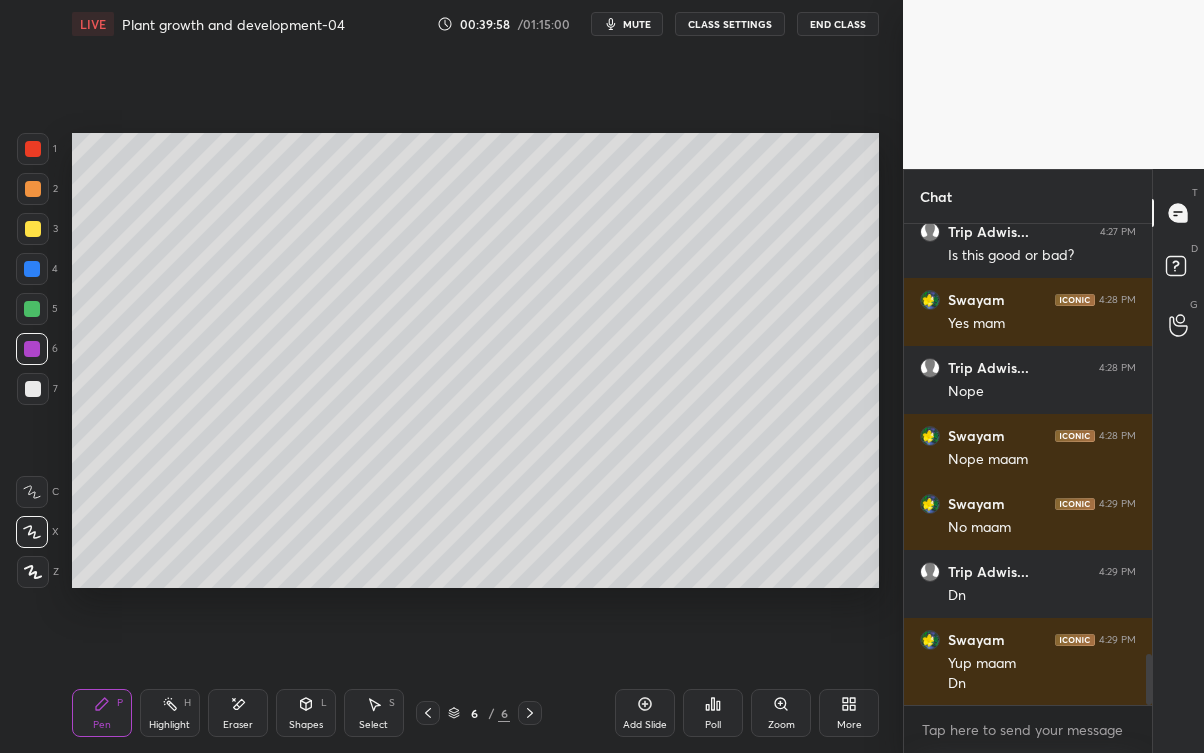 click 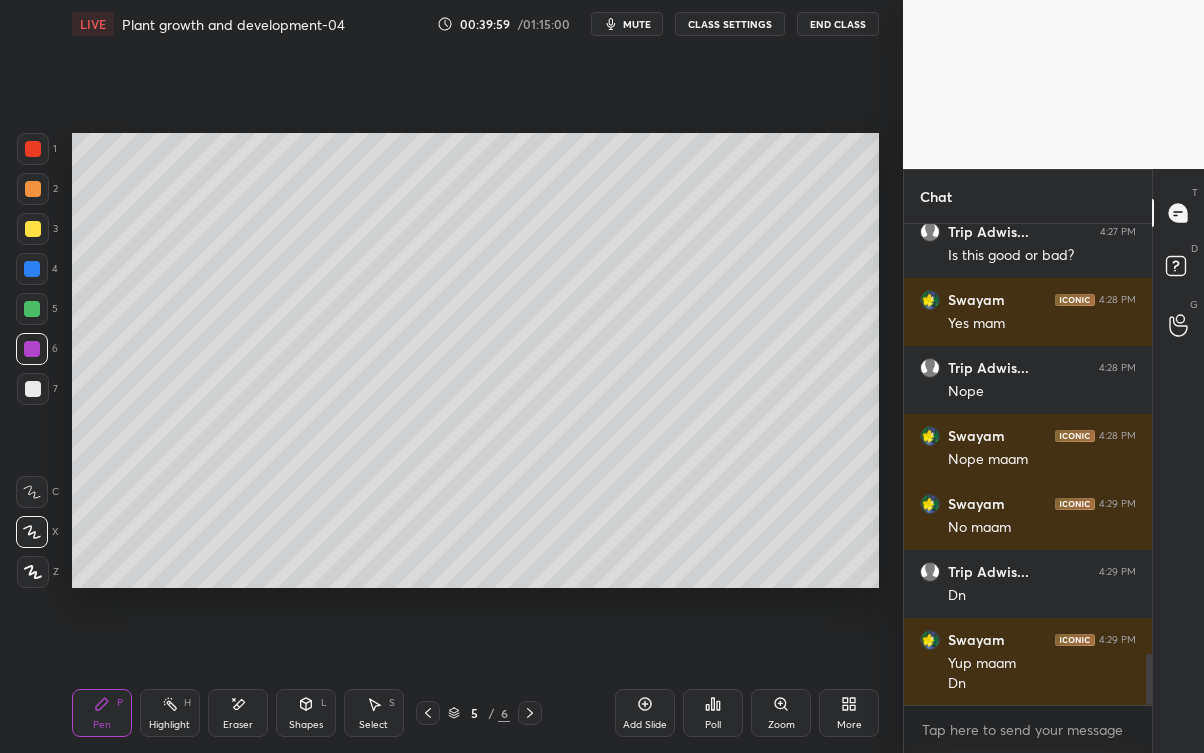click 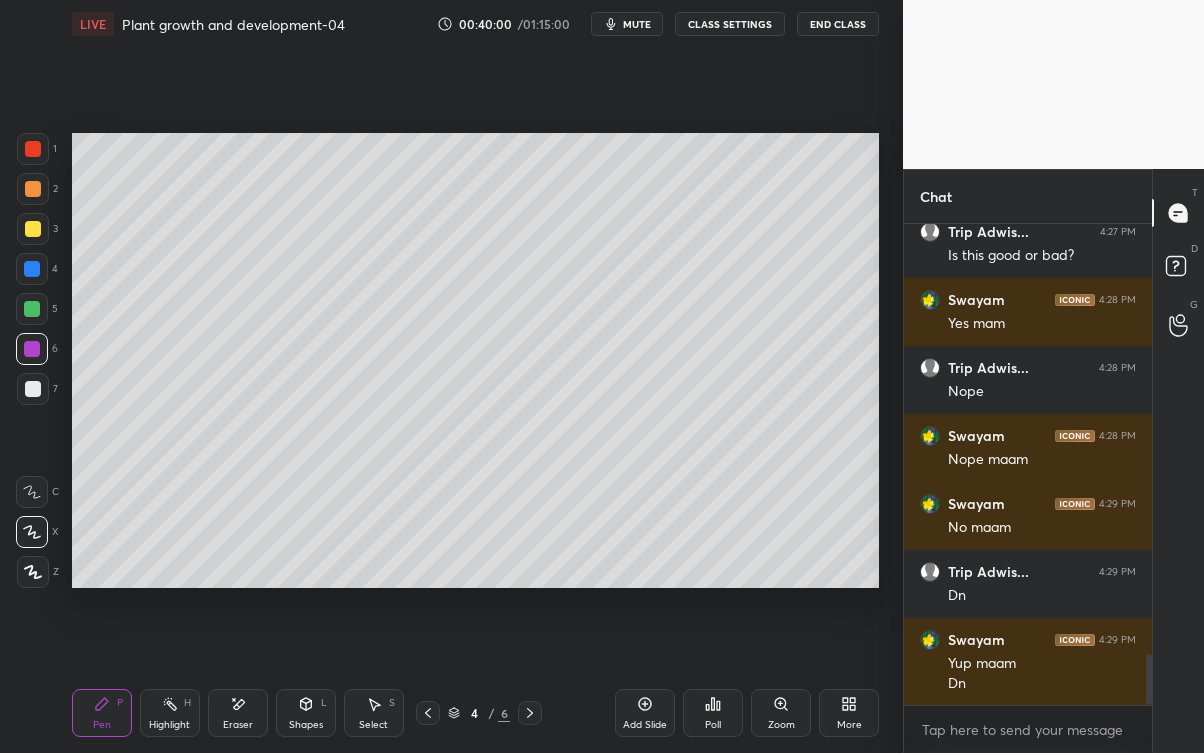 click at bounding box center [530, 713] 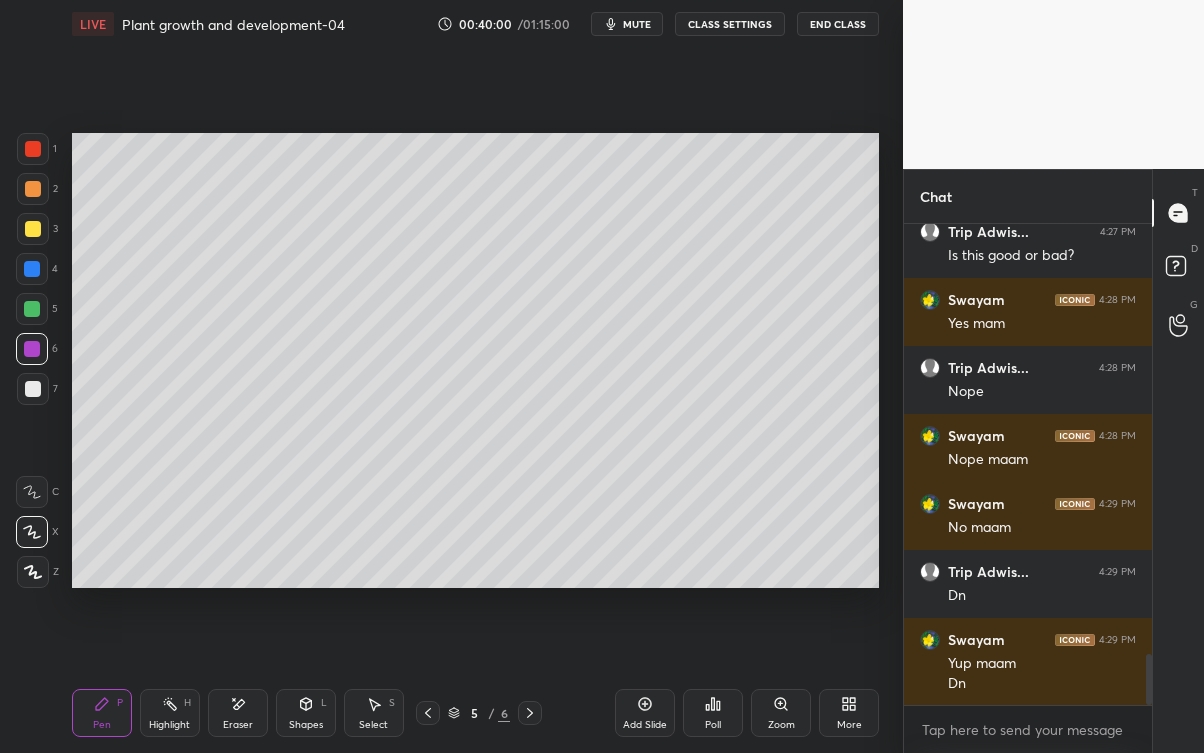 click at bounding box center (530, 713) 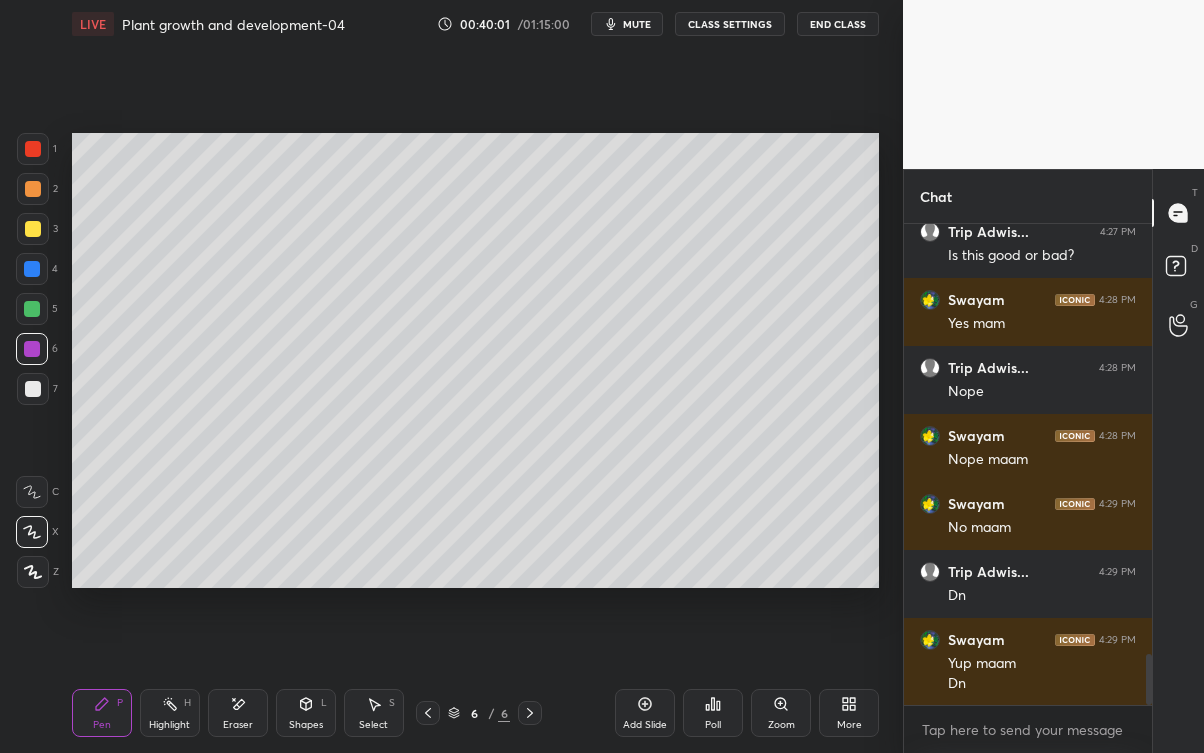 click 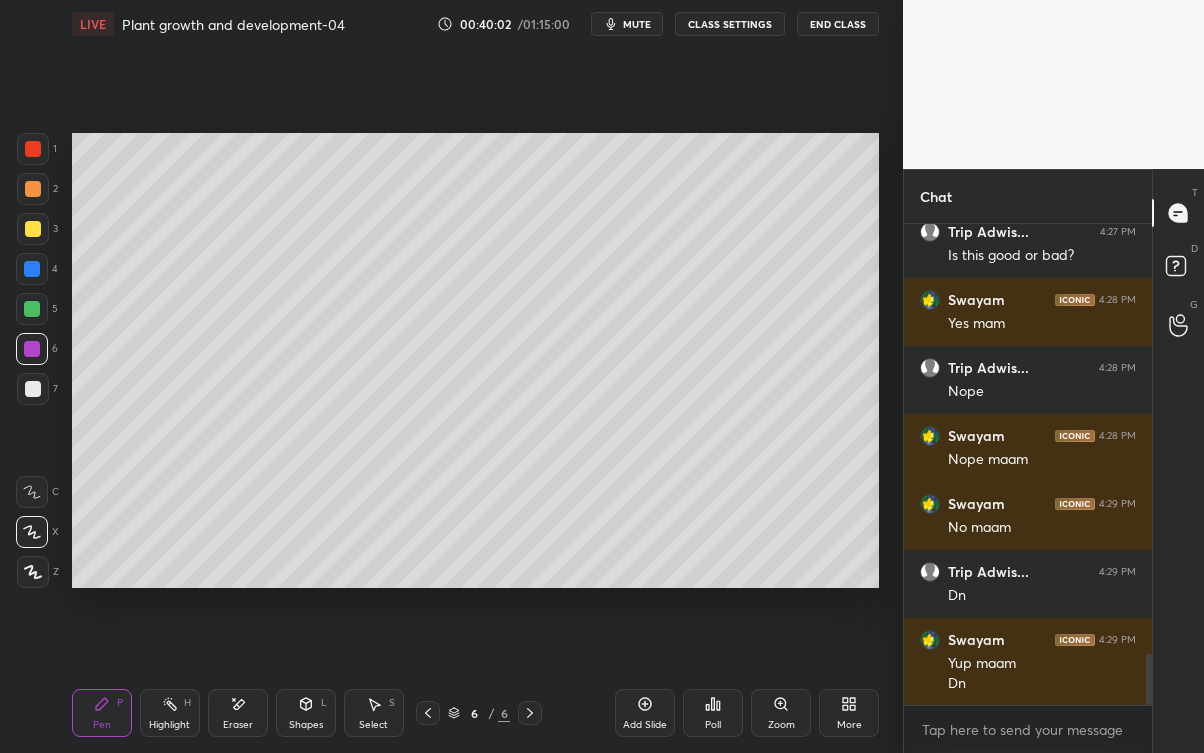 click 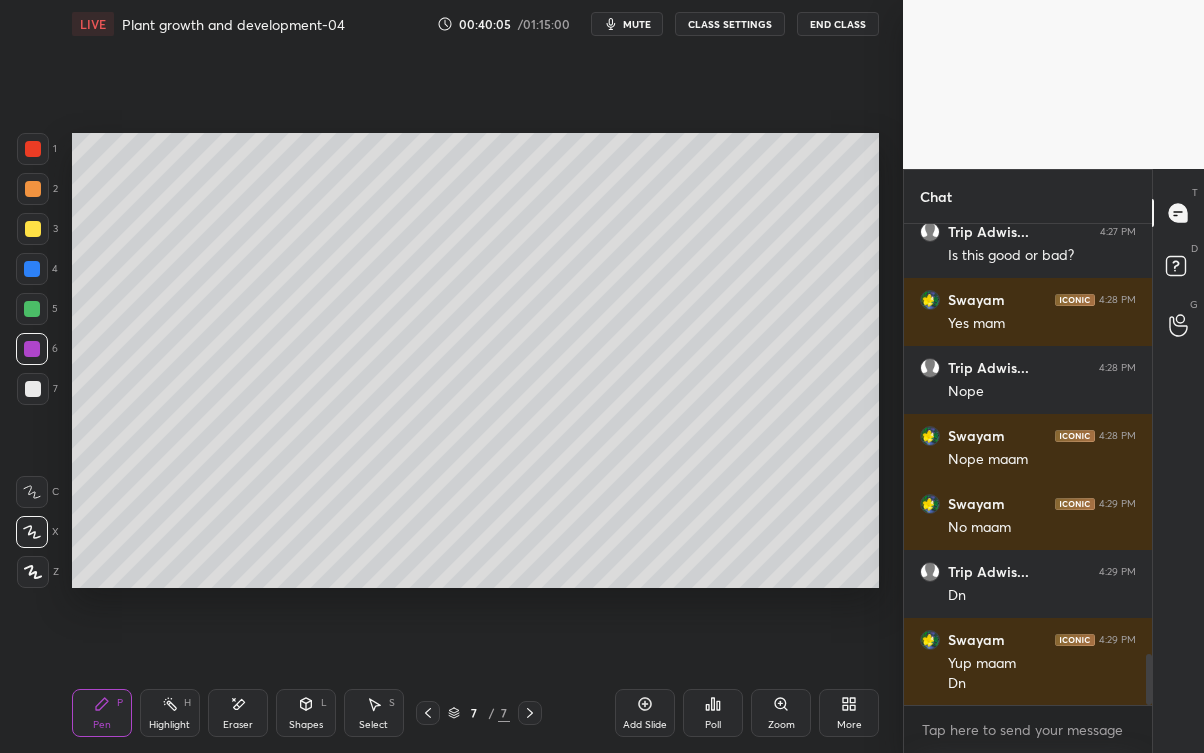 click at bounding box center (32, 309) 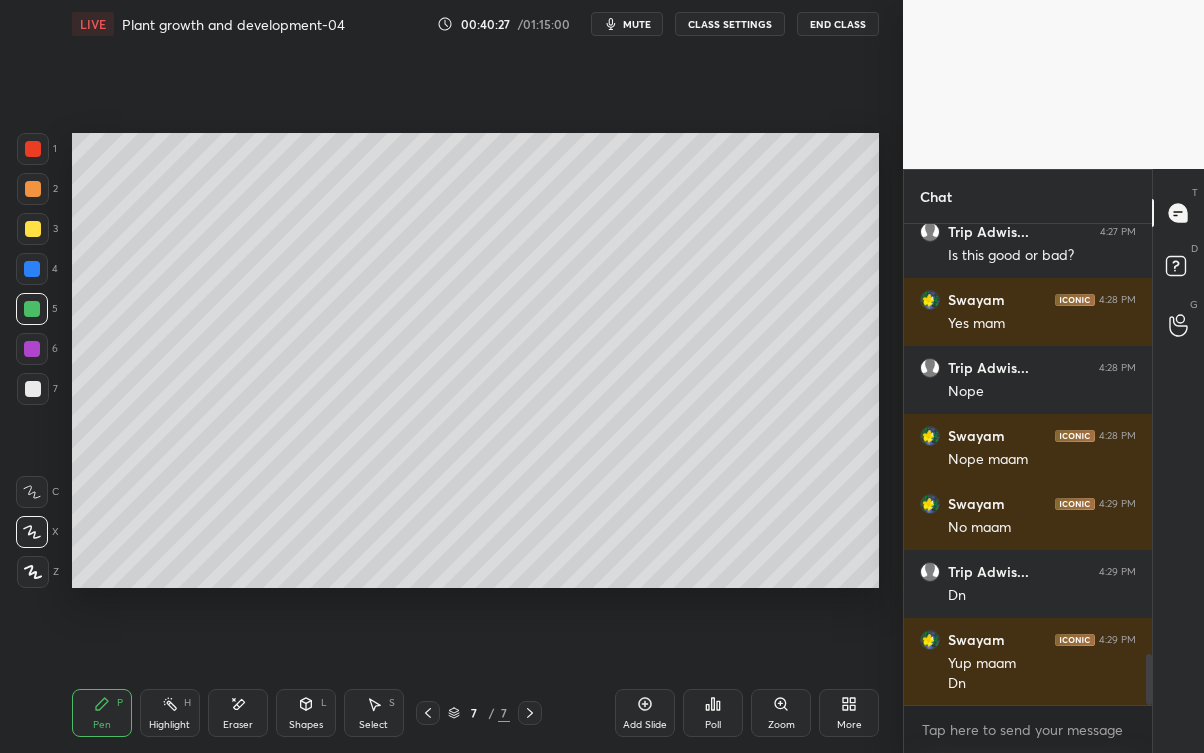 click at bounding box center (33, 389) 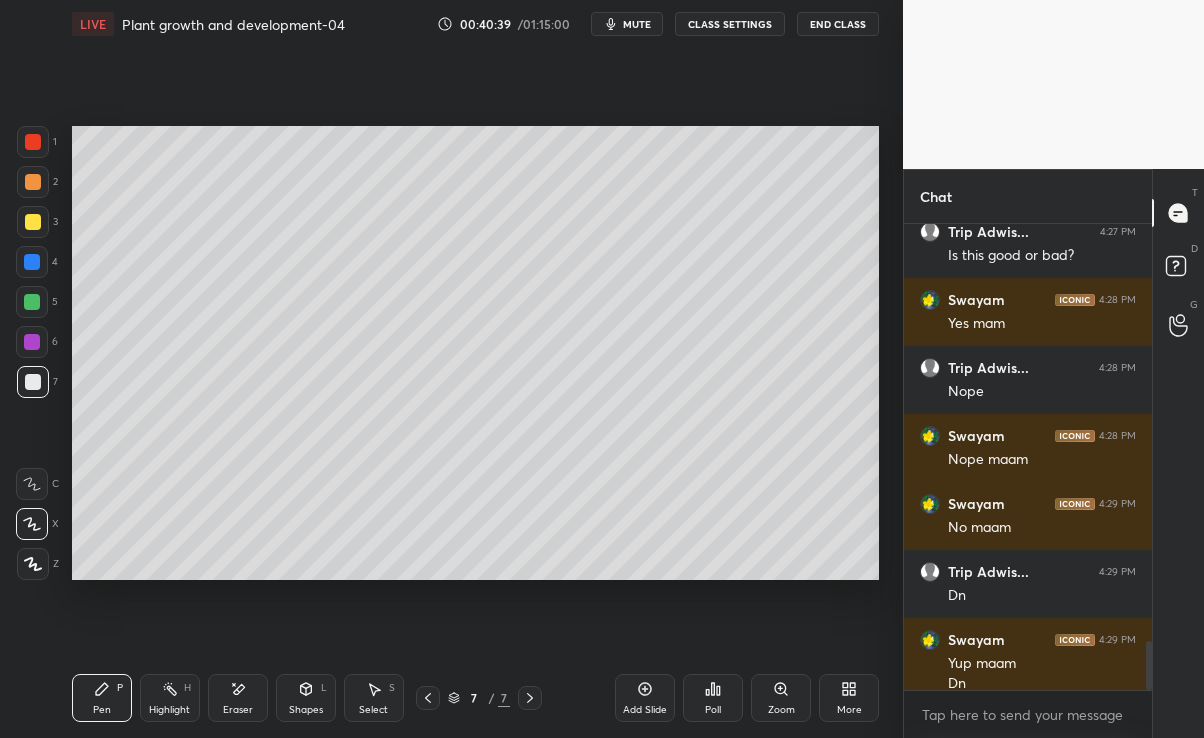 scroll, scrollTop: 609, scrollLeft: 823, axis: both 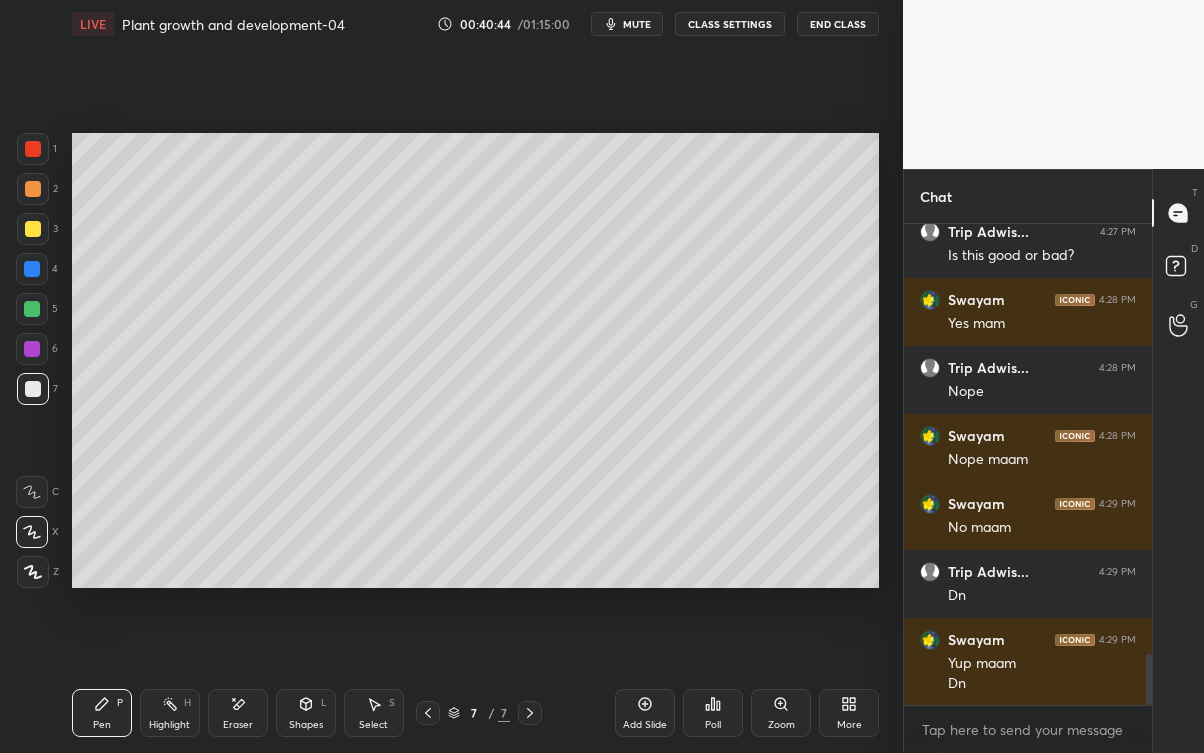click on "Eraser" at bounding box center [238, 713] 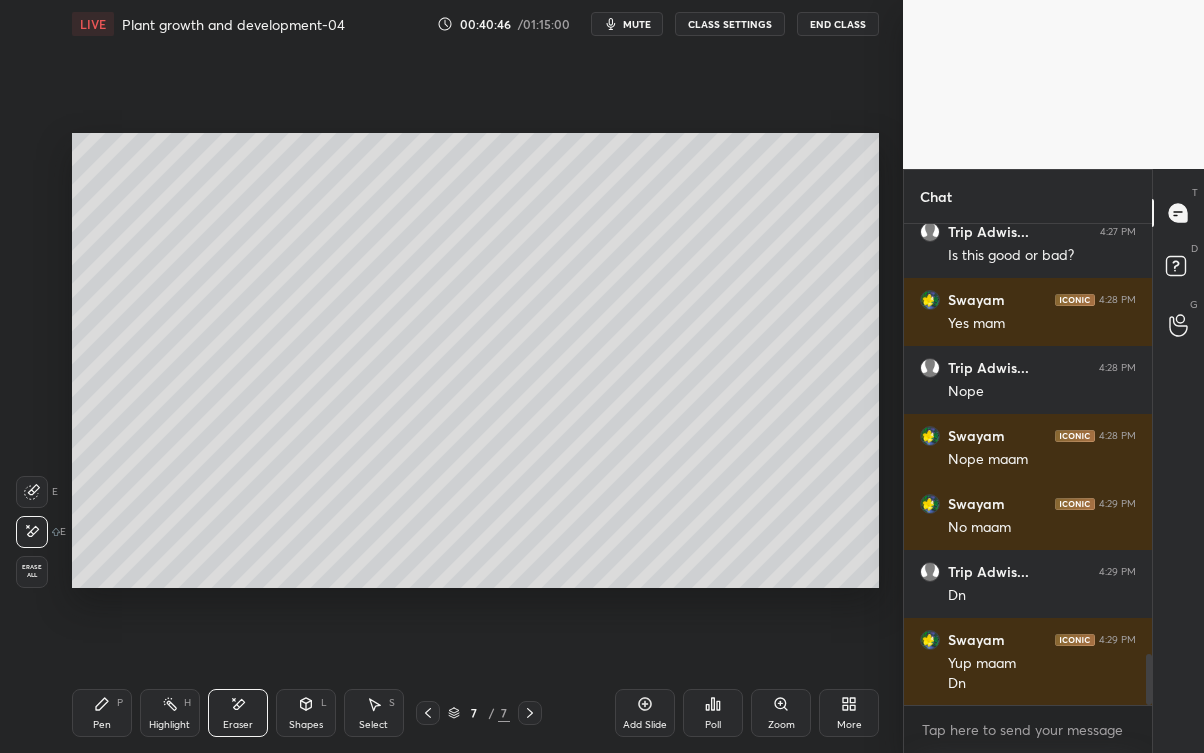 click on "P" at bounding box center [120, 703] 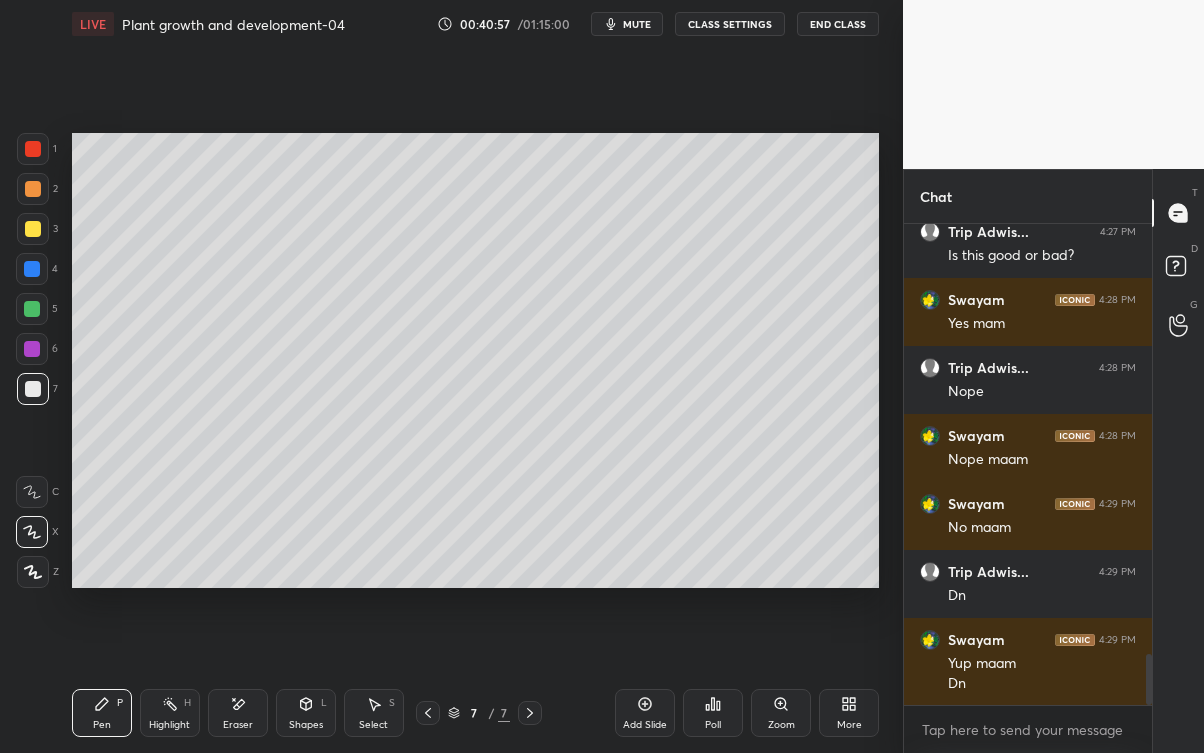 click on "Setting up your live class Poll for   secs No correct answer Start poll" at bounding box center (475, 360) 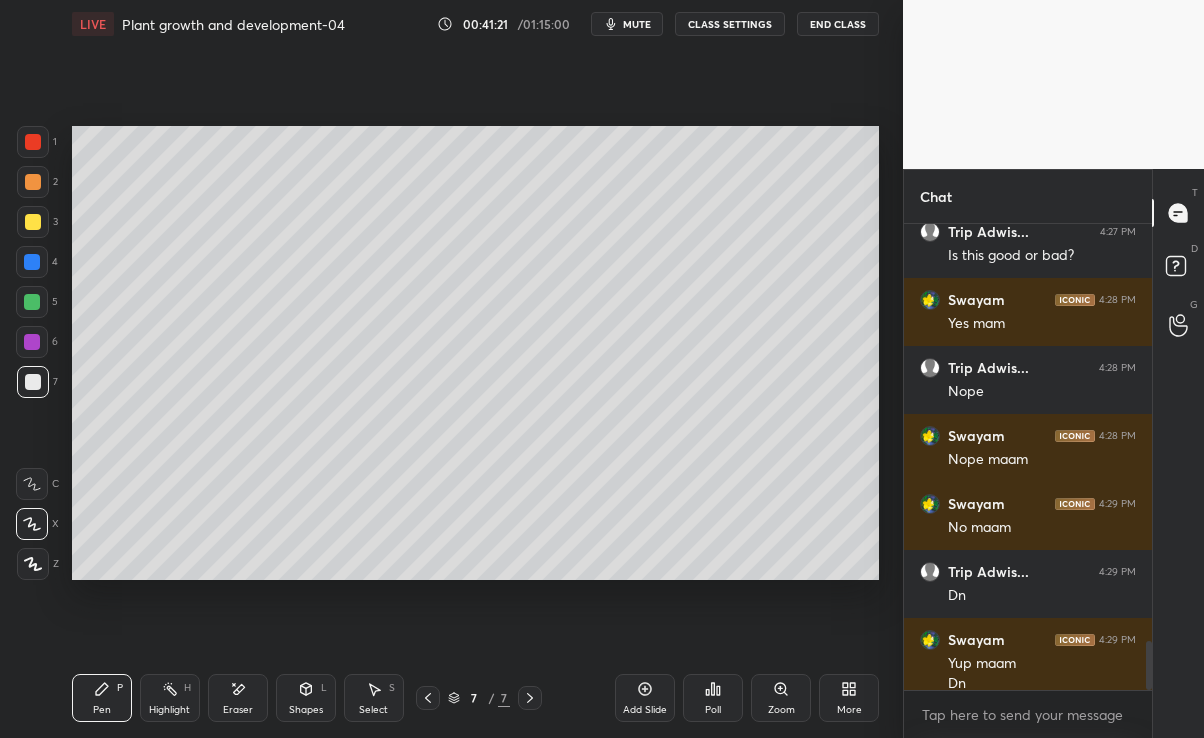 scroll, scrollTop: 609, scrollLeft: 823, axis: both 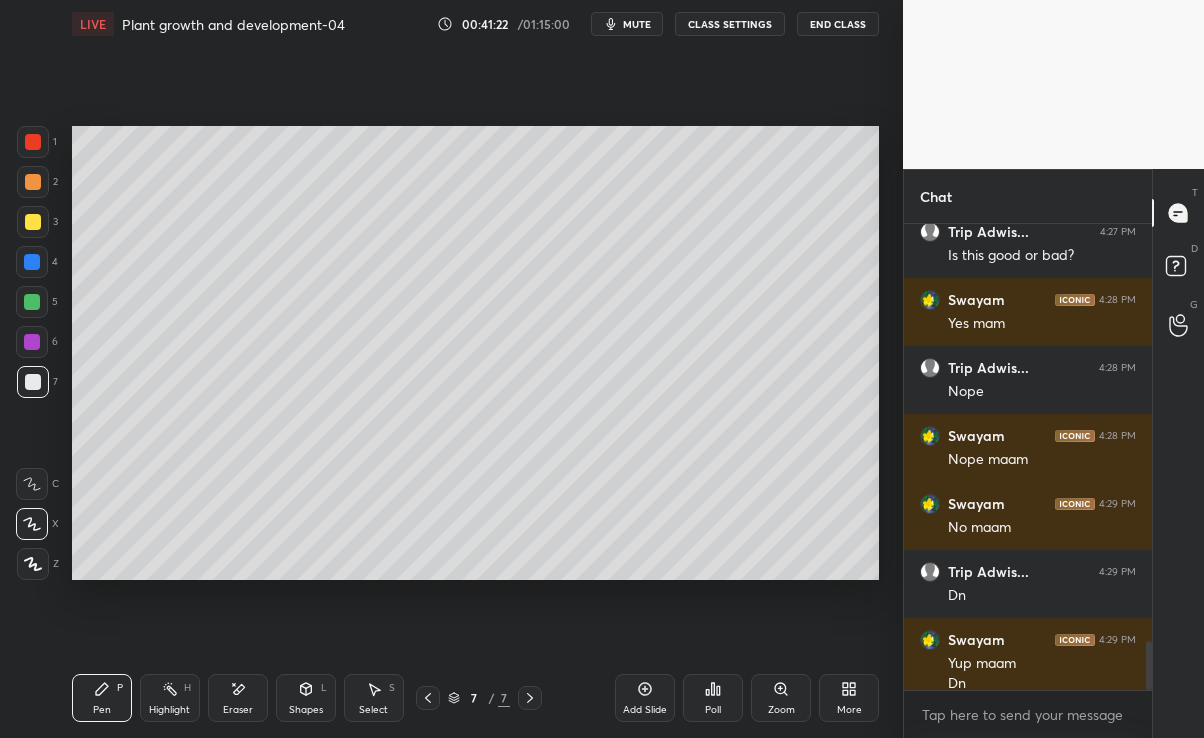 click 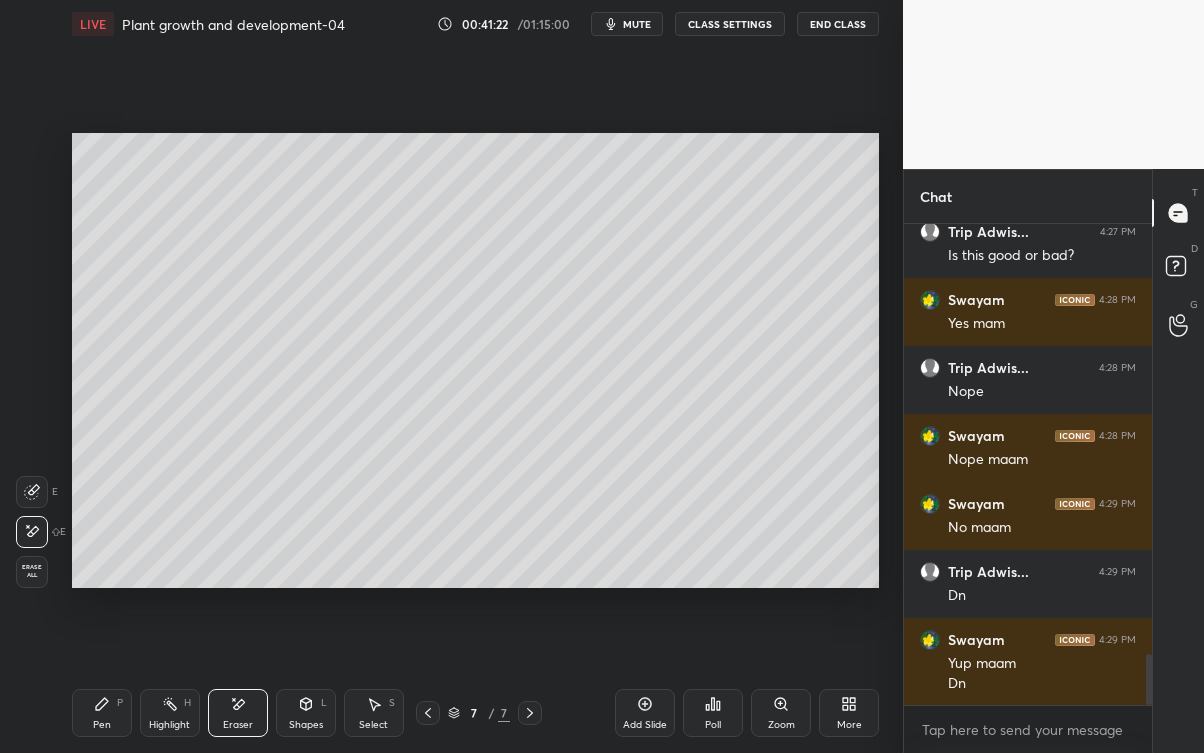 scroll, scrollTop: 99375, scrollLeft: 99176, axis: both 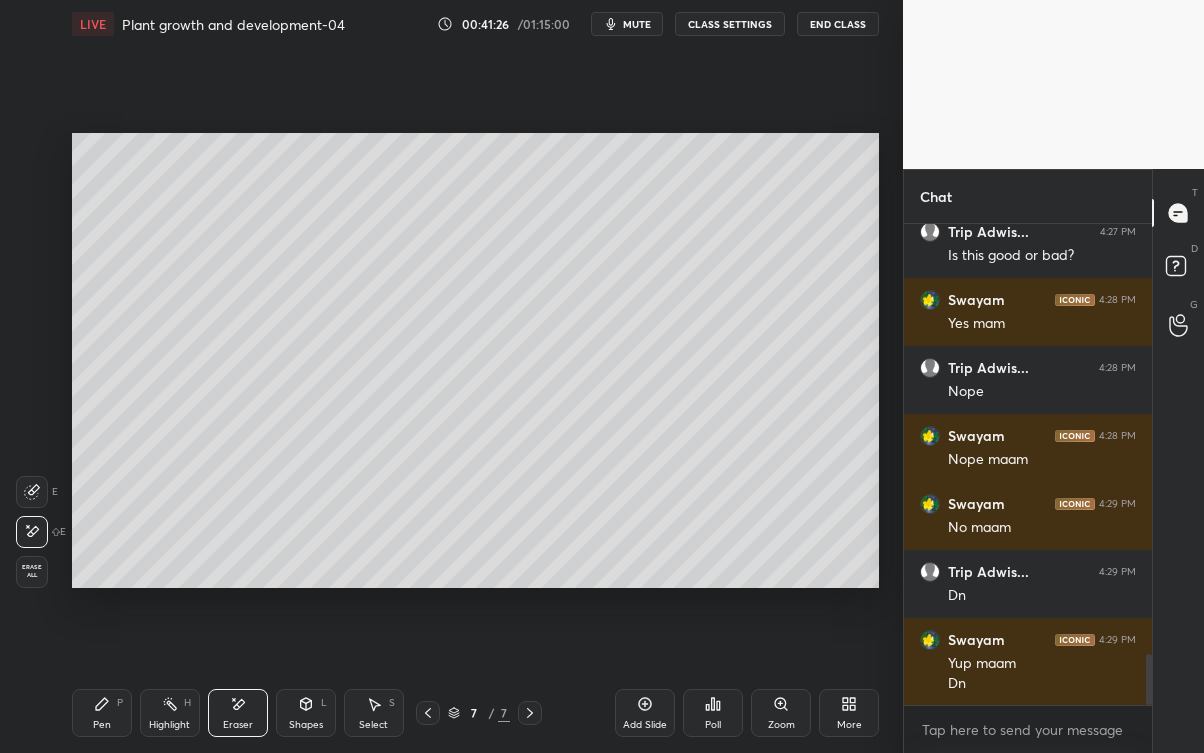 click 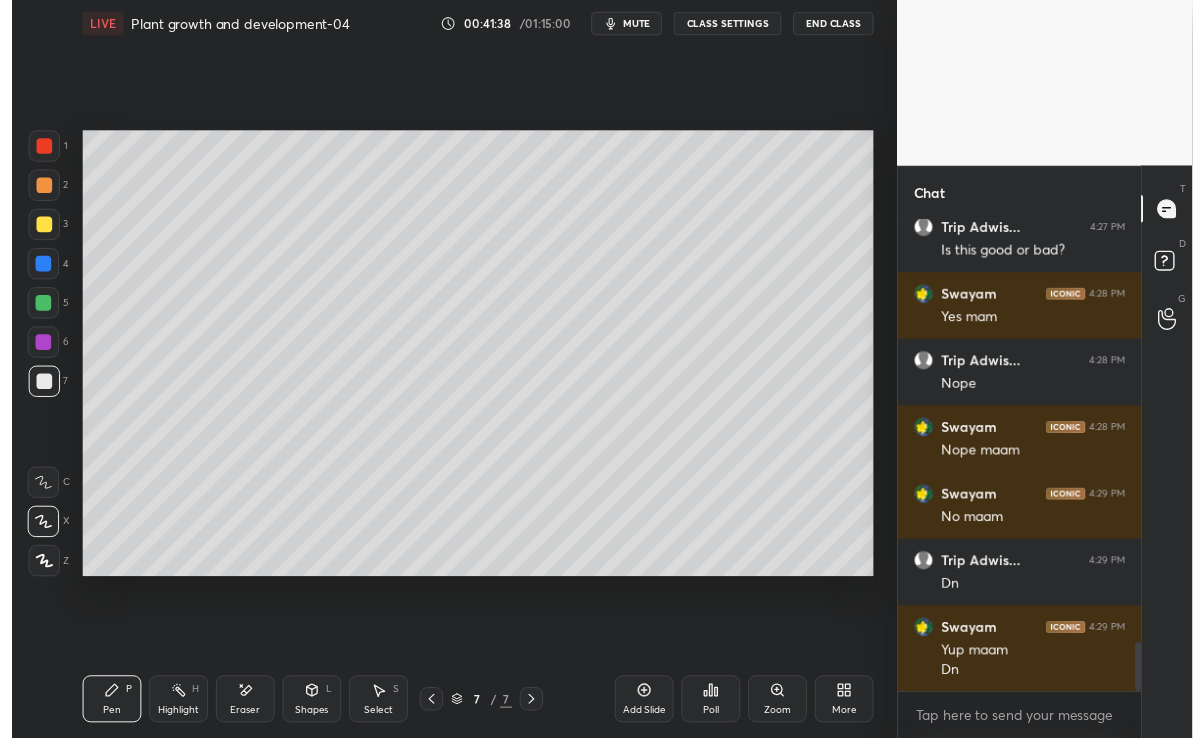 scroll, scrollTop: 4127, scrollLeft: 0, axis: vertical 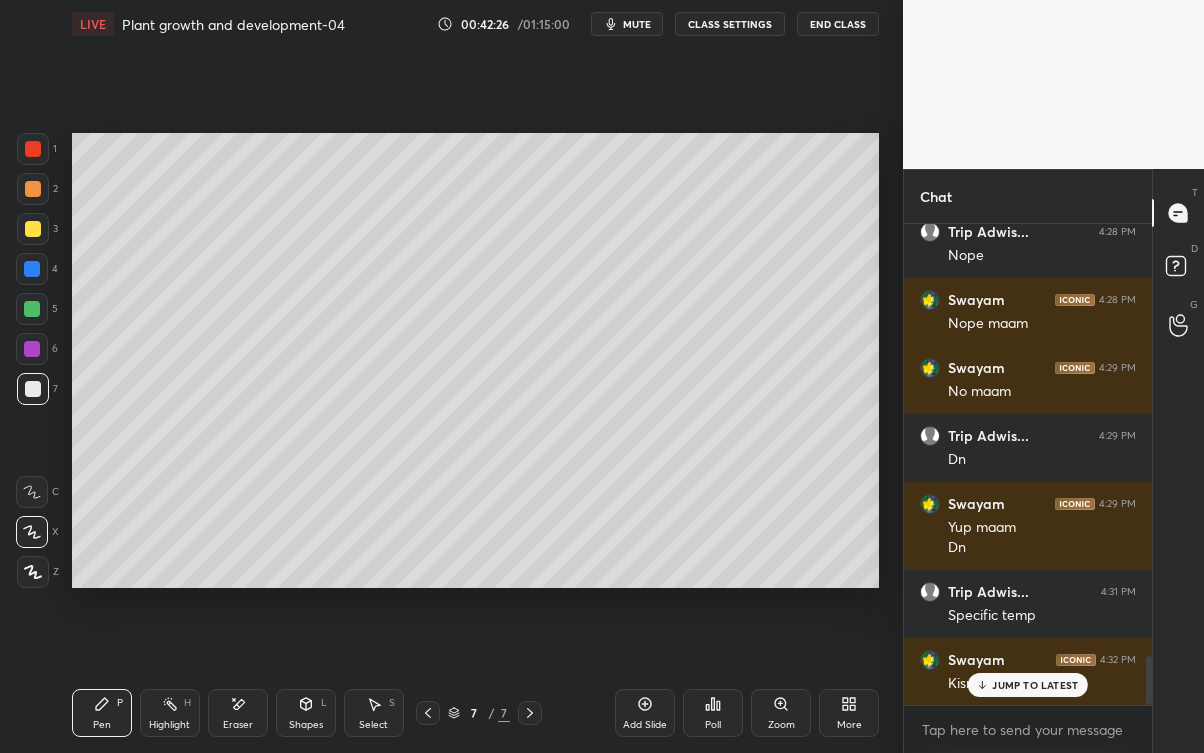 click on "JUMP TO LATEST" at bounding box center (1028, 685) 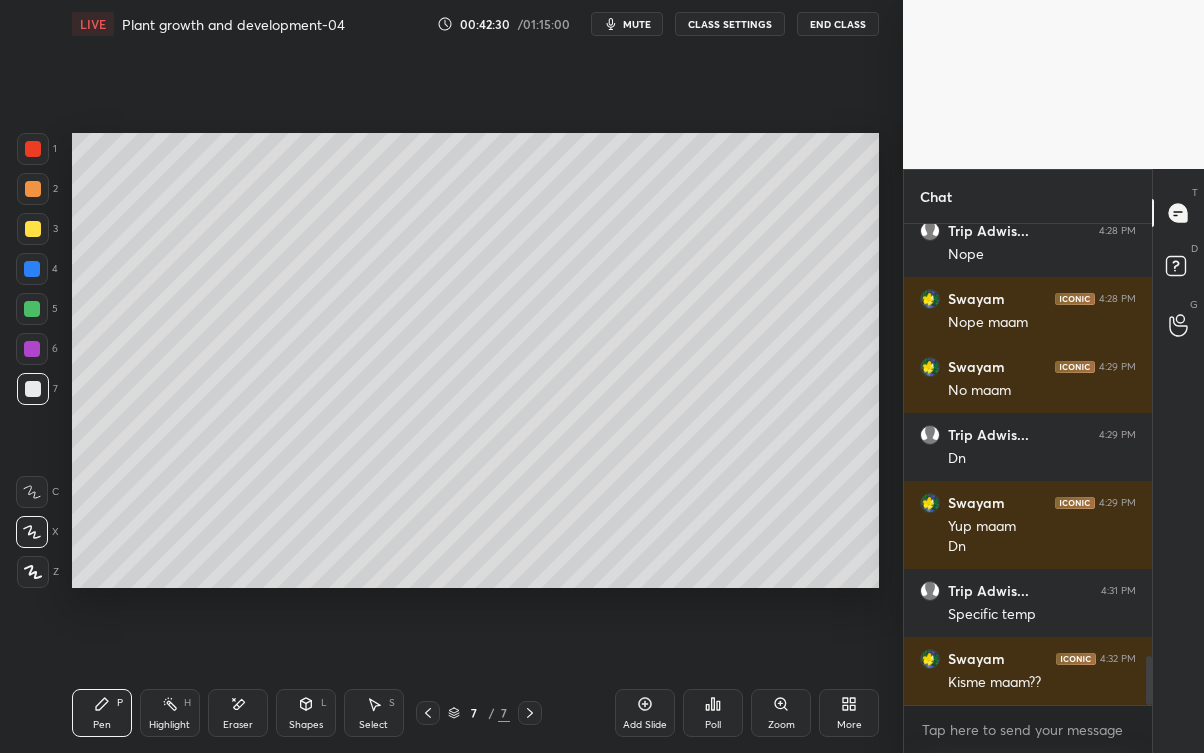 scroll, scrollTop: 4280, scrollLeft: 0, axis: vertical 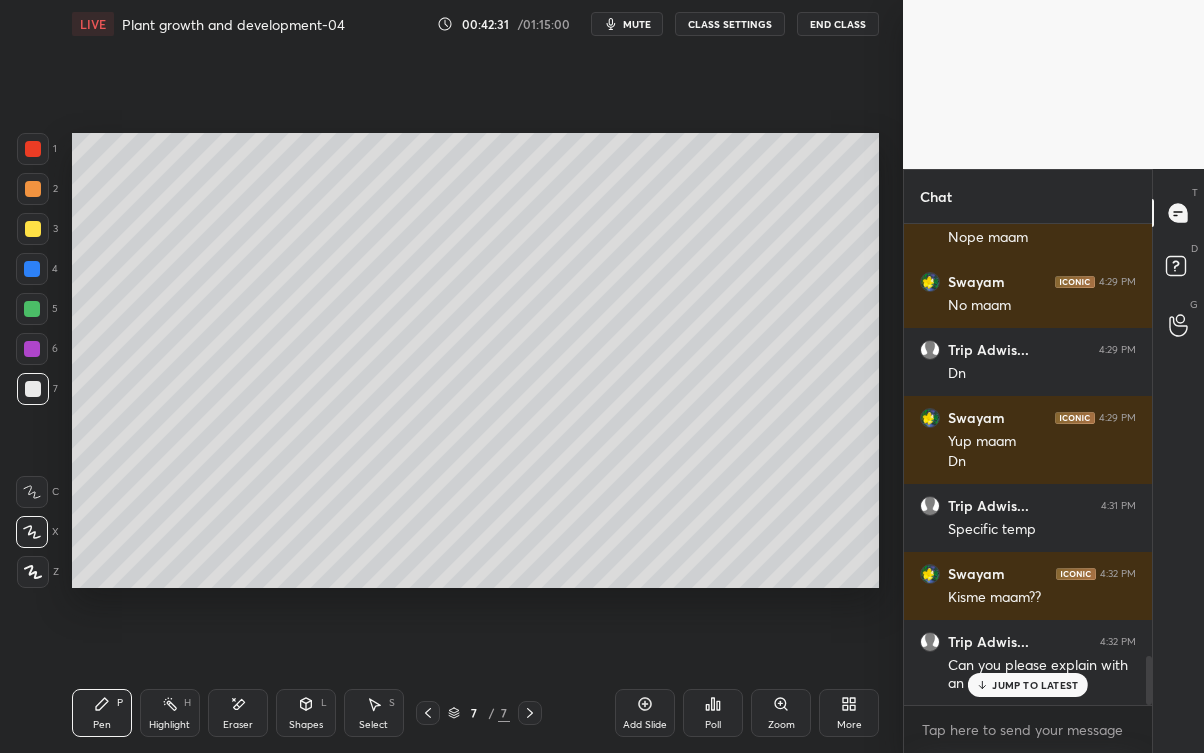 click on "JUMP TO LATEST" at bounding box center [1035, 685] 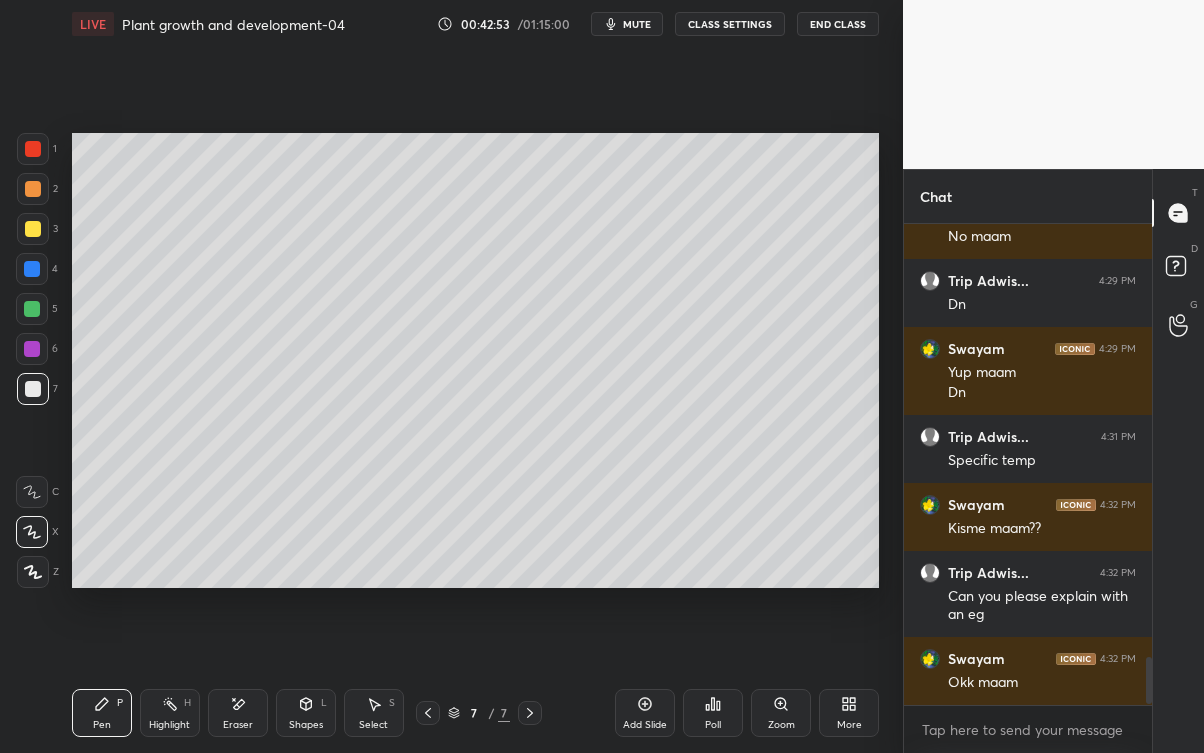 scroll, scrollTop: 4416, scrollLeft: 0, axis: vertical 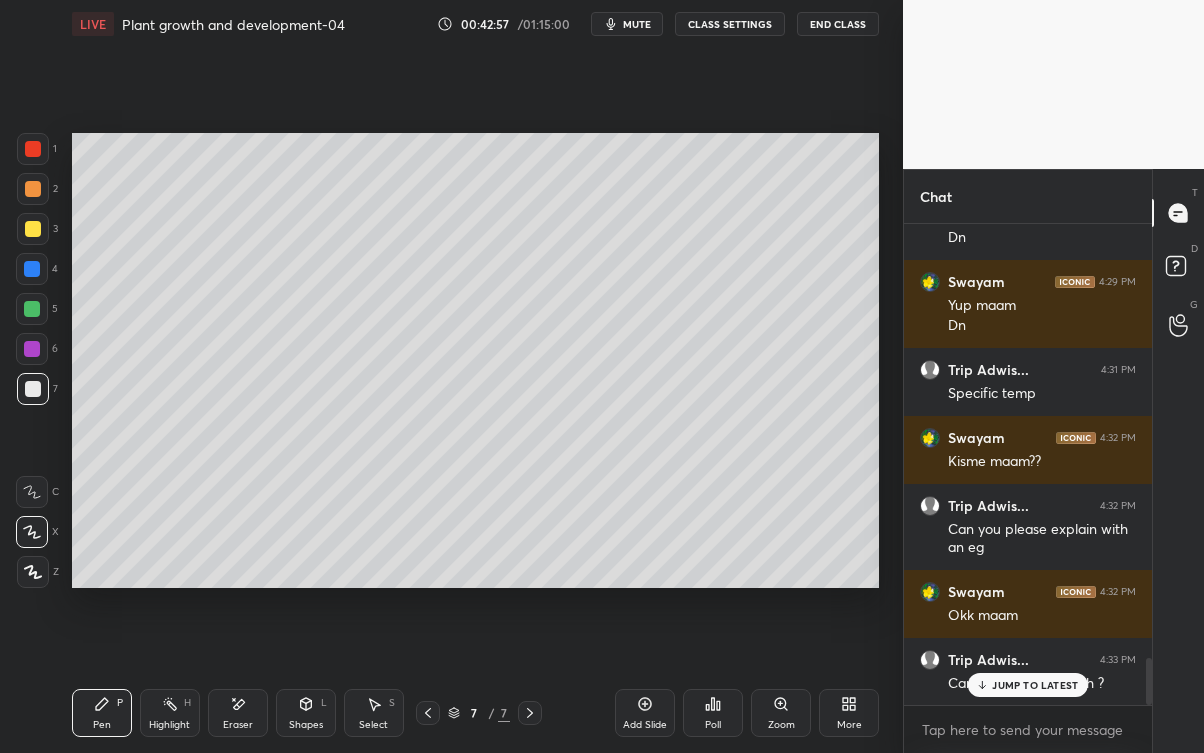 click on "[USER] 4:33 PM Can a plant show both ?" at bounding box center (1028, 672) 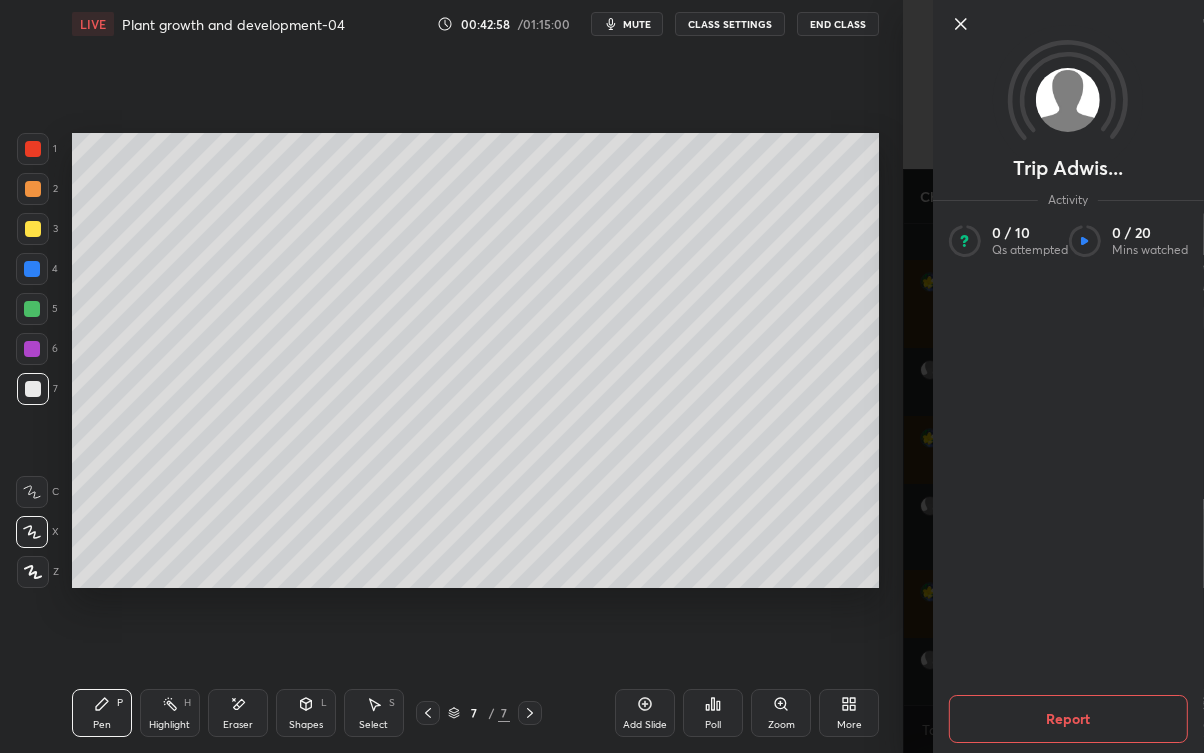 click on "[USER] Activity 0 / 10 Qs attempted 0 / 20 Mins watched Report" at bounding box center (1053, 376) 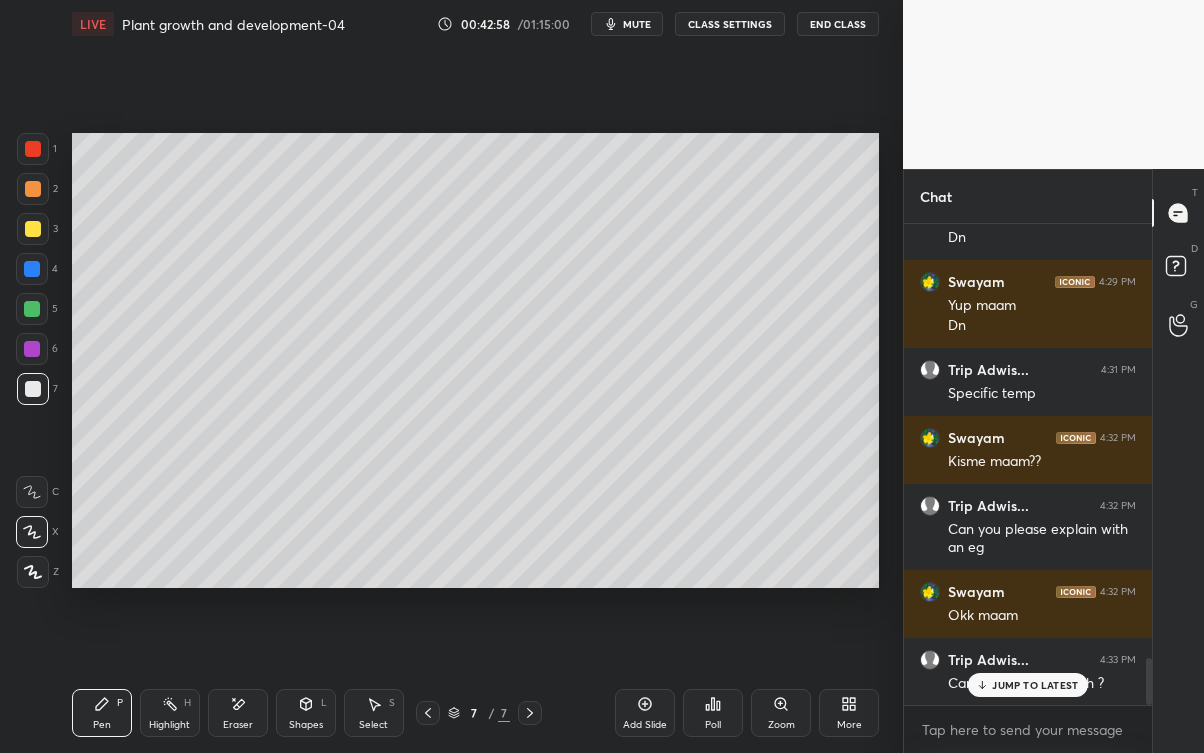 click on "JUMP TO LATEST" at bounding box center [1035, 685] 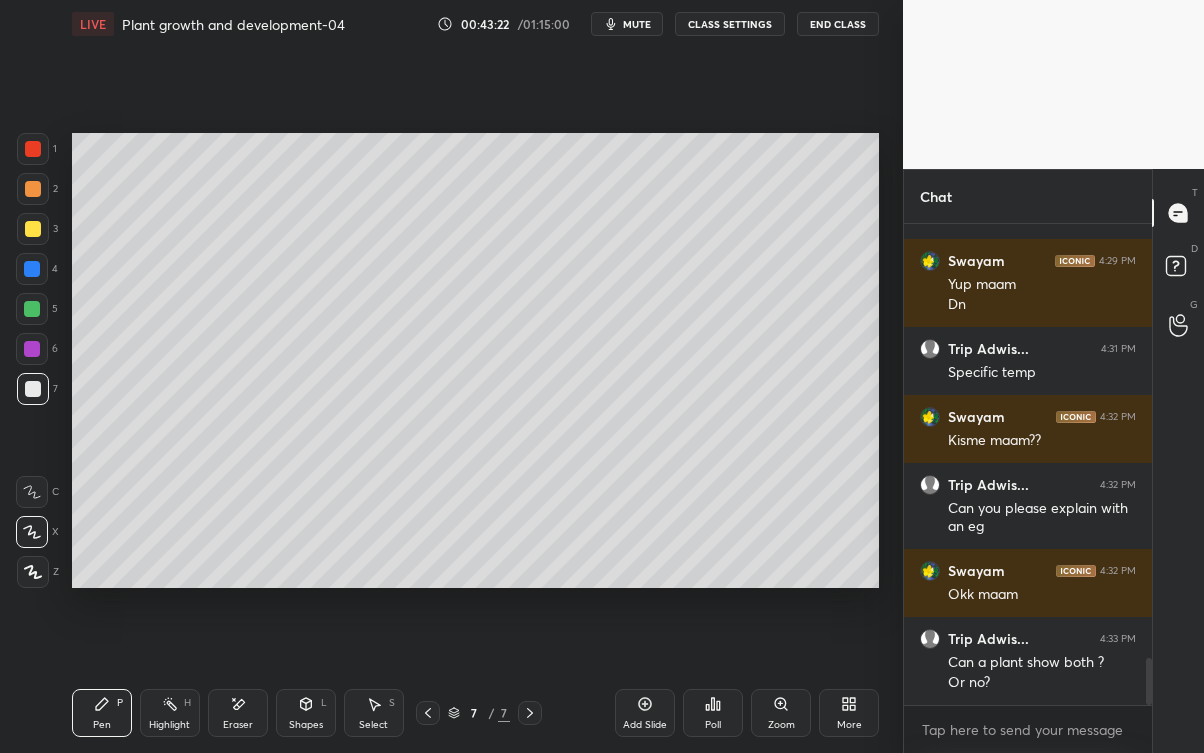 scroll, scrollTop: 4456, scrollLeft: 0, axis: vertical 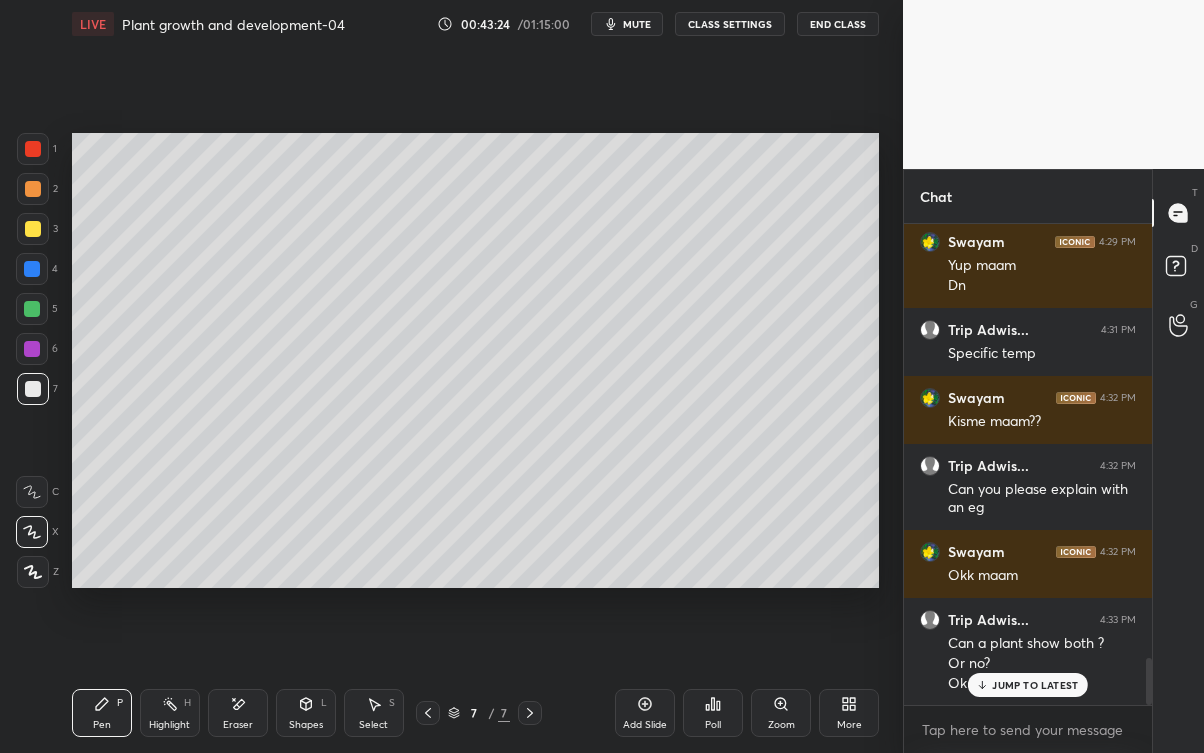 click on "JUMP TO LATEST" at bounding box center (1035, 685) 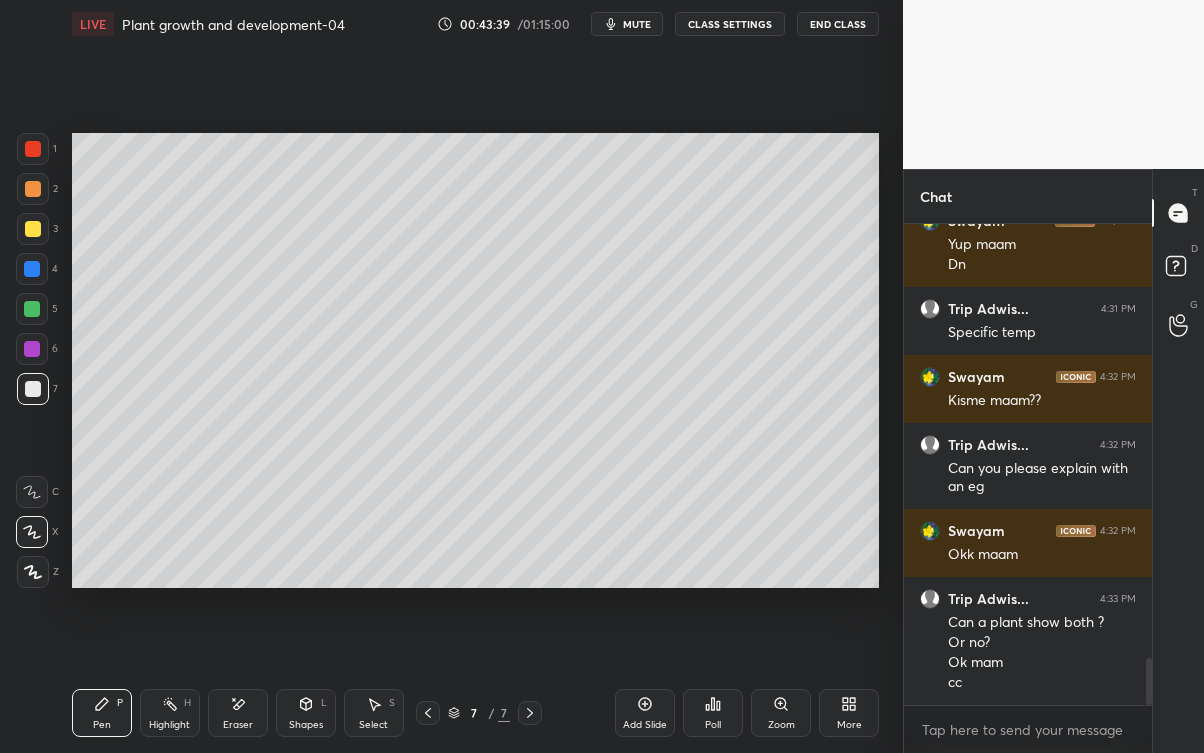 scroll, scrollTop: 4544, scrollLeft: 0, axis: vertical 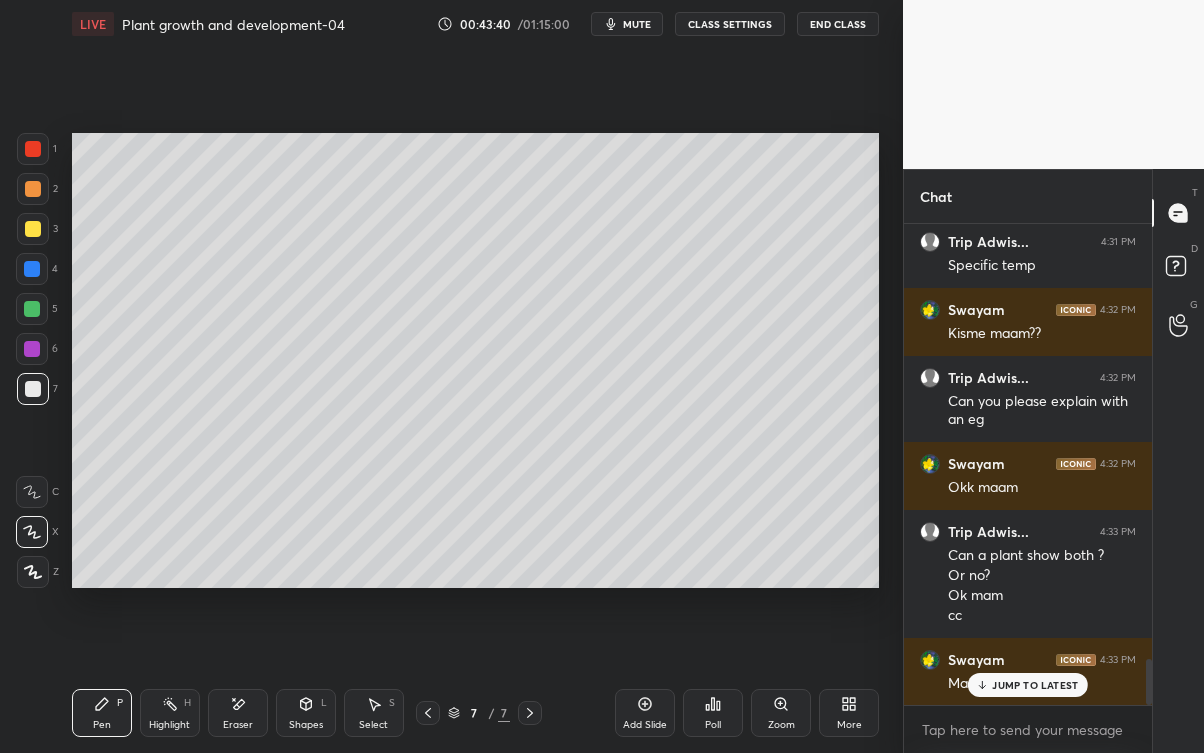 click on "JUMP TO LATEST" at bounding box center [1035, 685] 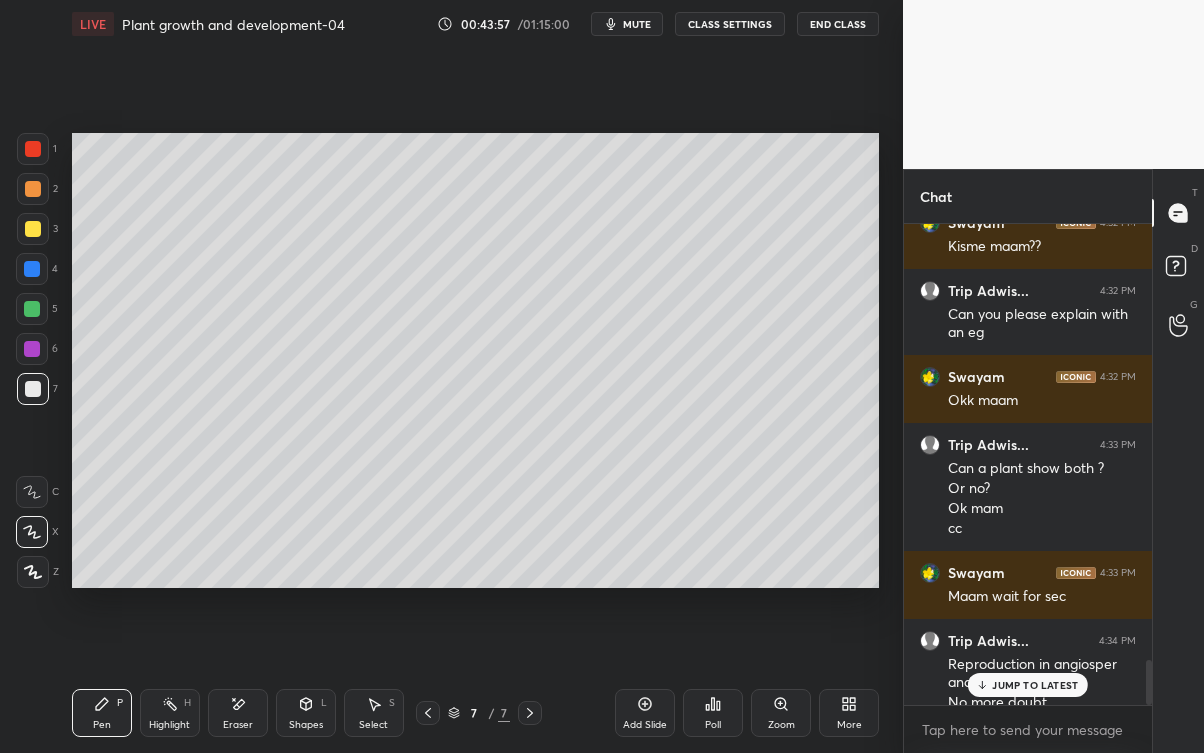 scroll, scrollTop: 4650, scrollLeft: 0, axis: vertical 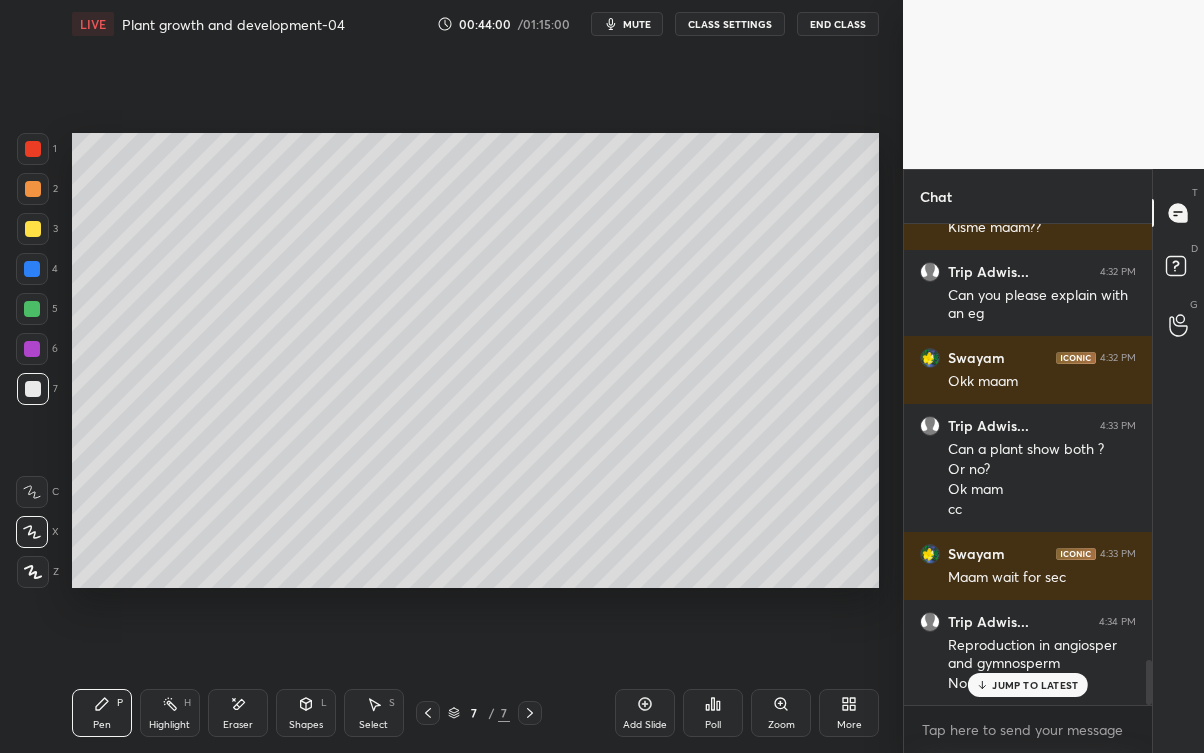 click on "JUMP TO LATEST" at bounding box center [1028, 685] 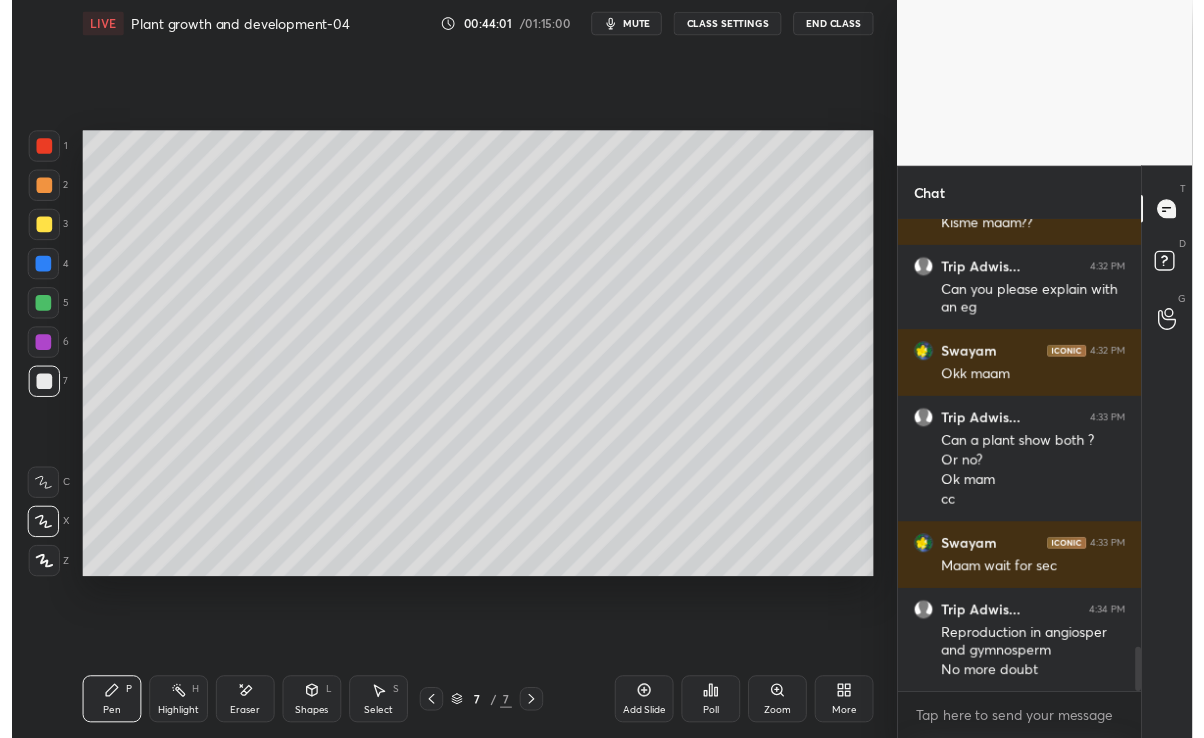 scroll, scrollTop: 4651, scrollLeft: 0, axis: vertical 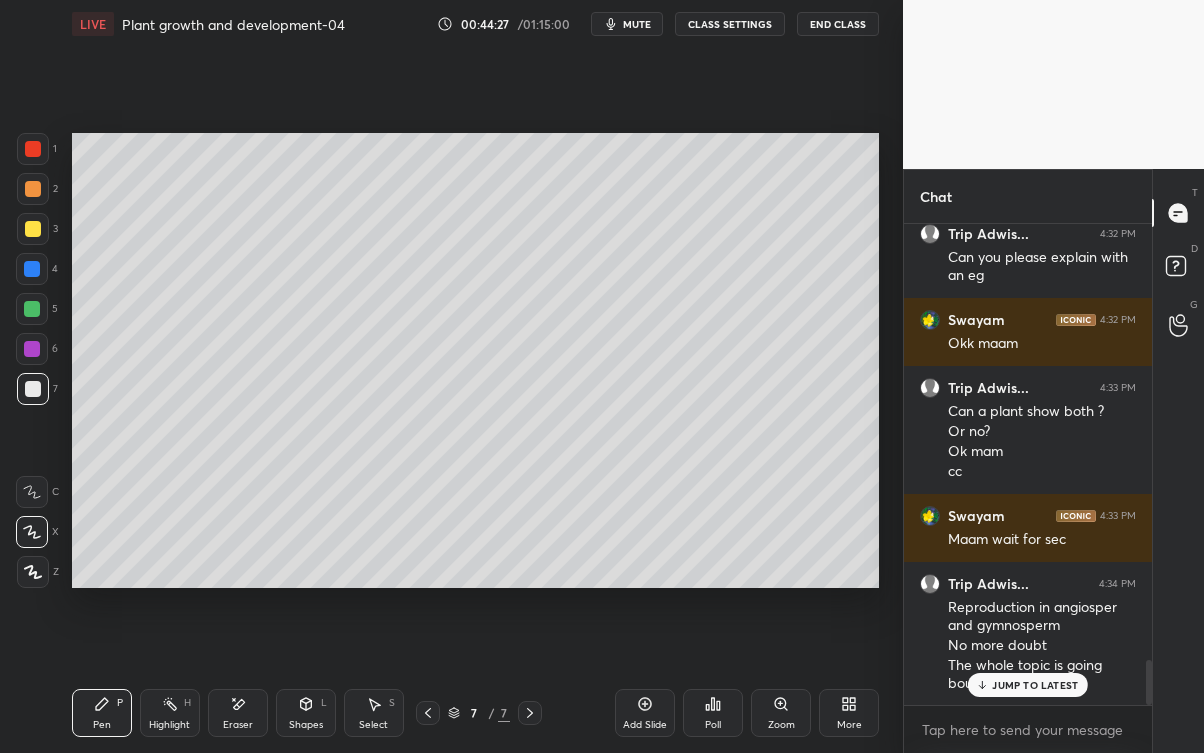 click on "JUMP TO LATEST" at bounding box center [1035, 685] 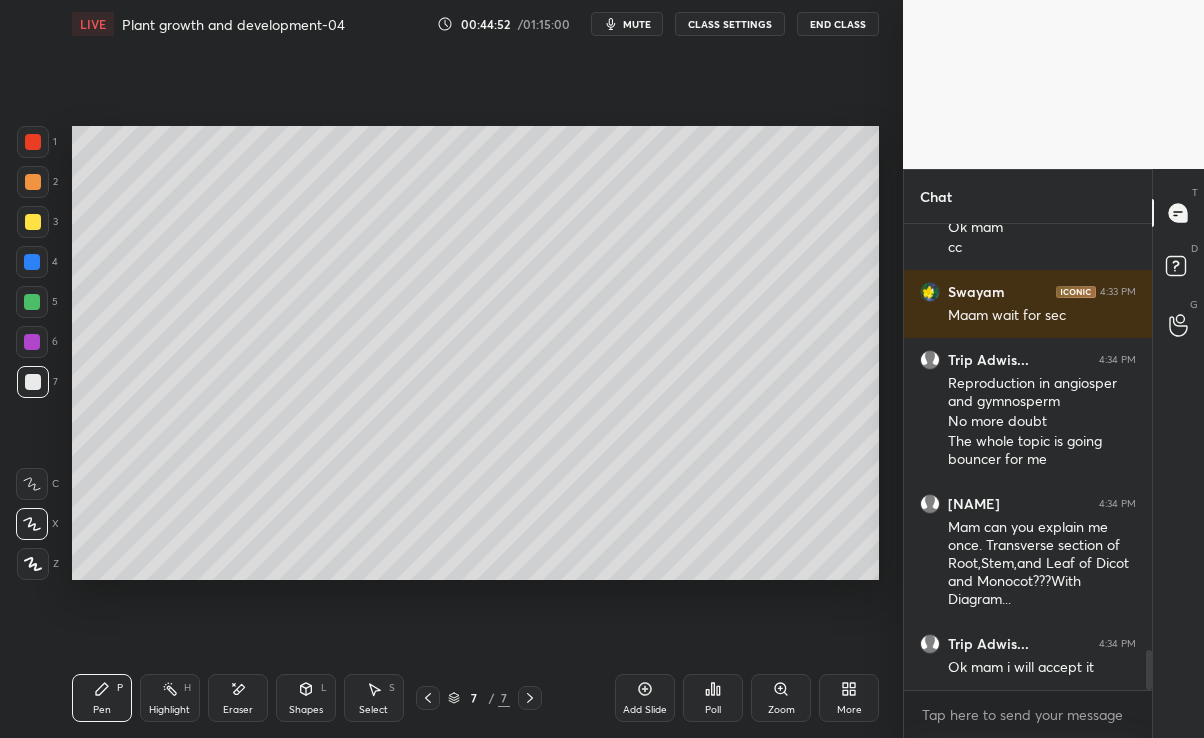 click on "Add Slide Poll Zoom More" at bounding box center [747, 698] 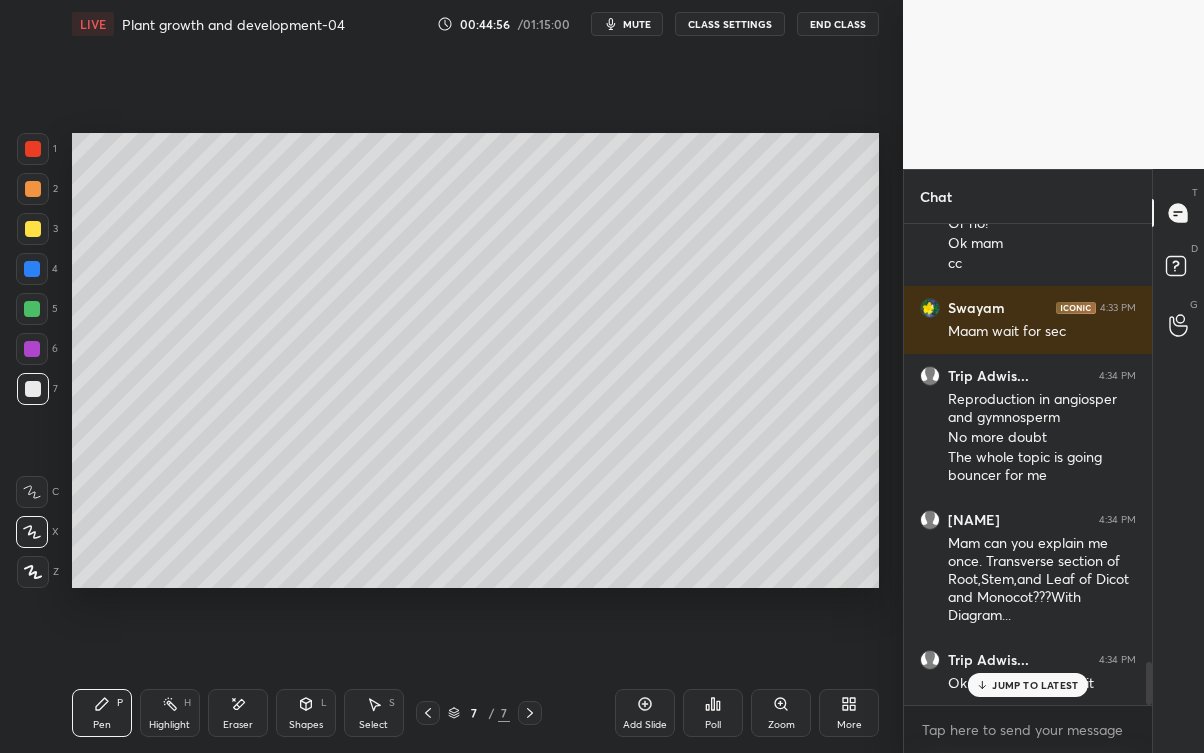 click on "Add Slide" at bounding box center (645, 713) 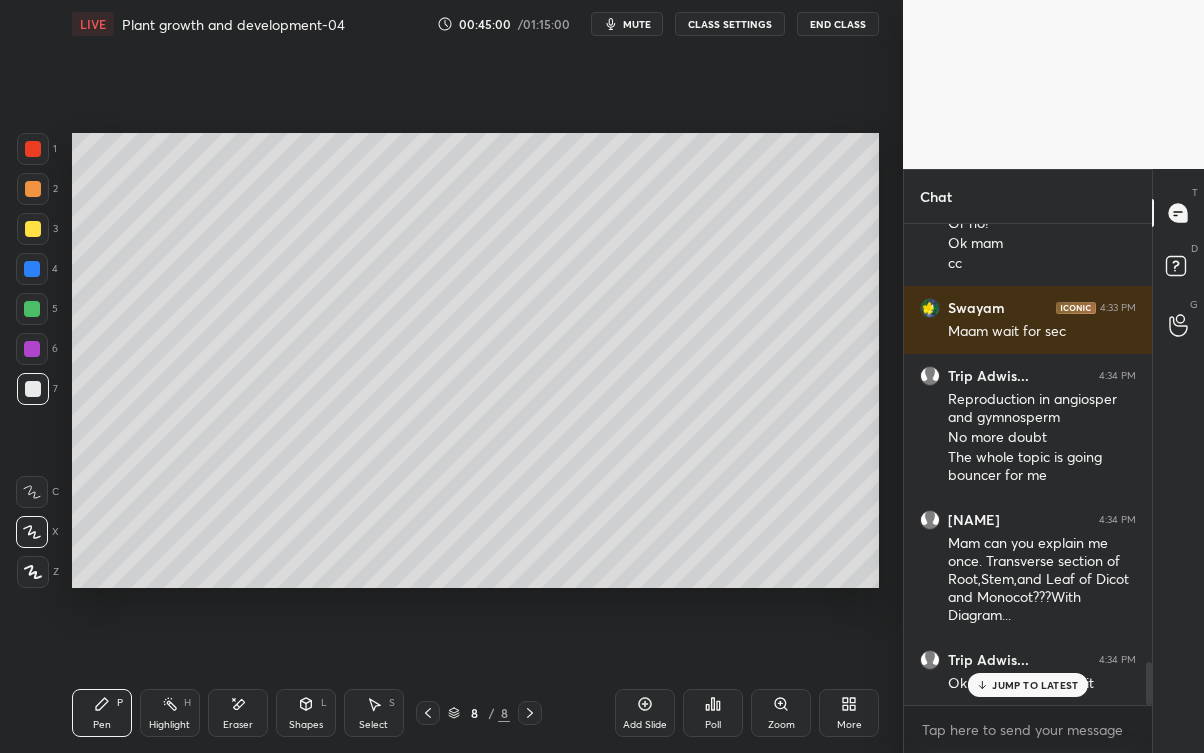 click at bounding box center (32, 309) 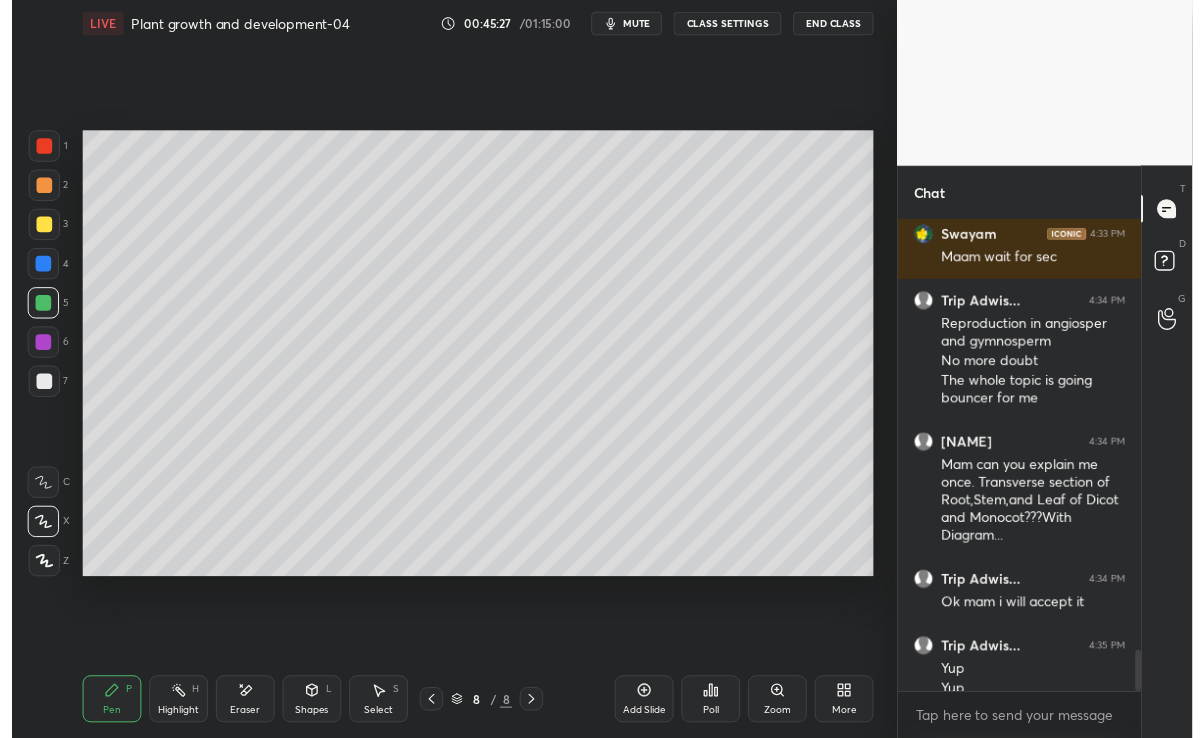 scroll, scrollTop: 4984, scrollLeft: 0, axis: vertical 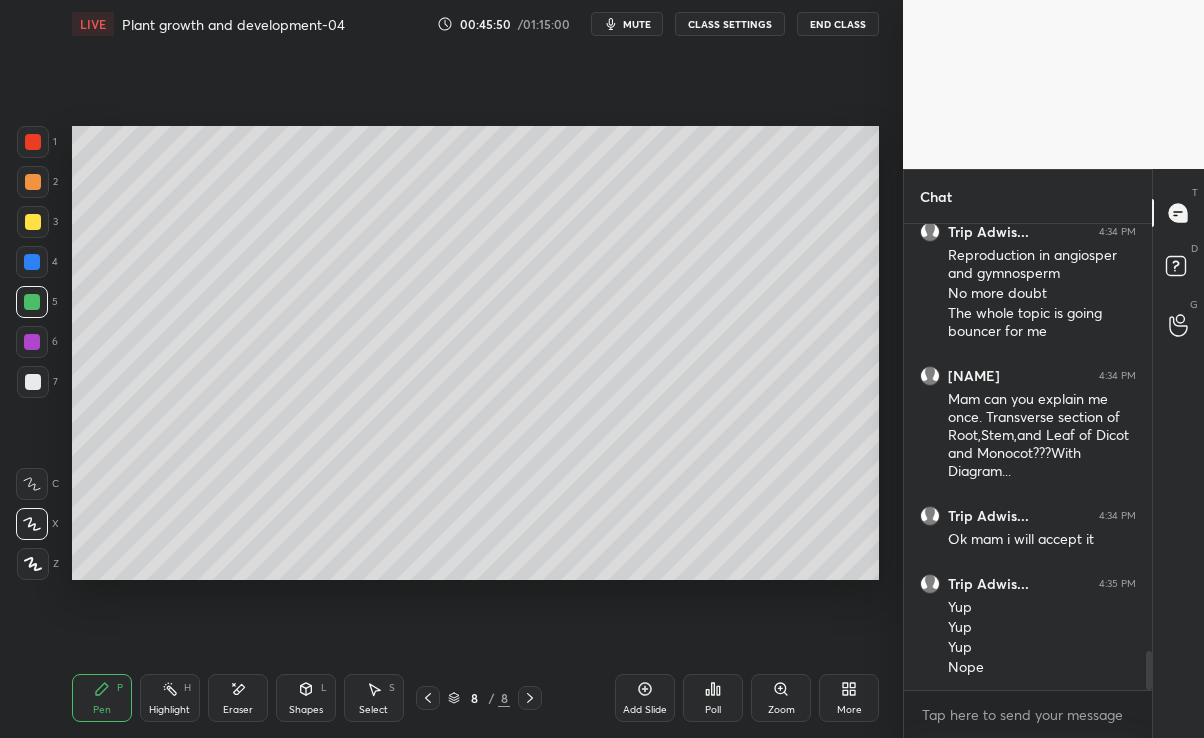 click on "Eraser" at bounding box center [238, 710] 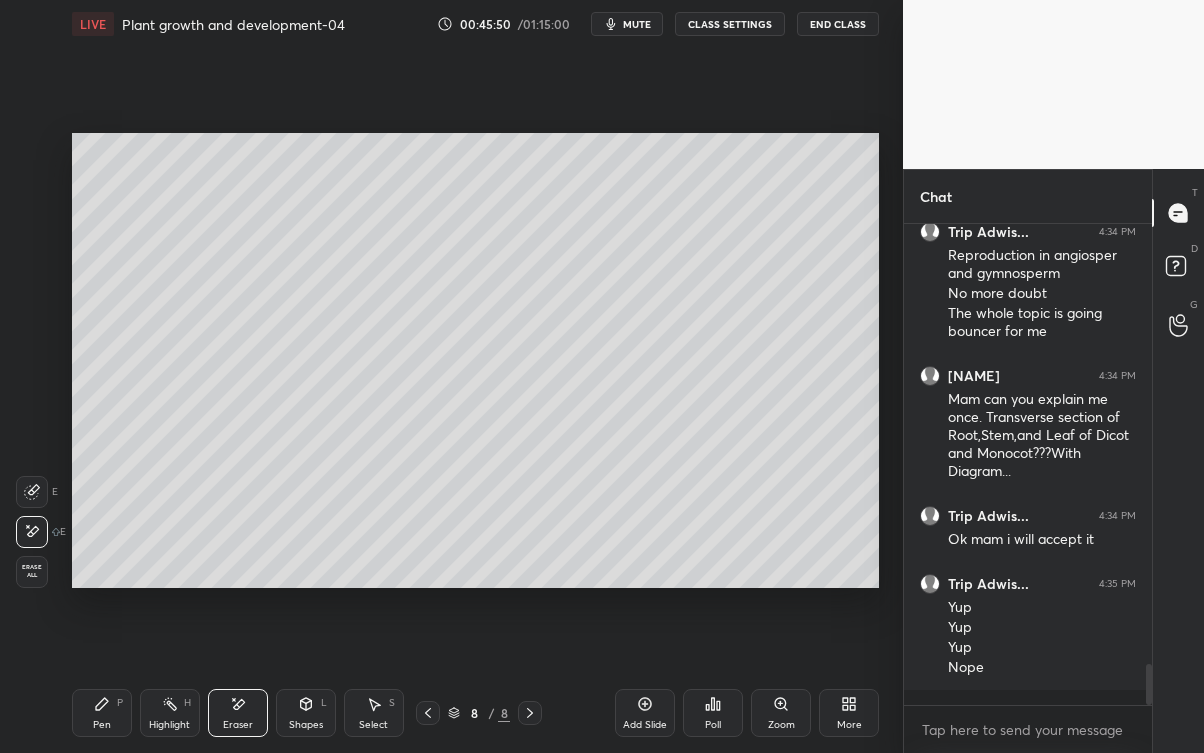scroll, scrollTop: 99375, scrollLeft: 99176, axis: both 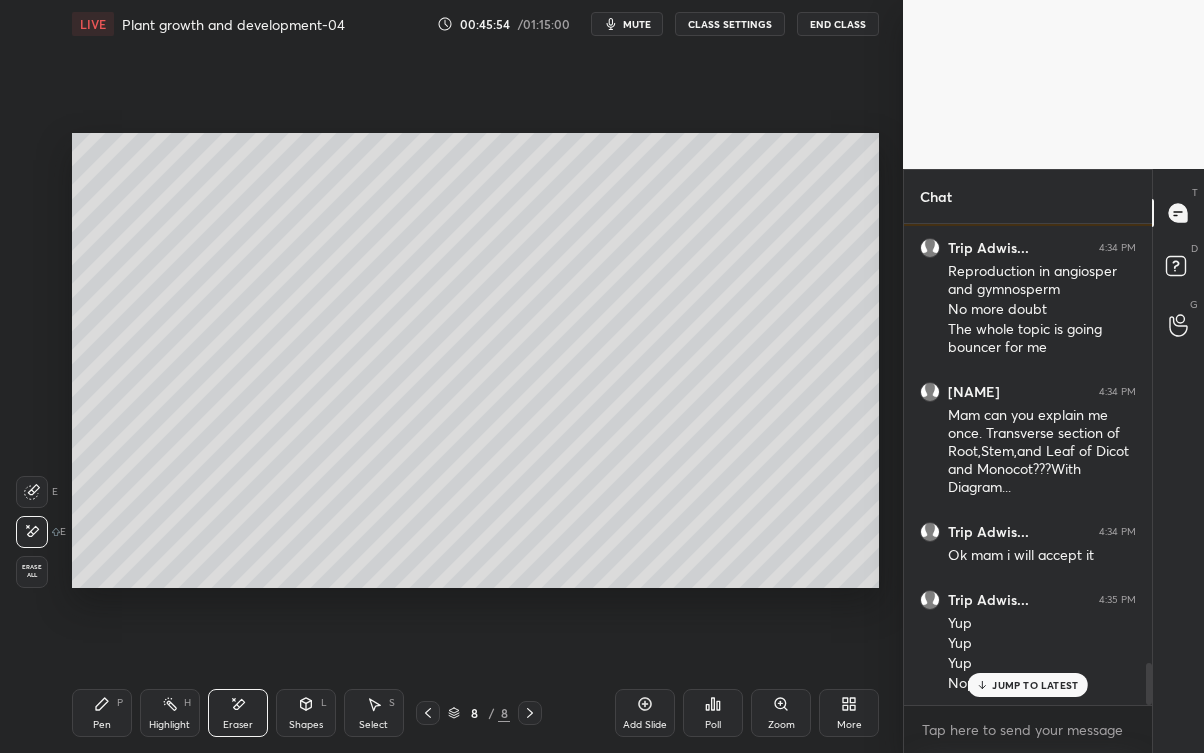 click on "Pen P" at bounding box center [102, 713] 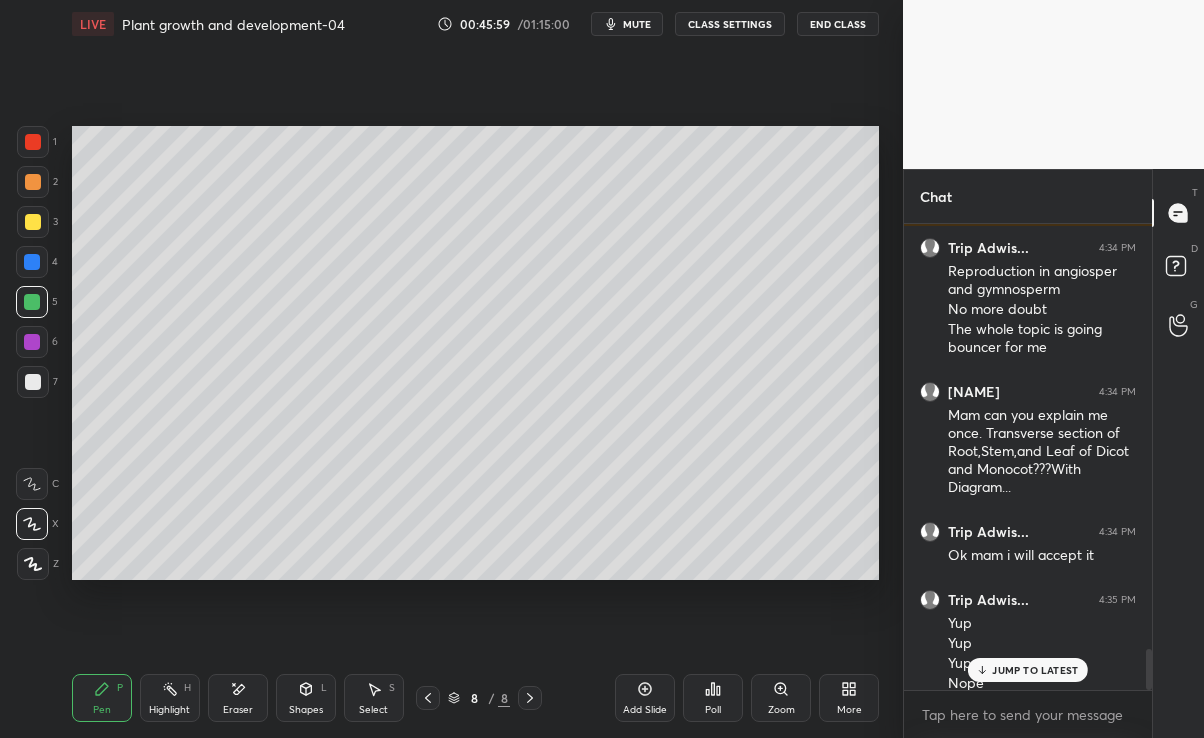 scroll, scrollTop: 609, scrollLeft: 823, axis: both 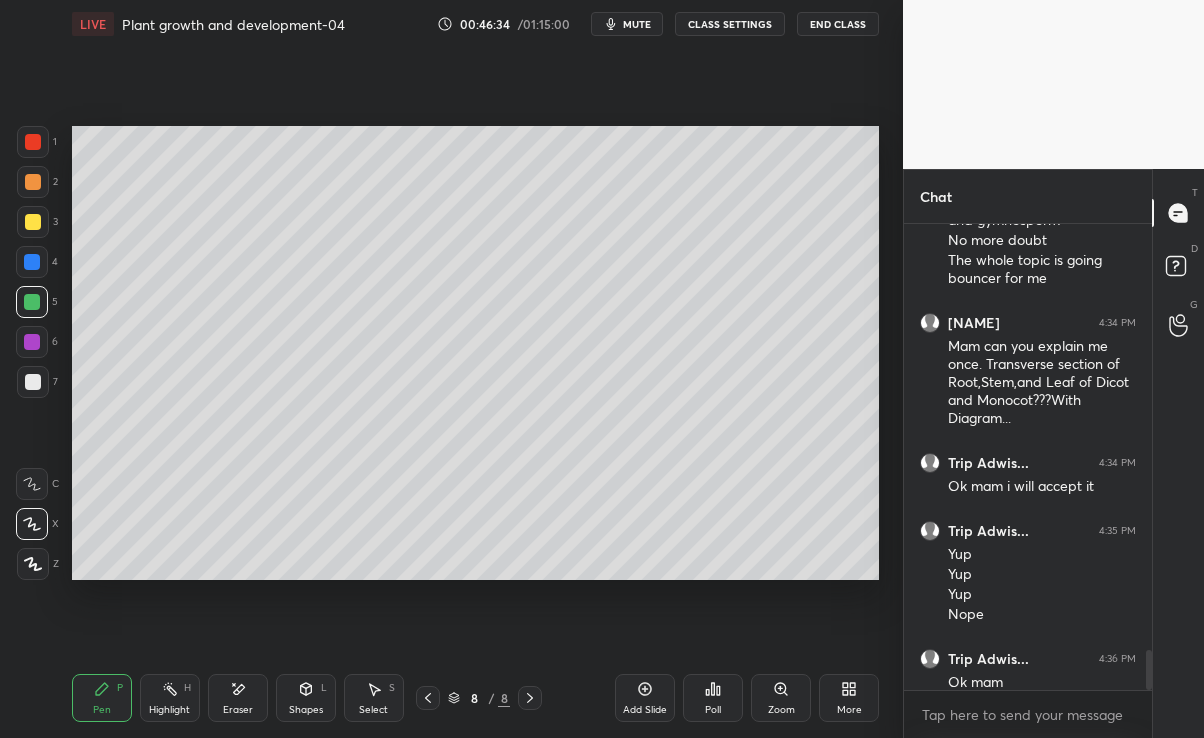 click 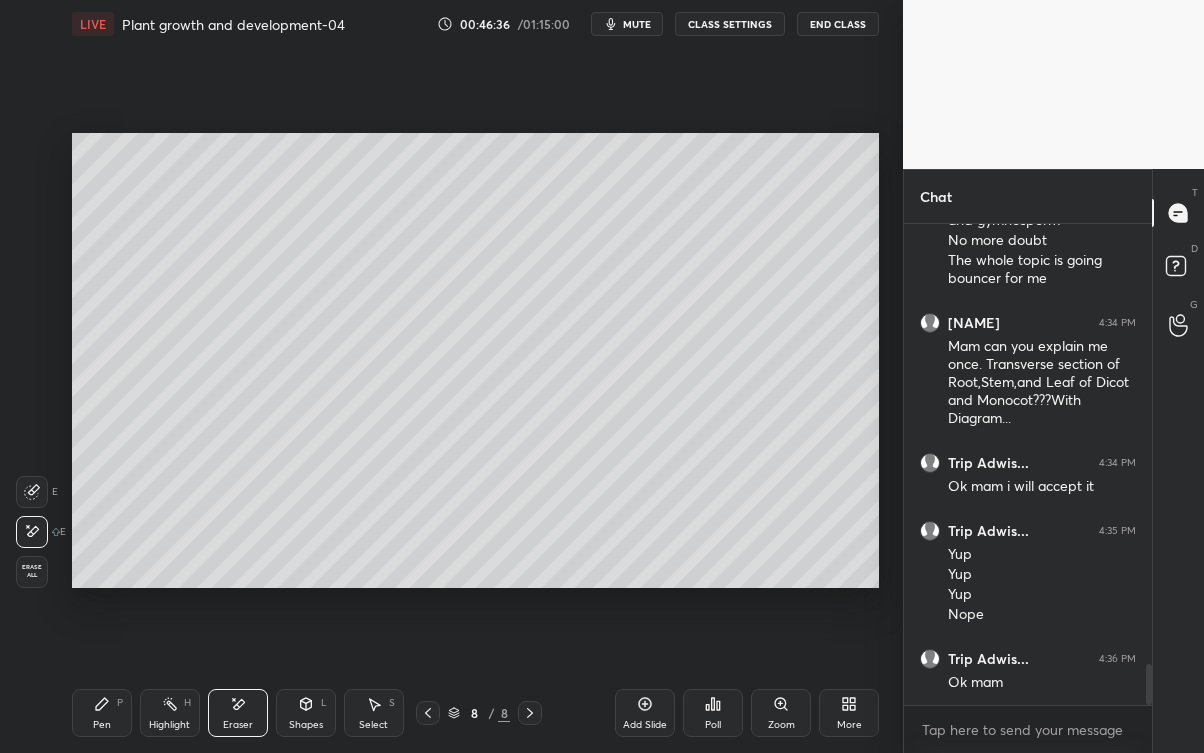 click on "Pen" at bounding box center [102, 725] 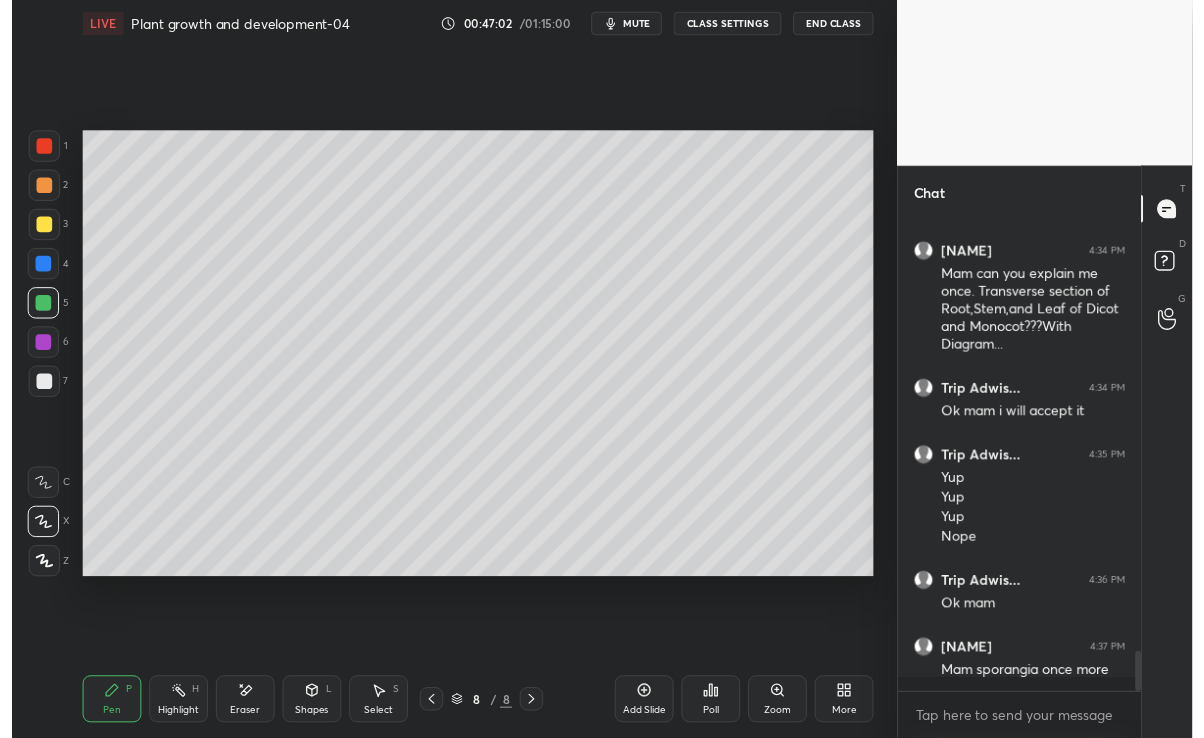 scroll, scrollTop: 609, scrollLeft: 823, axis: both 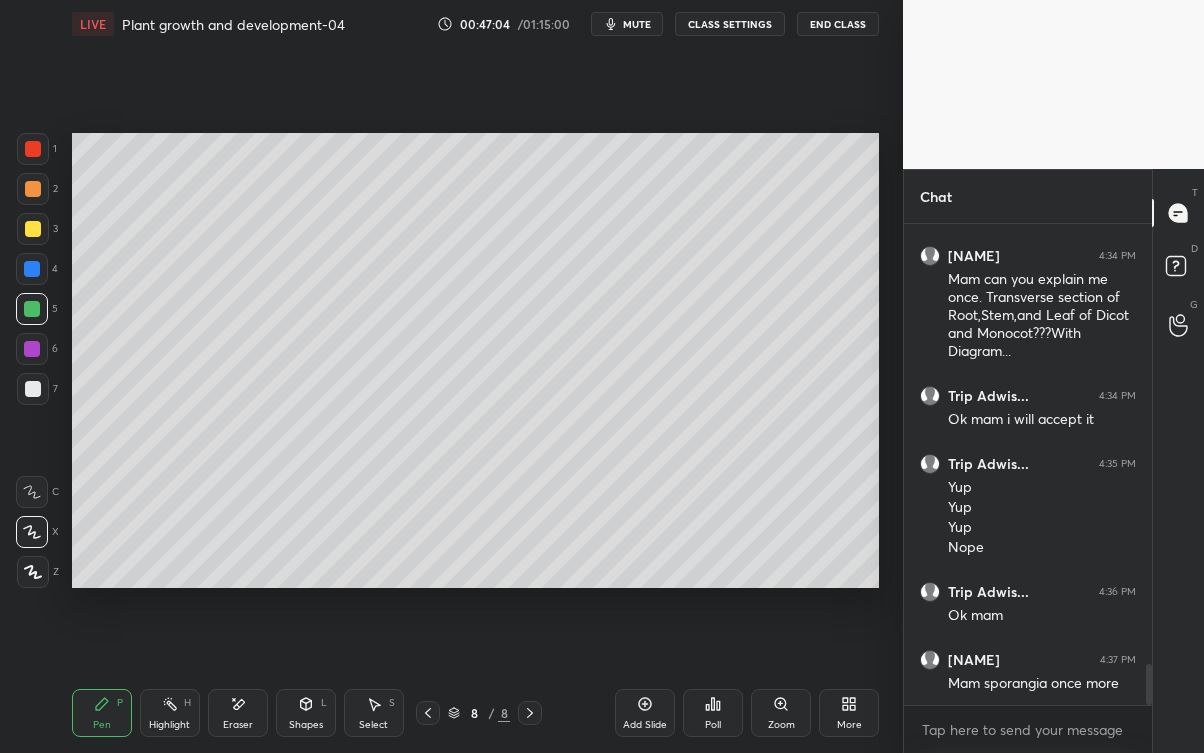 click on "Eraser" at bounding box center (238, 725) 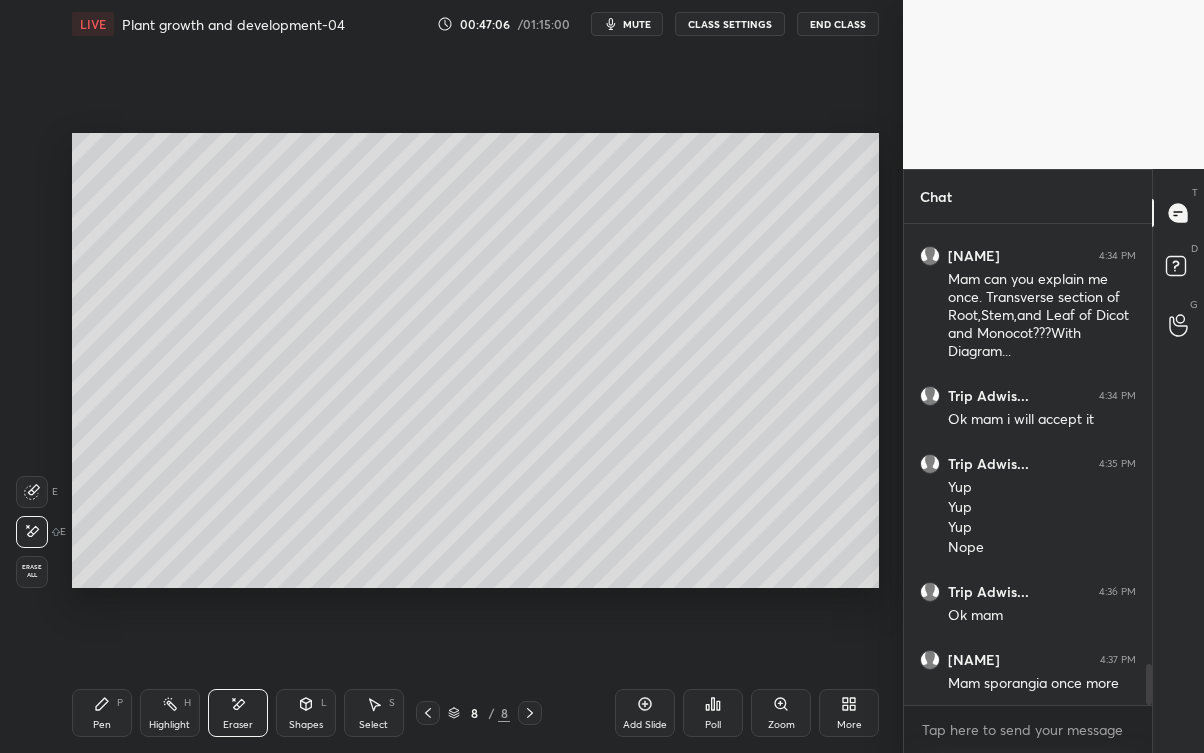 click 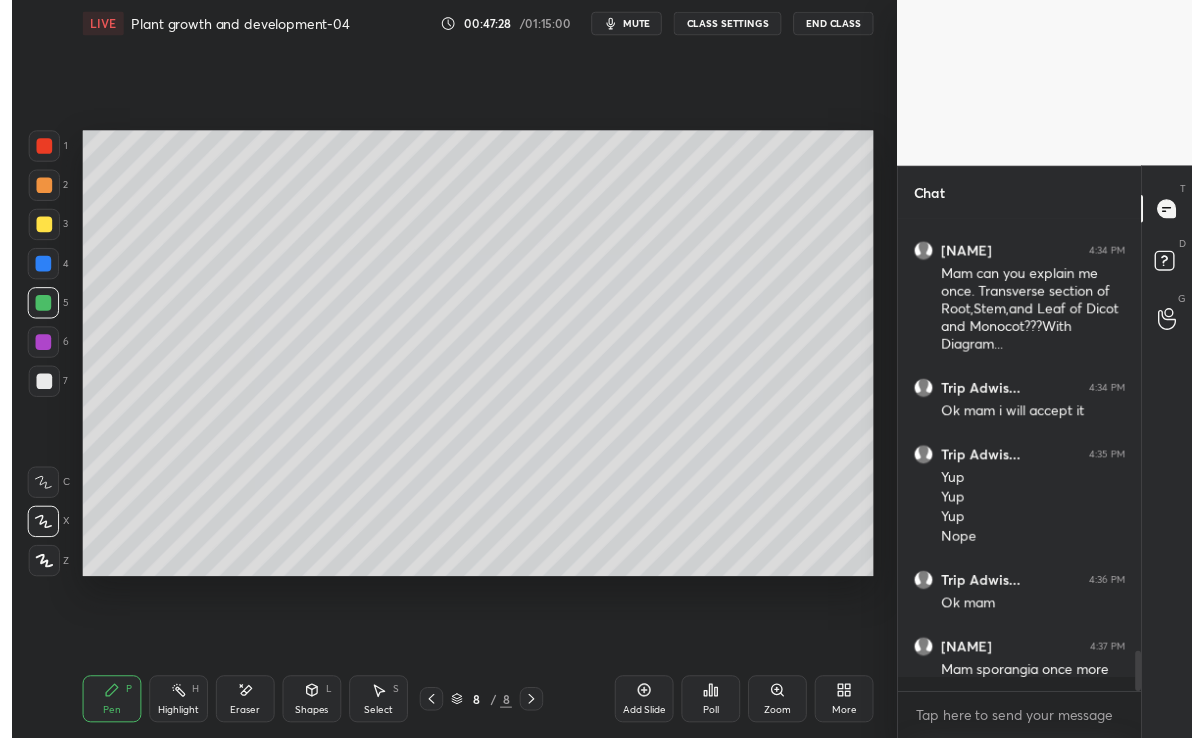 scroll, scrollTop: 609, scrollLeft: 823, axis: both 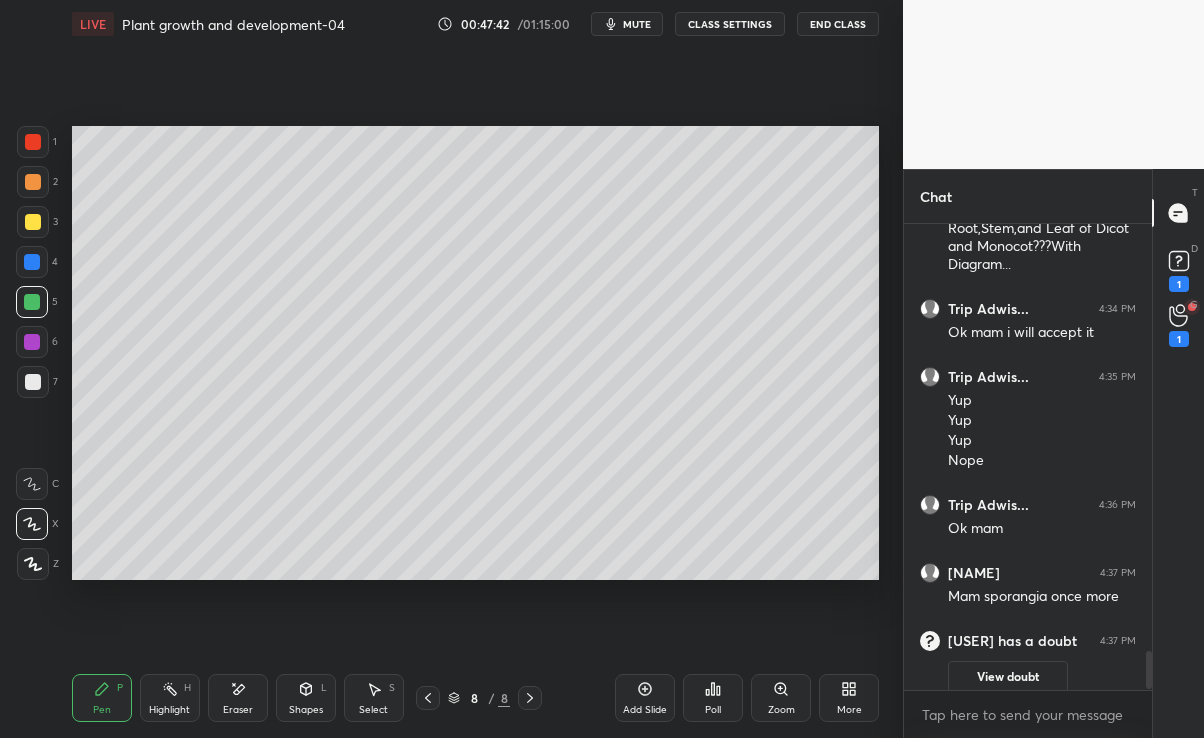 click 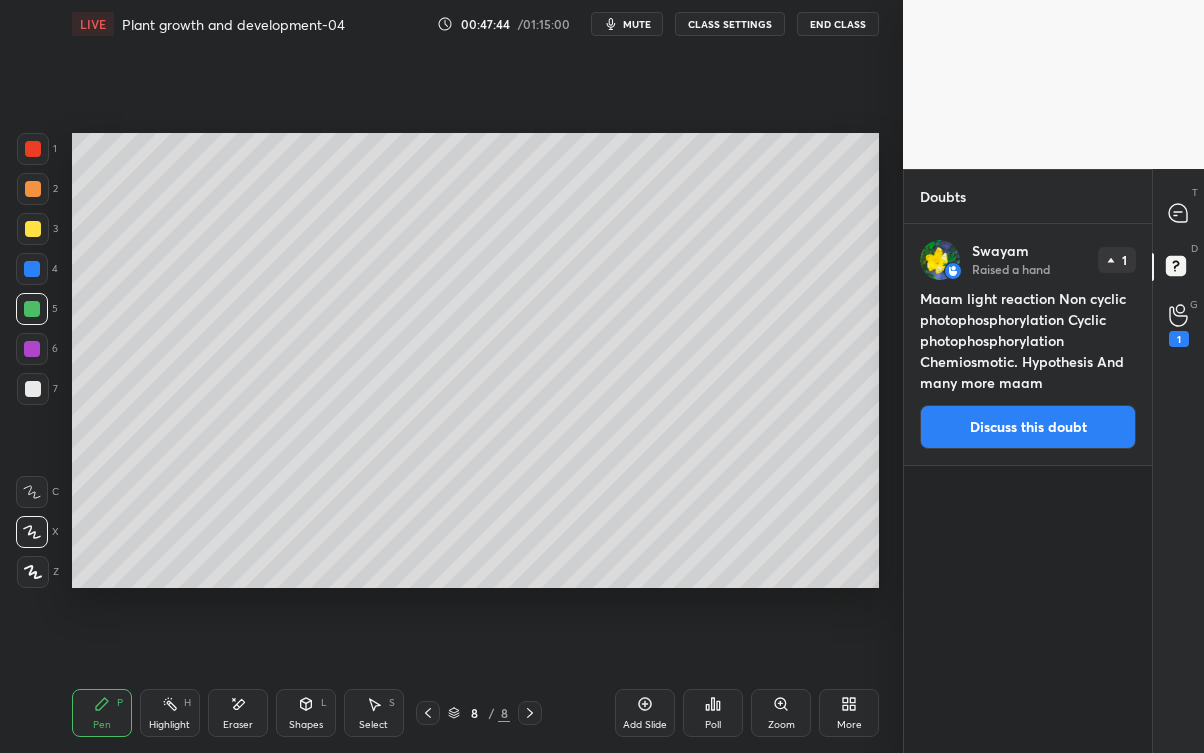 click on "1" at bounding box center (1179, 339) 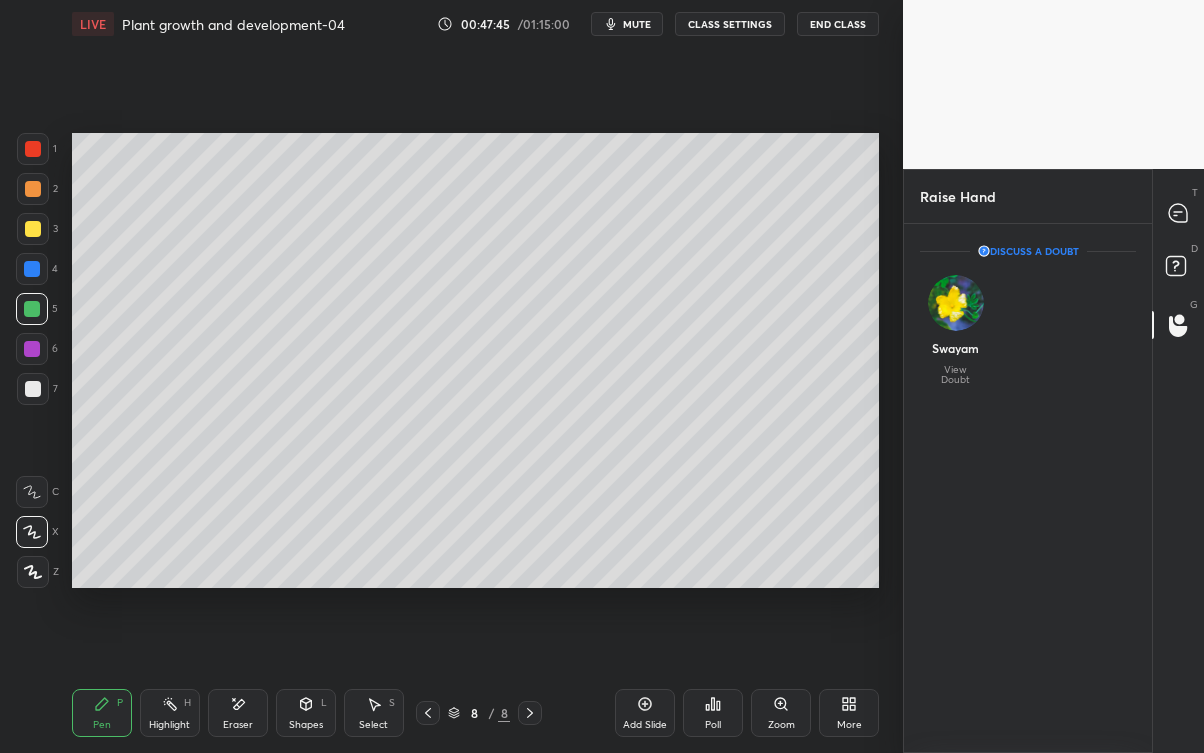 click on "Swayam View Doubt" at bounding box center [955, 330] 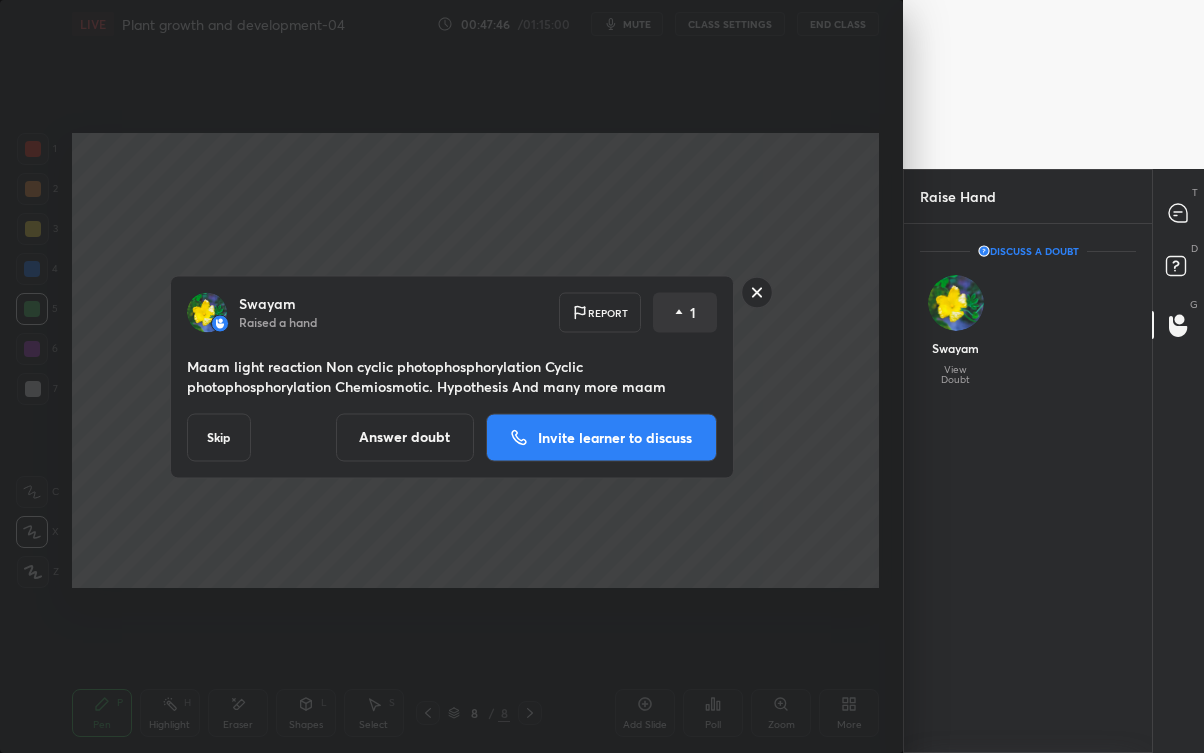 click on "Swayam View Doubt" at bounding box center (1028, 330) 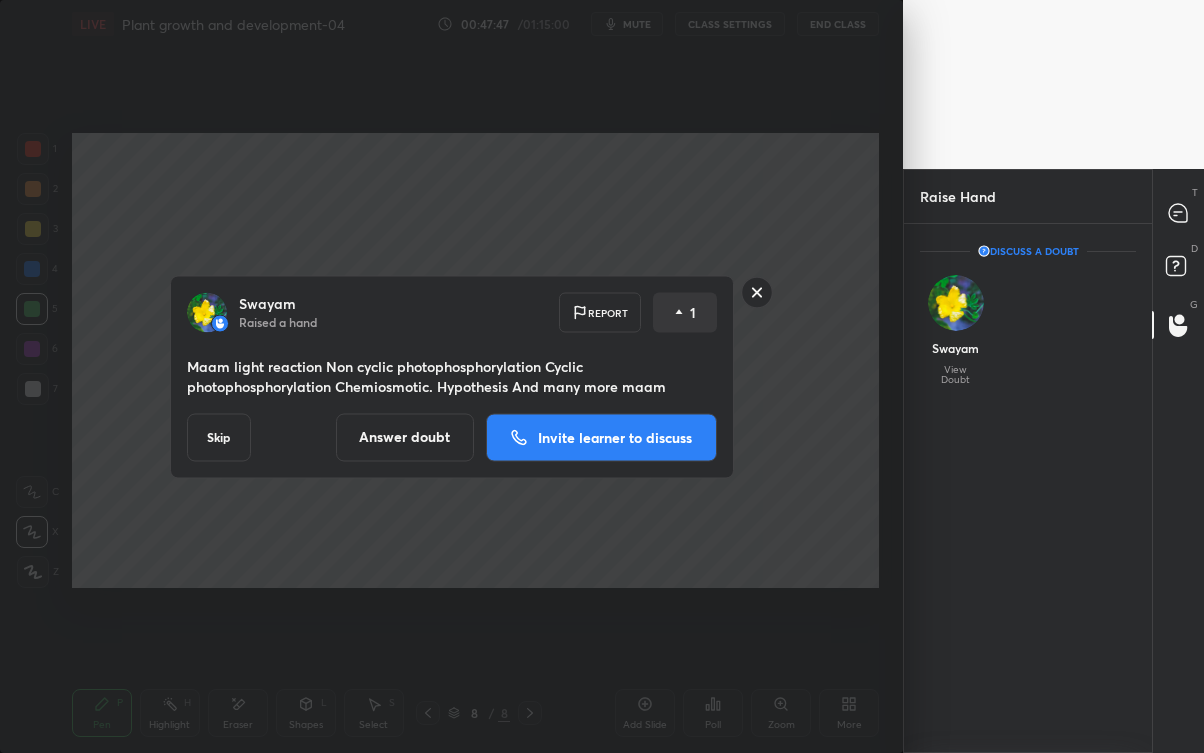 click 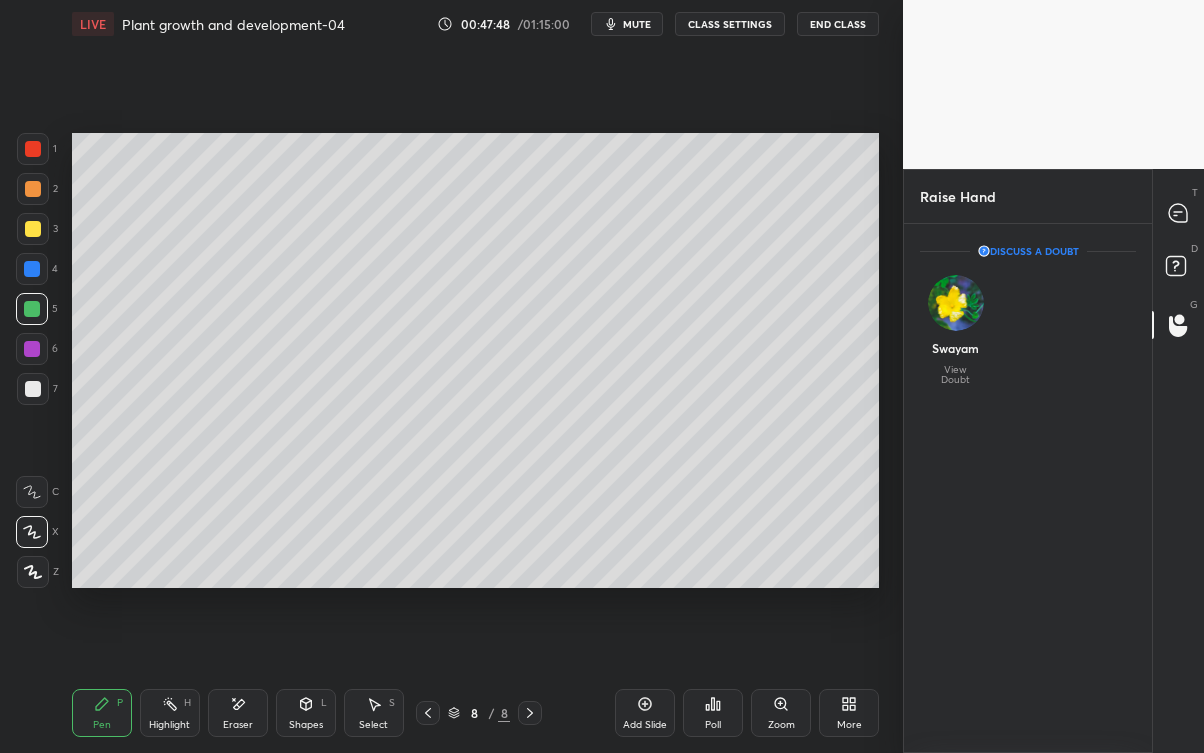 click 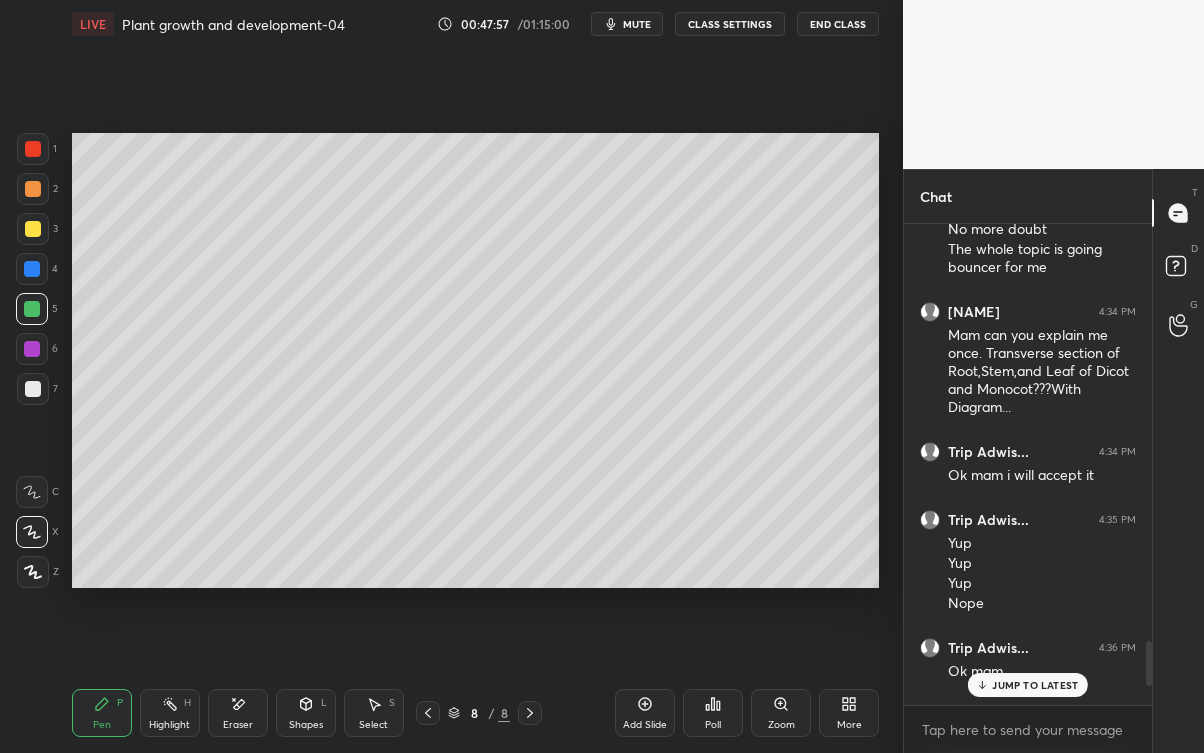 click on "Ok mam" at bounding box center (1042, 672) 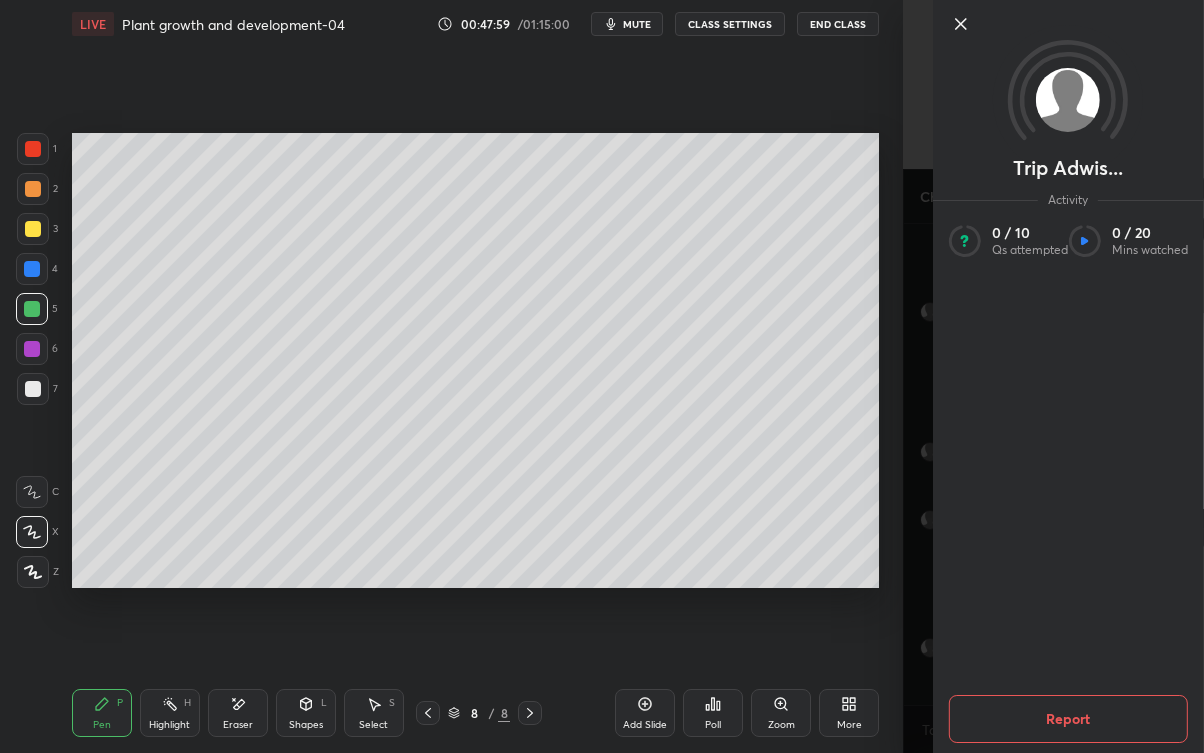 click 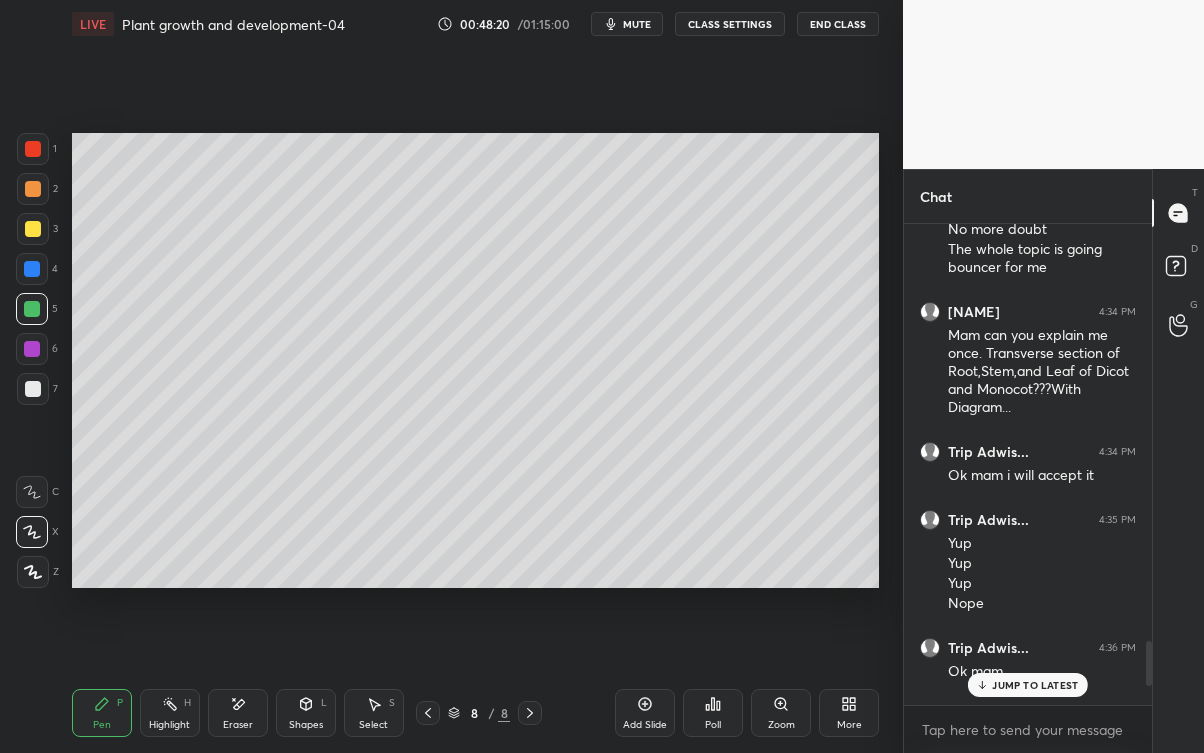 click on "Eraser" at bounding box center (238, 713) 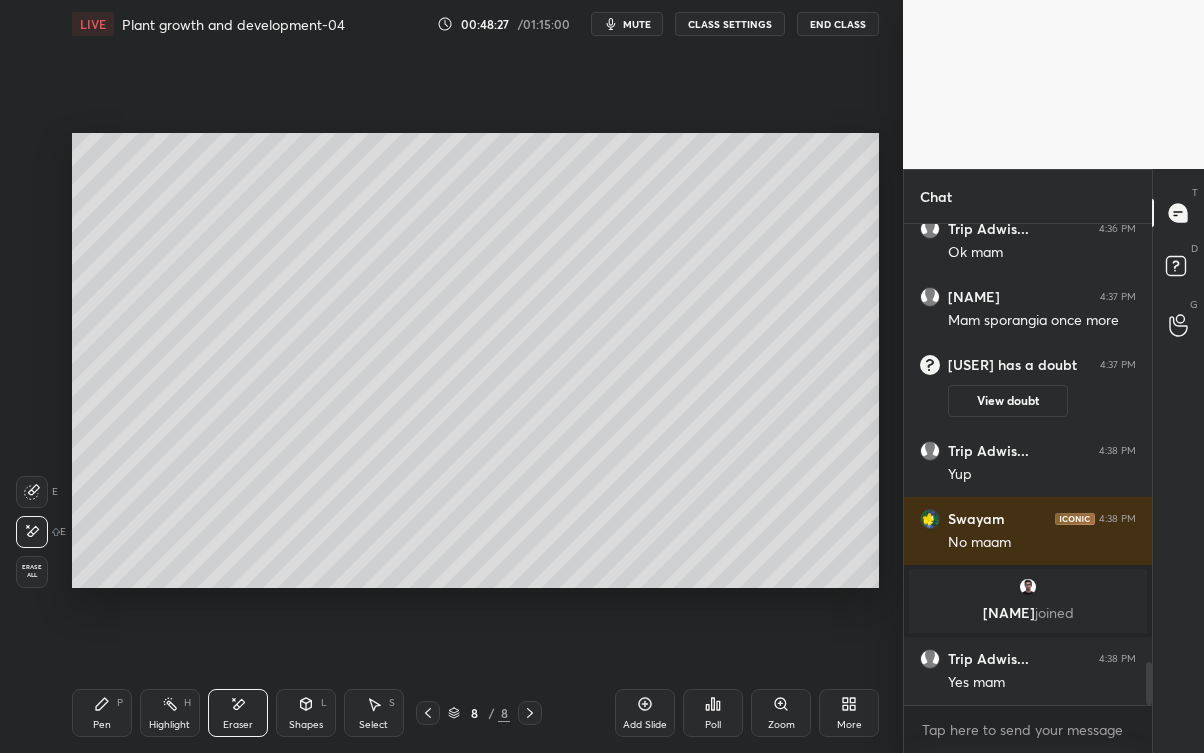click on "Pen" at bounding box center [102, 725] 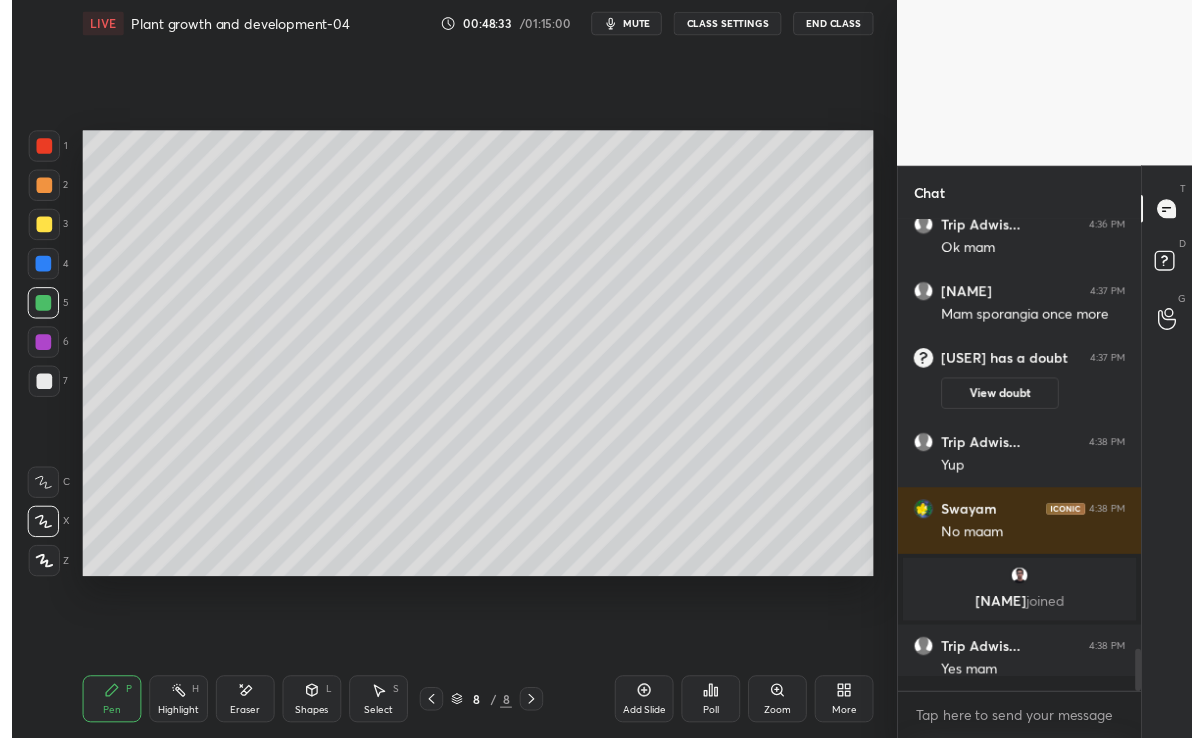 scroll, scrollTop: 609, scrollLeft: 823, axis: both 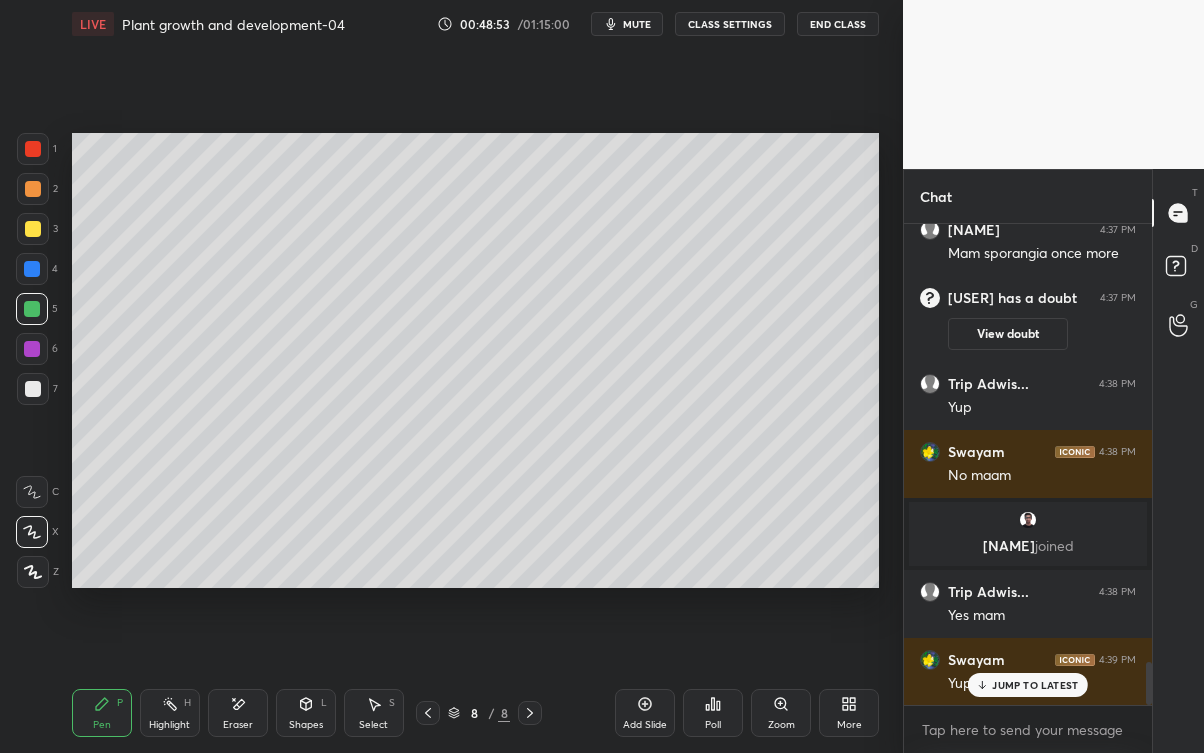 click at bounding box center [33, 229] 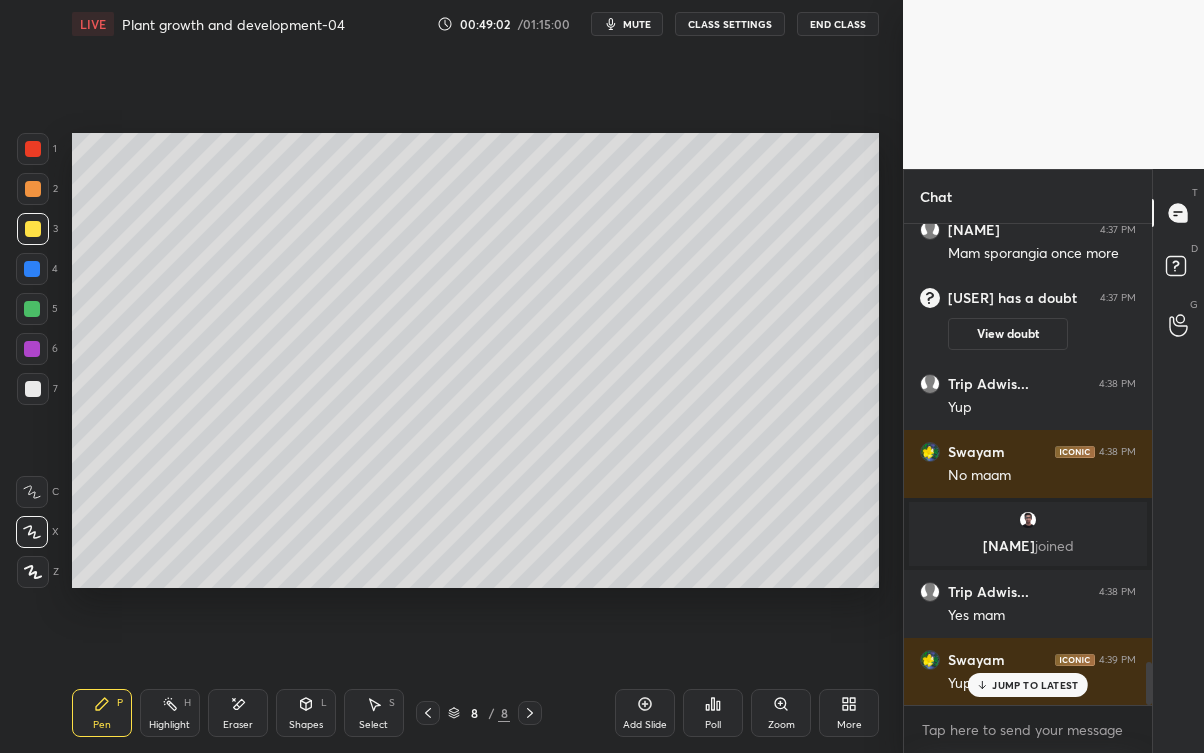 click at bounding box center (32, 309) 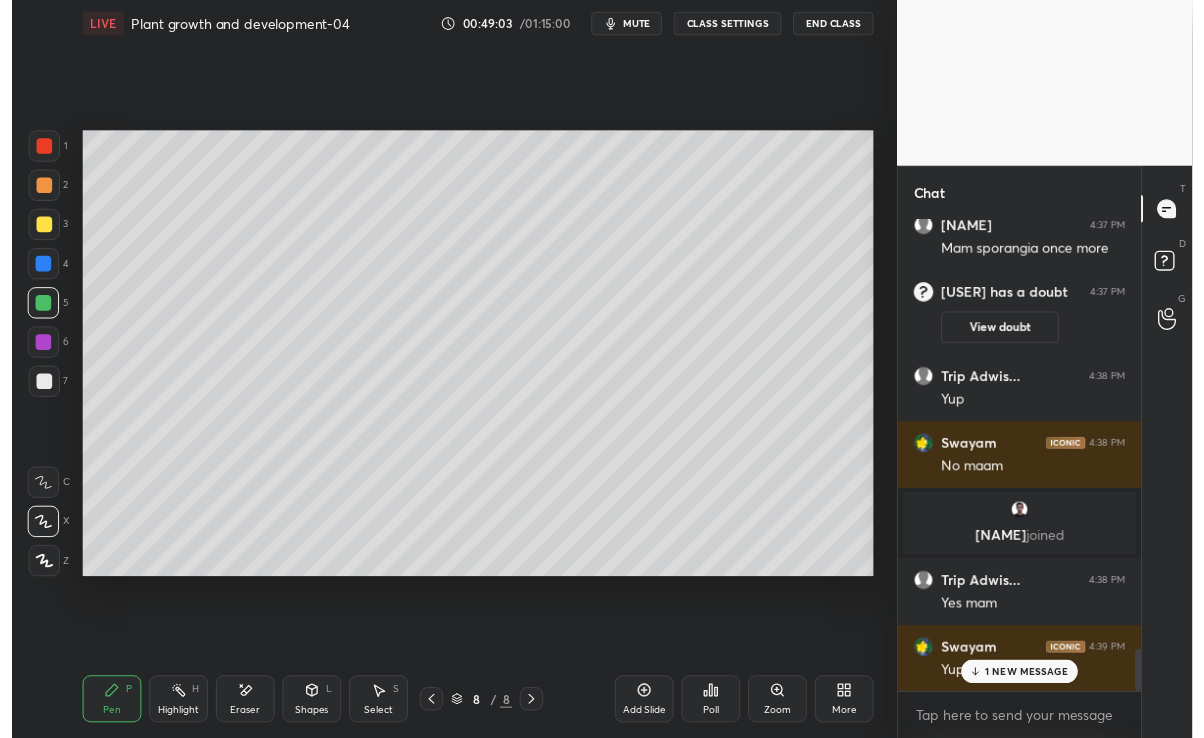 scroll, scrollTop: 4973, scrollLeft: 0, axis: vertical 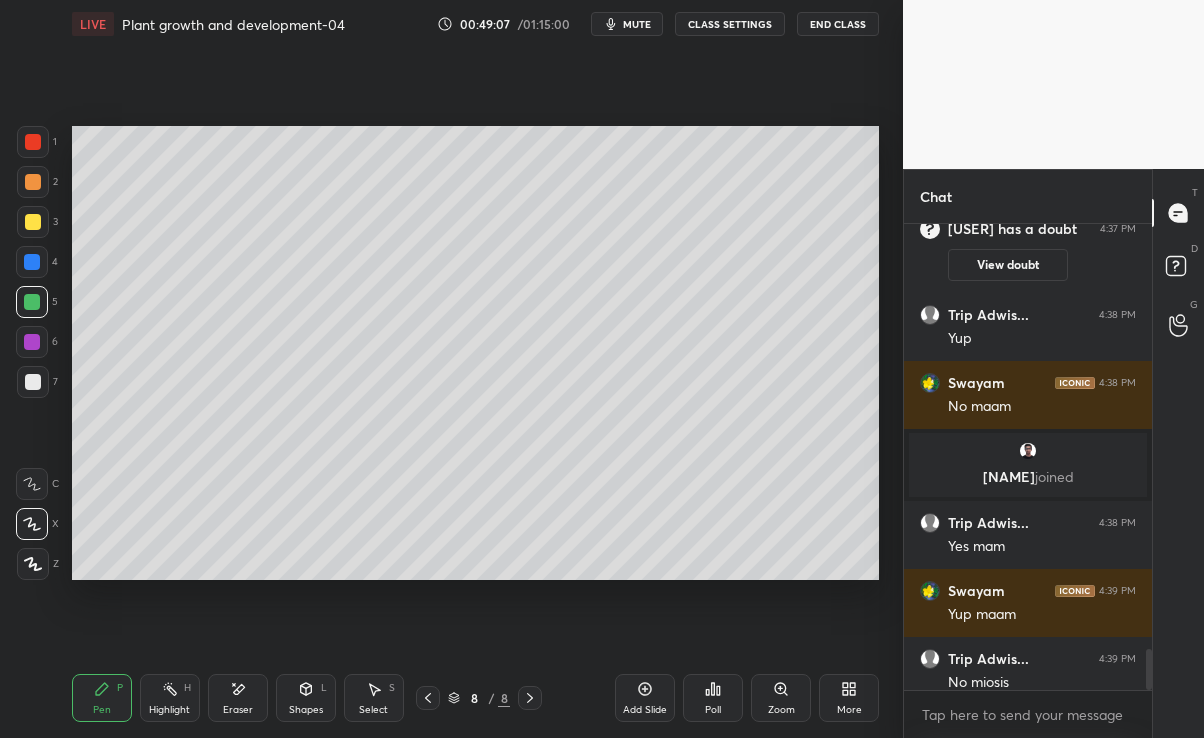 click at bounding box center (32, 262) 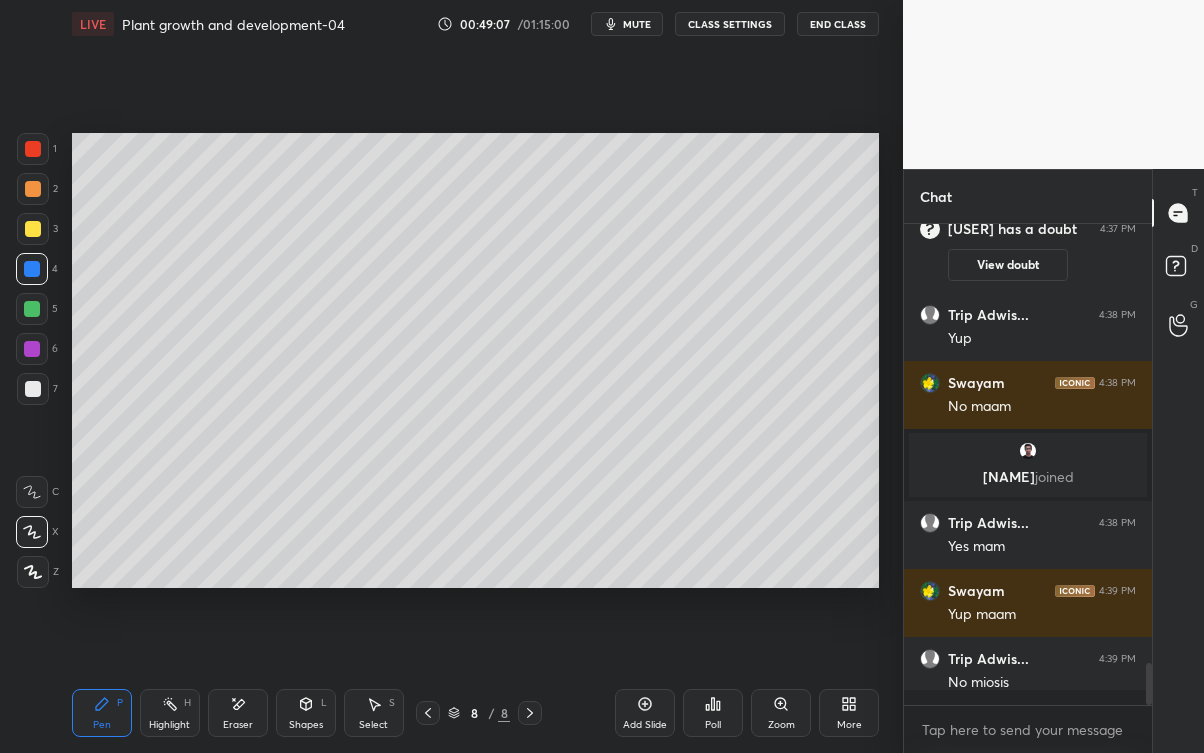 scroll, scrollTop: 99375, scrollLeft: 99176, axis: both 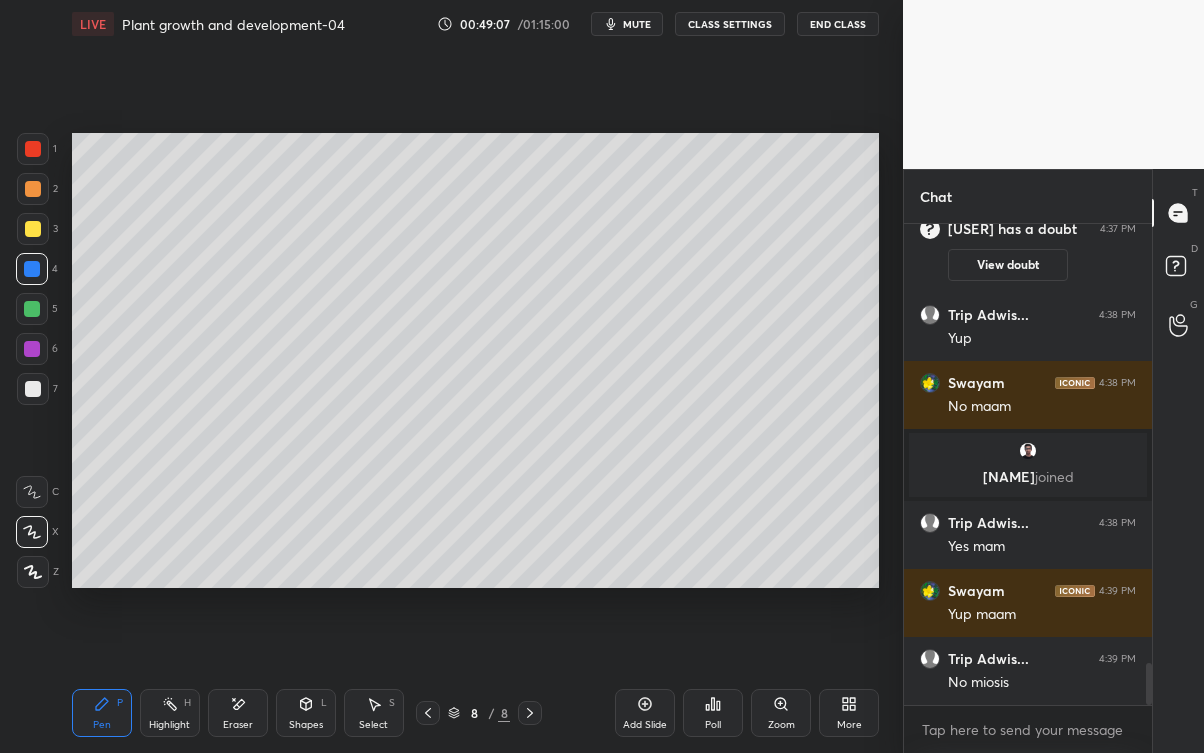 click at bounding box center [33, 229] 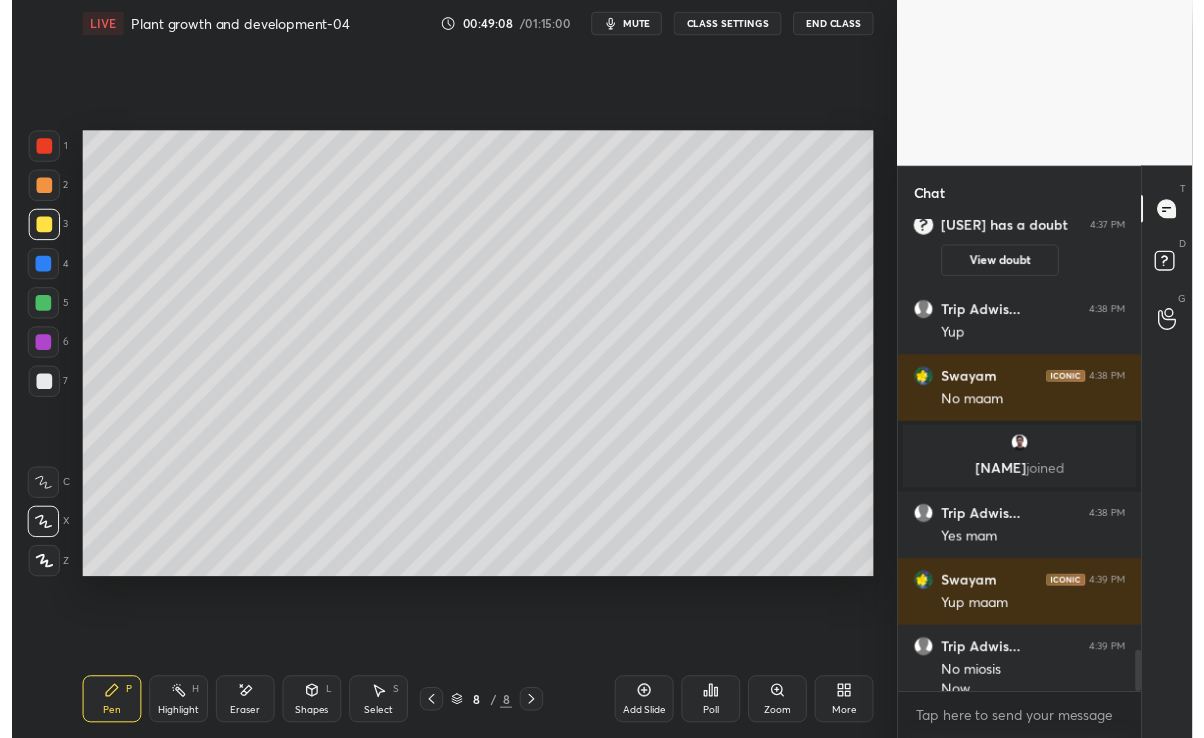 scroll, scrollTop: 4992, scrollLeft: 0, axis: vertical 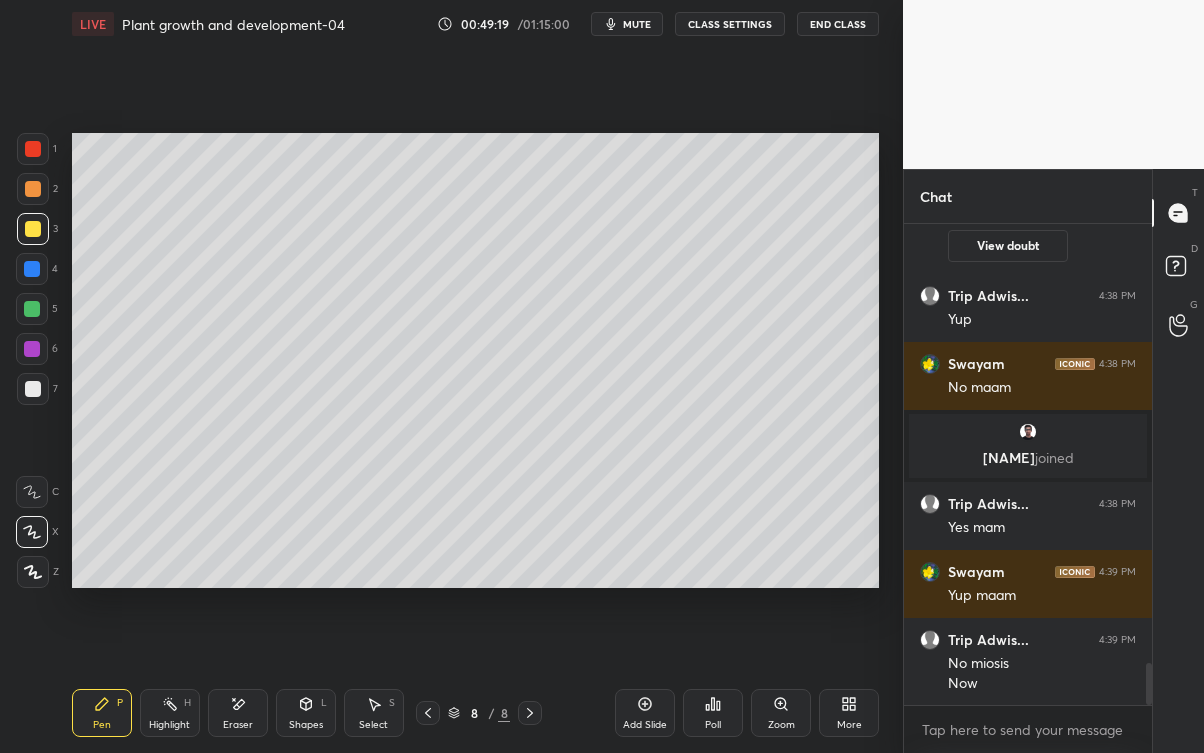 click on "Eraser" at bounding box center (238, 713) 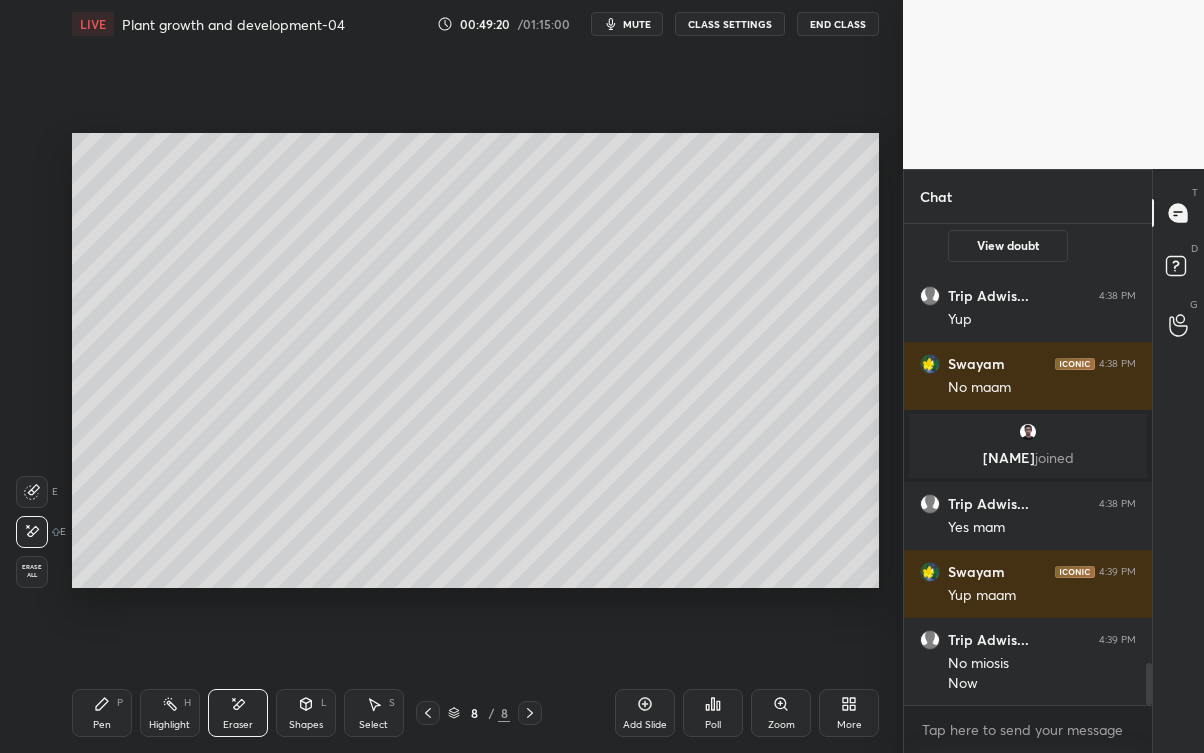 click on "Pen P" at bounding box center (102, 713) 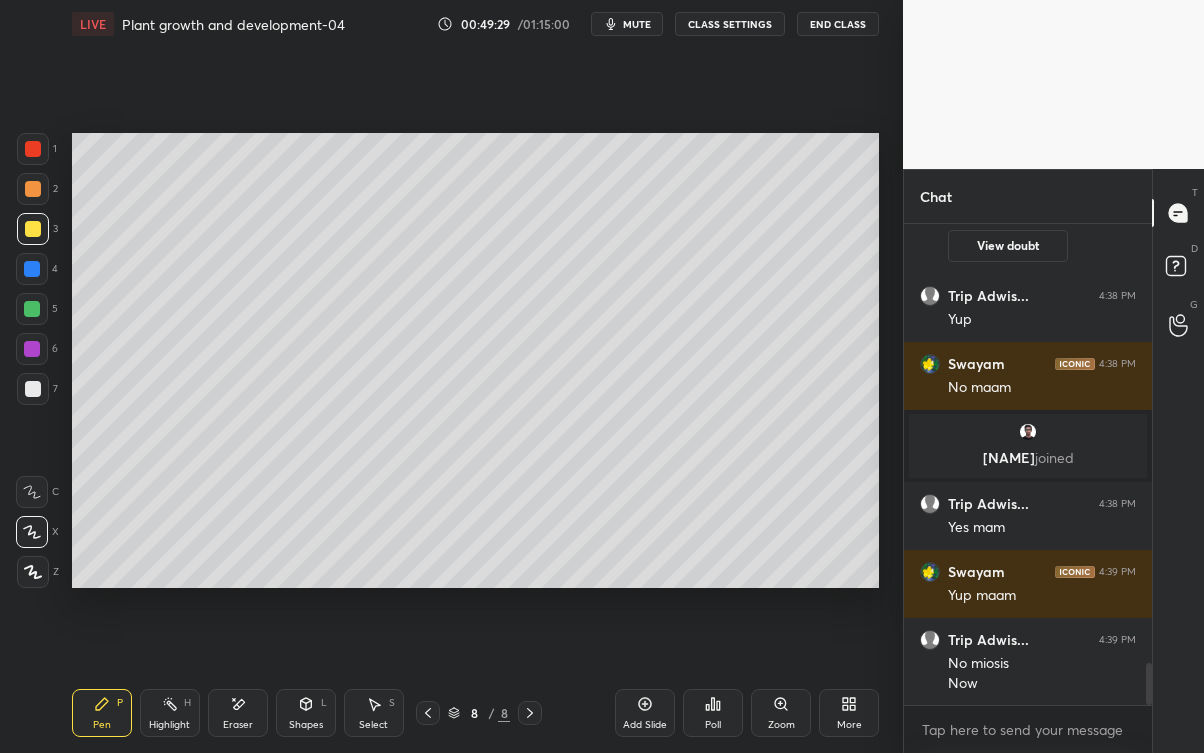 click at bounding box center (32, 349) 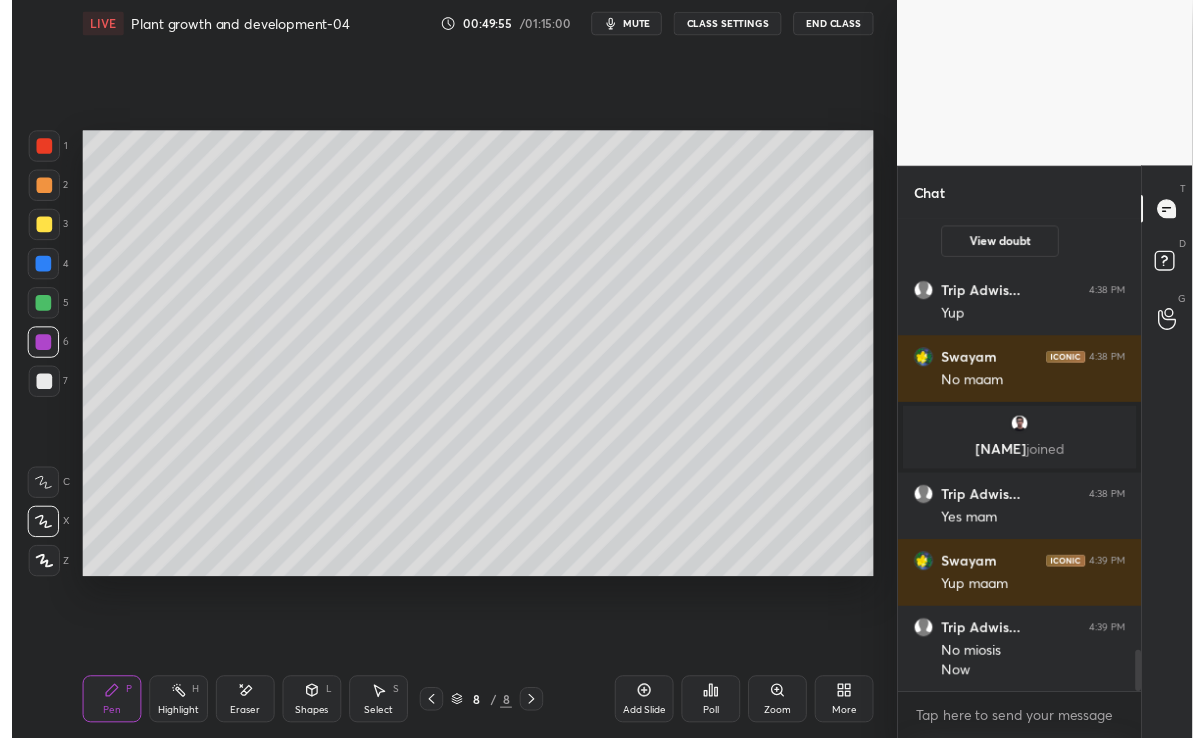 scroll, scrollTop: 5061, scrollLeft: 0, axis: vertical 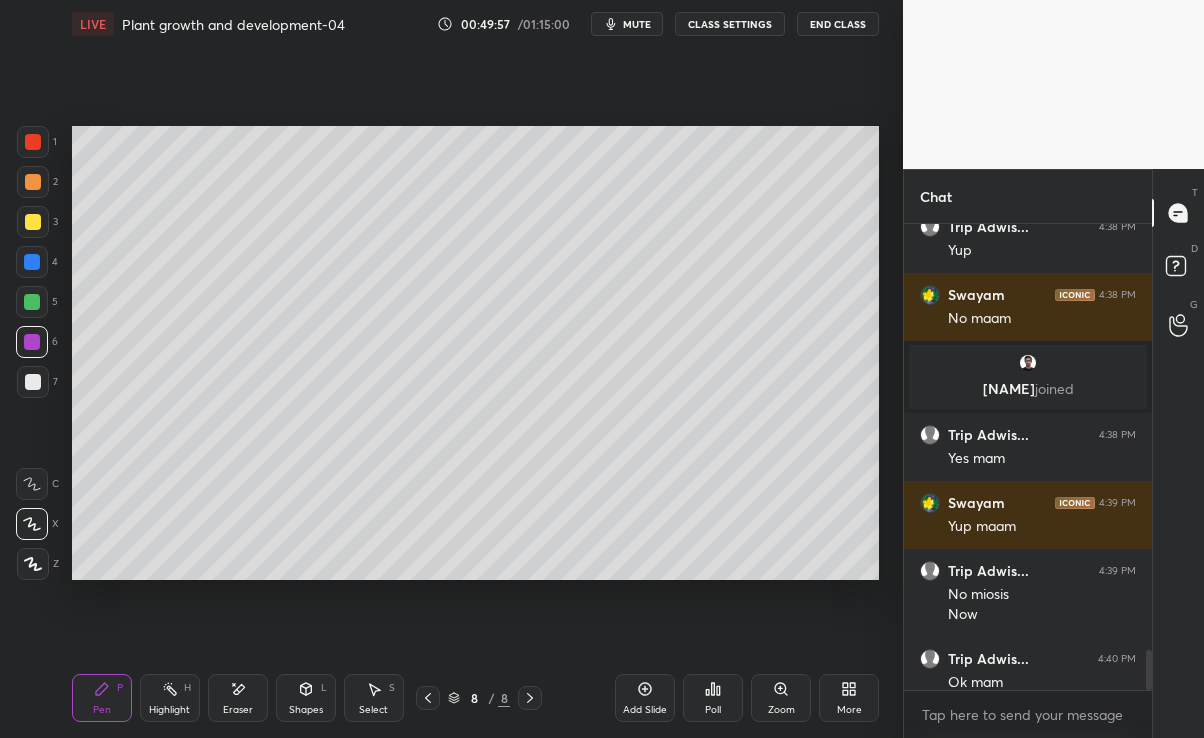 click on "3" at bounding box center (37, 226) 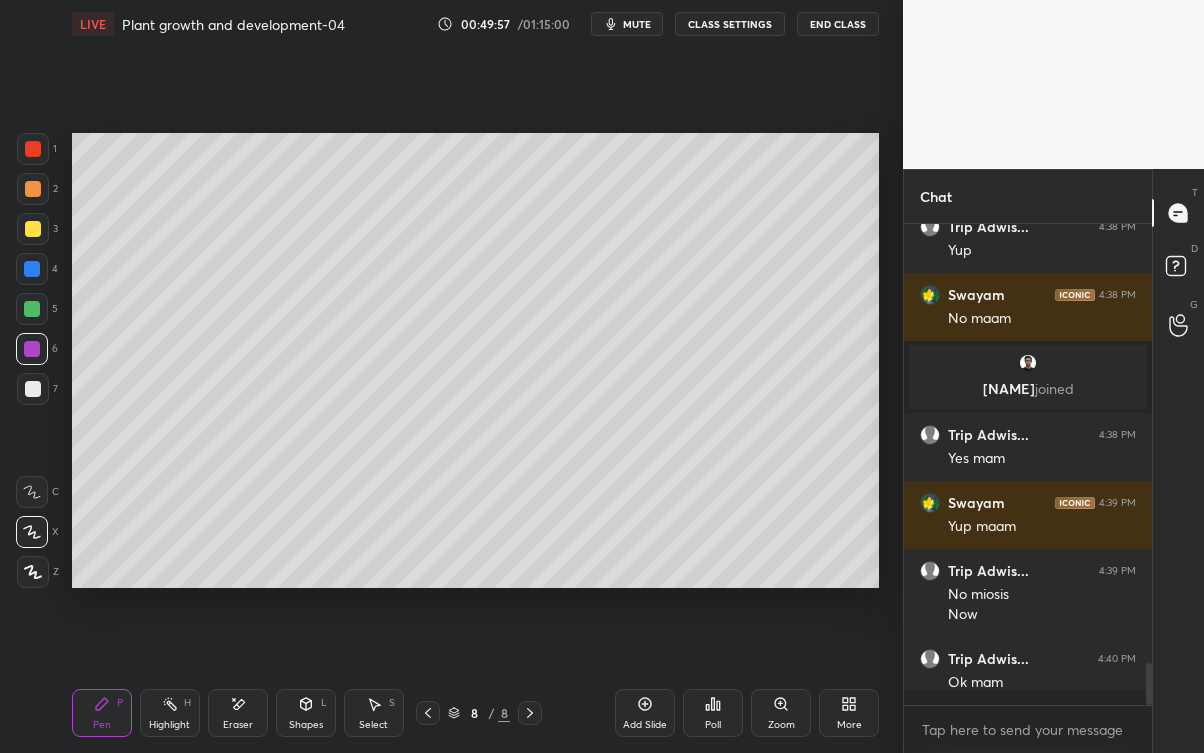 scroll, scrollTop: 99375, scrollLeft: 99176, axis: both 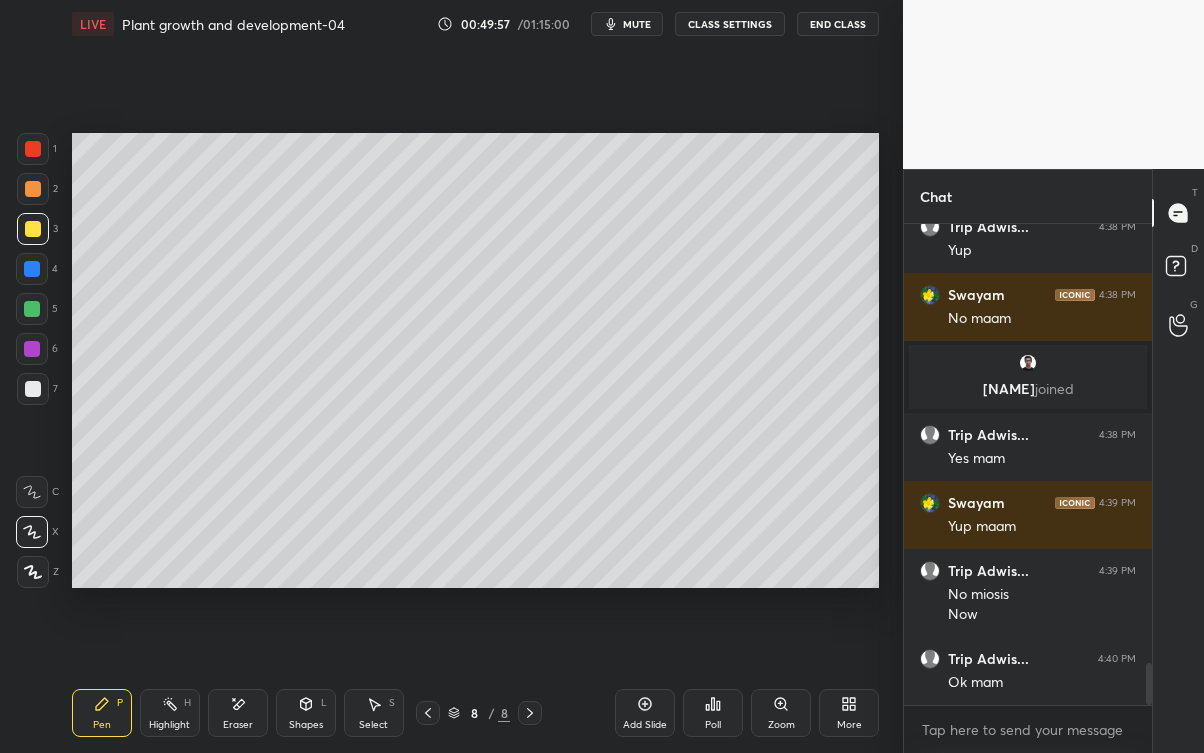 click at bounding box center [32, 269] 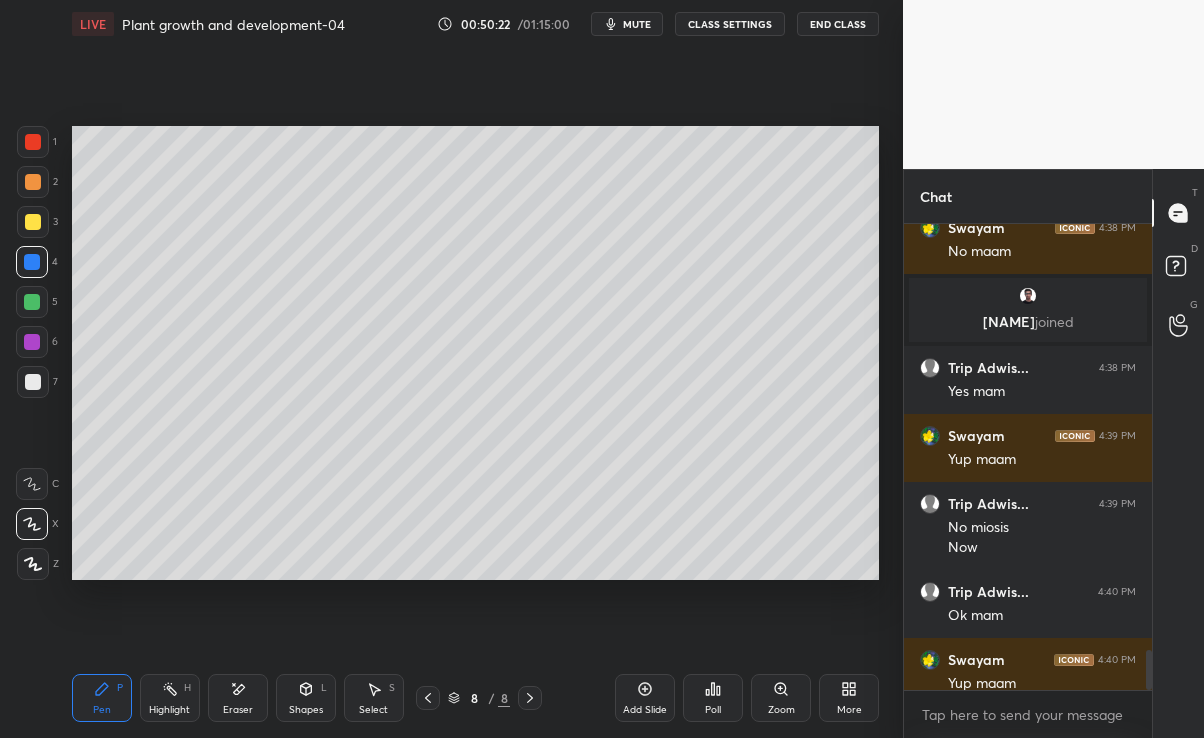 scroll, scrollTop: 609, scrollLeft: 823, axis: both 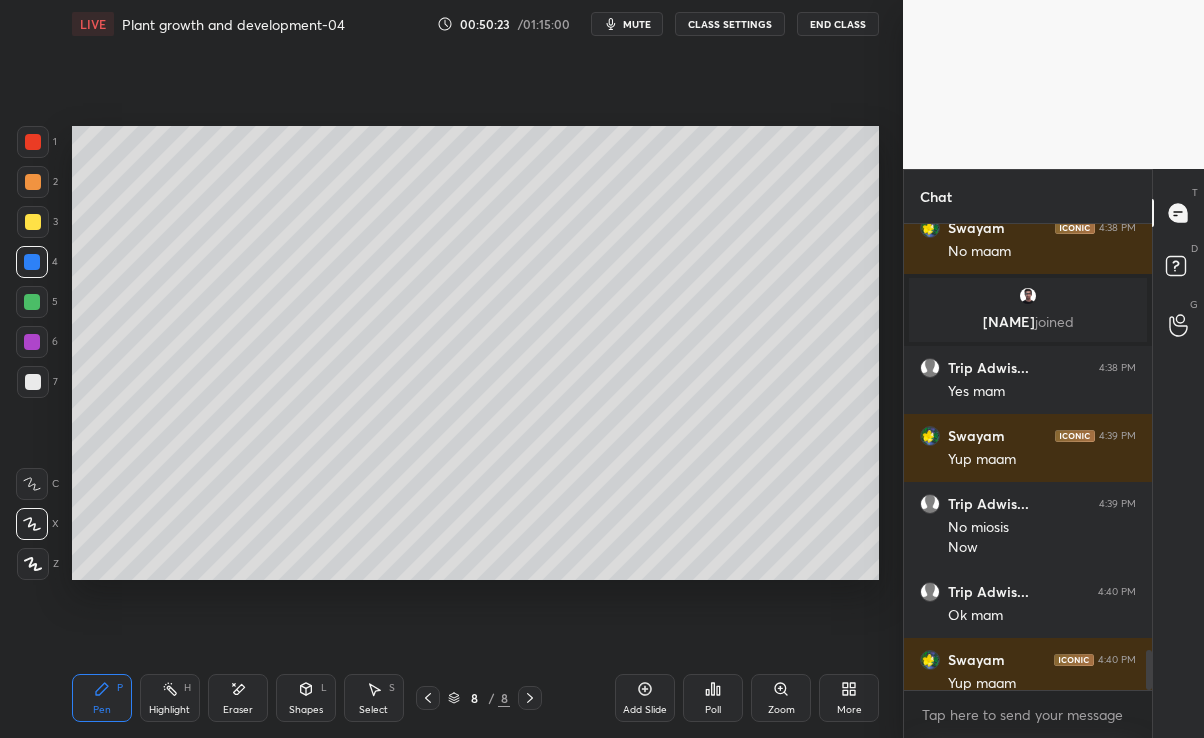 click at bounding box center (33, 222) 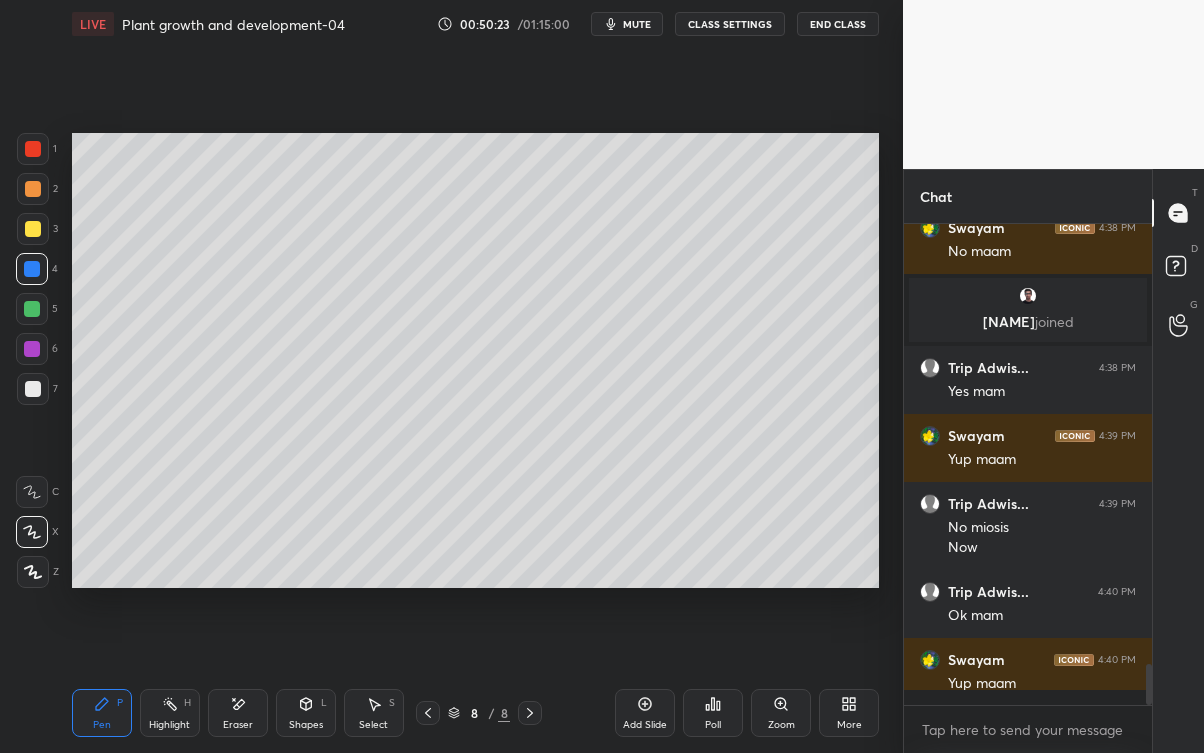 scroll, scrollTop: 99375, scrollLeft: 99176, axis: both 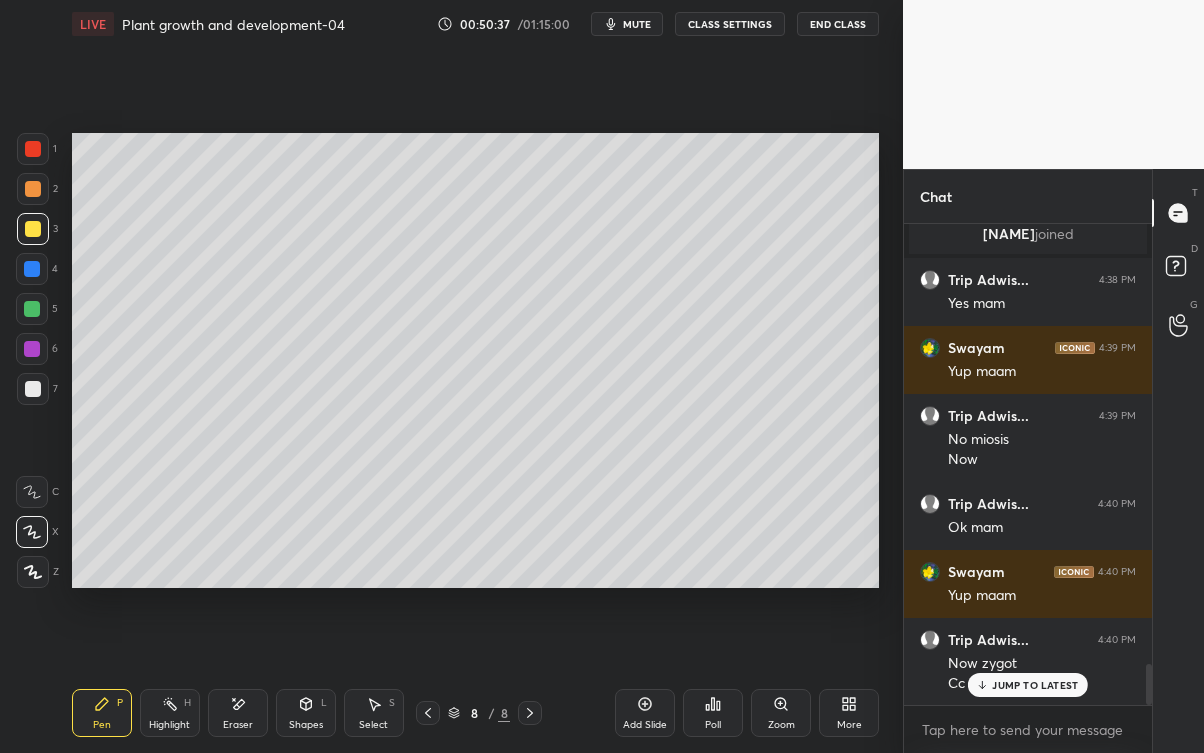 click on "JUMP TO LATEST" at bounding box center (1035, 685) 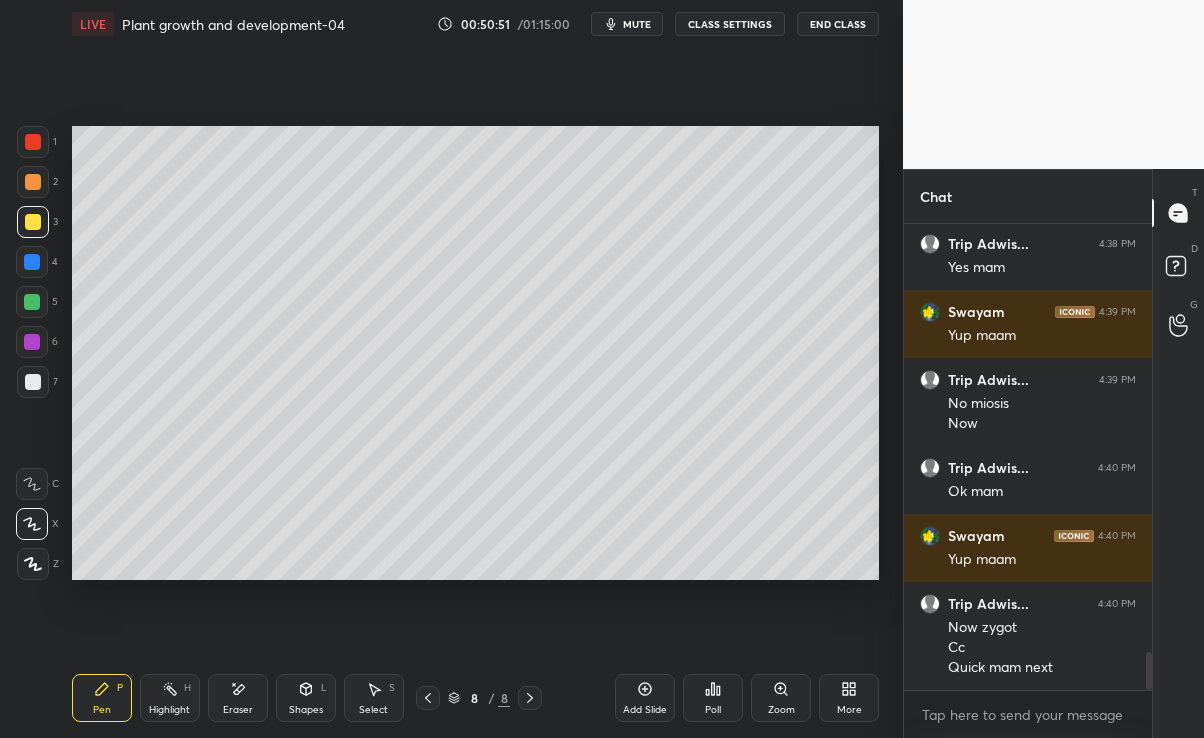 click 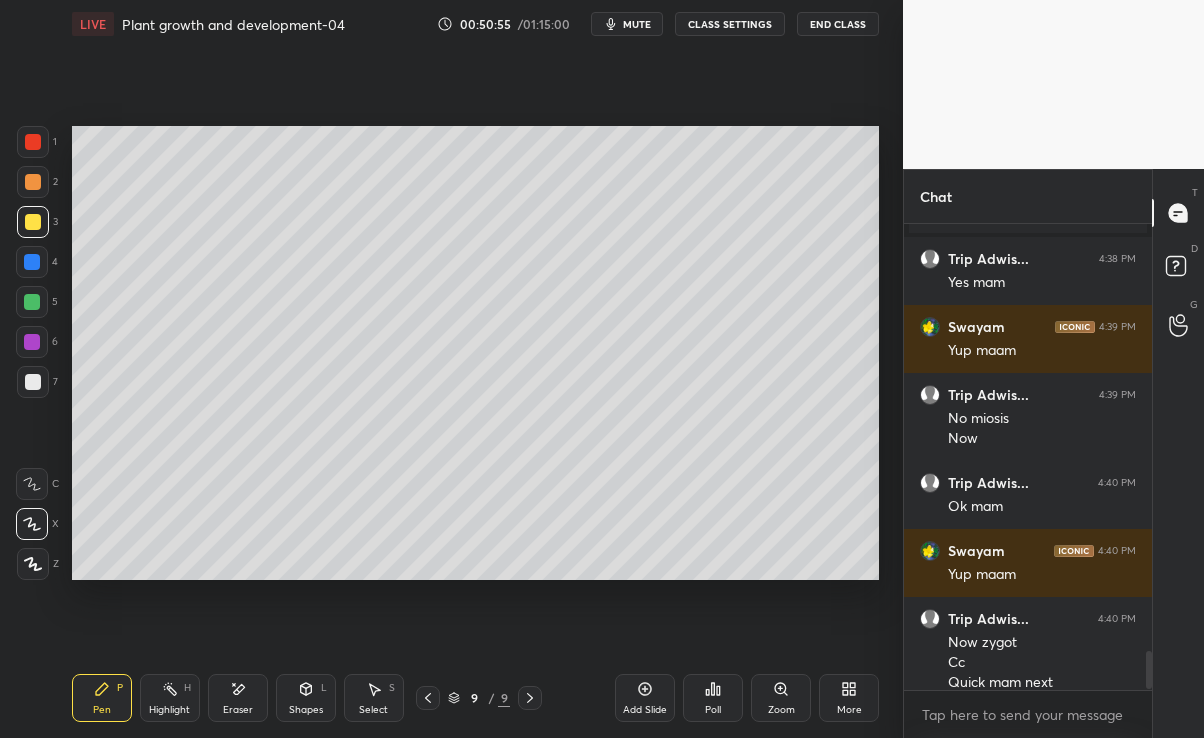 click at bounding box center [32, 262] 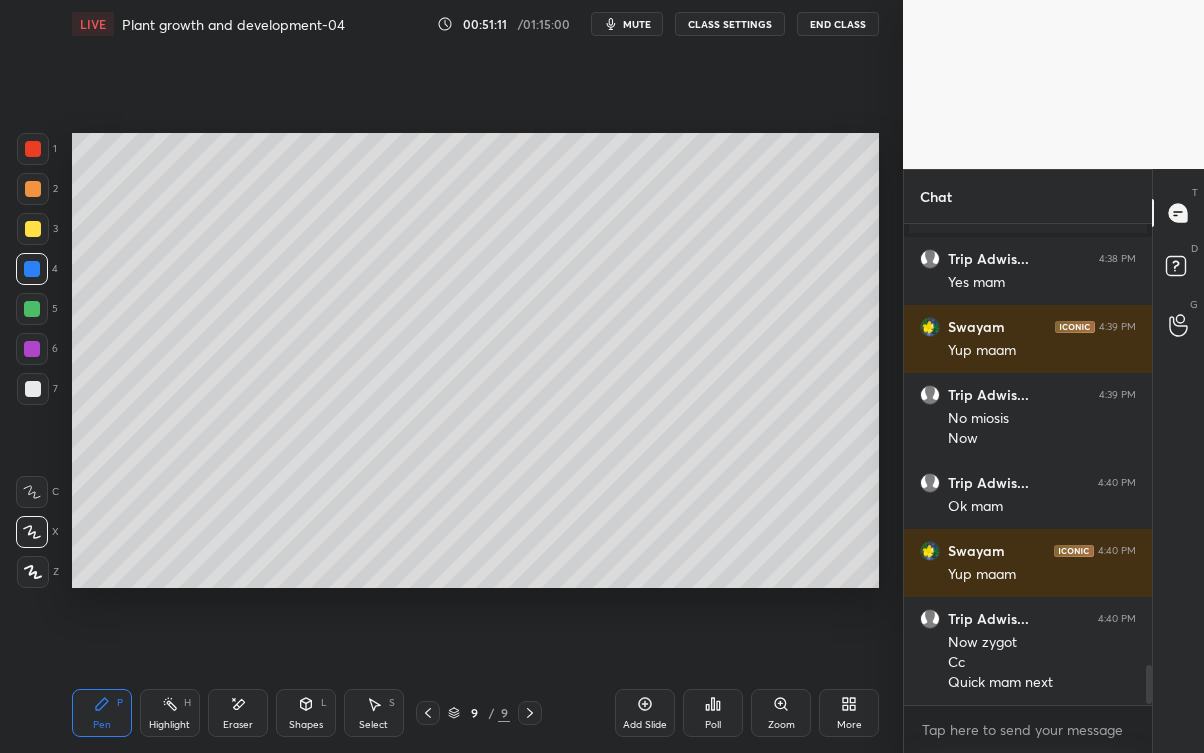 click at bounding box center (32, 309) 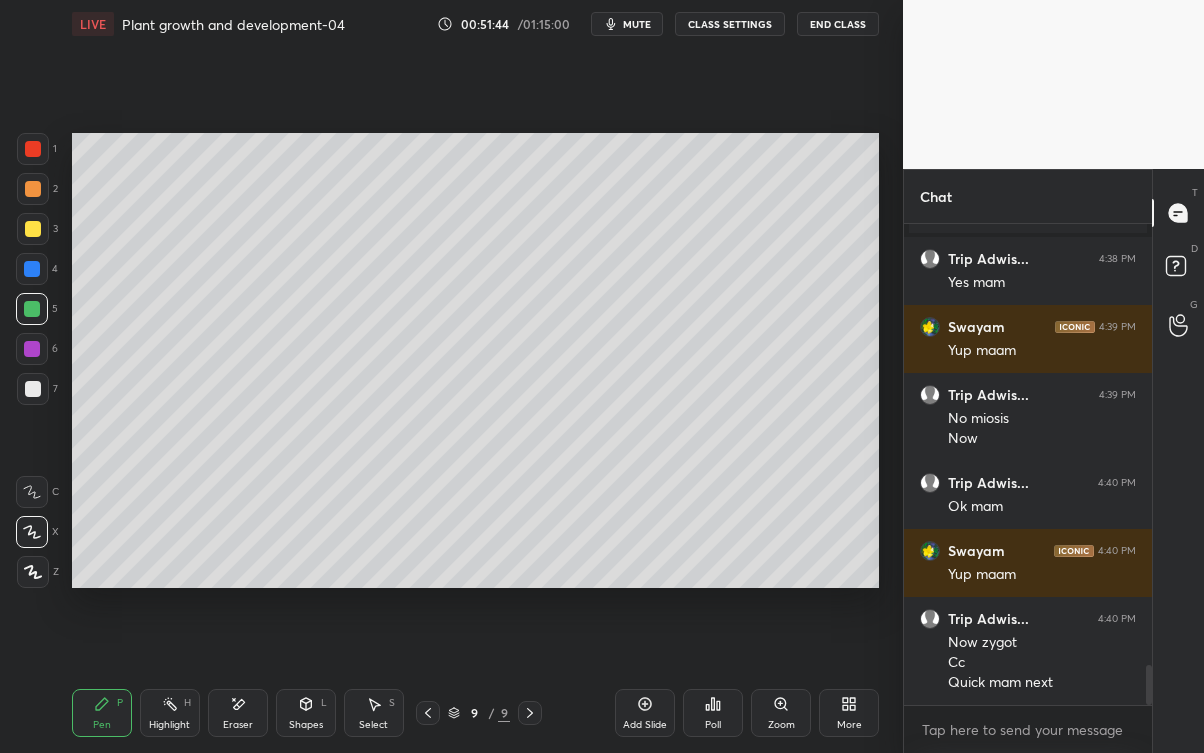 click at bounding box center [33, 229] 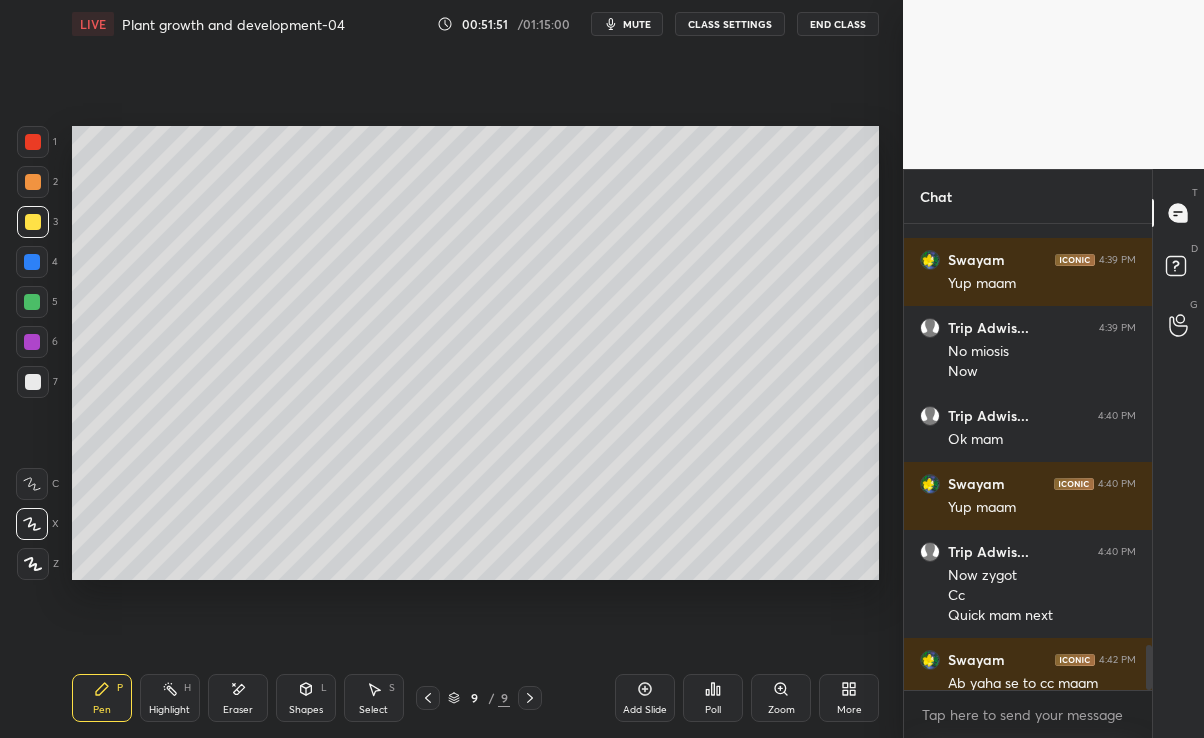 click at bounding box center (32, 302) 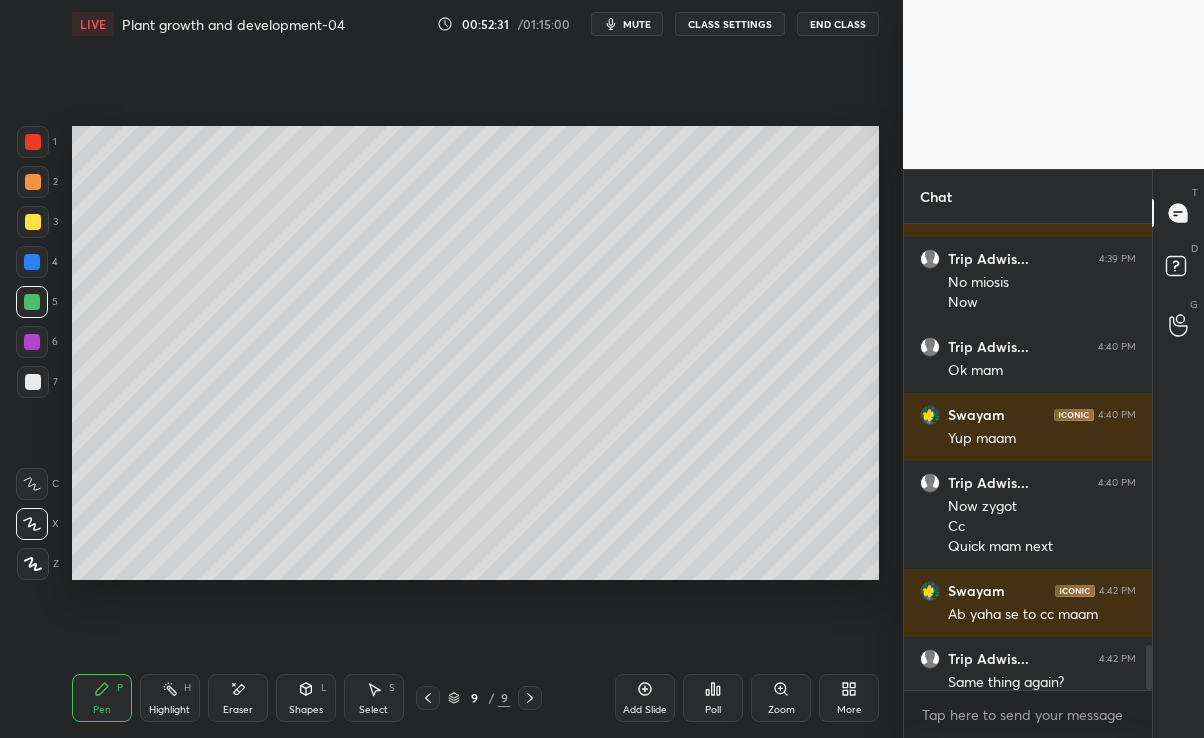 click at bounding box center [33, 182] 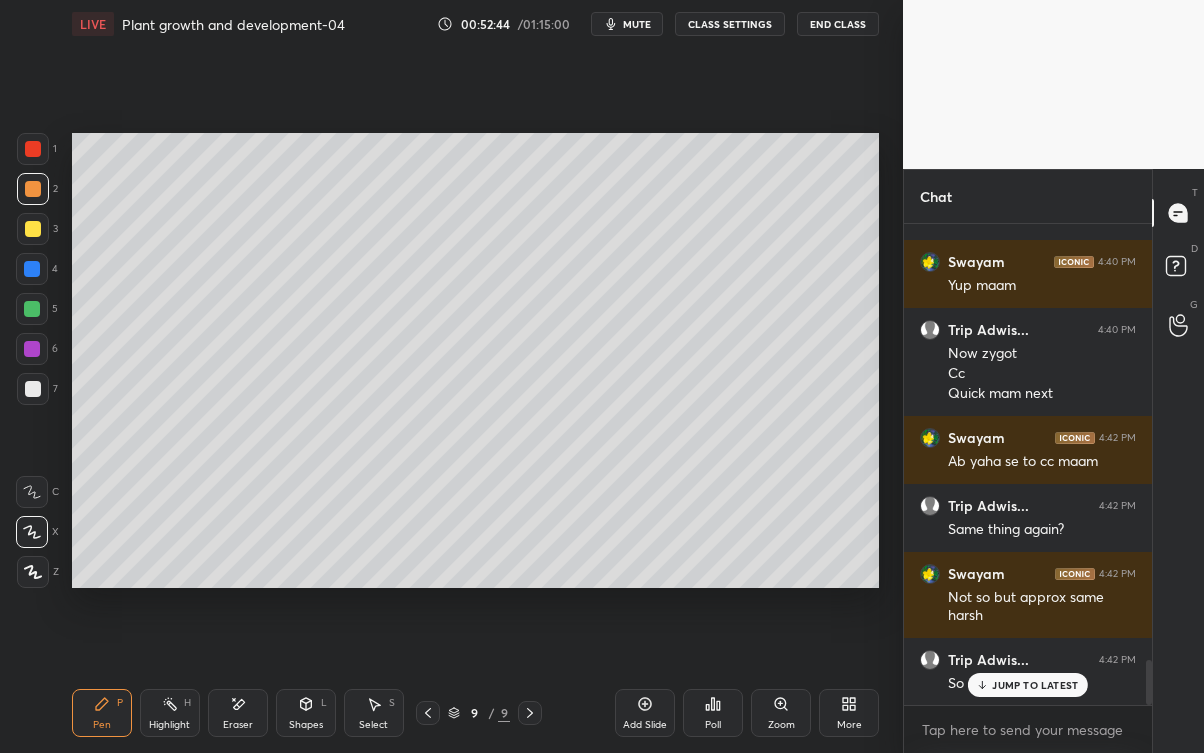 click on "JUMP TO LATEST" at bounding box center (1035, 685) 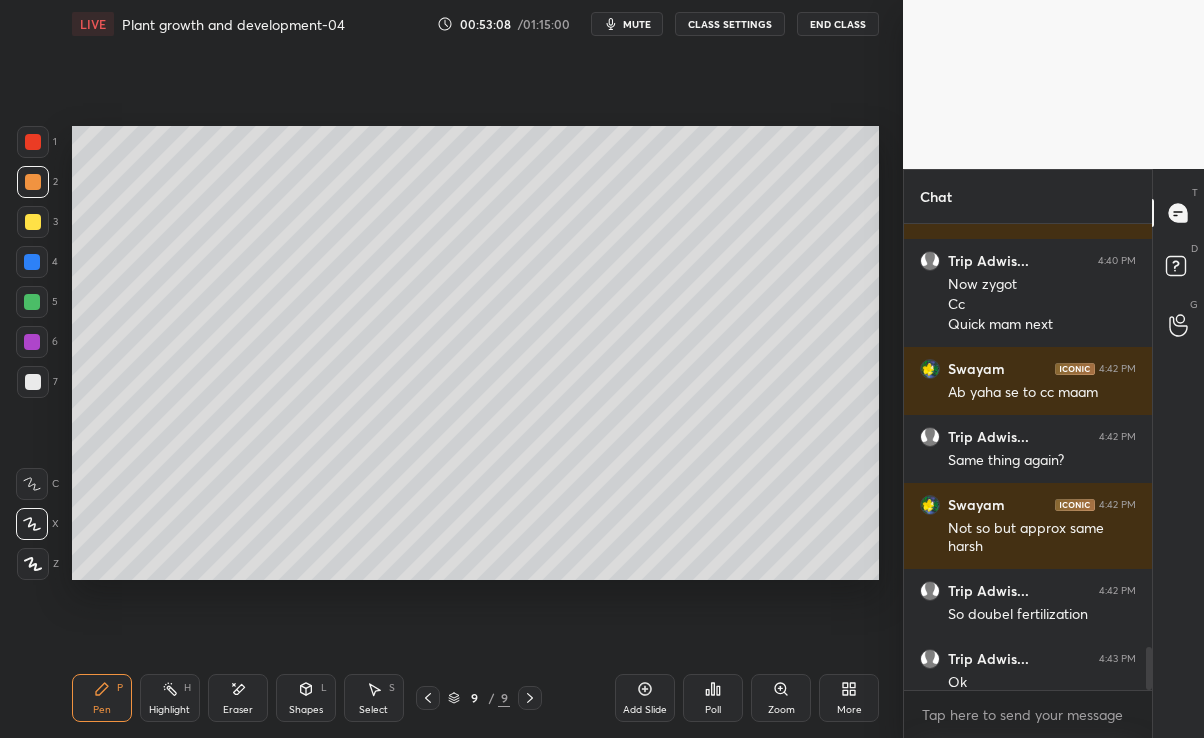 scroll, scrollTop: 609, scrollLeft: 823, axis: both 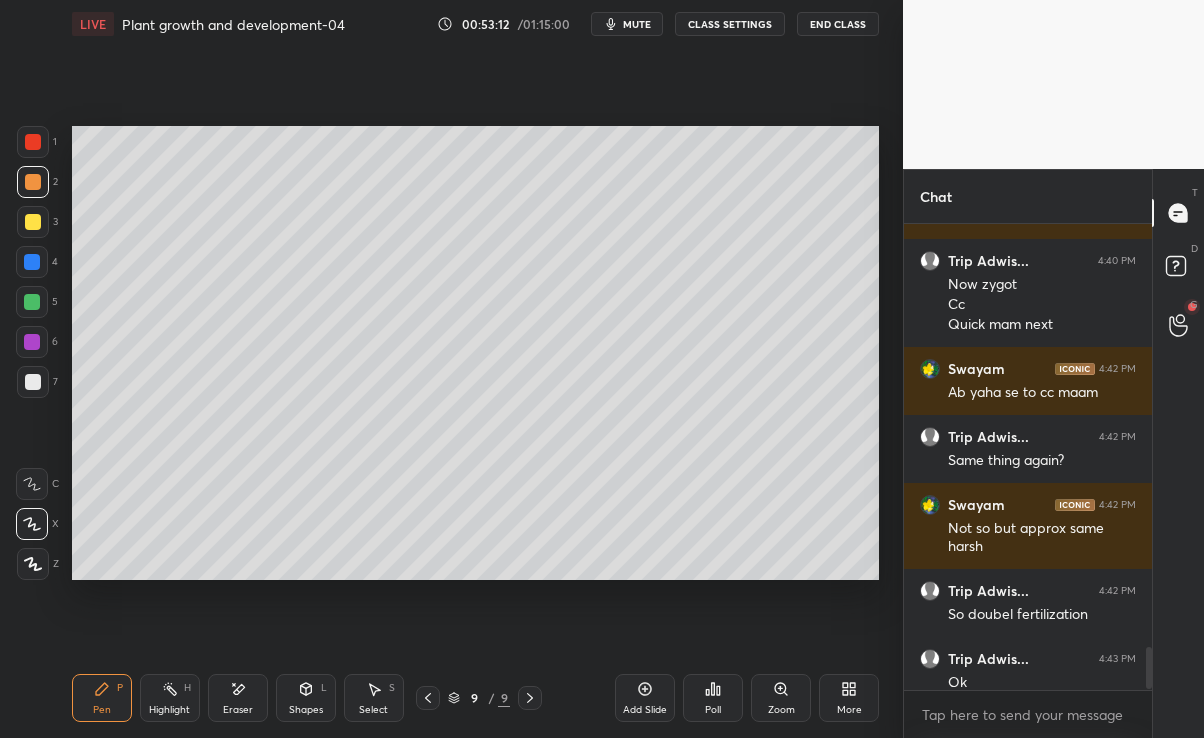 click on "Pen P Highlight H Eraser Shapes L Select S 9 / 9 Add Slide Poll Zoom More" at bounding box center (476, 698) 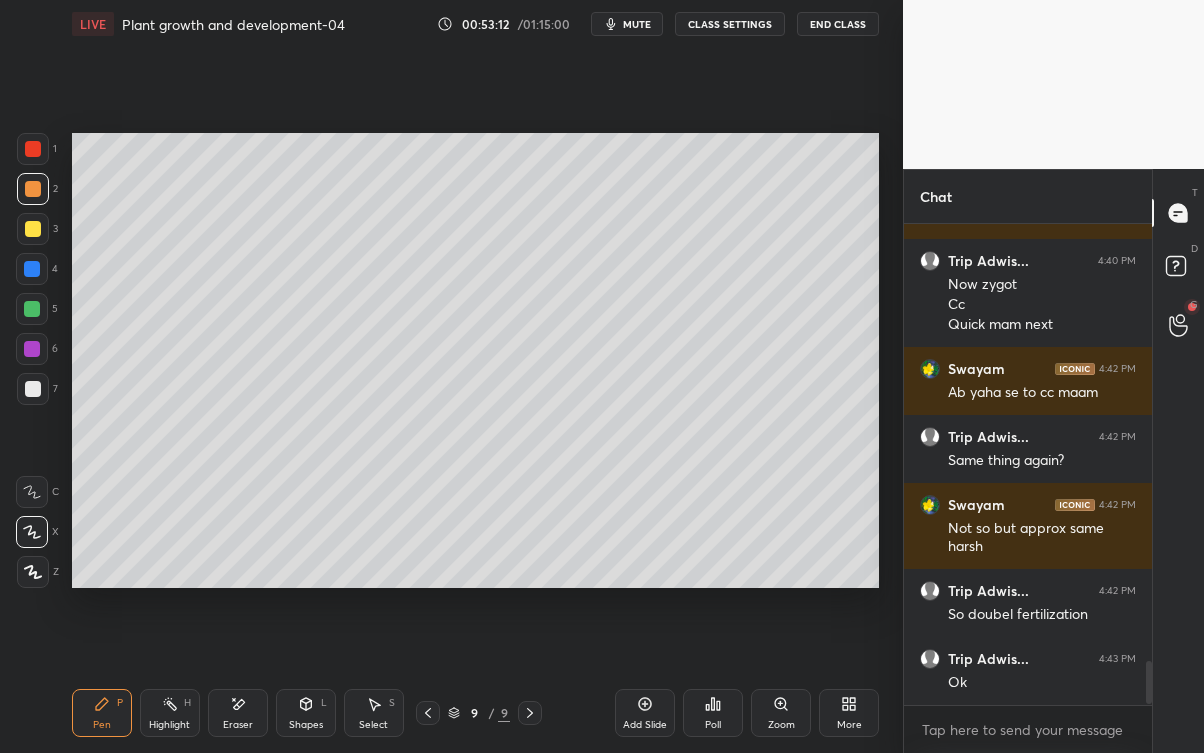 scroll, scrollTop: 99375, scrollLeft: 99176, axis: both 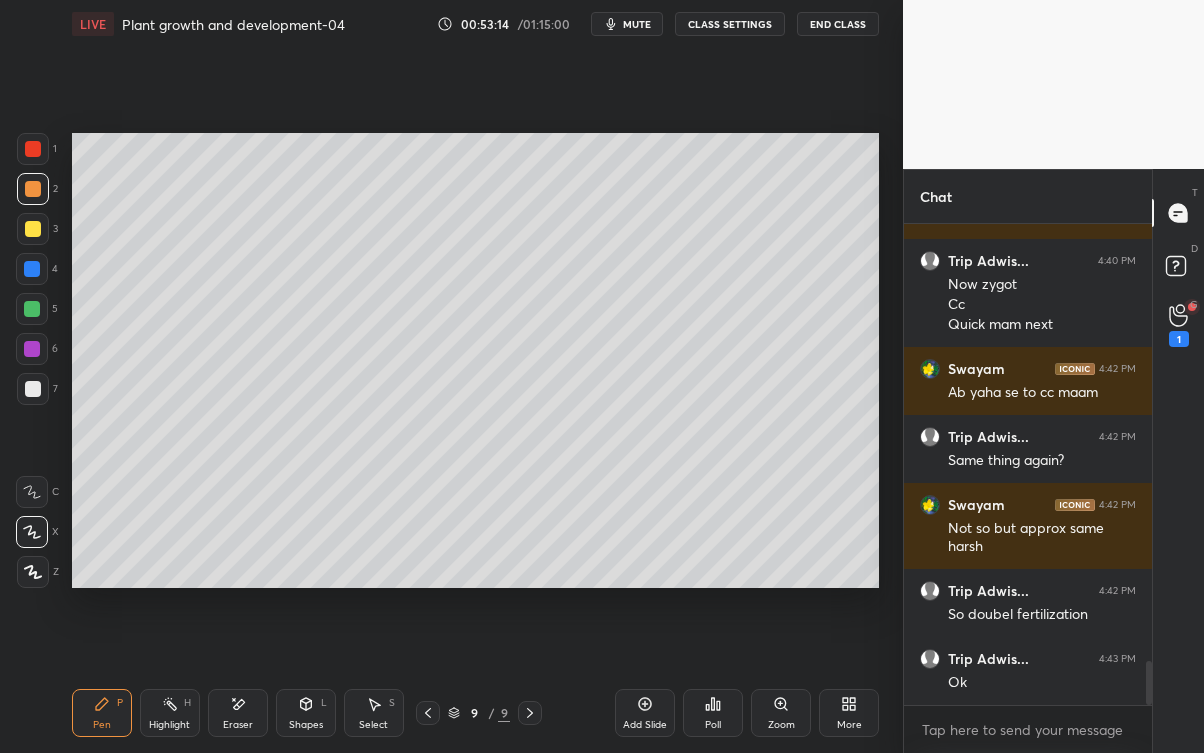 click on "Setting up your live class Poll for   secs No correct answer Start poll" at bounding box center [475, 360] 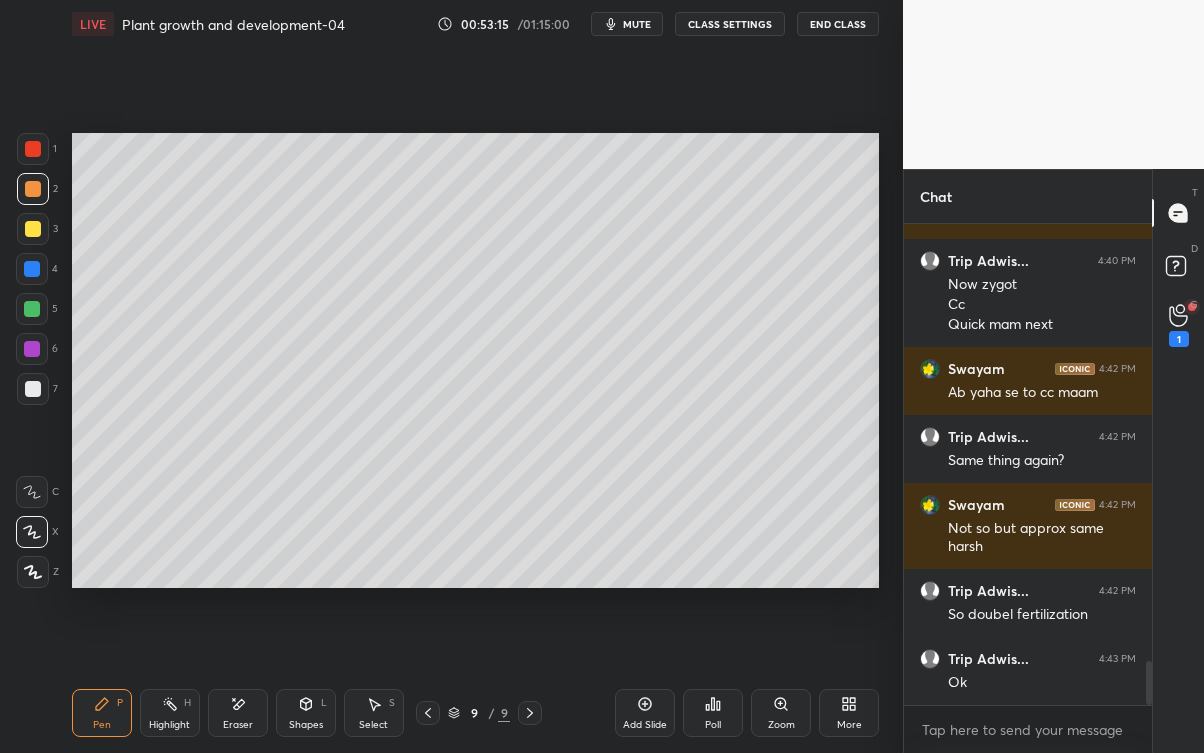 click on "1" at bounding box center [1179, 325] 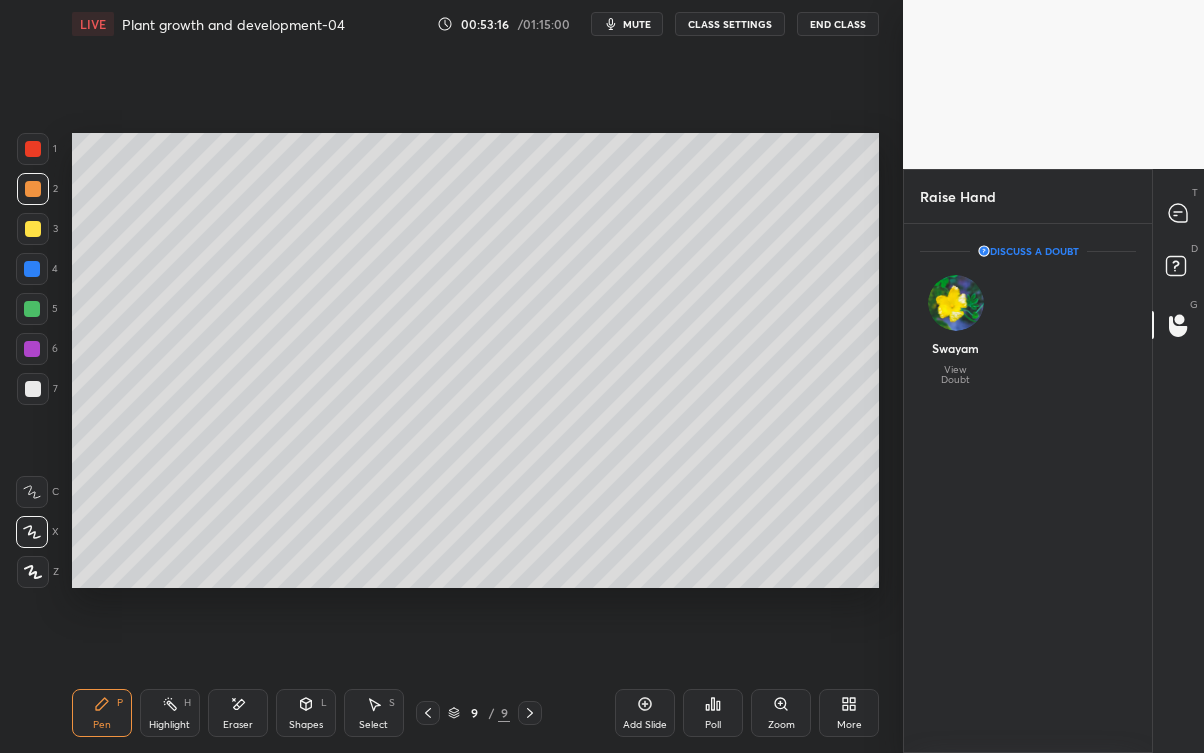 scroll, scrollTop: 523, scrollLeft: 242, axis: both 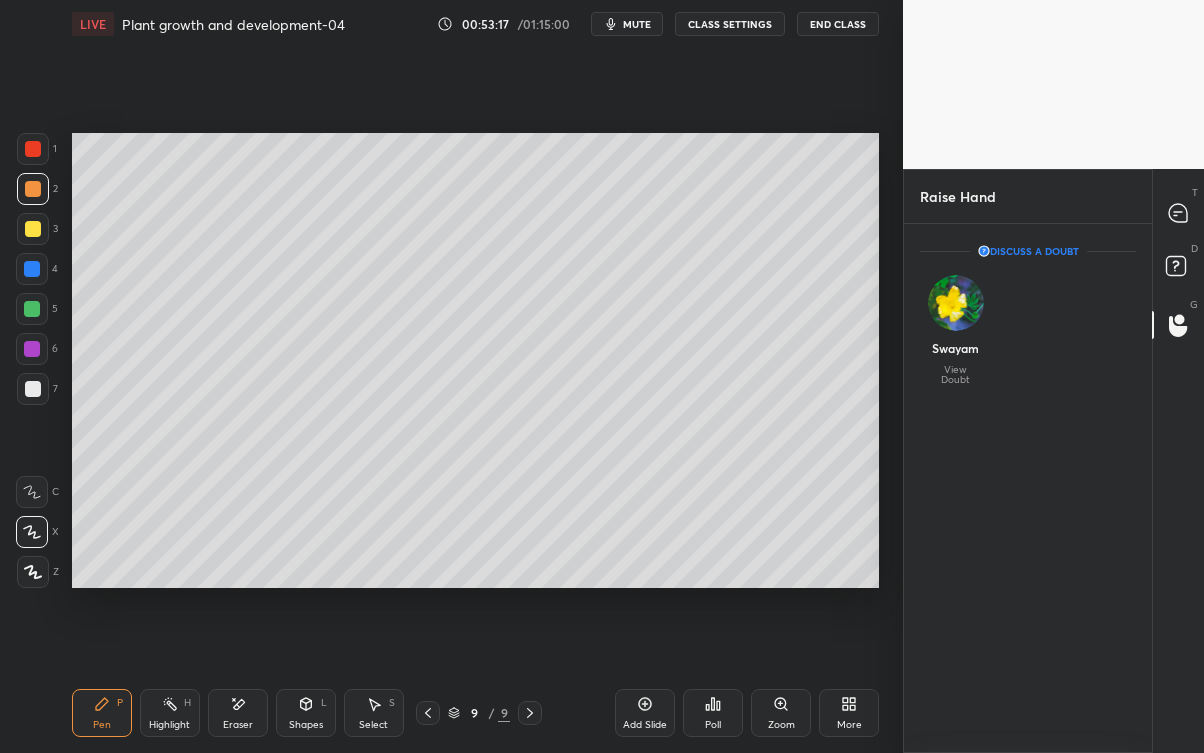 click on "Swayam View Doubt" at bounding box center [955, 330] 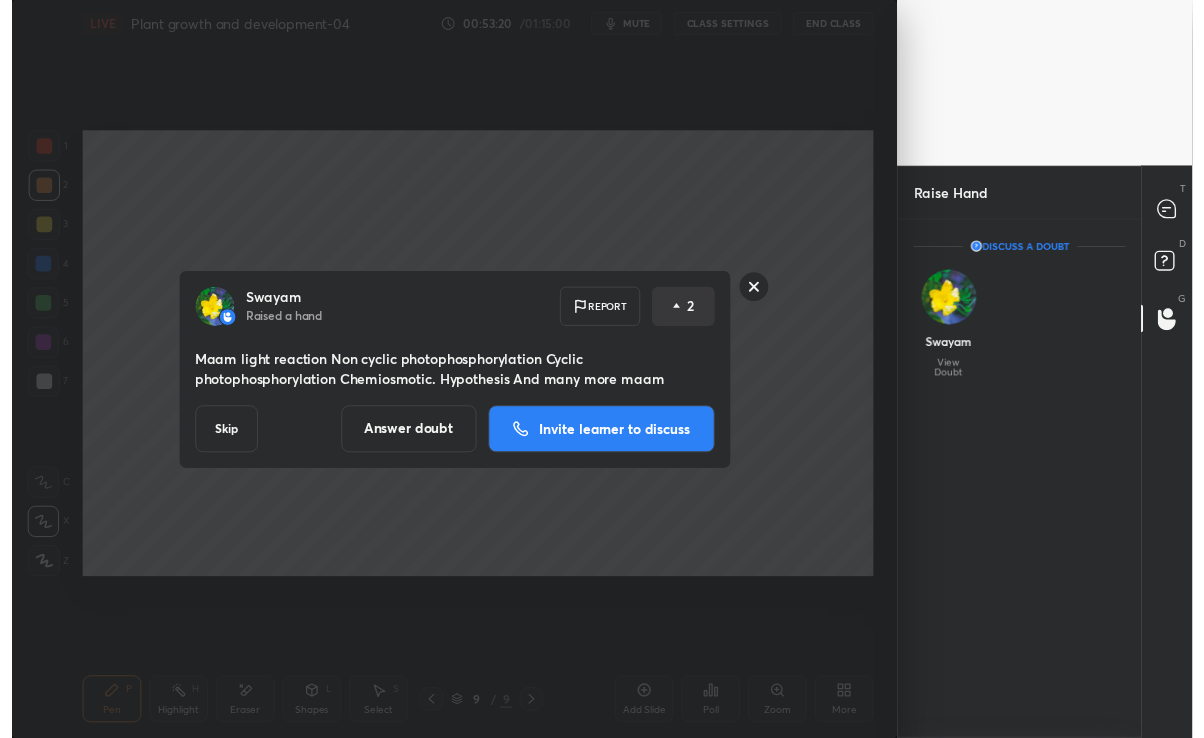 scroll, scrollTop: 609, scrollLeft: 823, axis: both 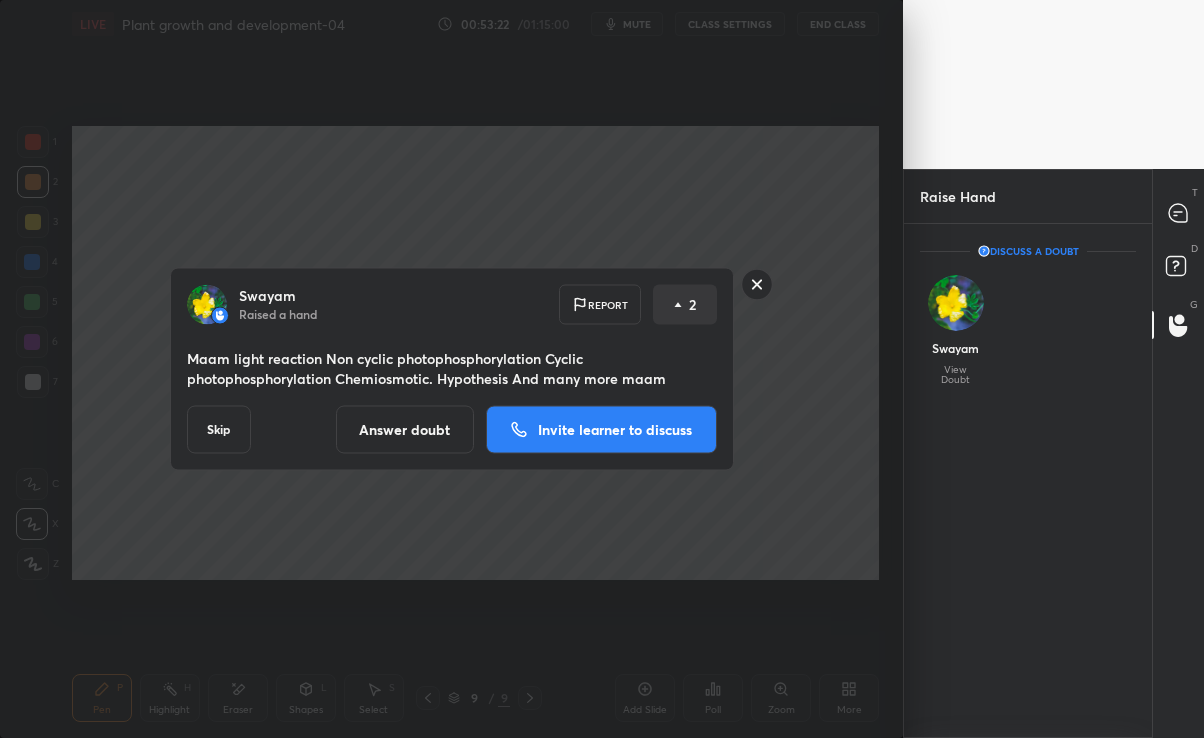 click 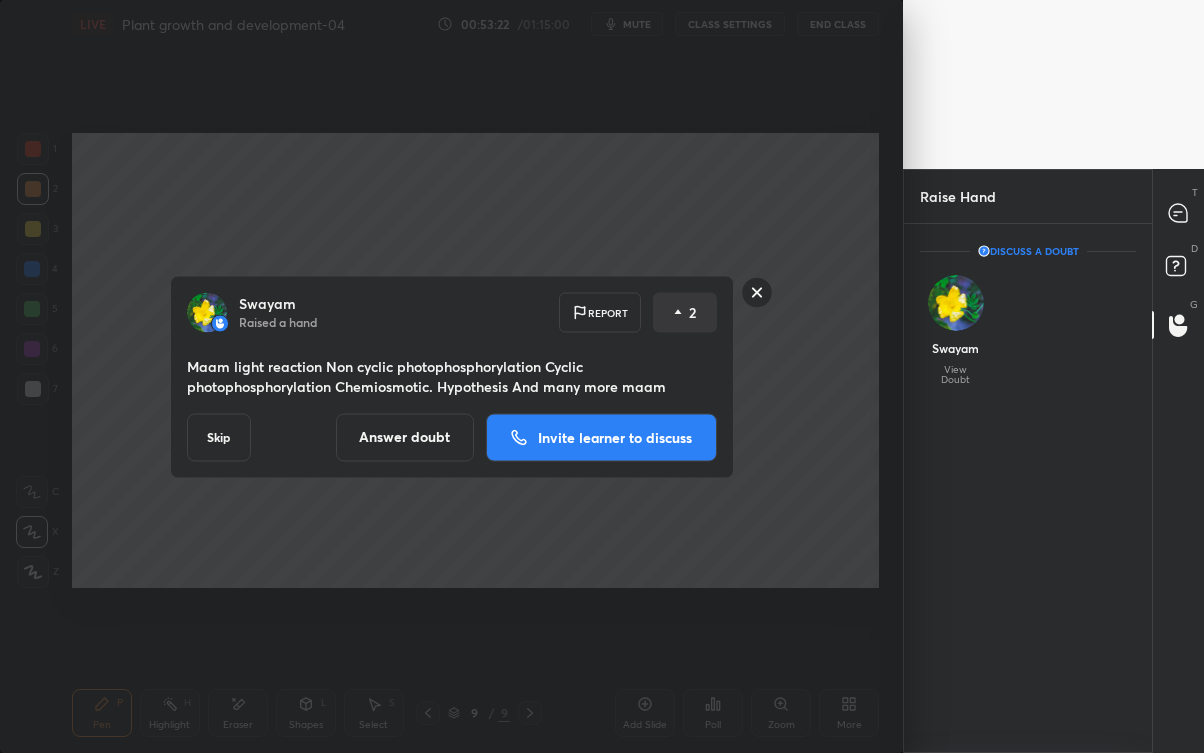 scroll, scrollTop: 99375, scrollLeft: 99176, axis: both 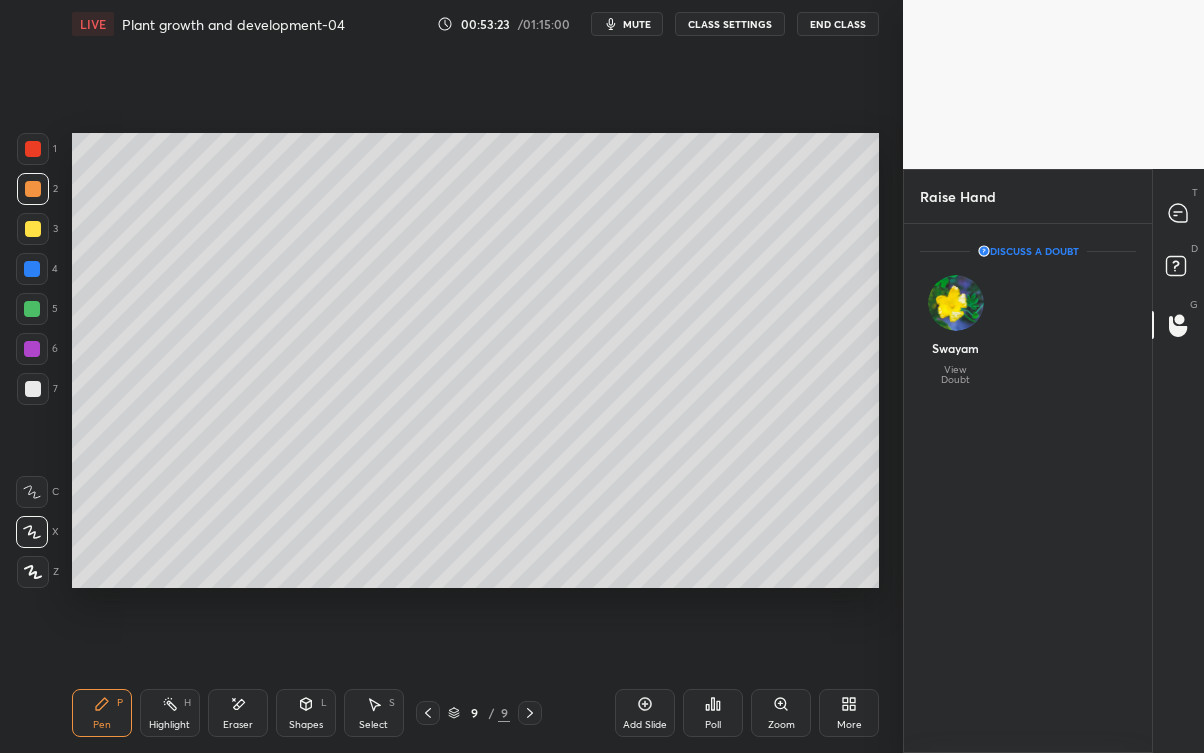 click 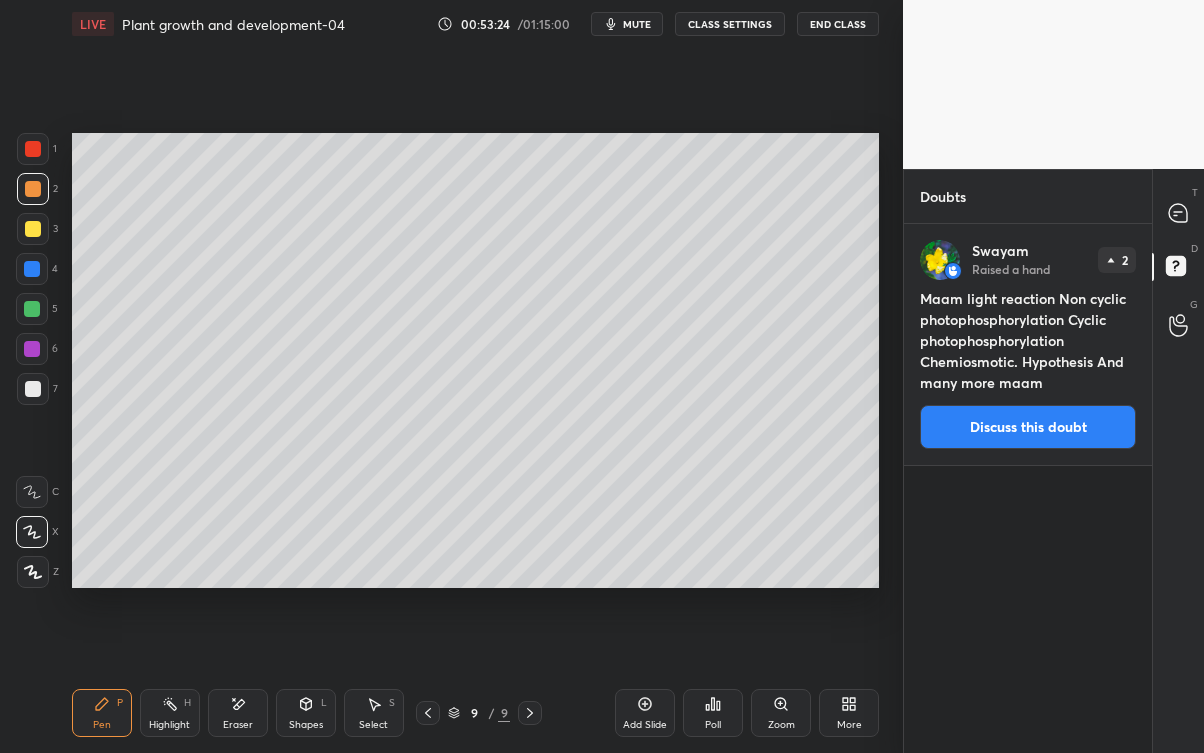 click 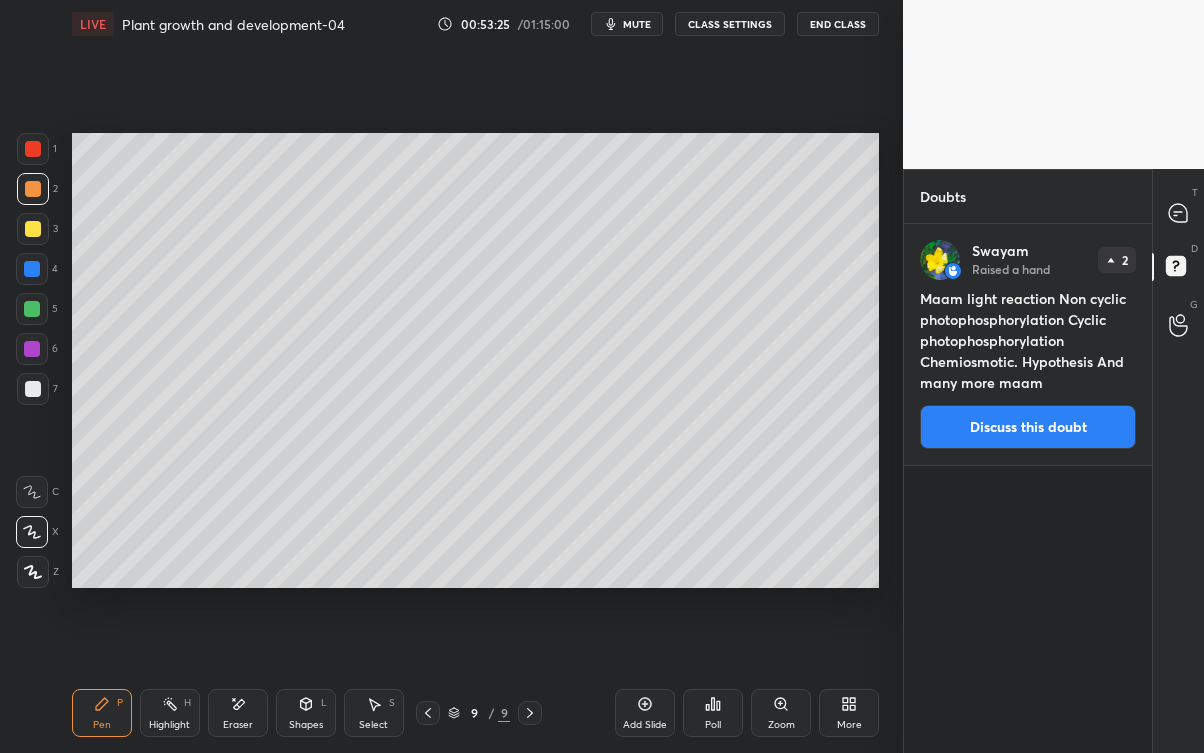 click on "2" at bounding box center (1117, 260) 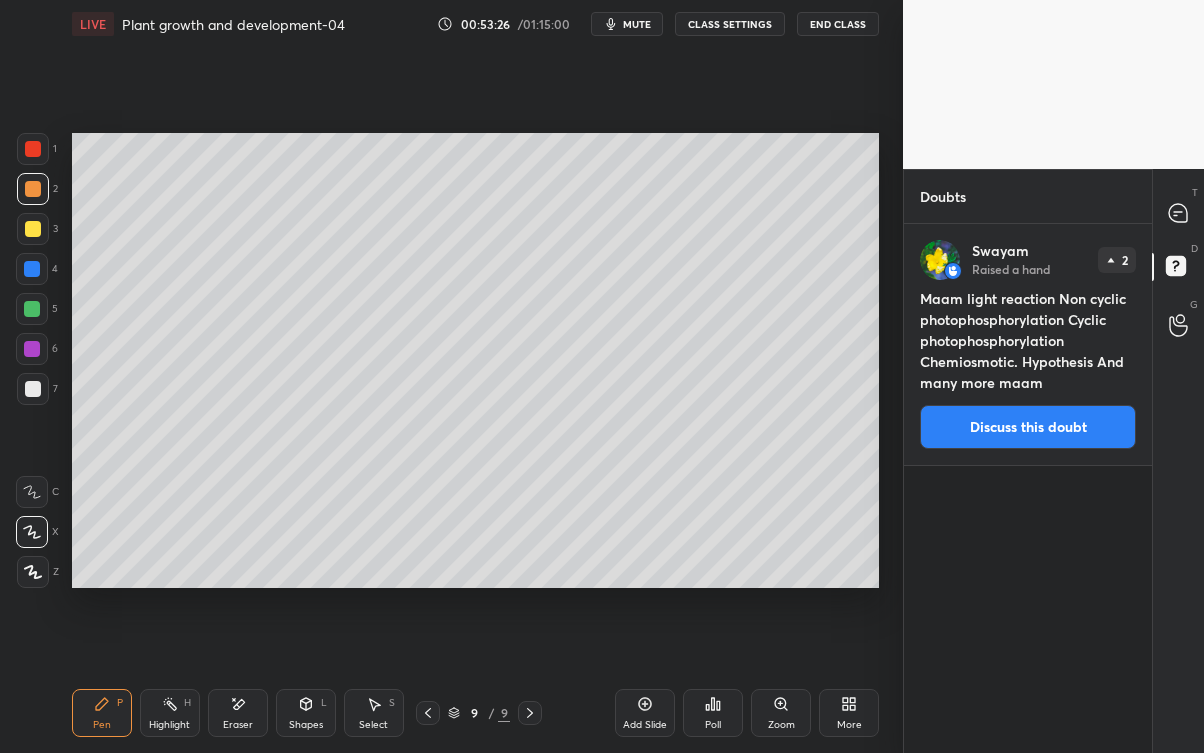 click 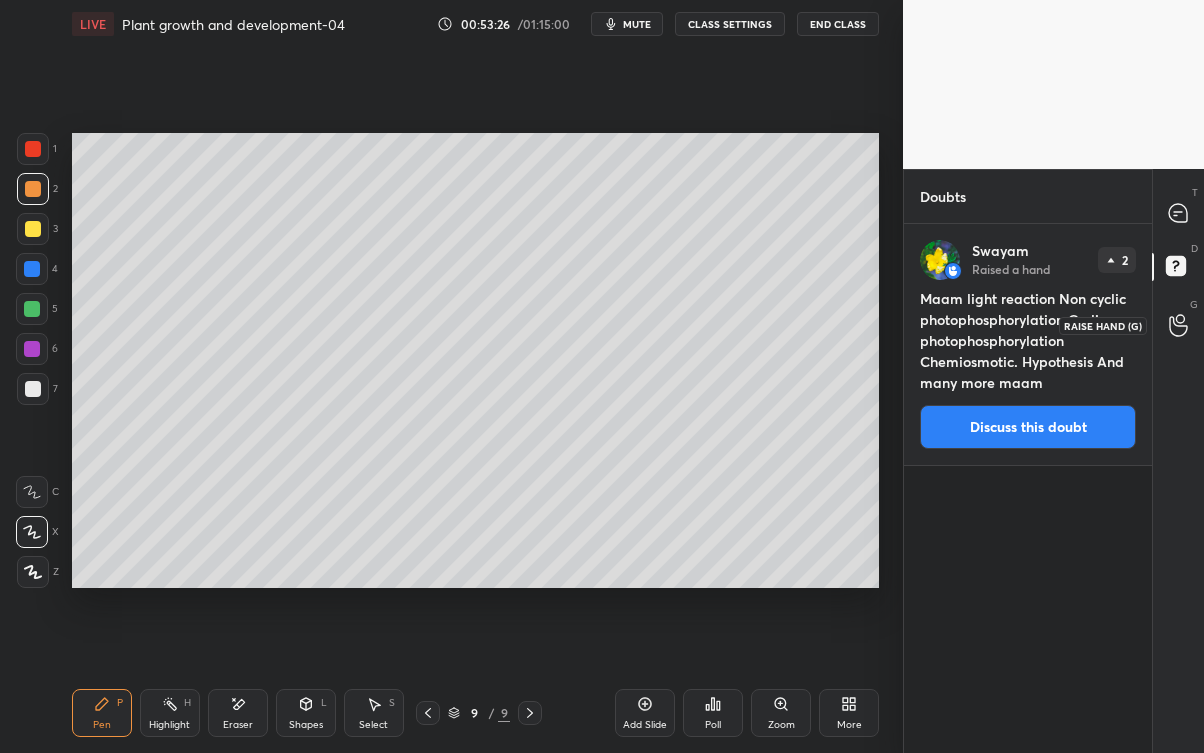 click 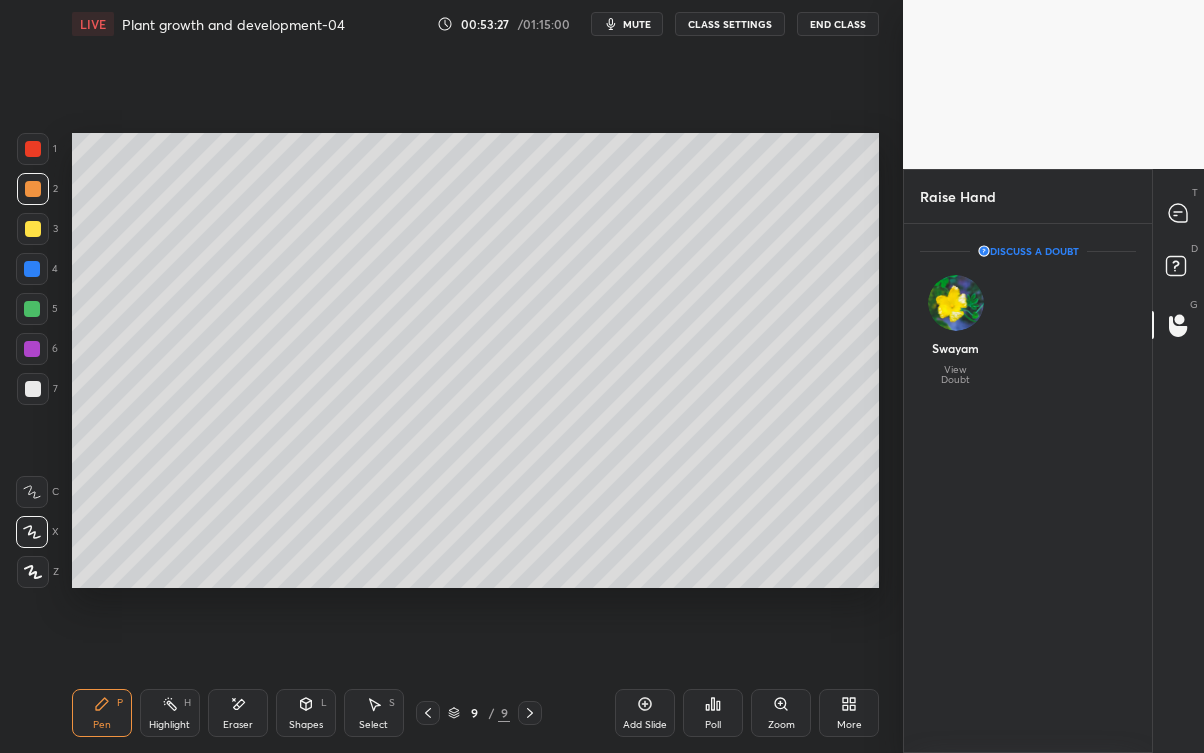 click at bounding box center (956, 303) 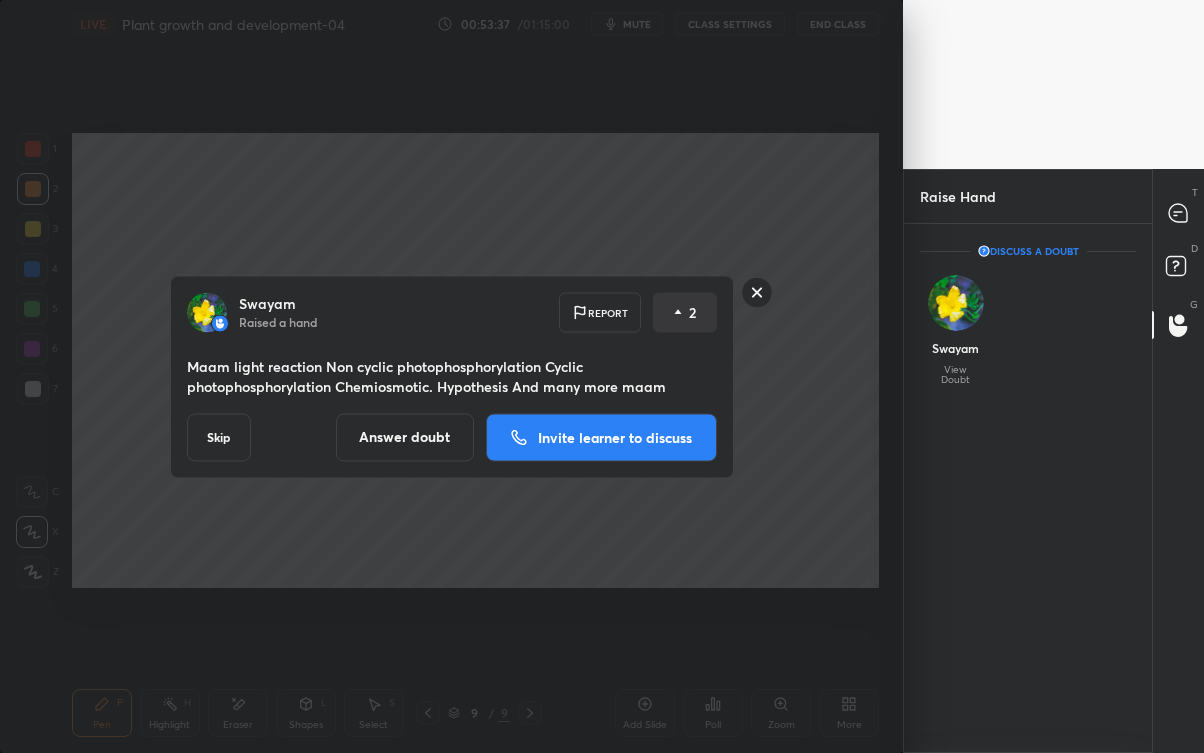 click on "Invite learner to discuss" at bounding box center [601, 437] 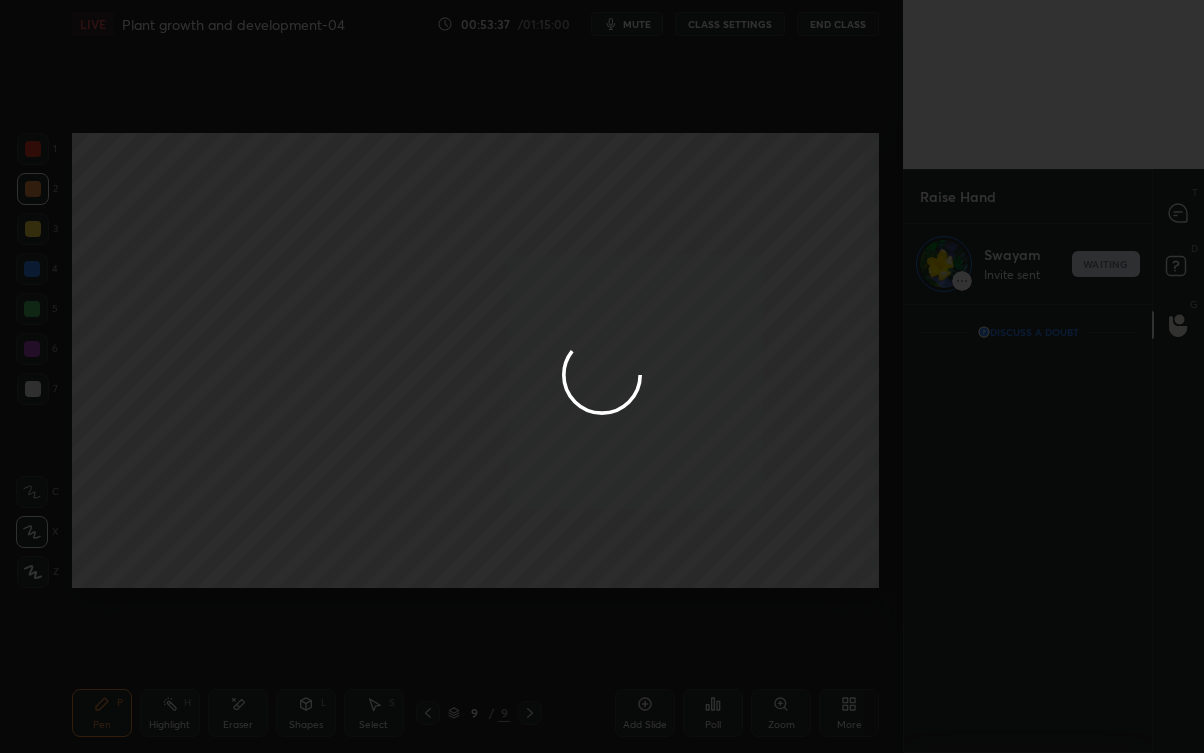 scroll, scrollTop: 441, scrollLeft: 242, axis: both 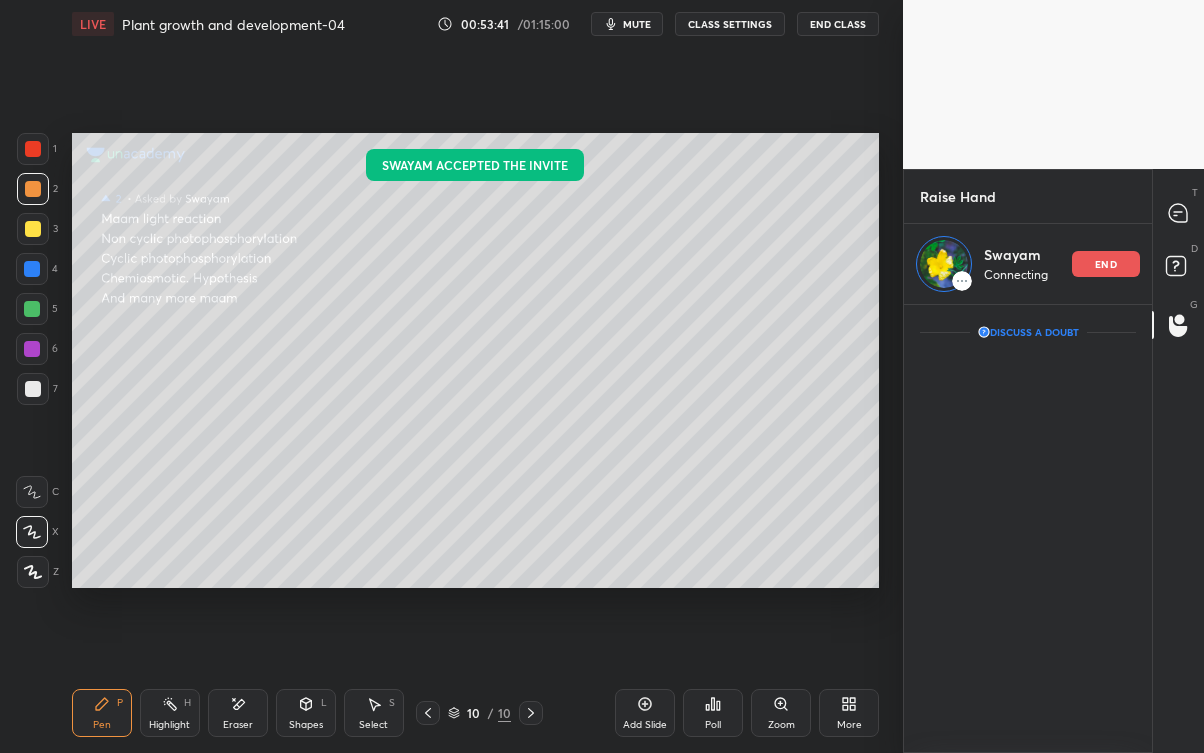 click 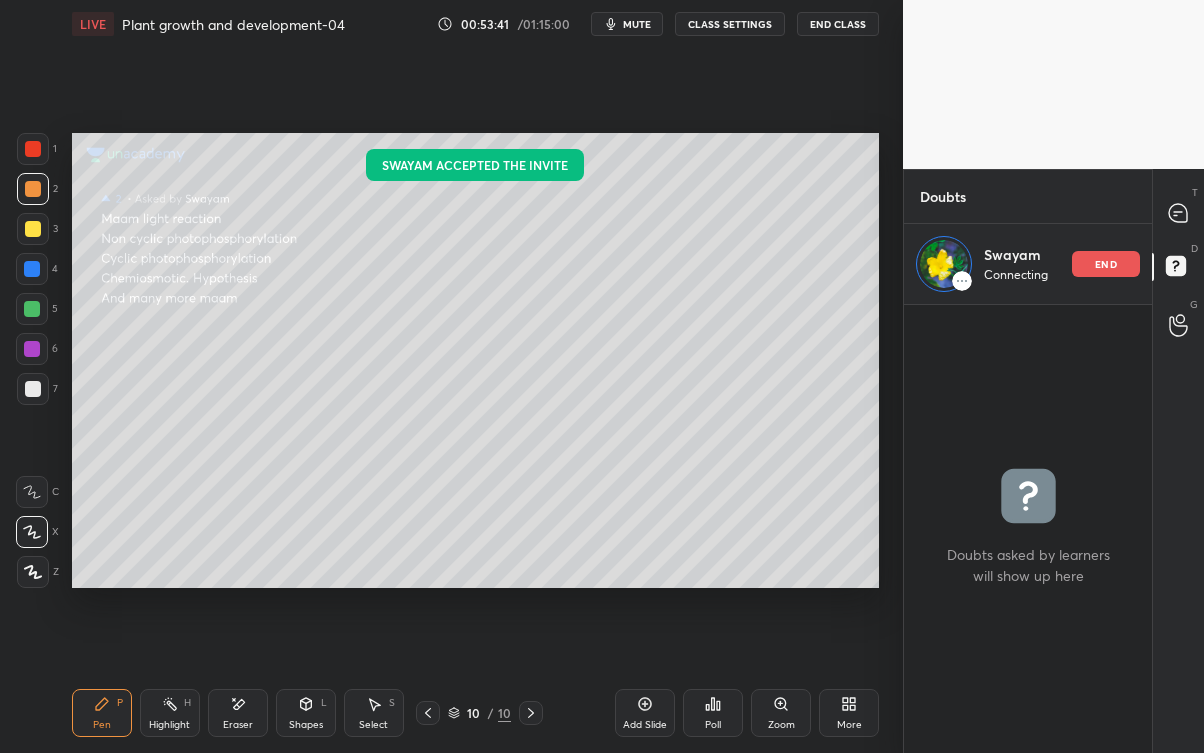 scroll, scrollTop: 442, scrollLeft: 242, axis: both 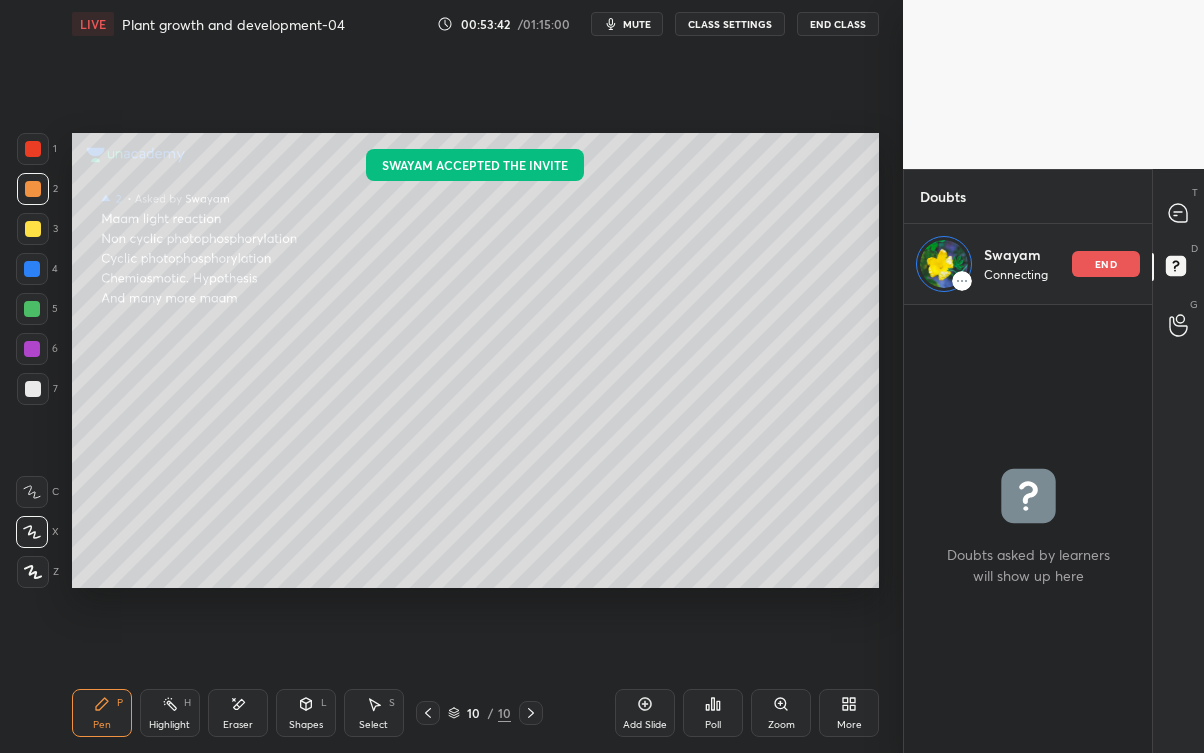 click 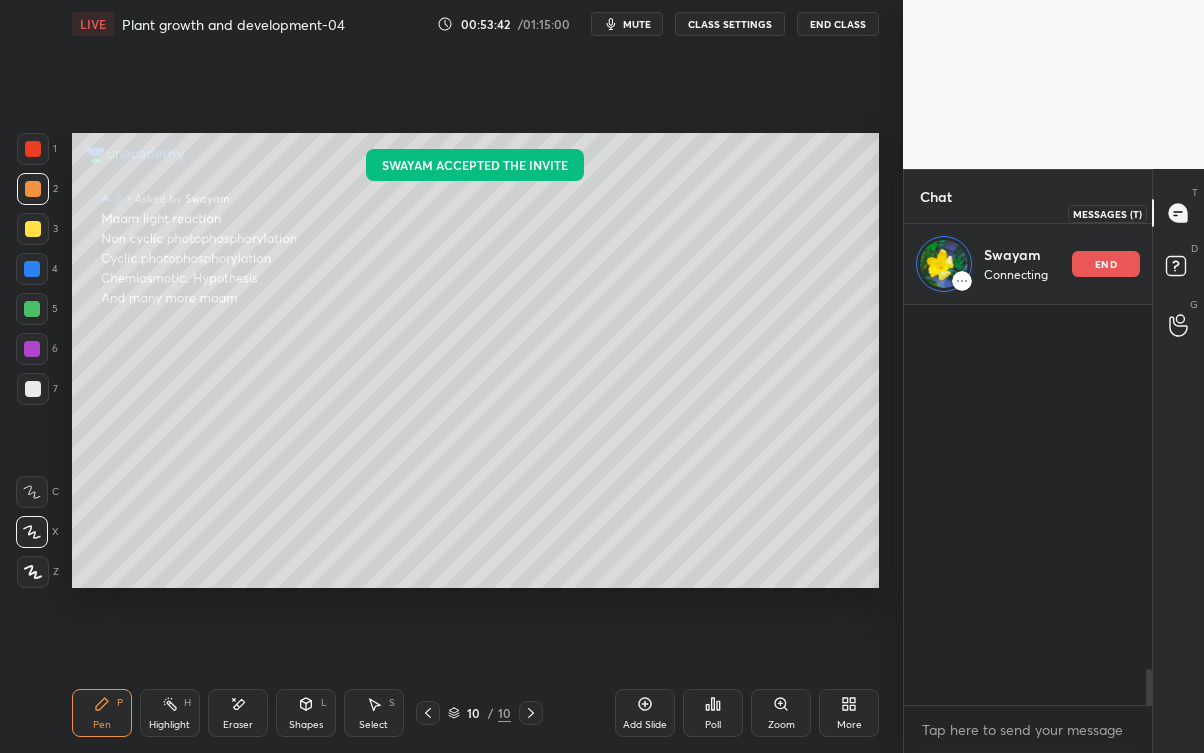 scroll, scrollTop: 4840, scrollLeft: 0, axis: vertical 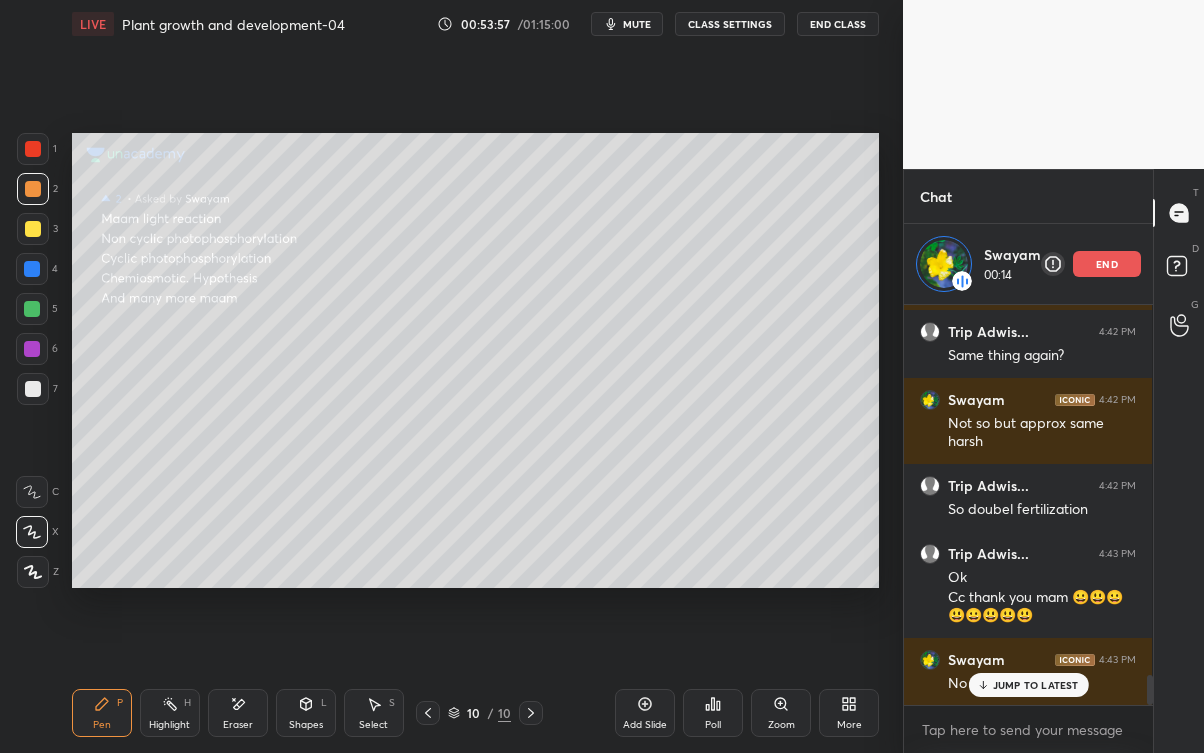 click on "[NAME] [TIME] No maam" at bounding box center [1028, 672] 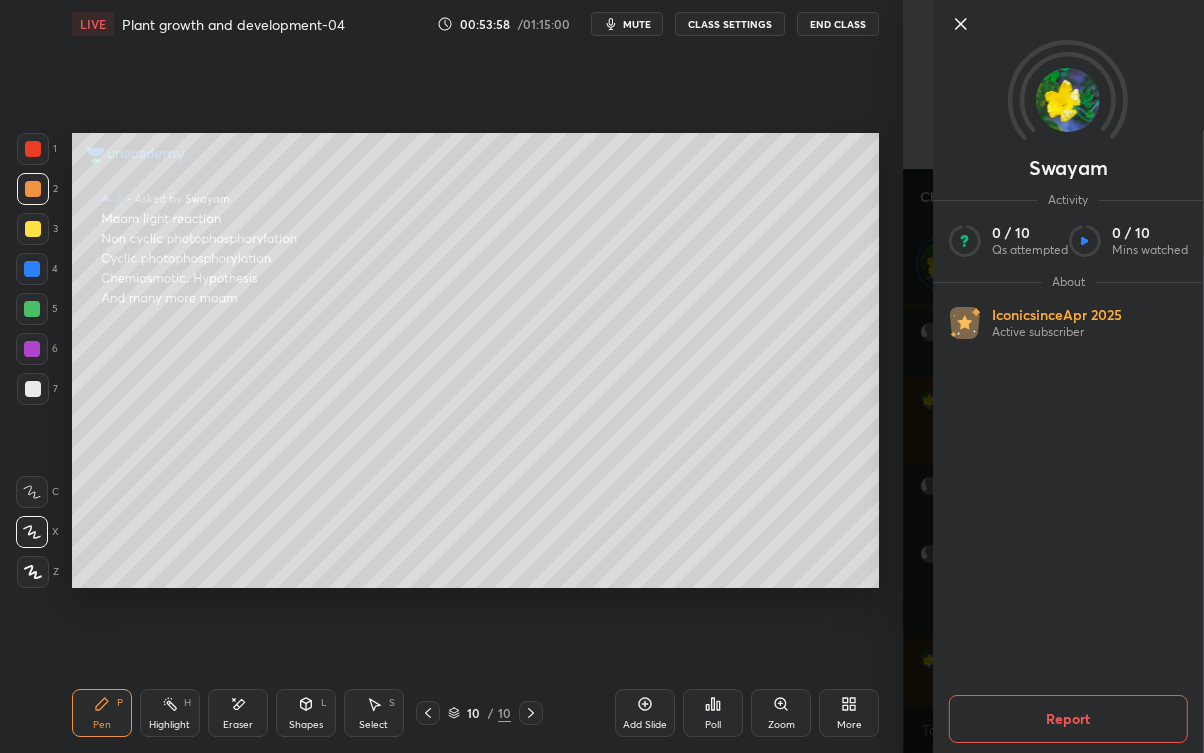 click on "[NAME] Activity [NUMBER] / [NUMBER] Qs attempted [NUMBER] / [NUMBER] Mins watched About Iconic  since  [DATE] Active subscriber Report" at bounding box center (1053, 376) 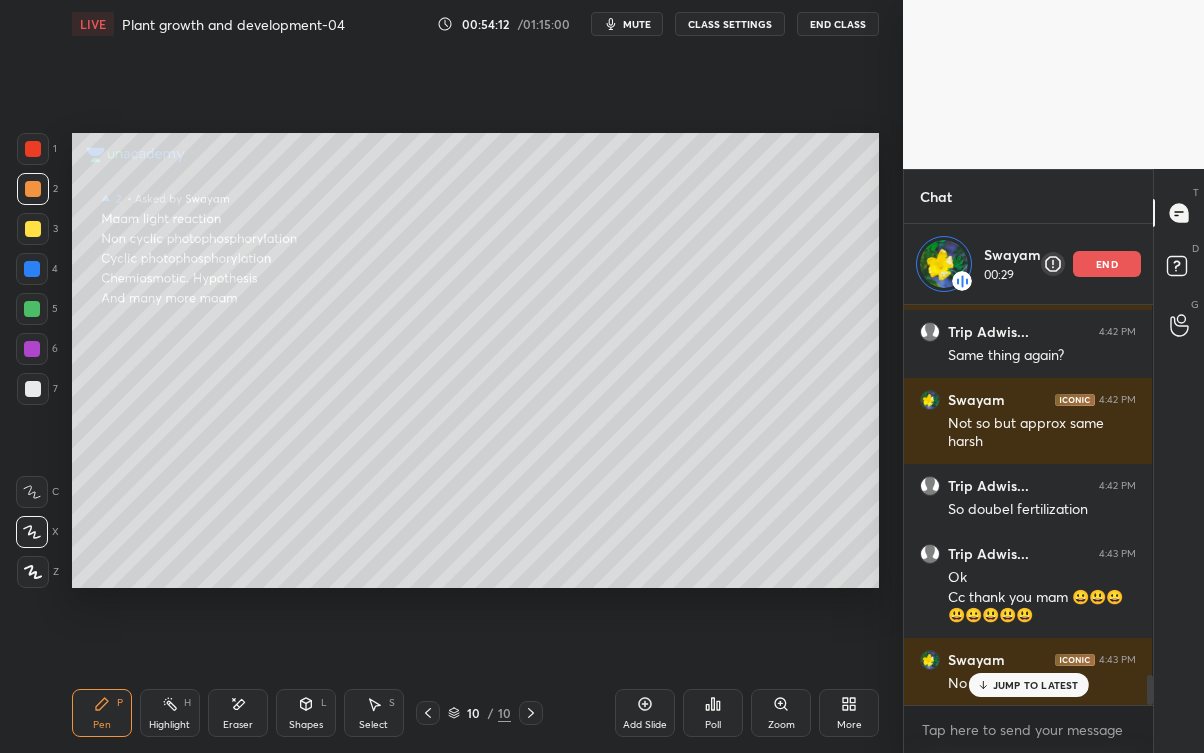 click on "Eraser" at bounding box center (238, 713) 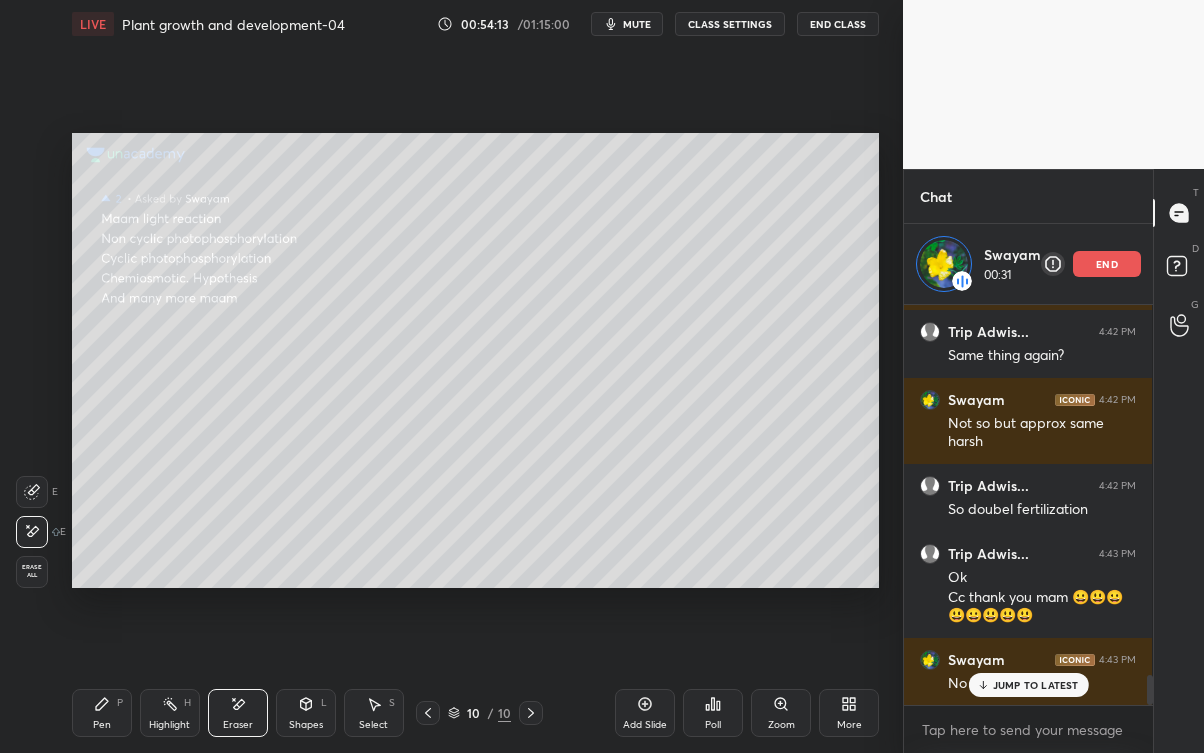 click 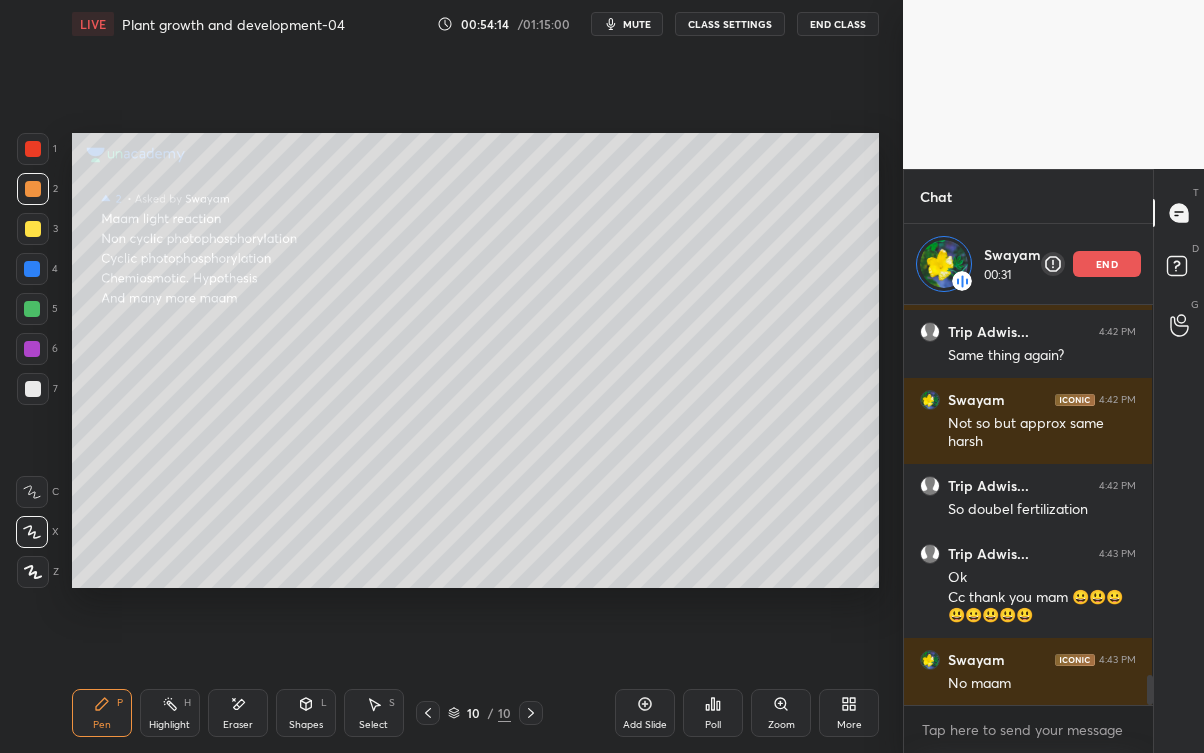 scroll, scrollTop: 4982, scrollLeft: 0, axis: vertical 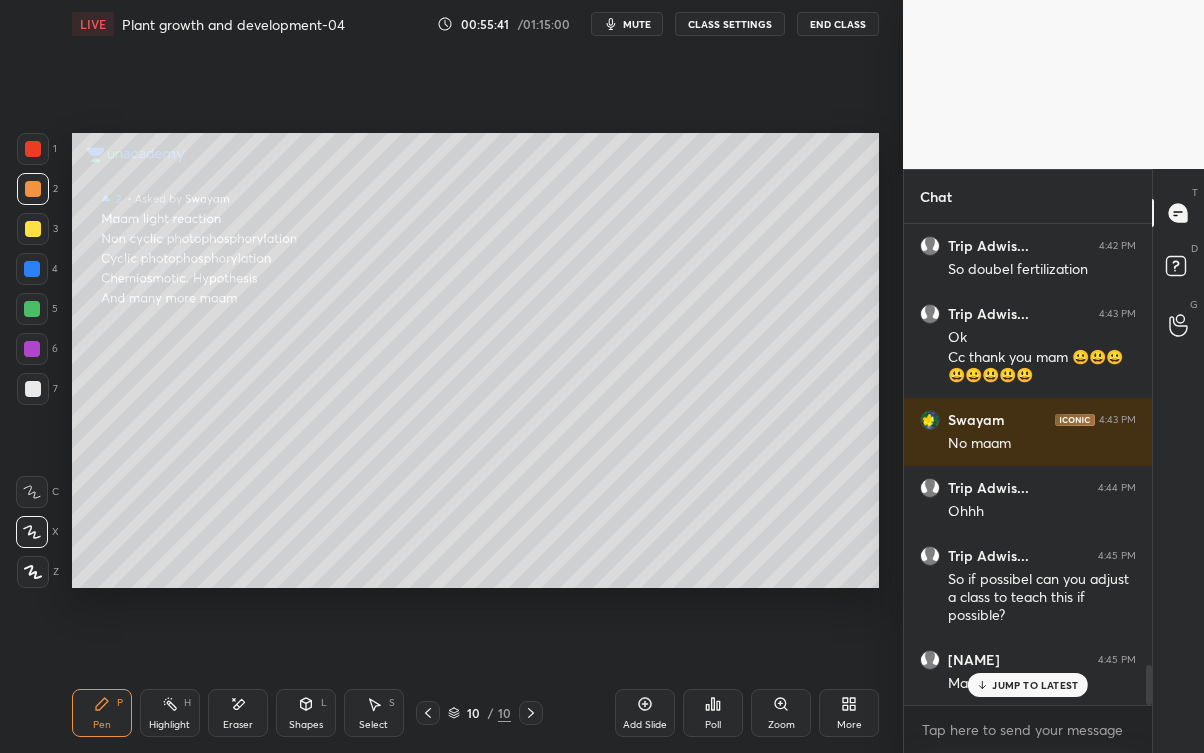 click on "JUMP TO LATEST" at bounding box center [1028, 685] 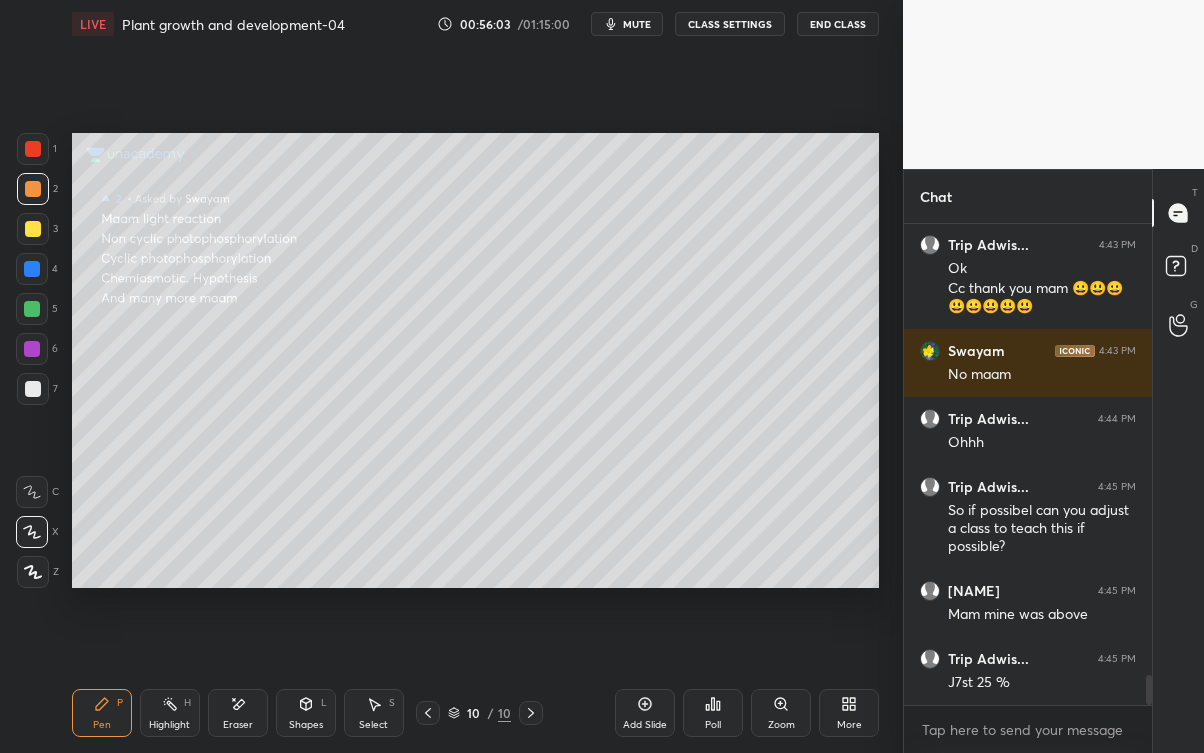 scroll, scrollTop: 7200, scrollLeft: 0, axis: vertical 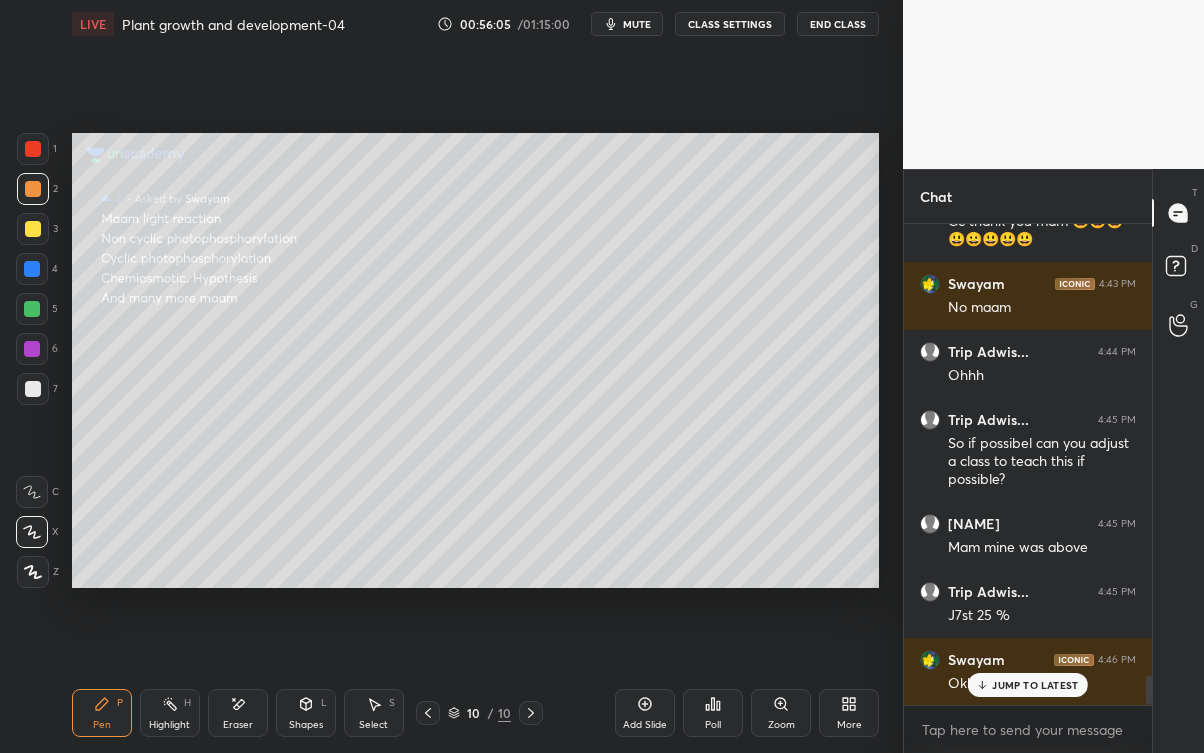 click on "JUMP TO LATEST" at bounding box center [1028, 685] 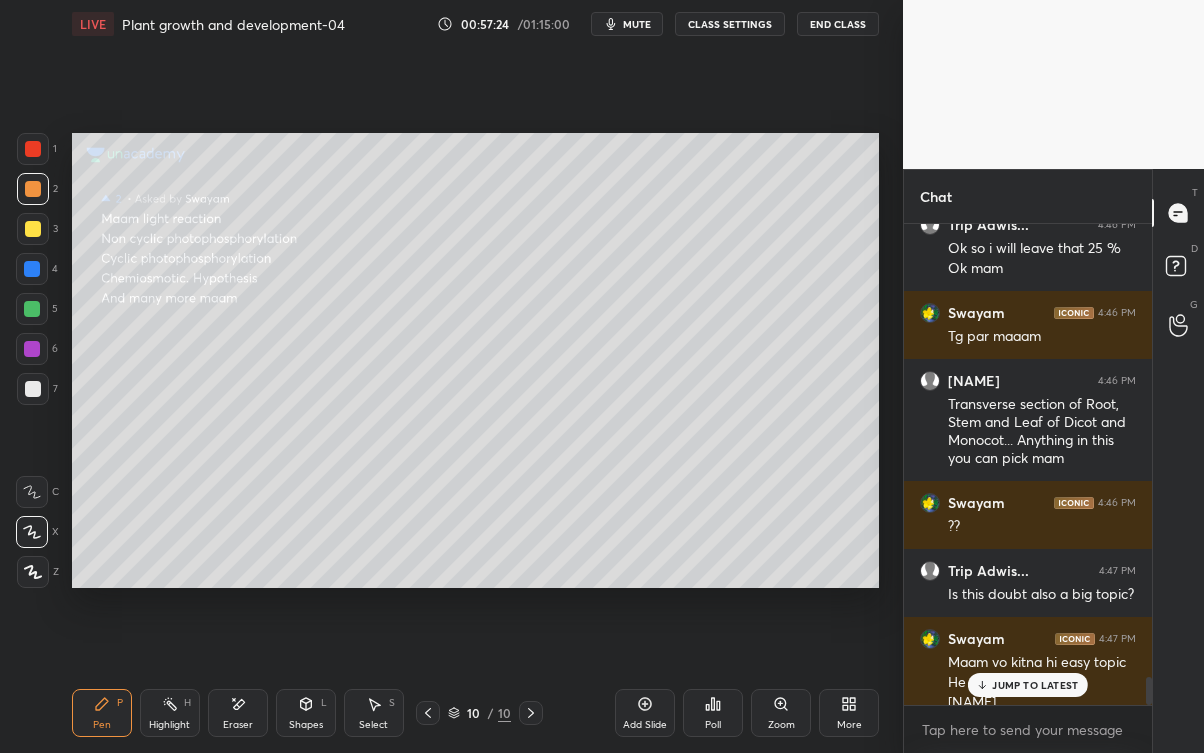 scroll, scrollTop: 7722, scrollLeft: 0, axis: vertical 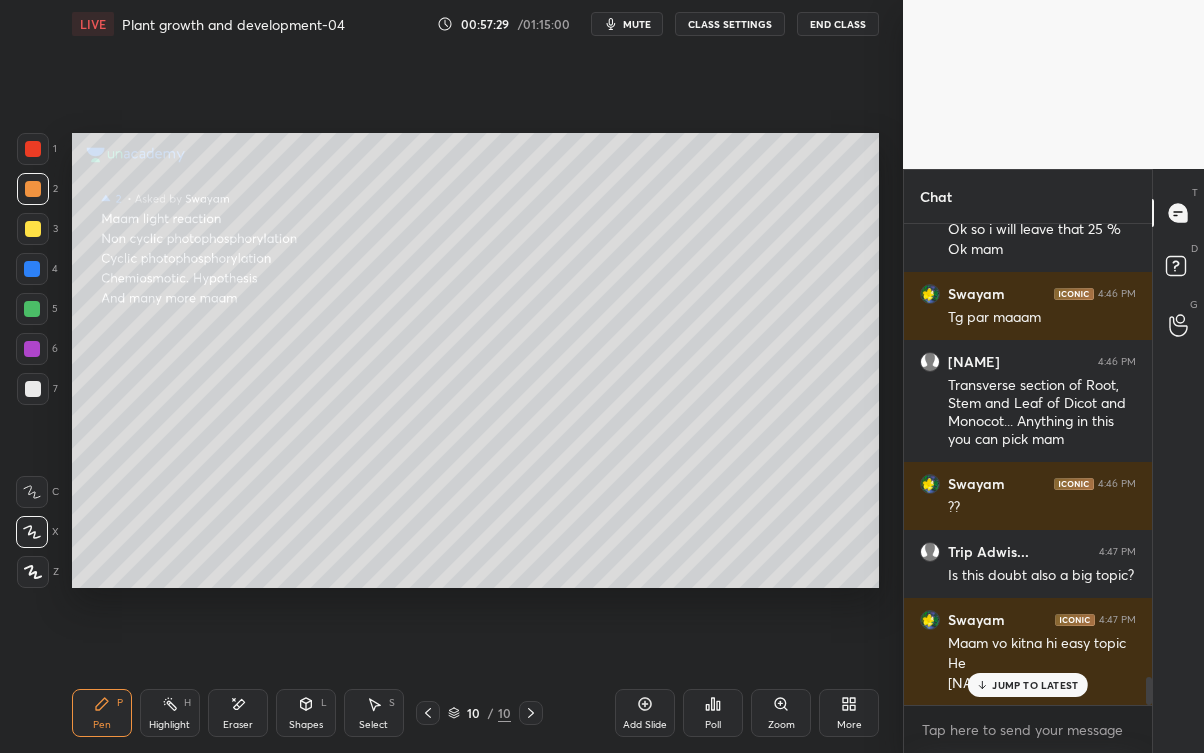 click 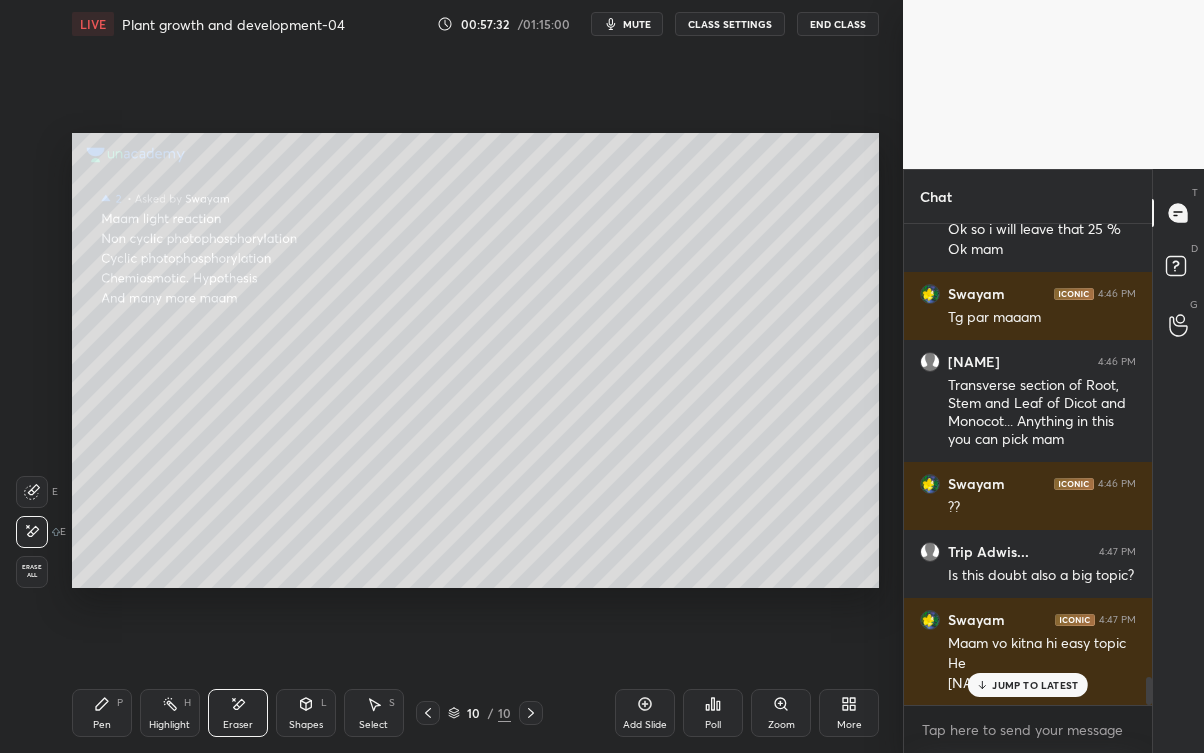 click on "JUMP TO LATEST" at bounding box center (1028, 685) 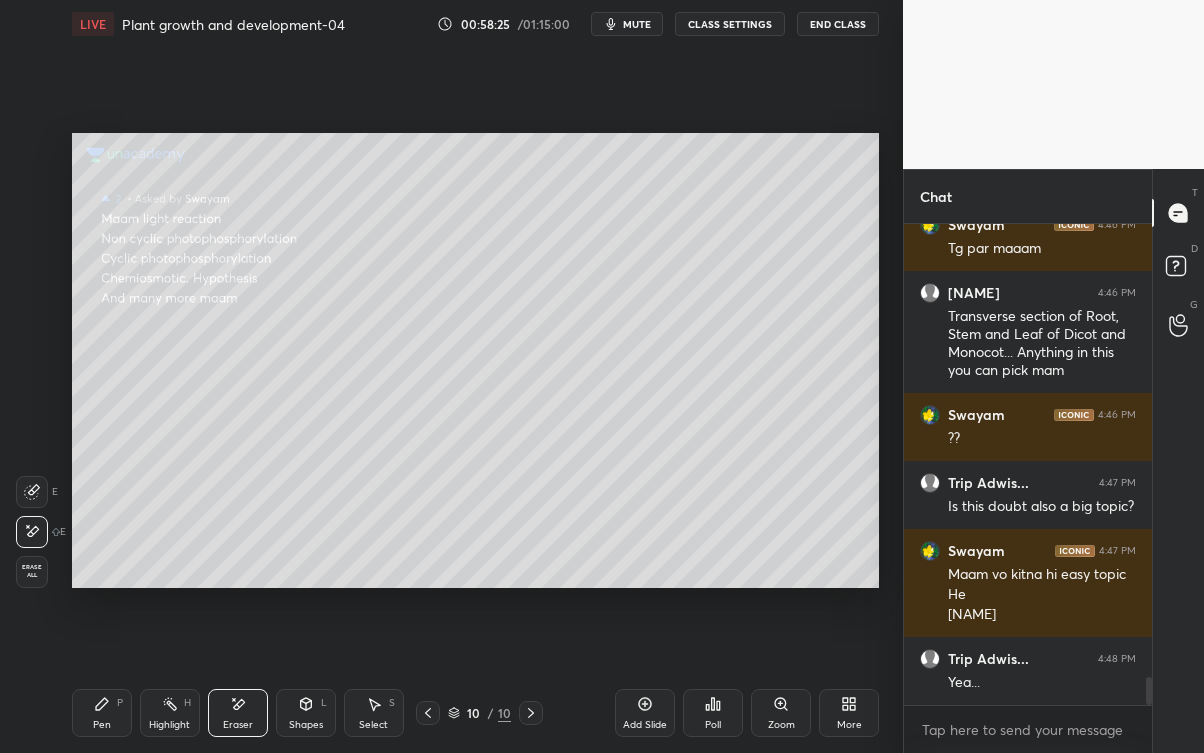 scroll, scrollTop: 7877, scrollLeft: 0, axis: vertical 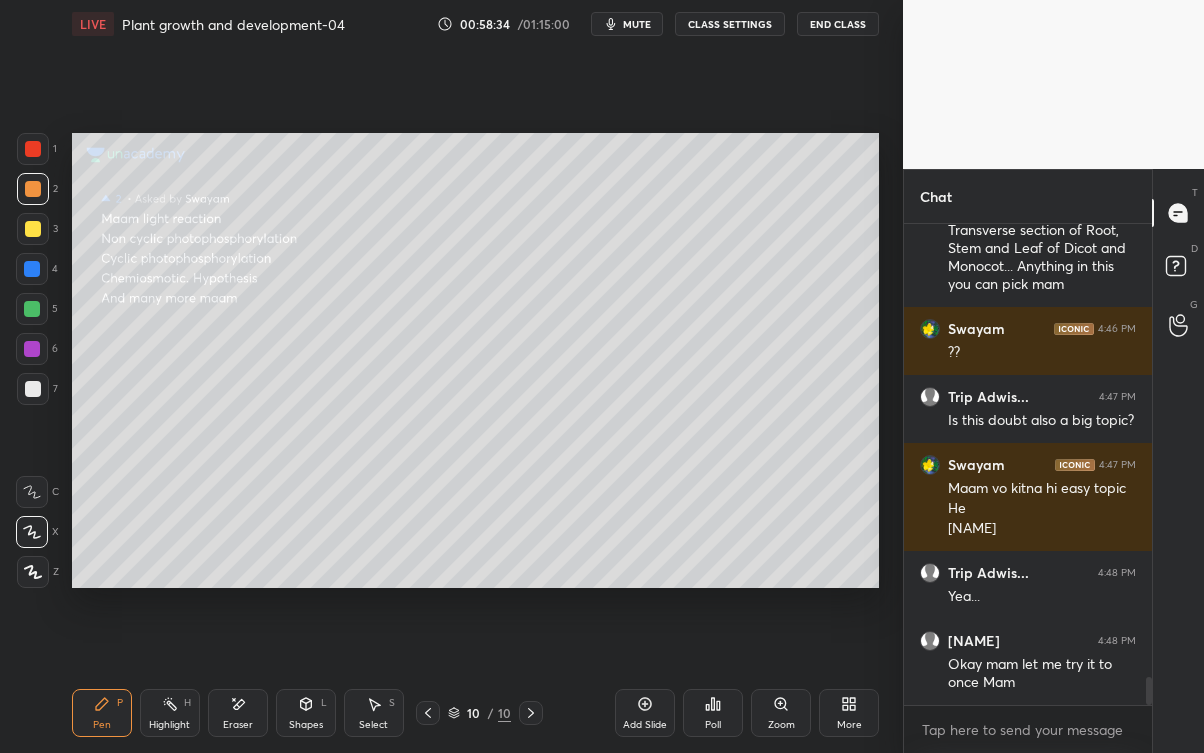 click on "Eraser" at bounding box center [238, 713] 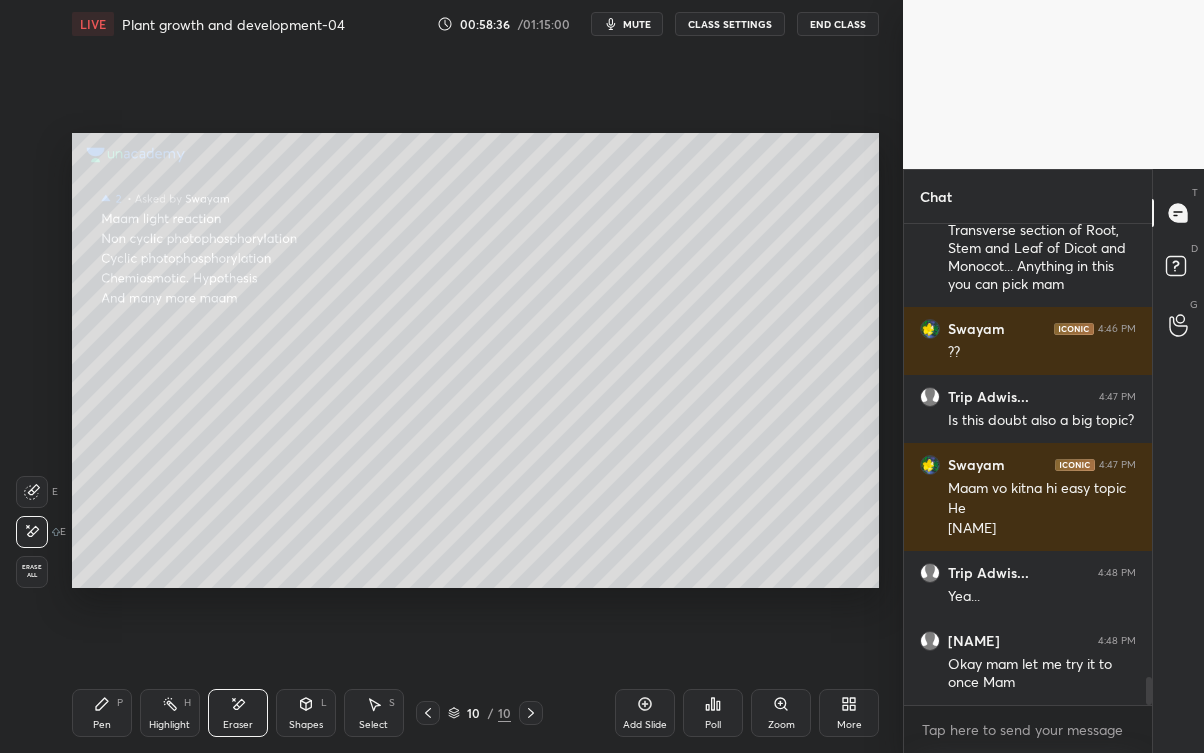 click on "Pen" at bounding box center (102, 725) 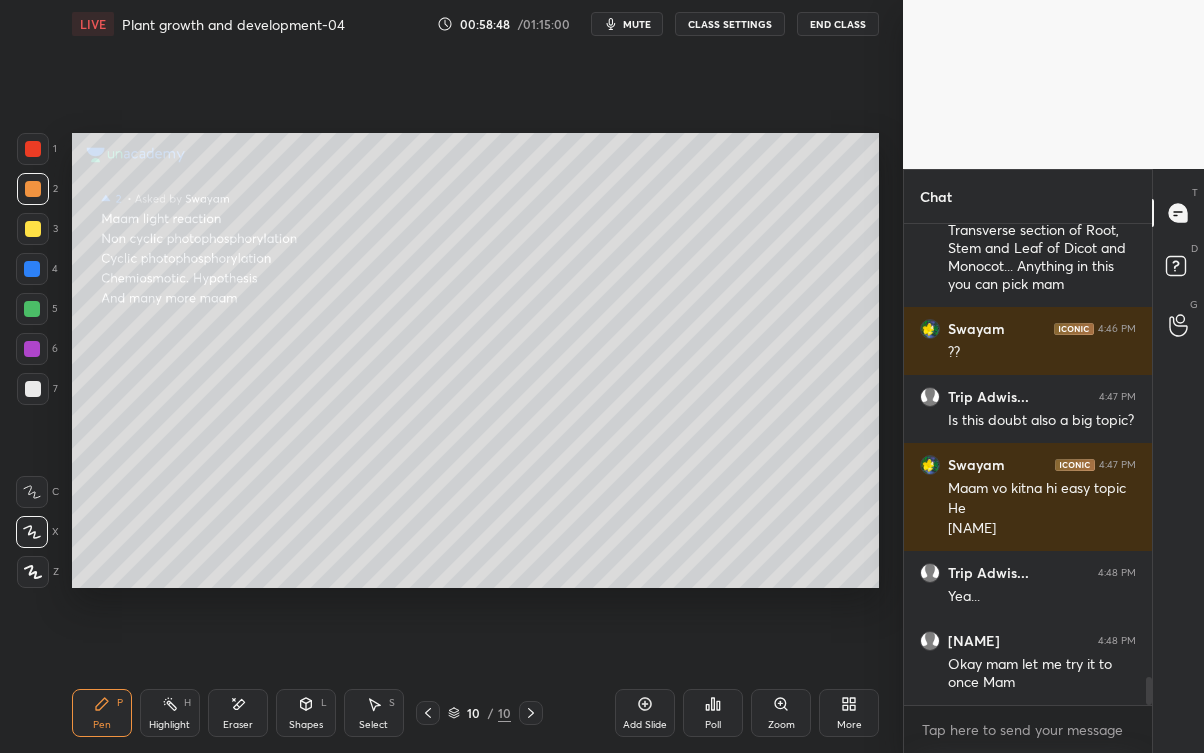 click on "Eraser" at bounding box center [238, 725] 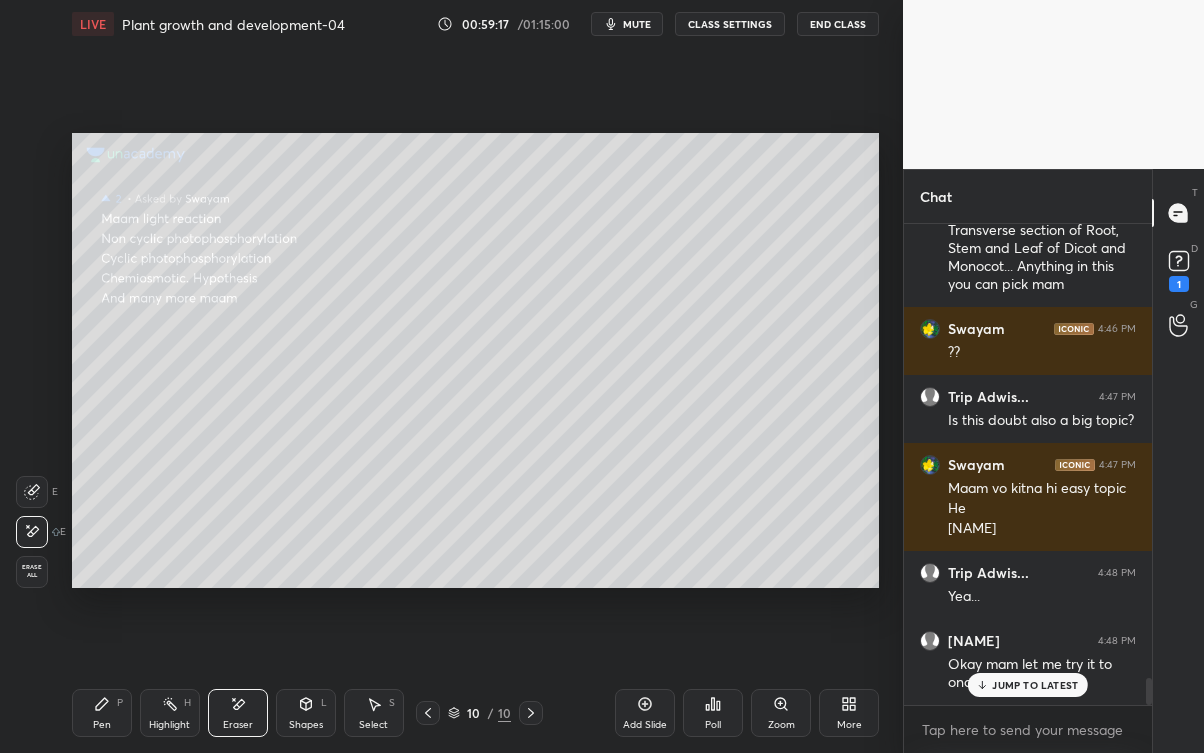 scroll, scrollTop: 7962, scrollLeft: 0, axis: vertical 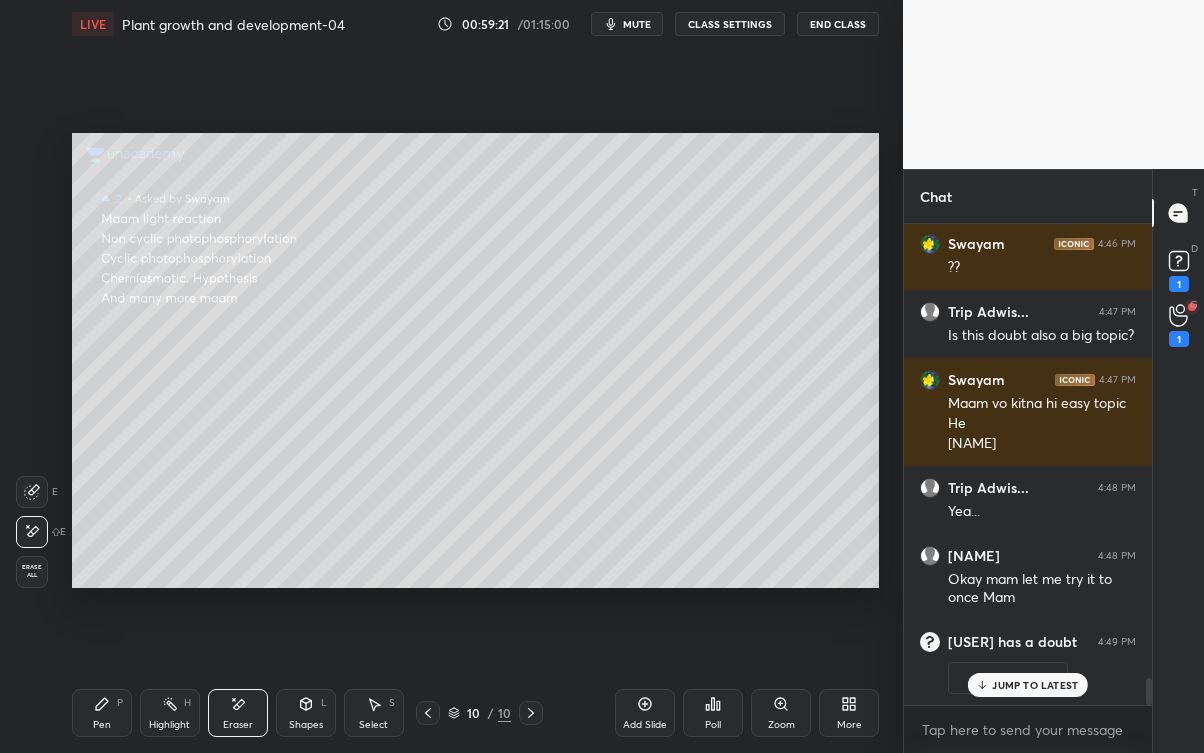 click on "1" at bounding box center (1179, 284) 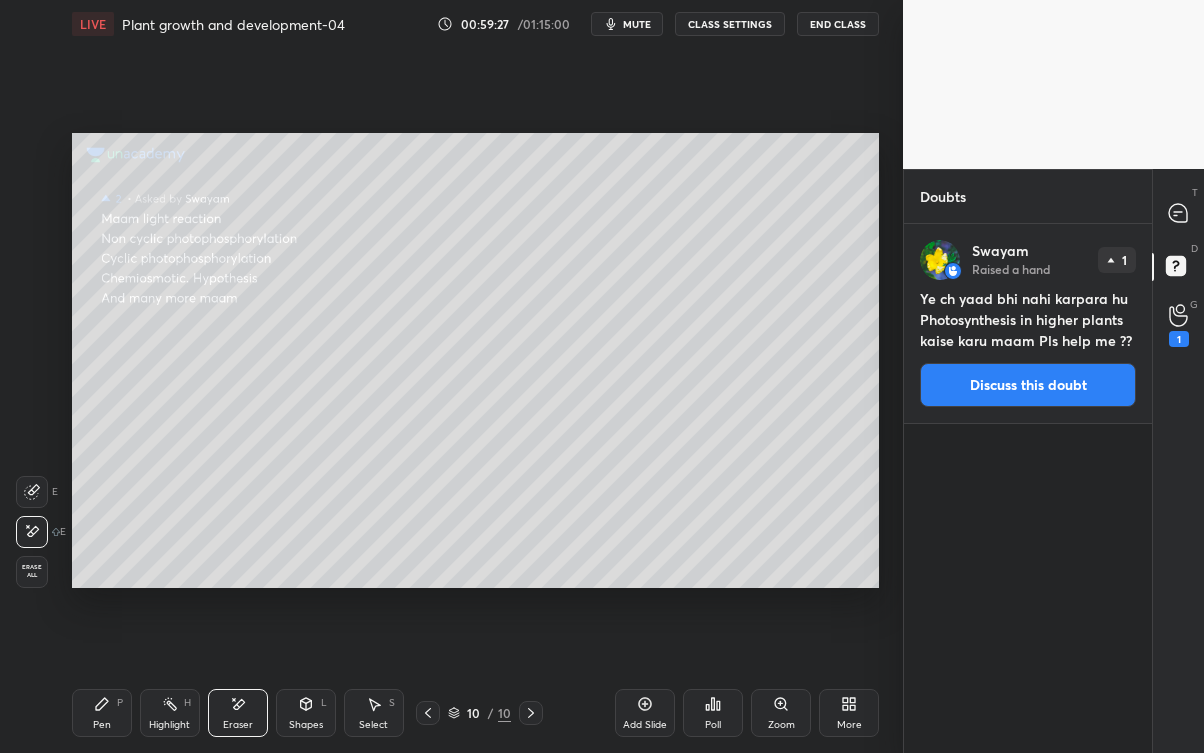 click on "1" at bounding box center (1179, 339) 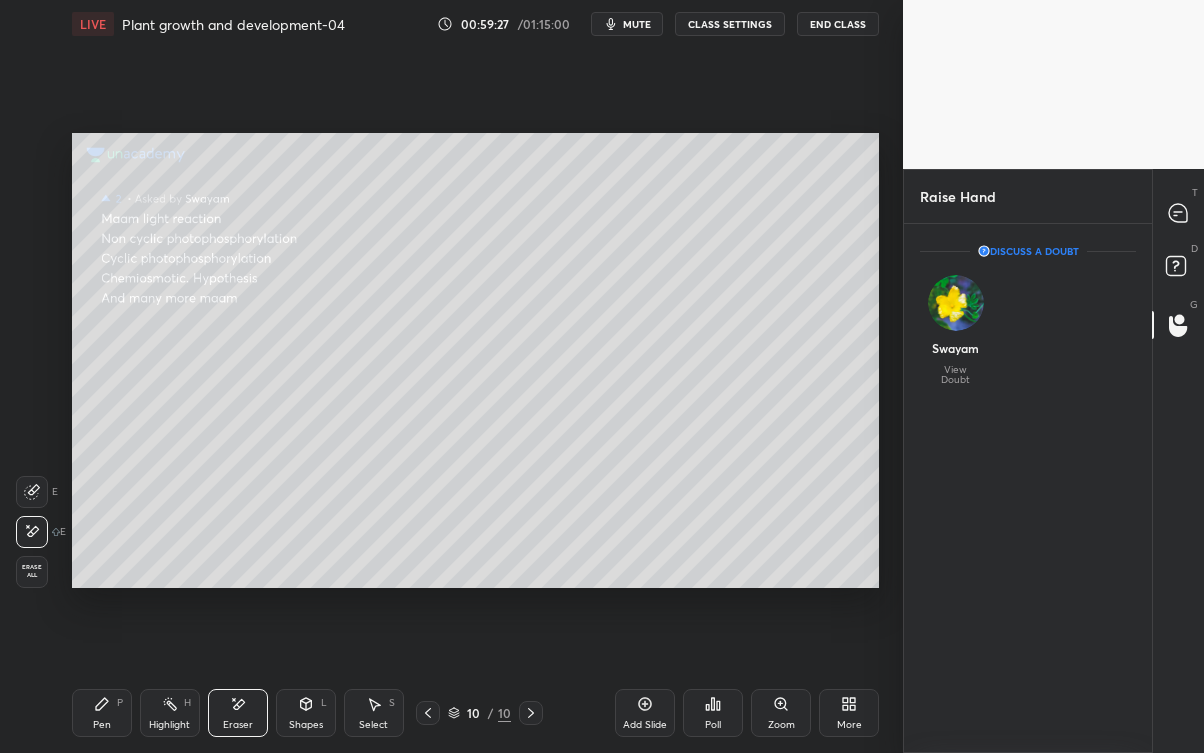 scroll, scrollTop: 523, scrollLeft: 242, axis: both 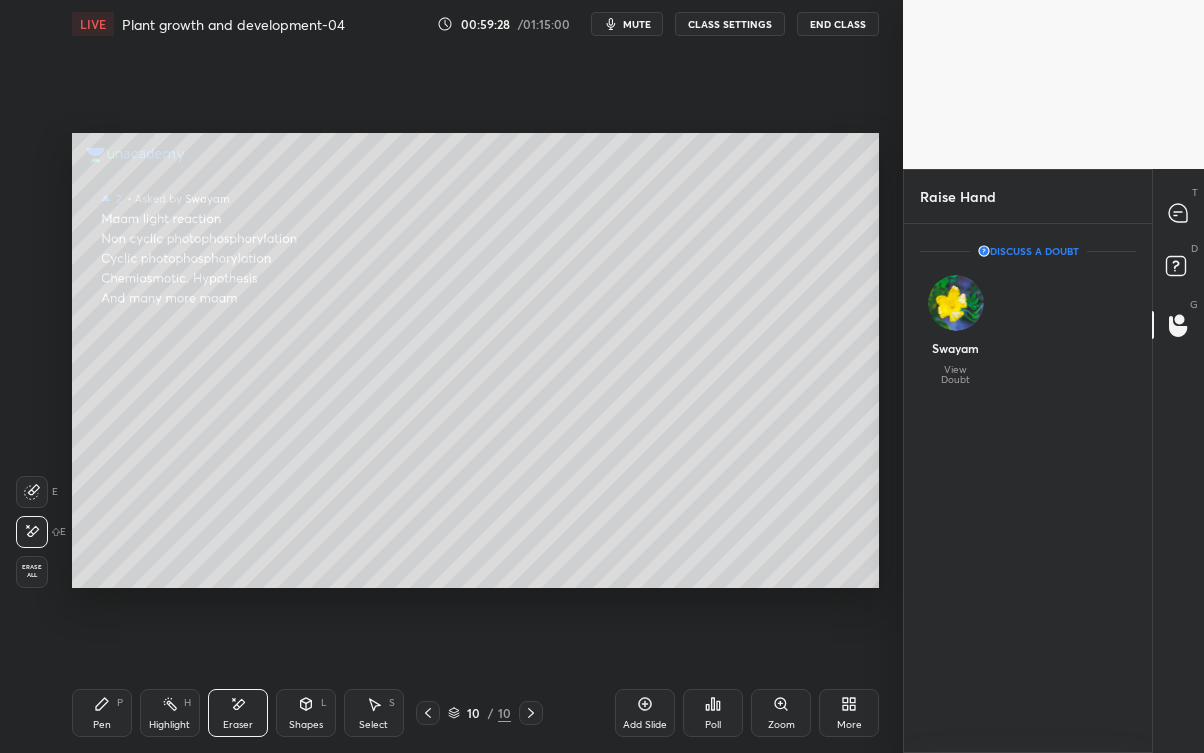 click at bounding box center [956, 303] 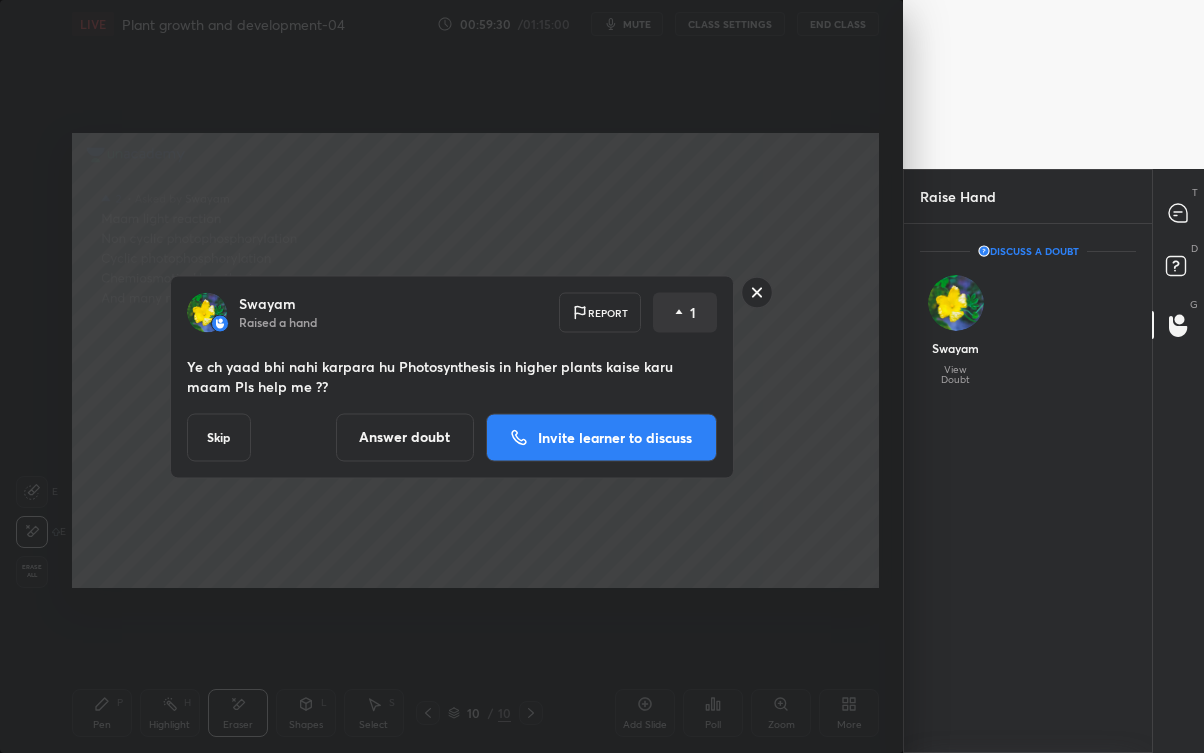 click on "Invite learner to discuss" at bounding box center [615, 437] 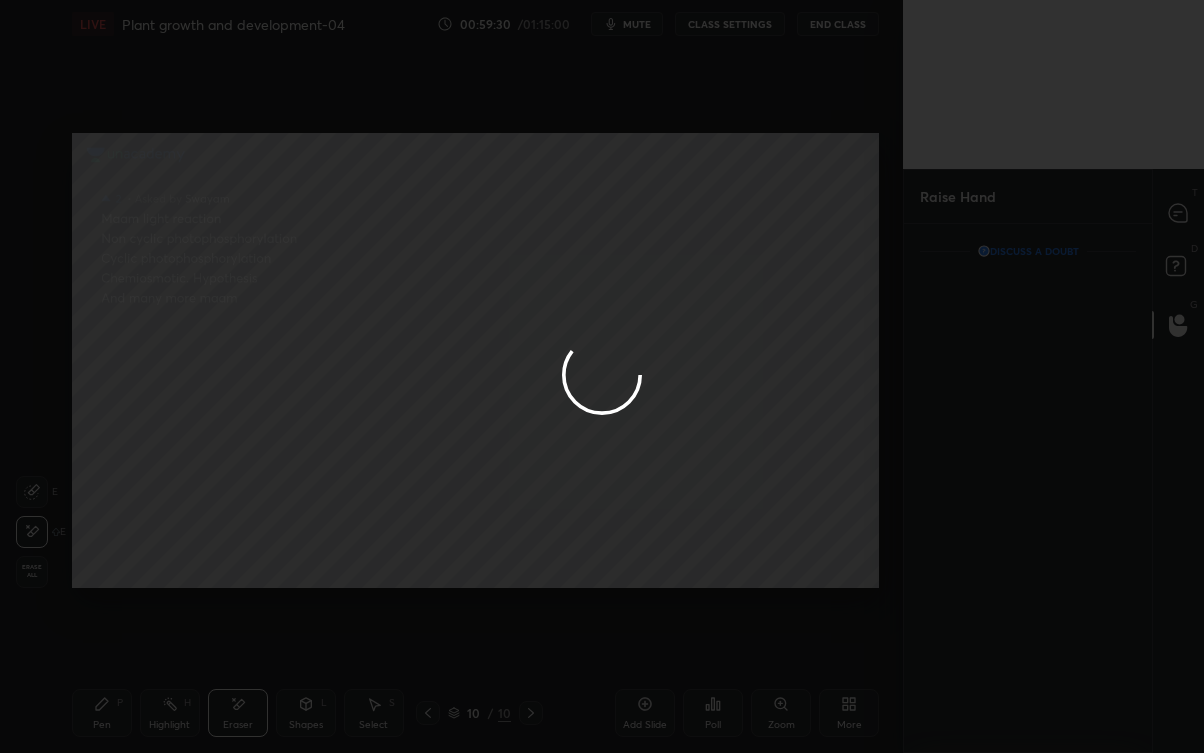 scroll, scrollTop: 441, scrollLeft: 242, axis: both 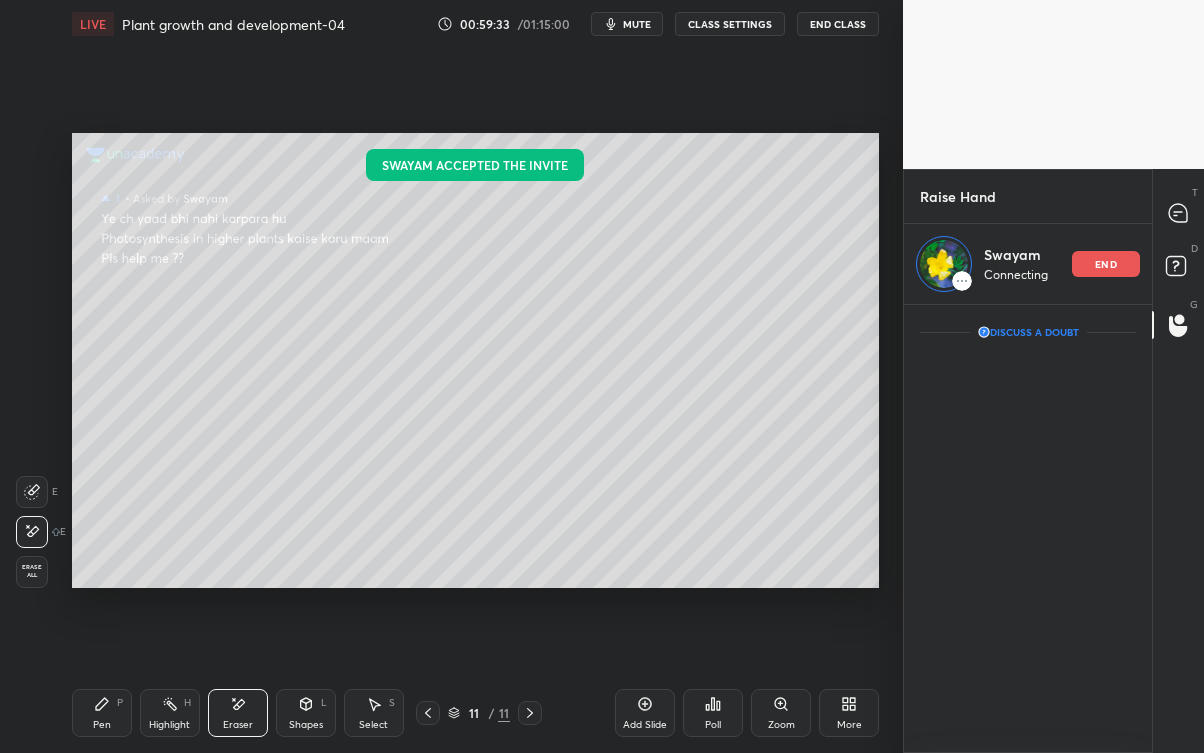 click 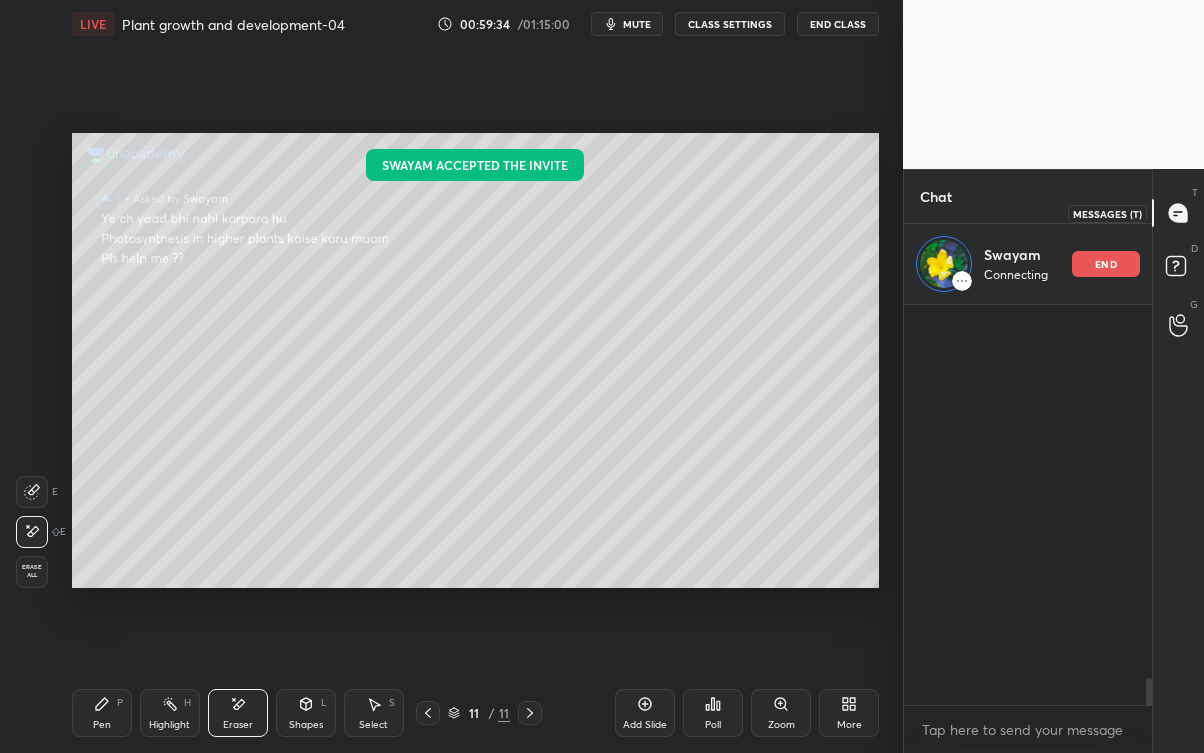 scroll, scrollTop: 442, scrollLeft: 242, axis: both 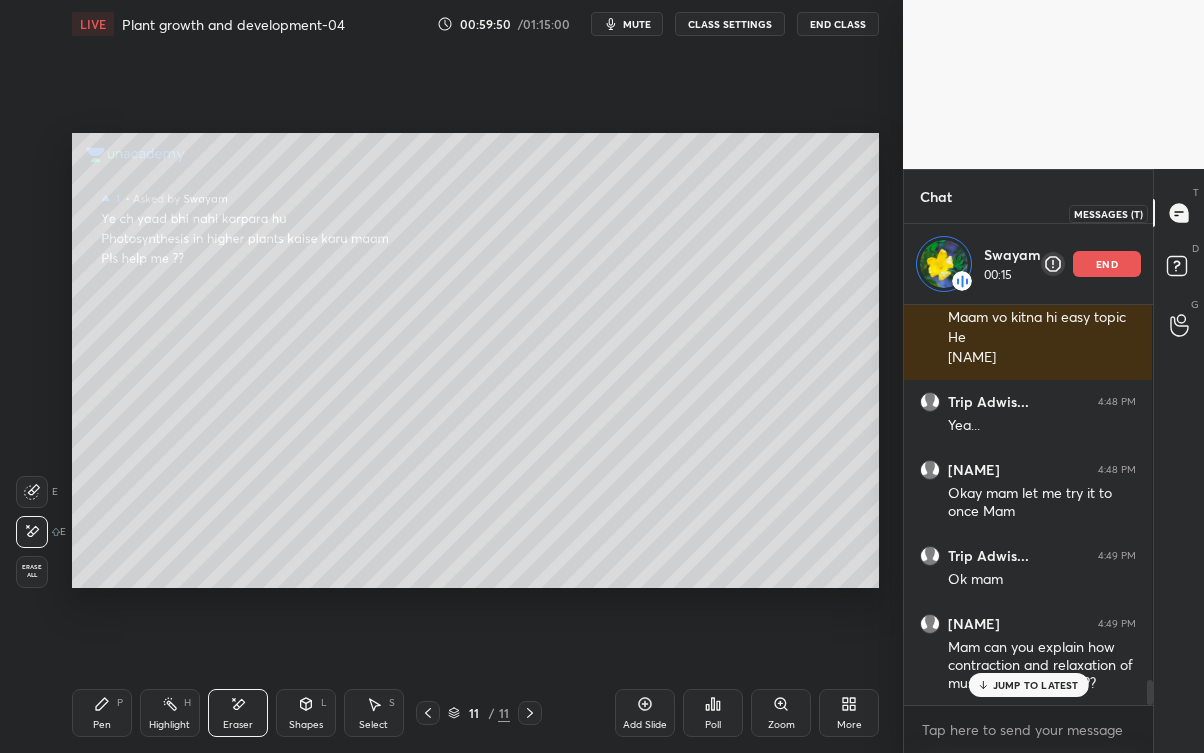 click on "JUMP TO LATEST" at bounding box center (1028, 685) 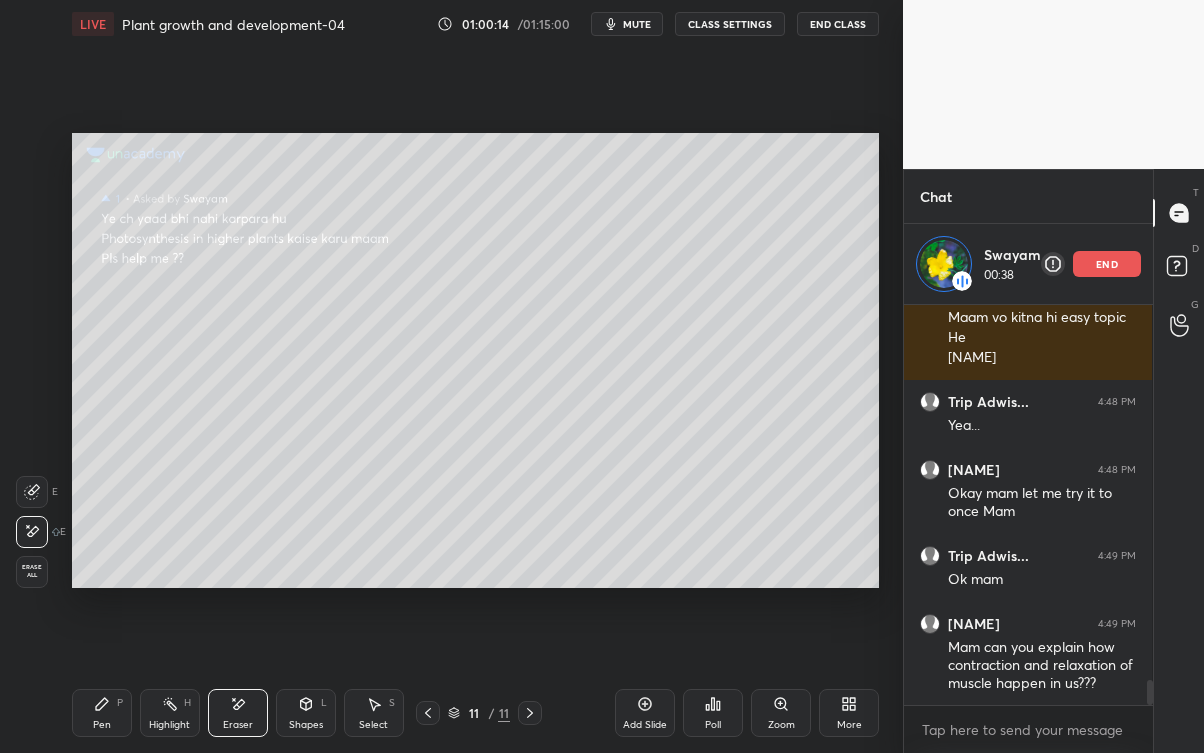 click on "Pen P" at bounding box center [102, 713] 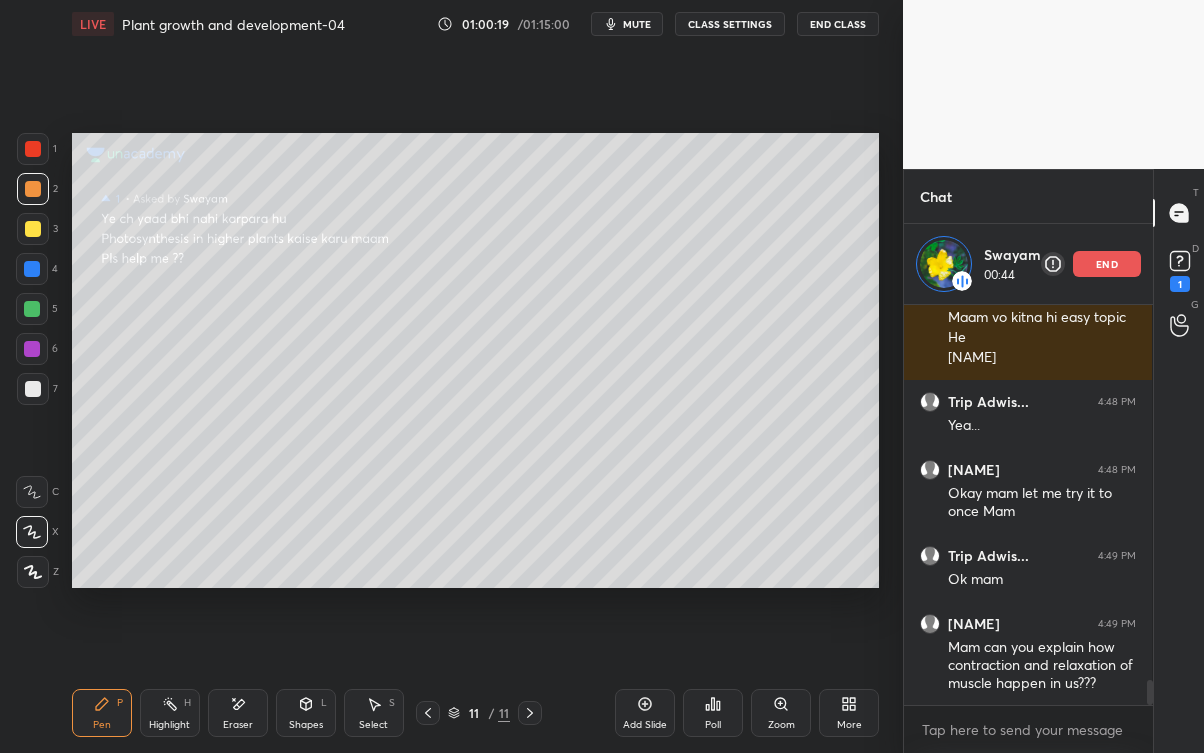 scroll, scrollTop: 6056, scrollLeft: 0, axis: vertical 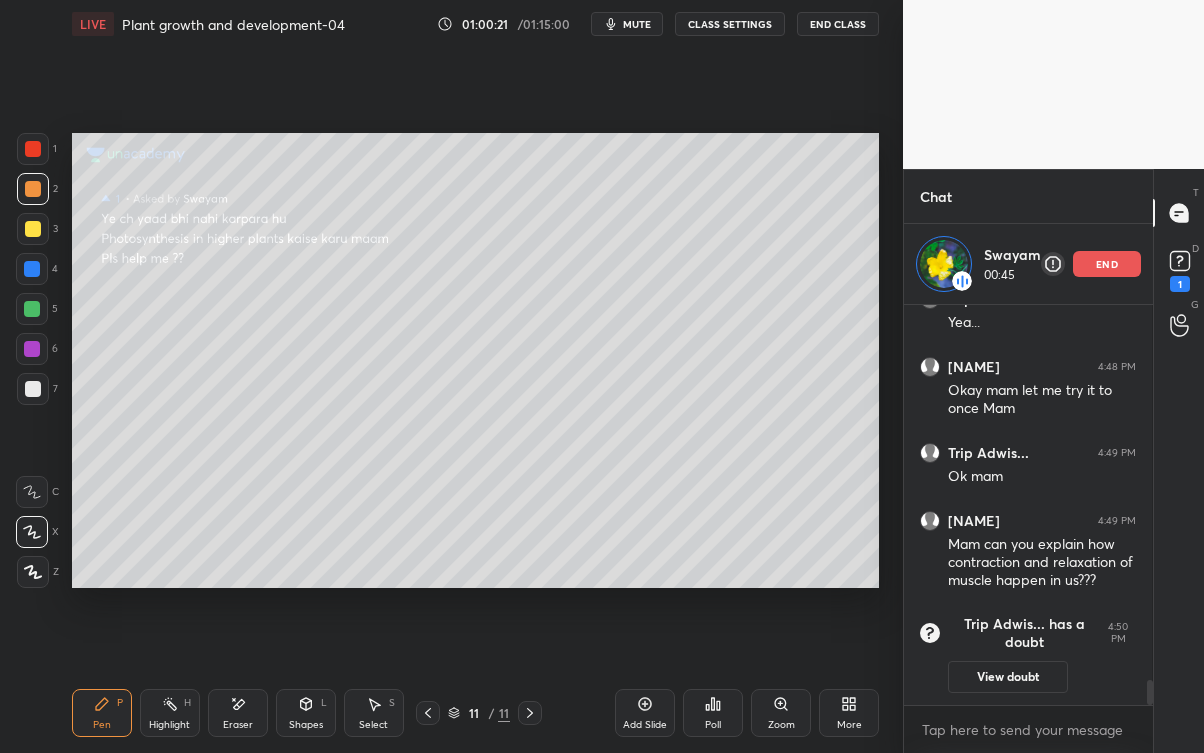 click on "Eraser" at bounding box center (238, 713) 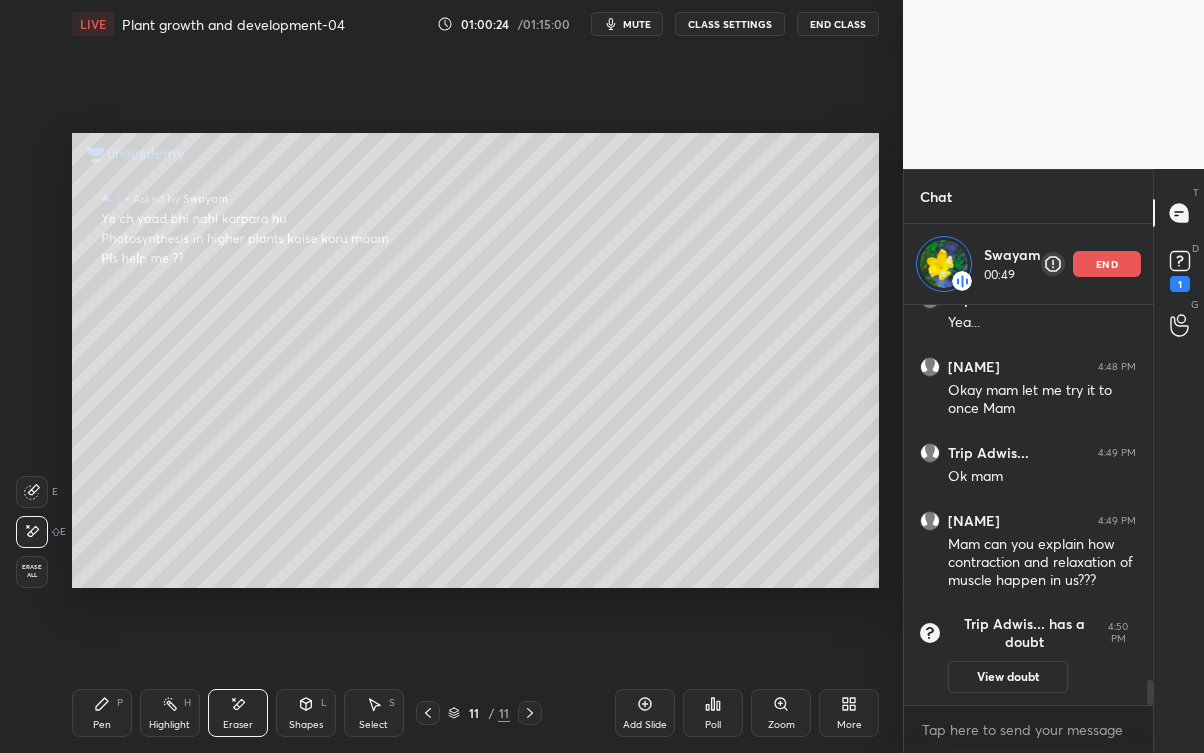 click on "View doubt" at bounding box center [1008, 677] 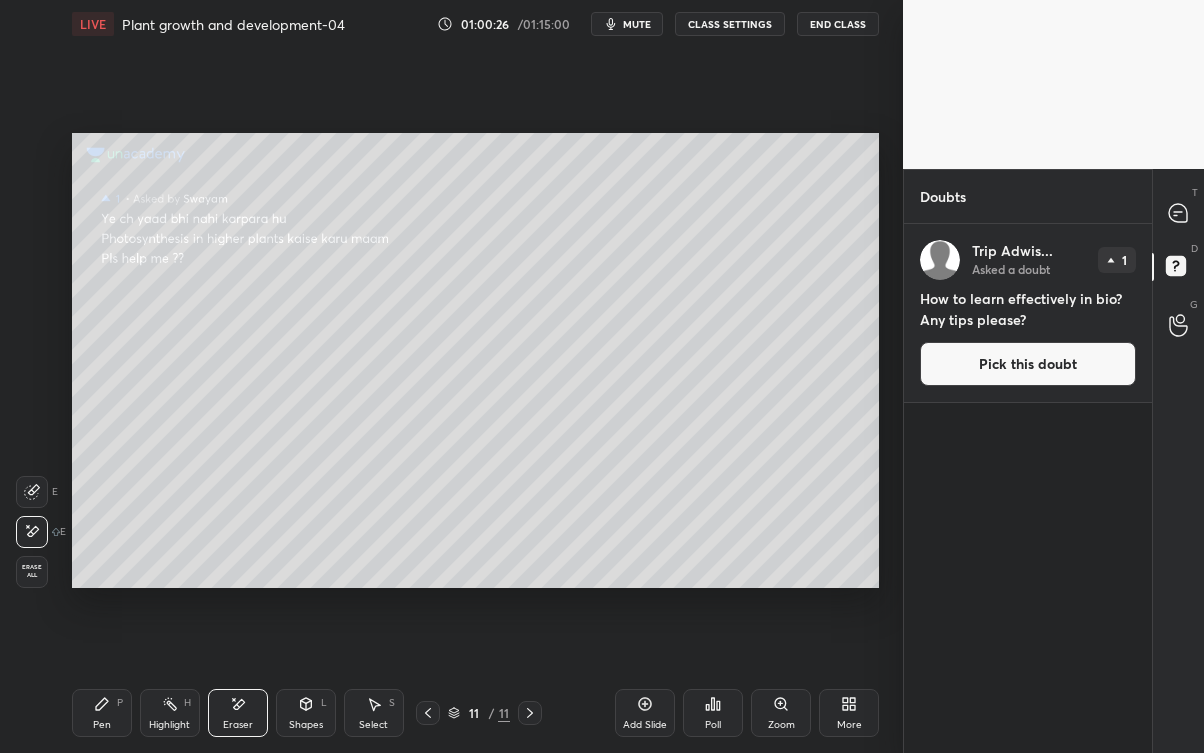 scroll, scrollTop: 7, scrollLeft: 6, axis: both 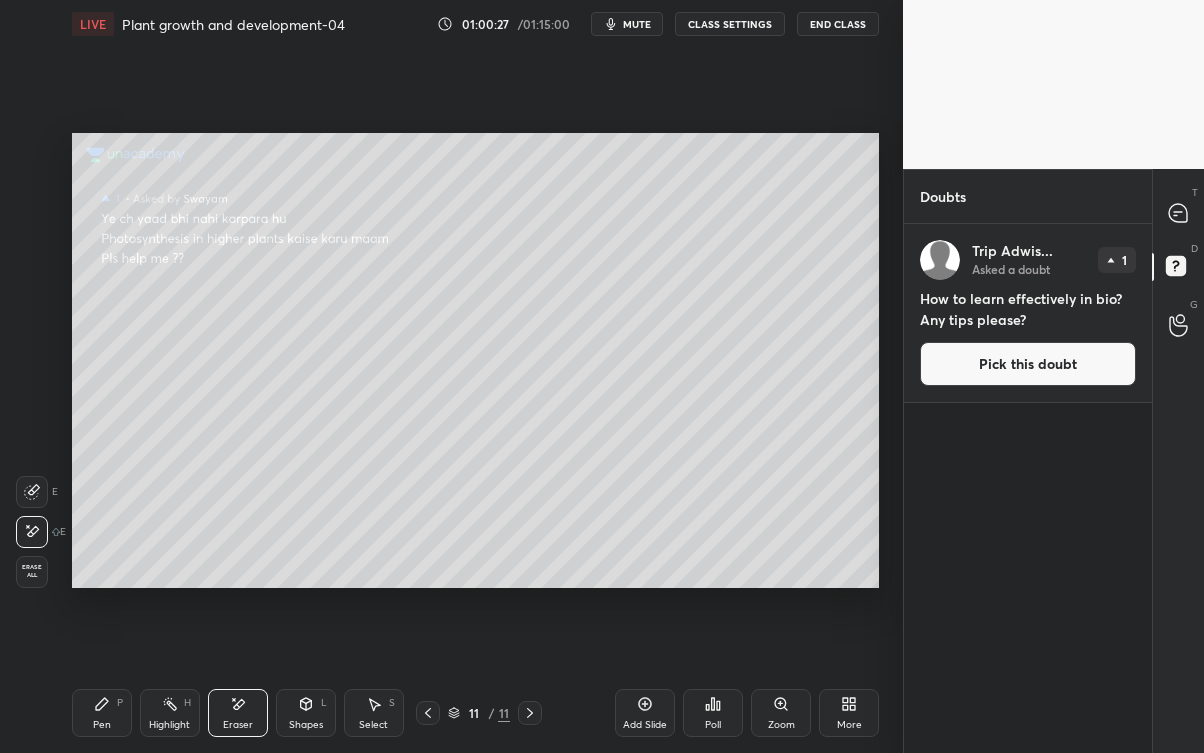 click 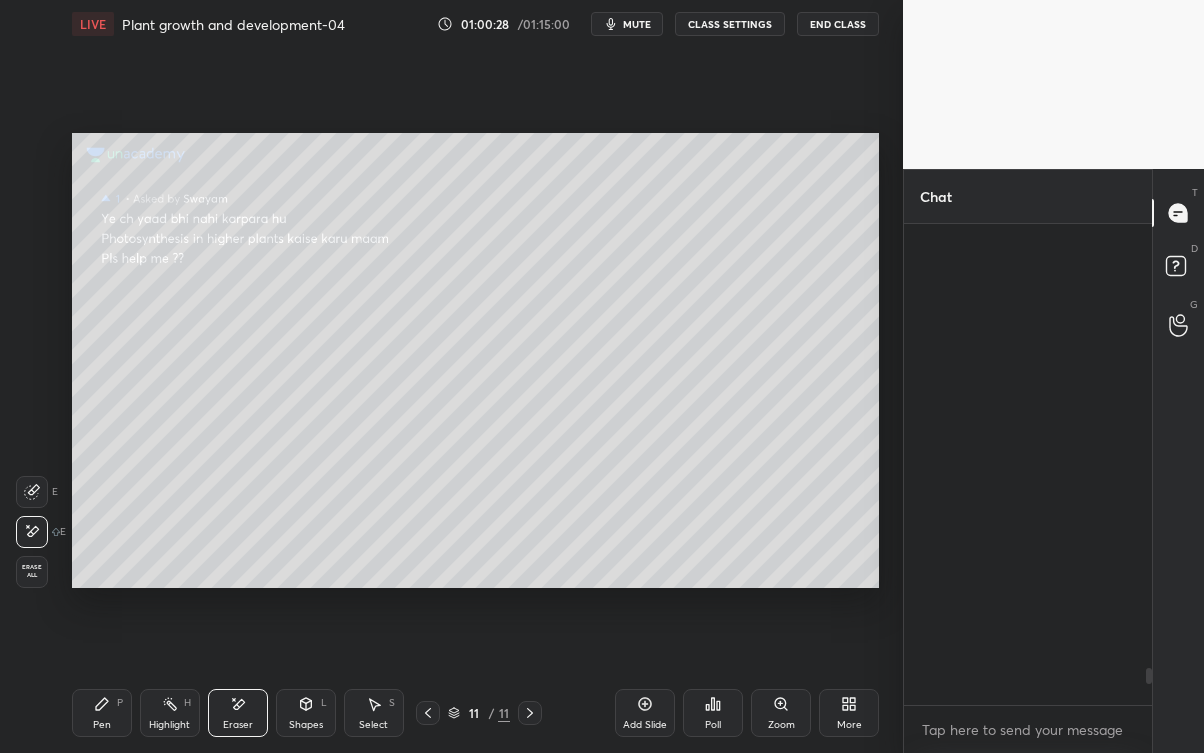 scroll, scrollTop: 5685, scrollLeft: 0, axis: vertical 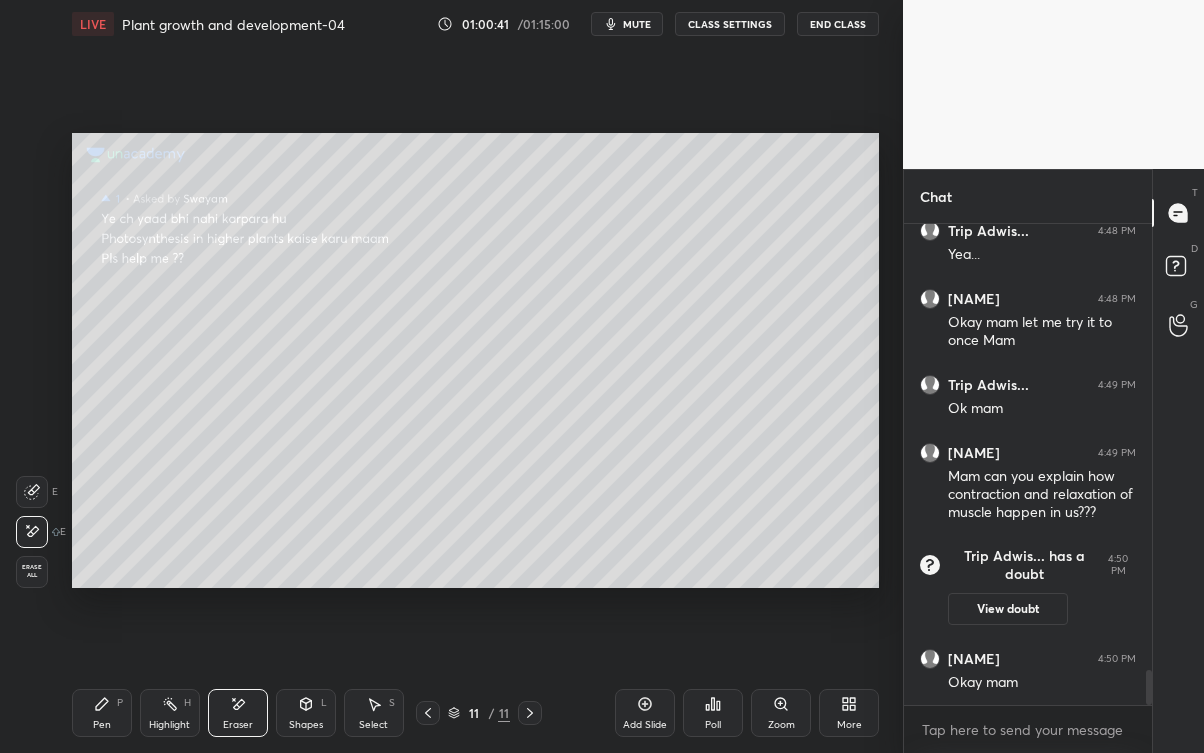 click on "View doubt" at bounding box center [1008, 609] 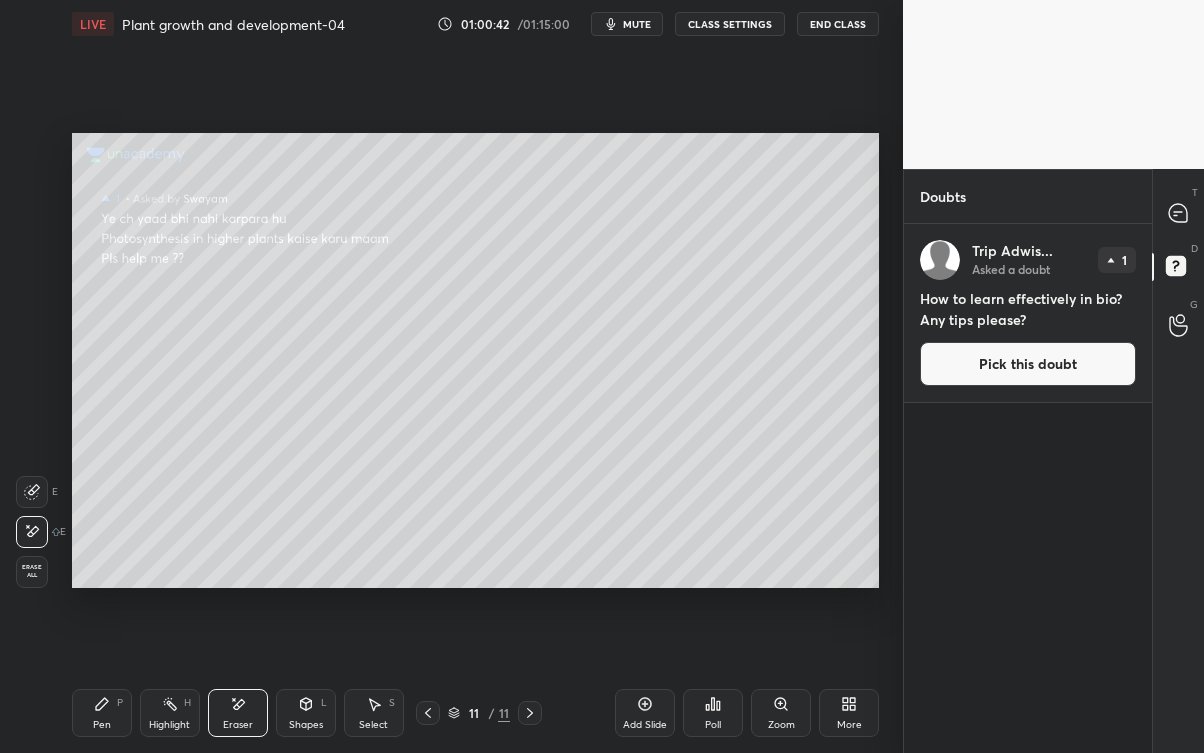 click on "Pick this doubt" at bounding box center (1028, 364) 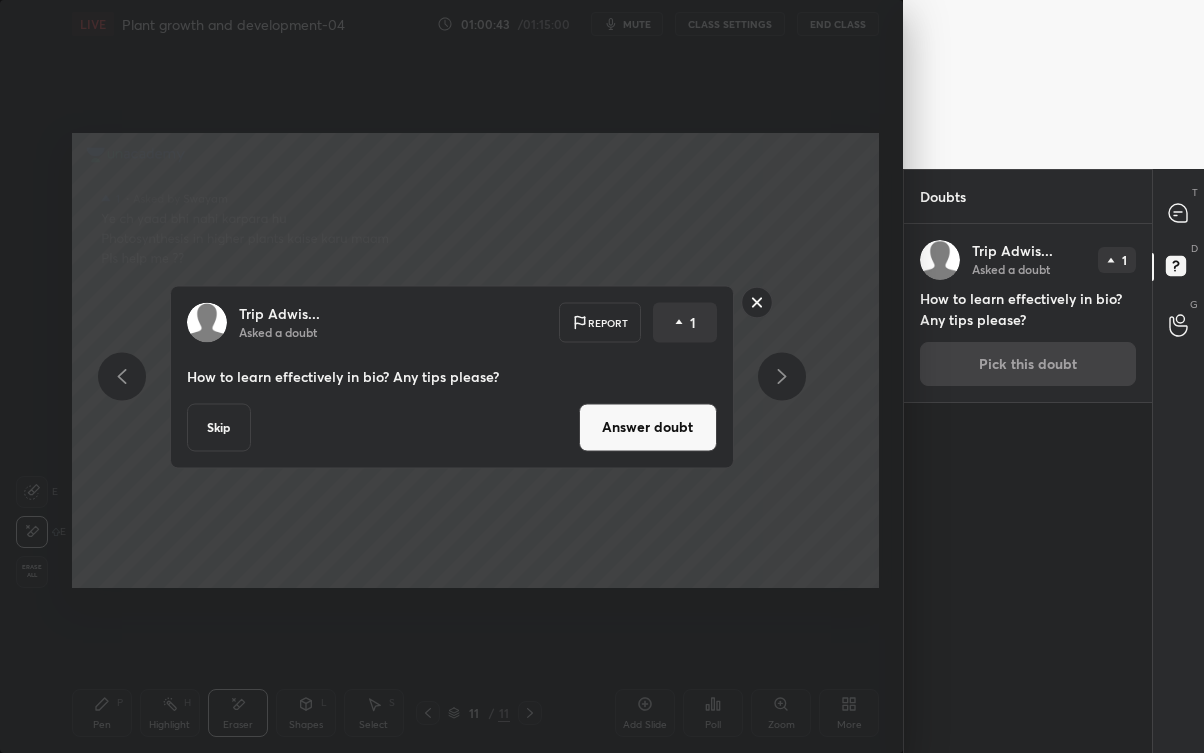 click on "Answer doubt" at bounding box center [648, 427] 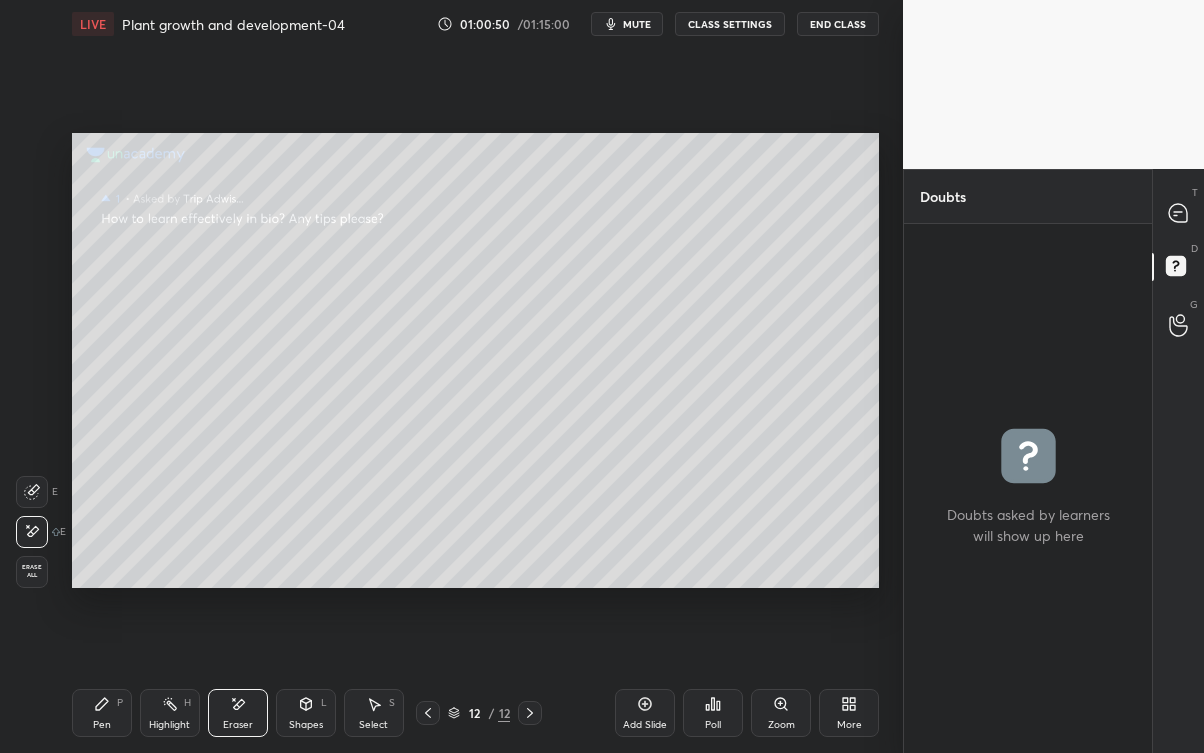 click at bounding box center [1179, 213] 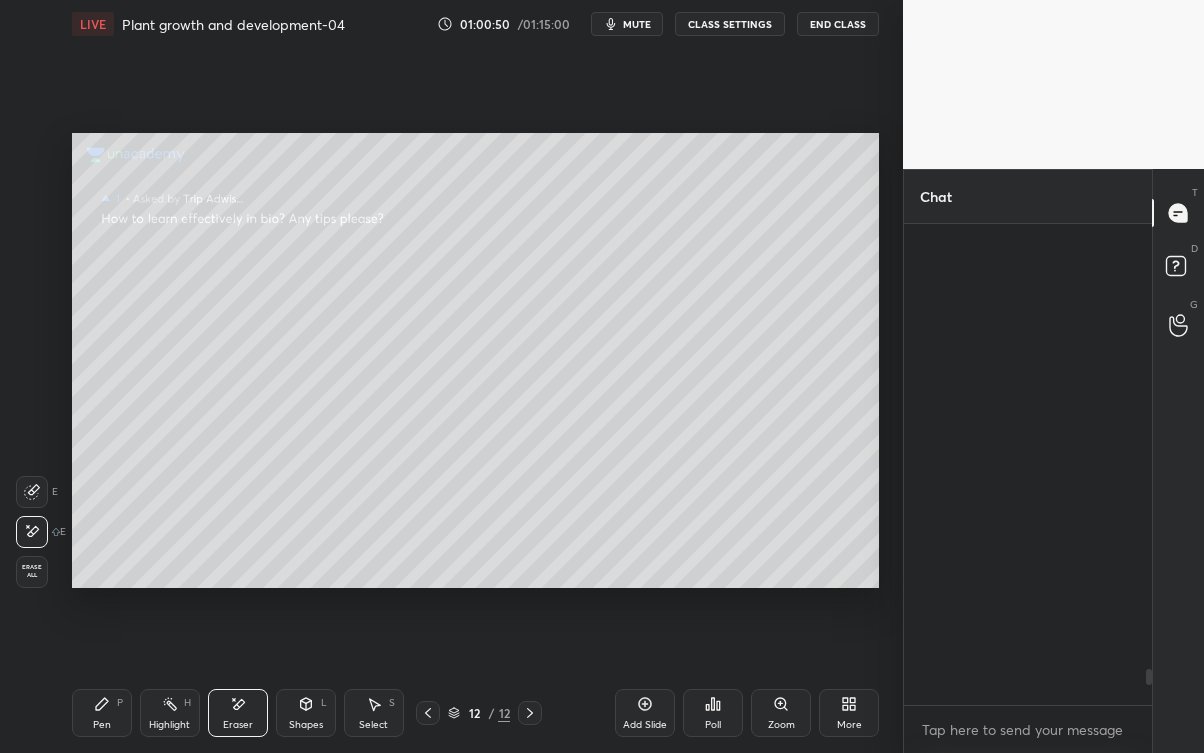scroll, scrollTop: 6015, scrollLeft: 0, axis: vertical 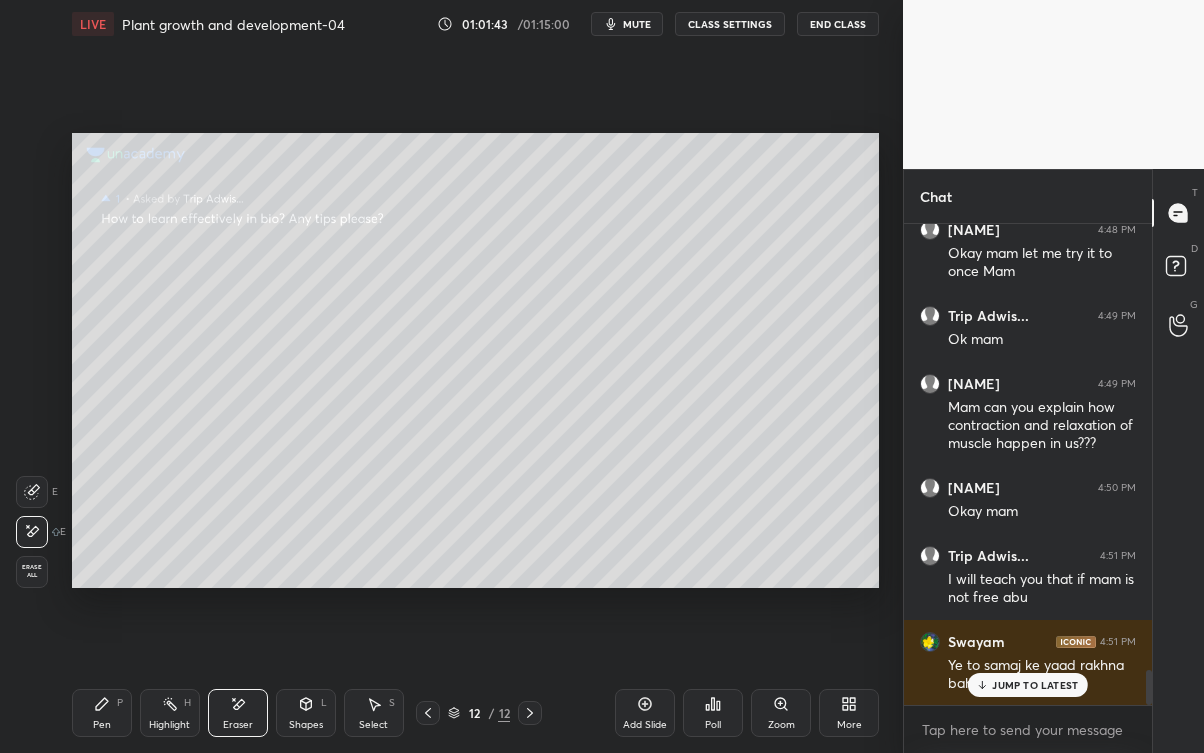 click on "JUMP TO LATEST" at bounding box center (1035, 685) 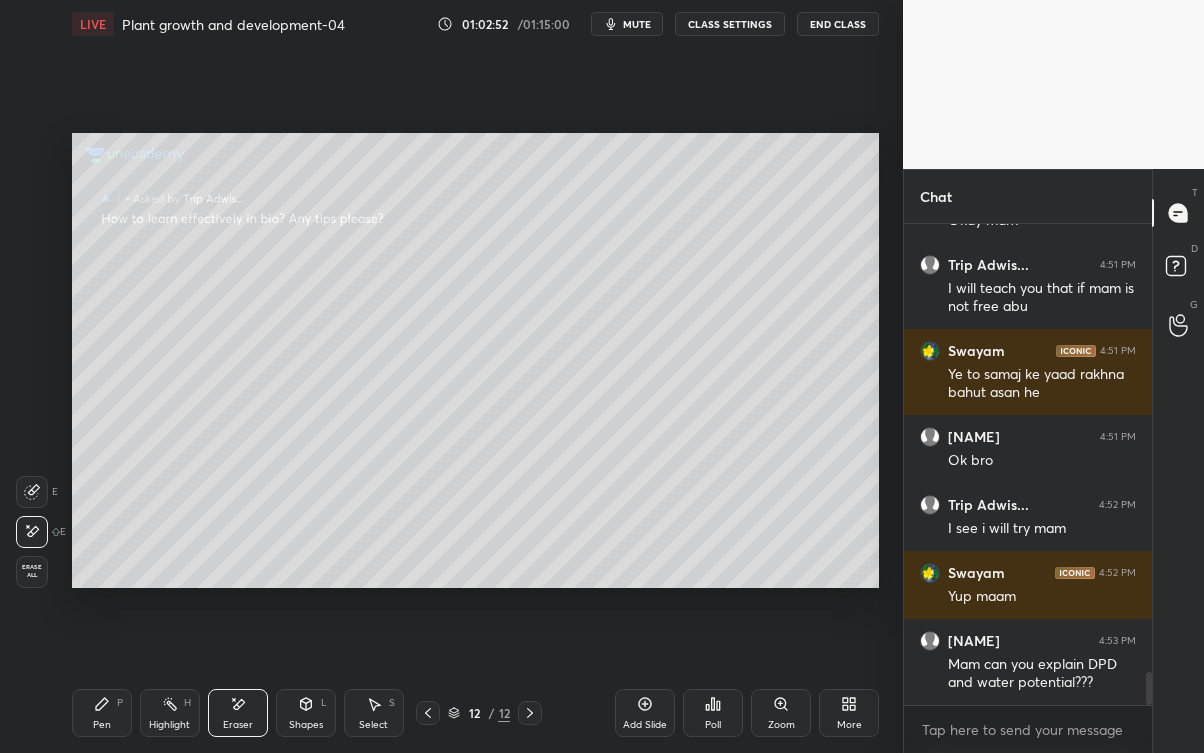 scroll, scrollTop: 6544, scrollLeft: 0, axis: vertical 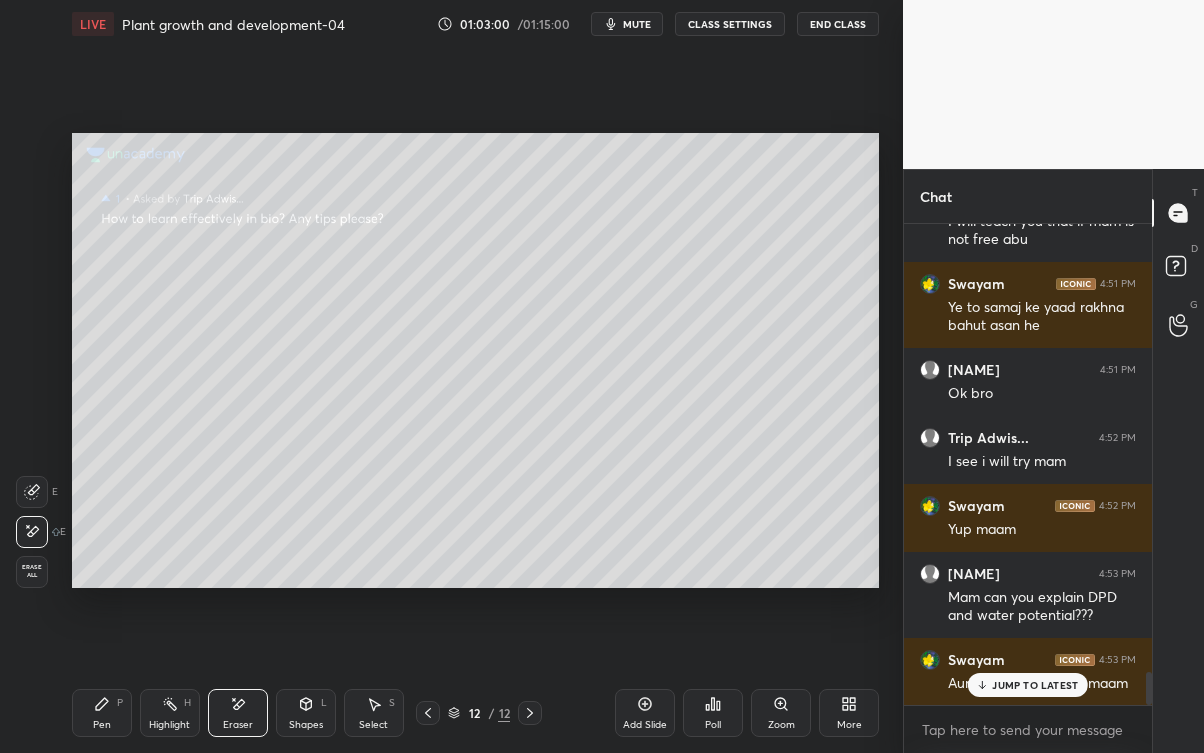 click on "JUMP TO LATEST" at bounding box center [1028, 685] 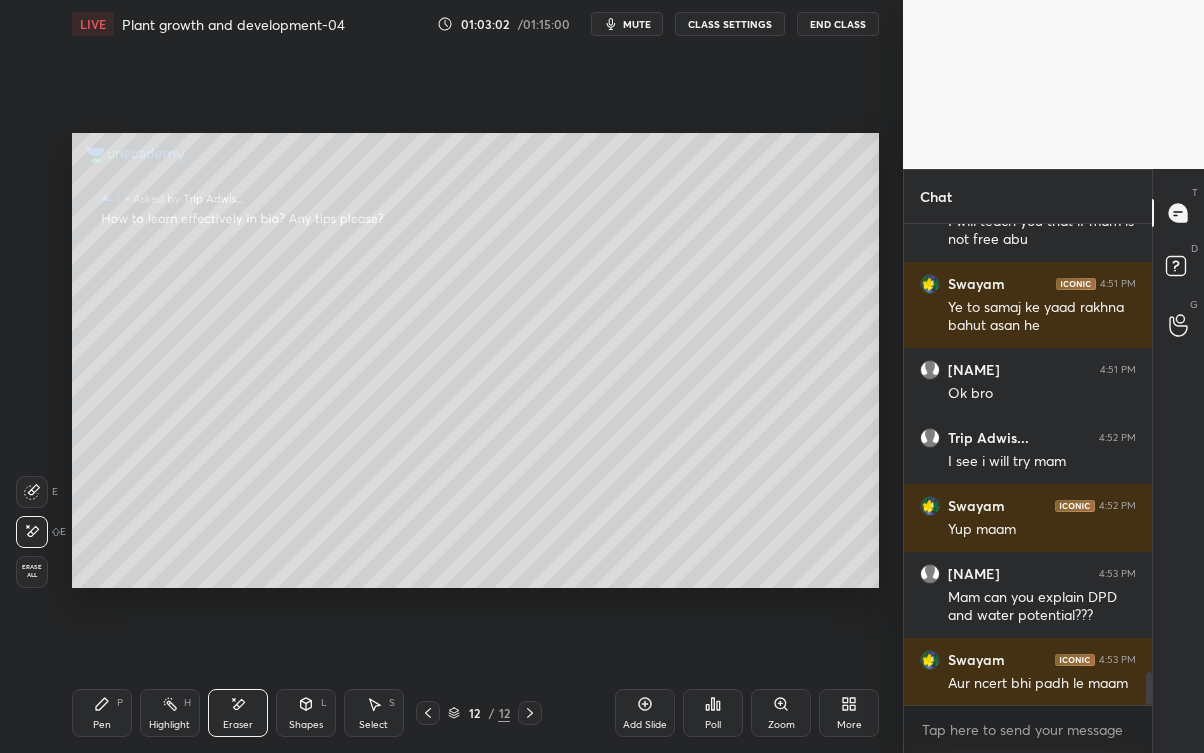 click on "Mam can you explain DPD and water potential???" at bounding box center [1042, 607] 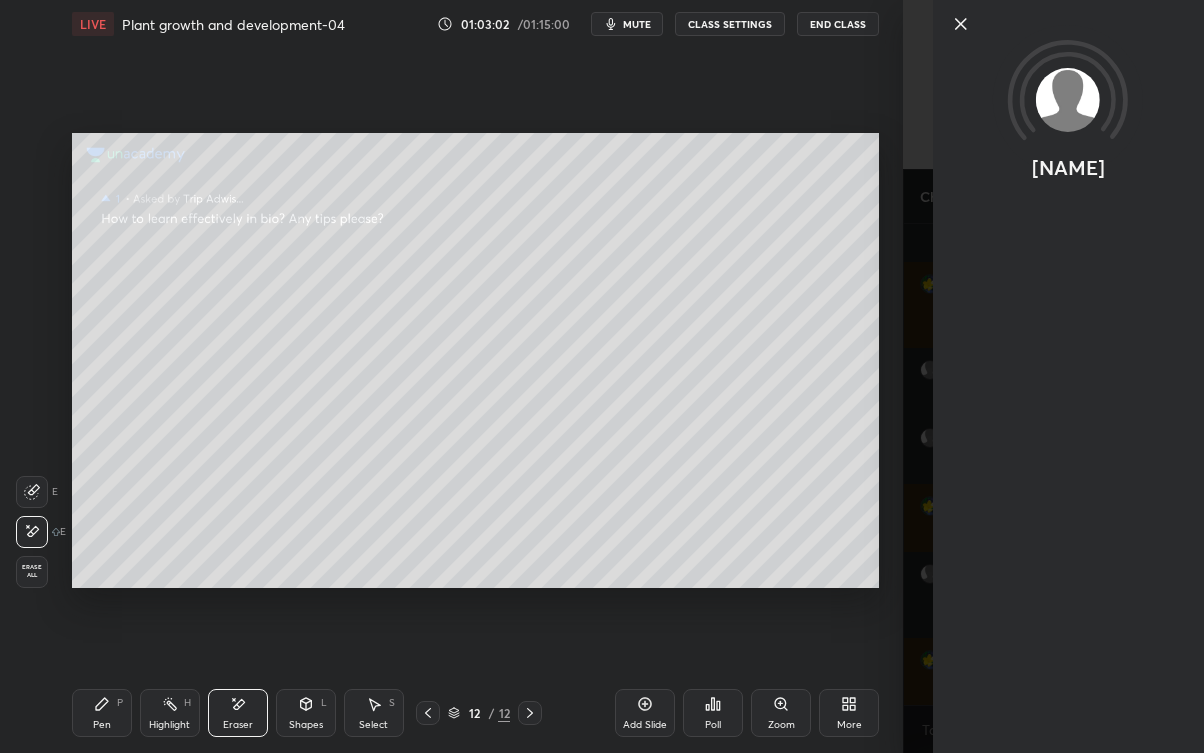 scroll, scrollTop: 6613, scrollLeft: 0, axis: vertical 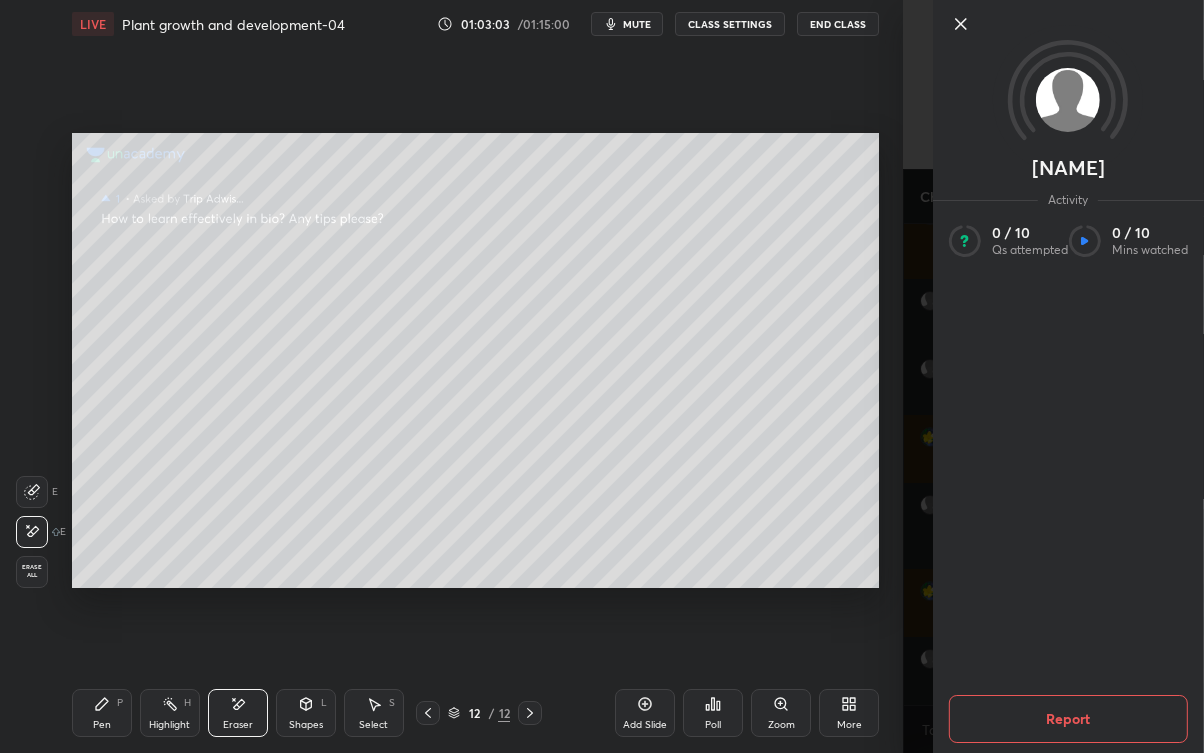 click 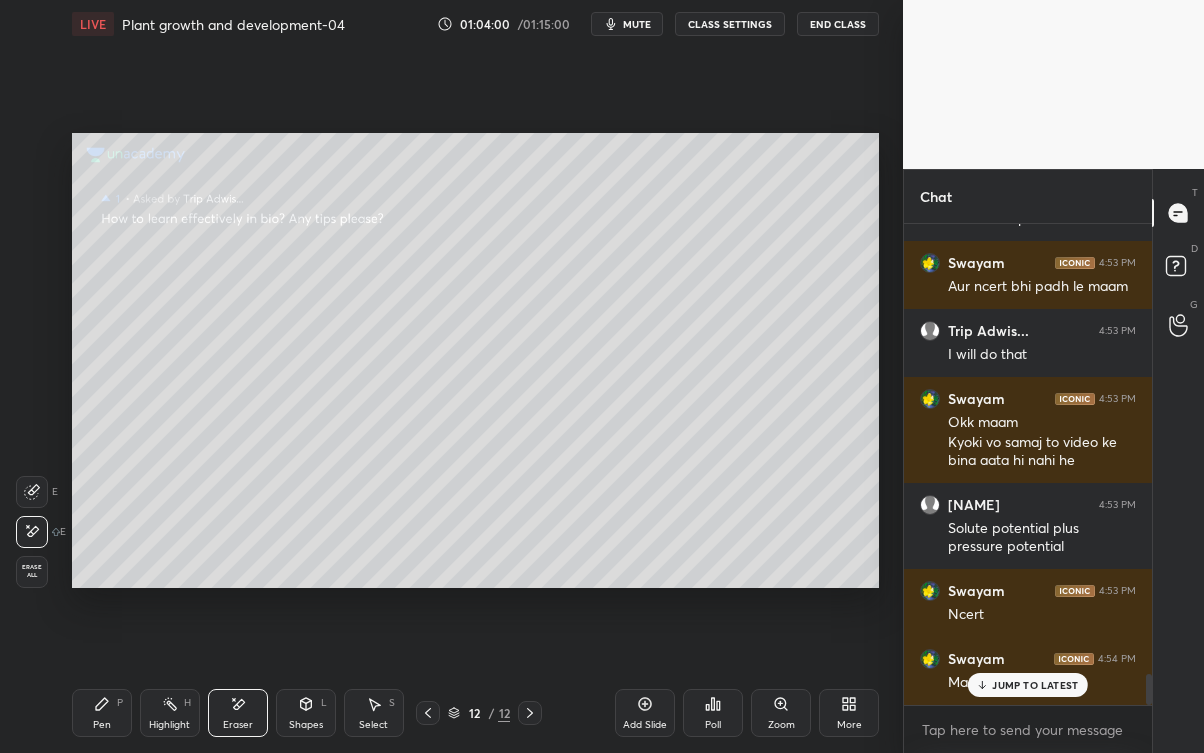 scroll, scrollTop: 7008, scrollLeft: 0, axis: vertical 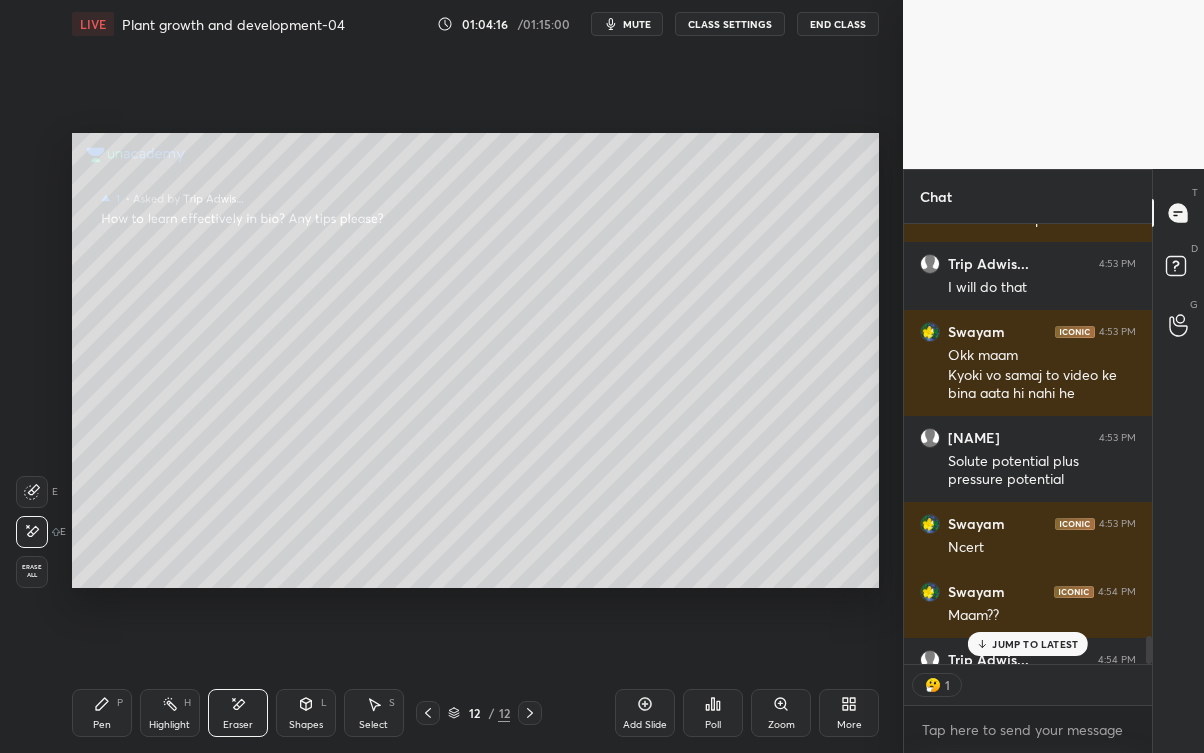 click on "JUMP TO LATEST" at bounding box center (1035, 644) 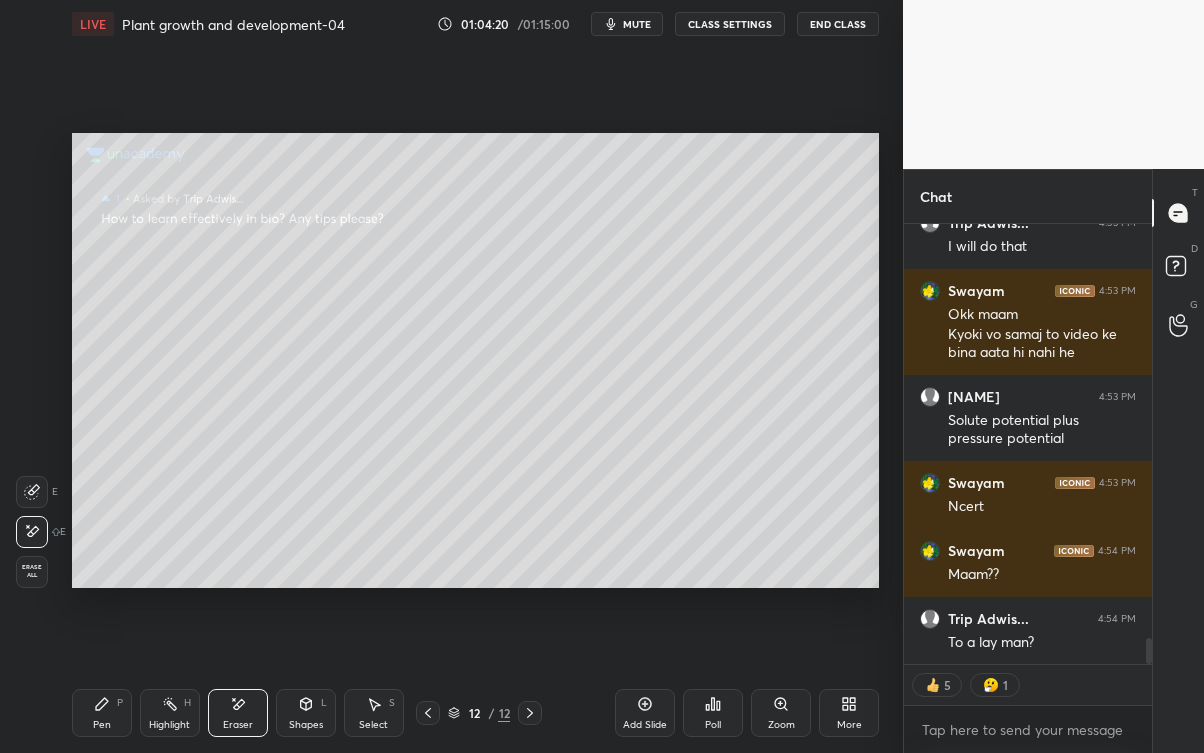 scroll, scrollTop: 7118, scrollLeft: 0, axis: vertical 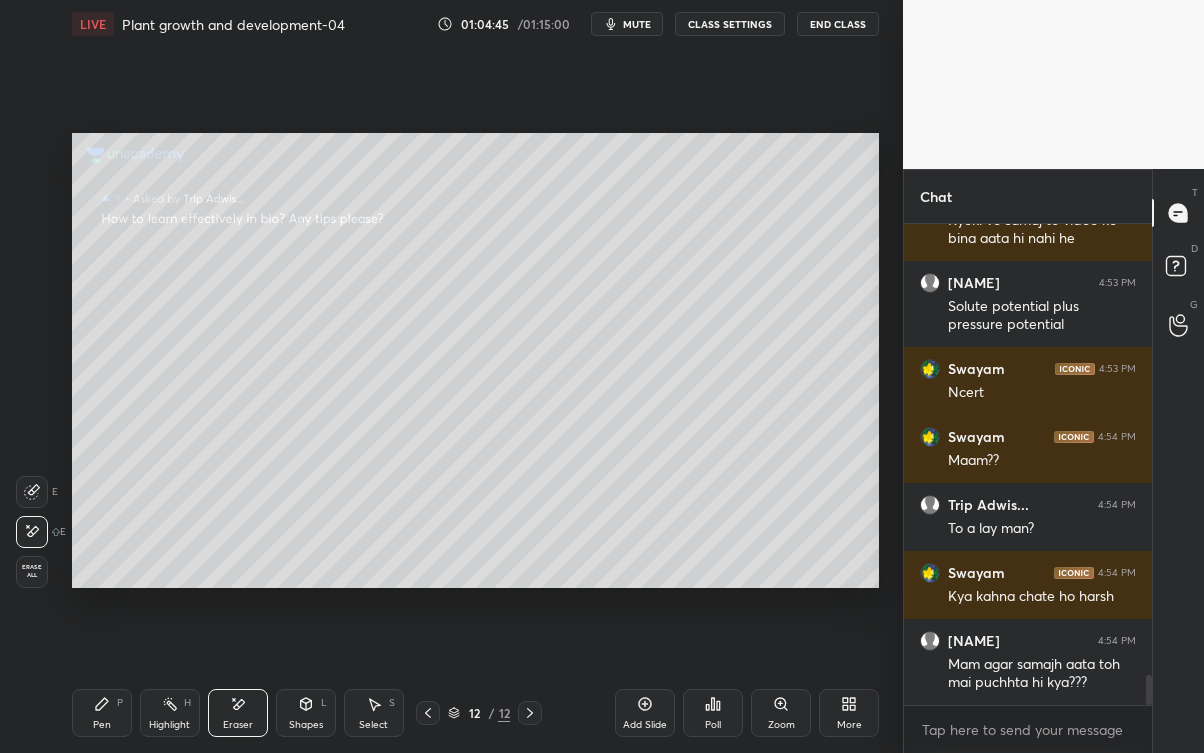 click at bounding box center [530, 713] 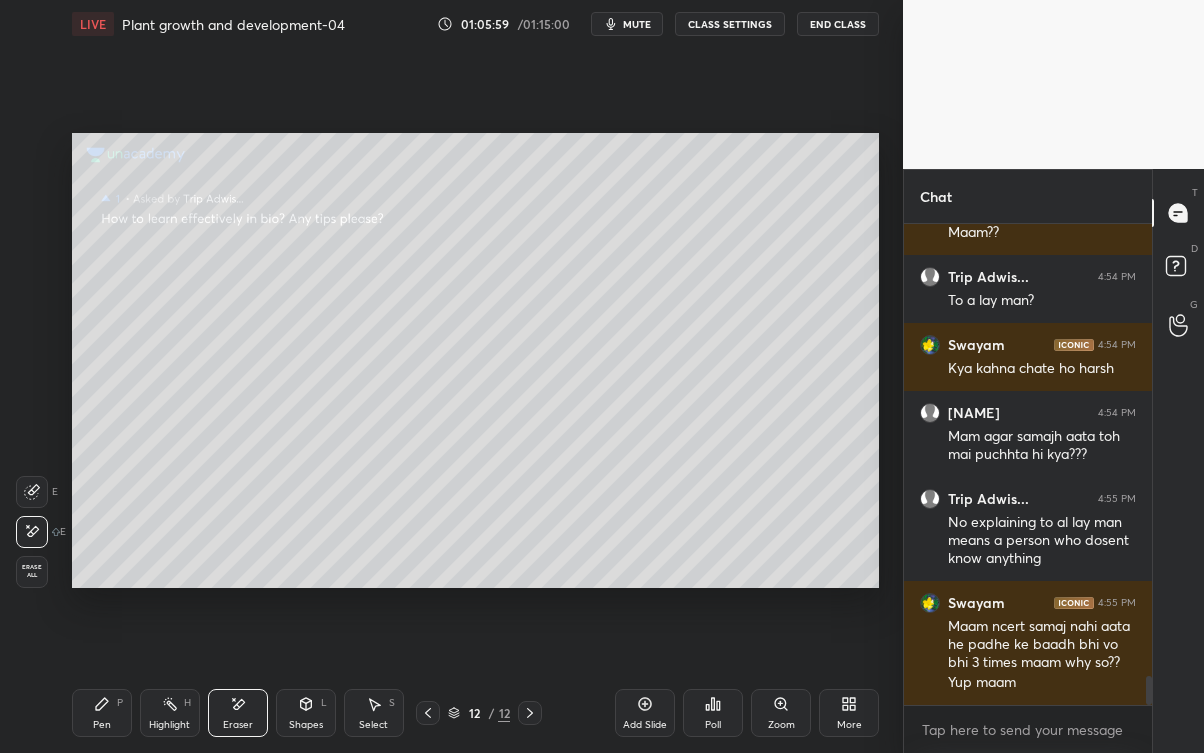 scroll, scrollTop: 7458, scrollLeft: 0, axis: vertical 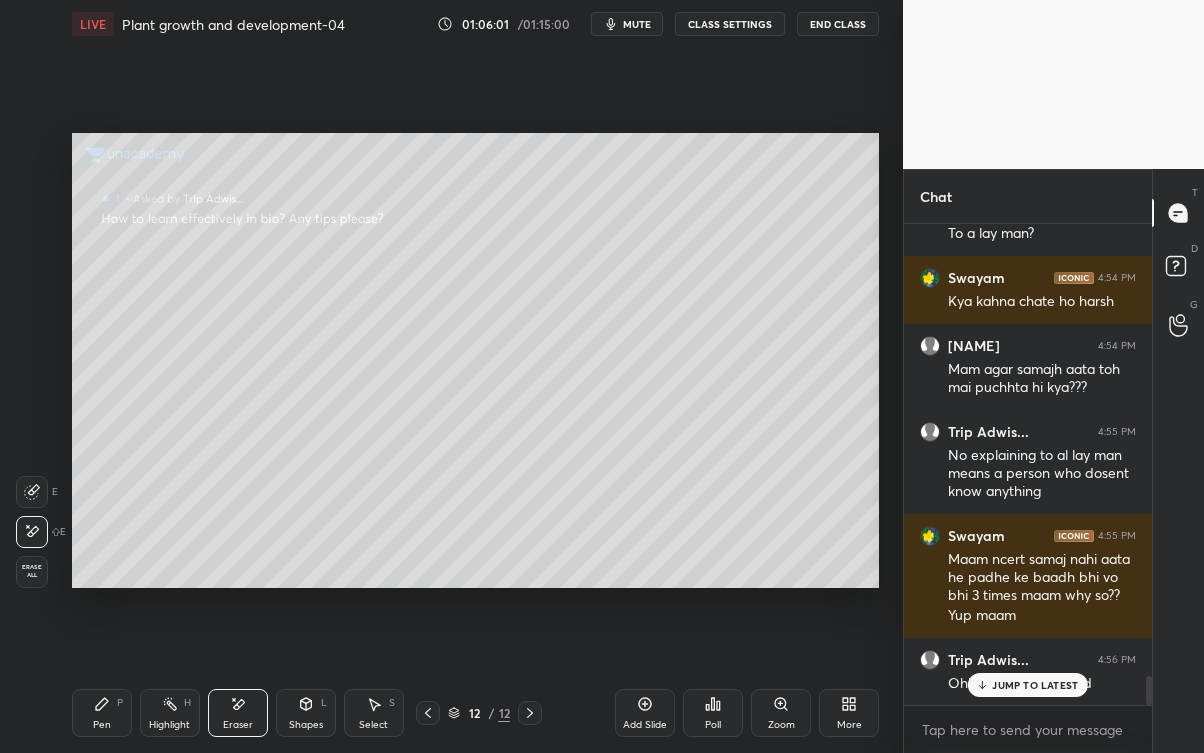 click 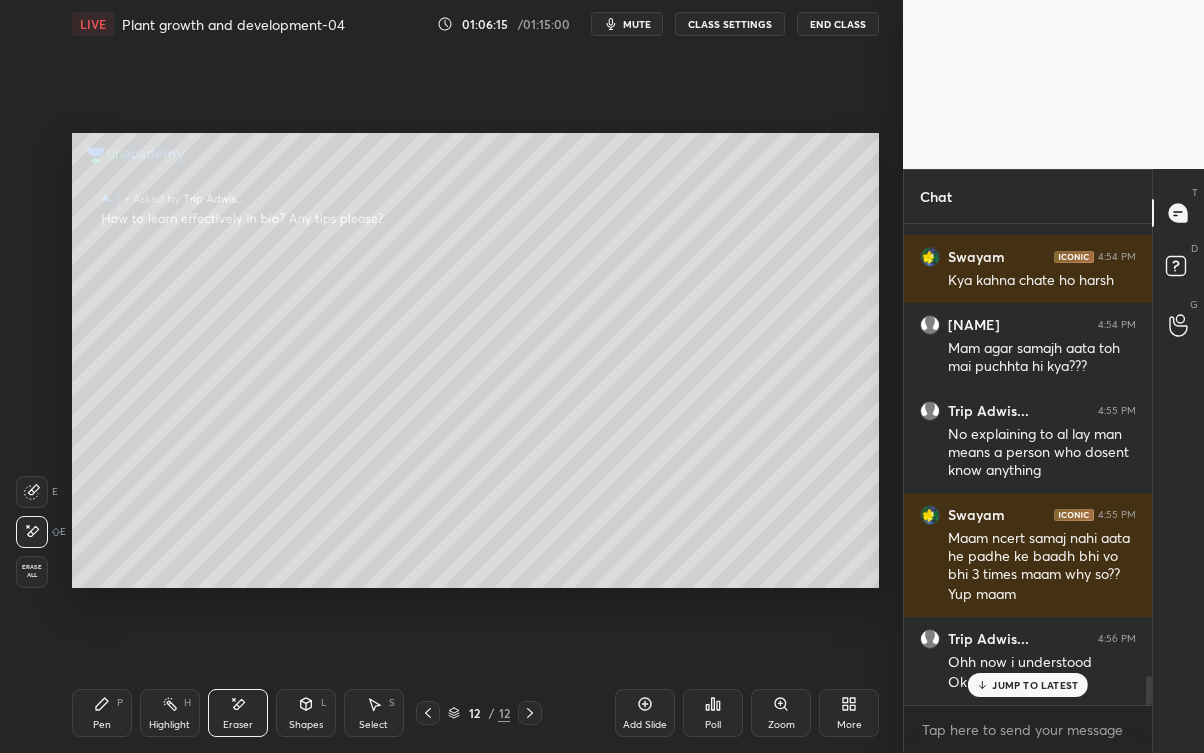 scroll, scrollTop: 7546, scrollLeft: 0, axis: vertical 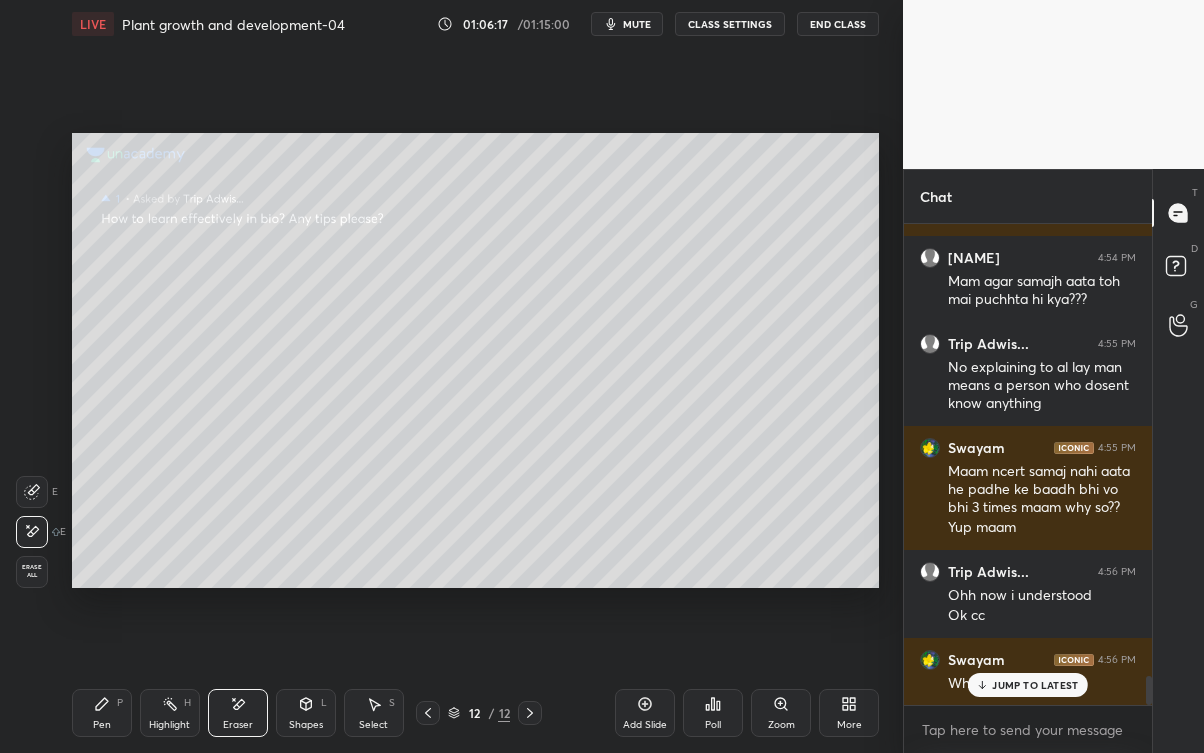 click on "JUMP TO LATEST" at bounding box center [1028, 685] 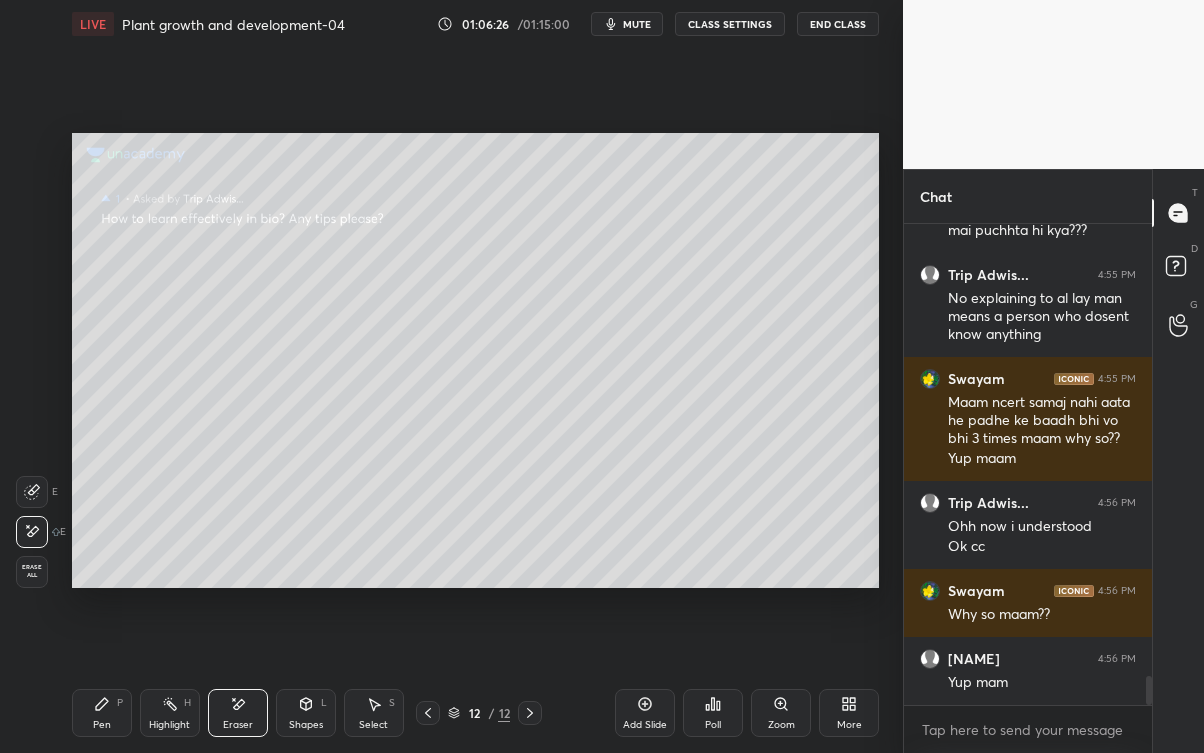 scroll, scrollTop: 7682, scrollLeft: 0, axis: vertical 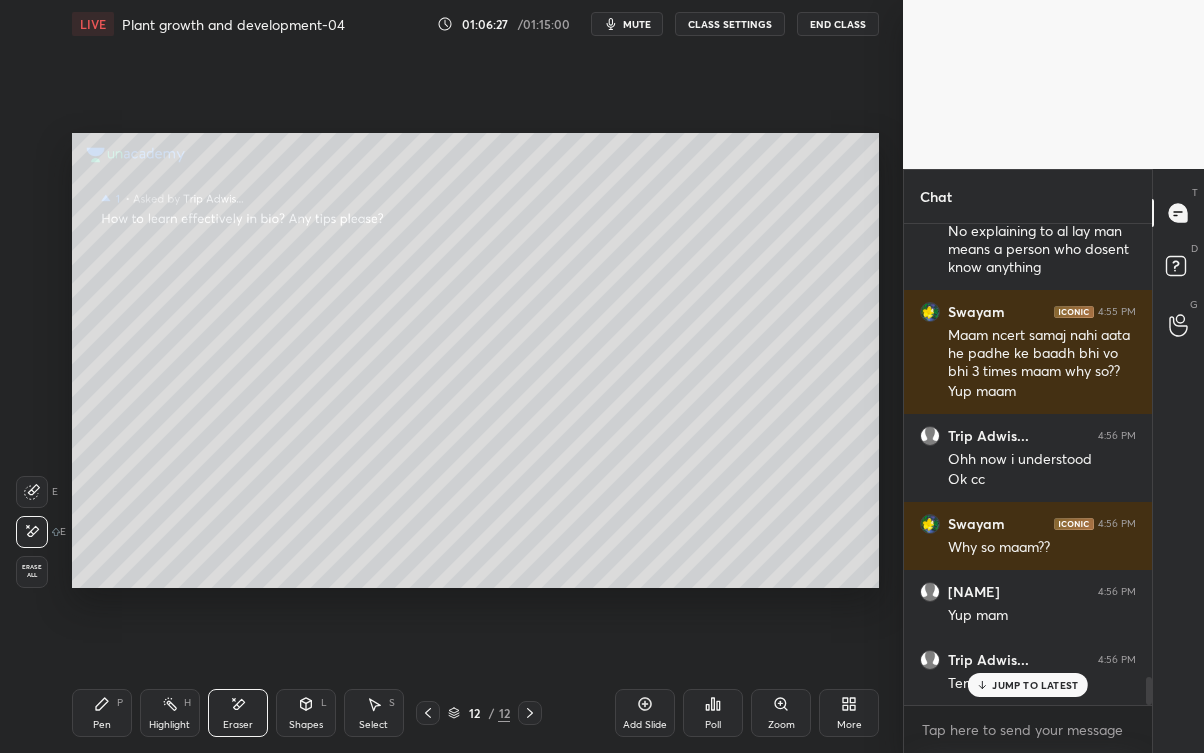 click on "JUMP TO LATEST" at bounding box center [1035, 685] 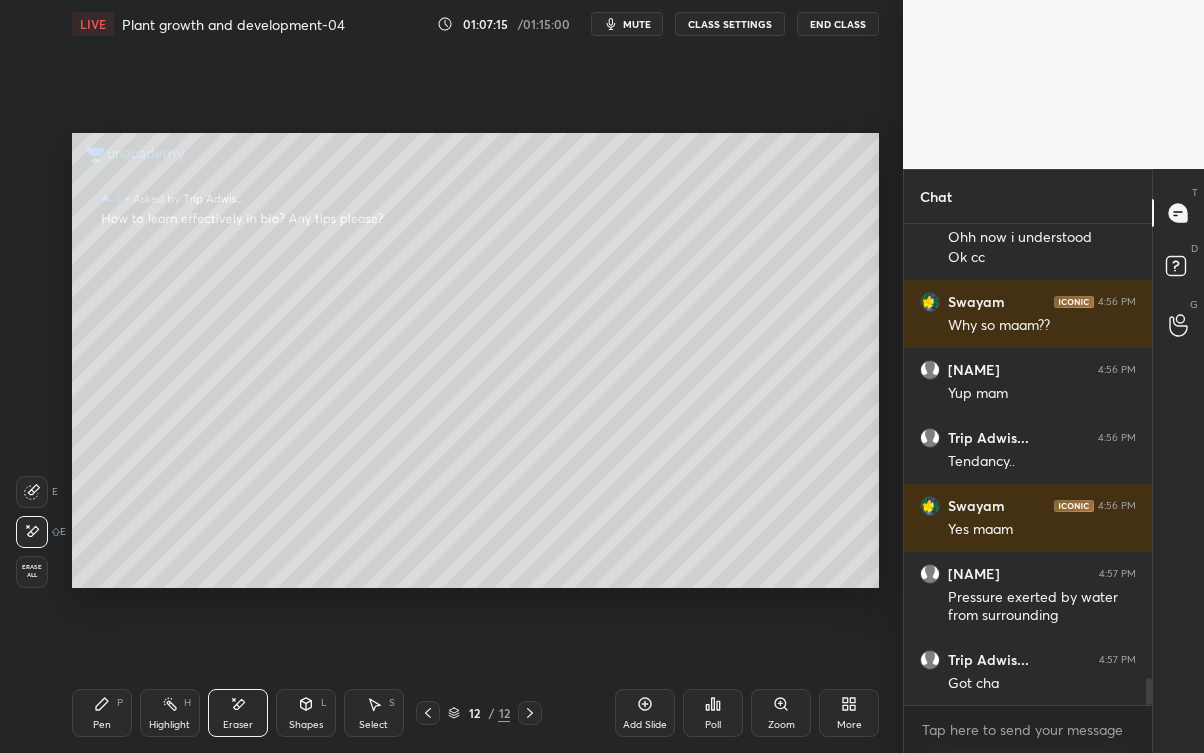 scroll, scrollTop: 7991, scrollLeft: 0, axis: vertical 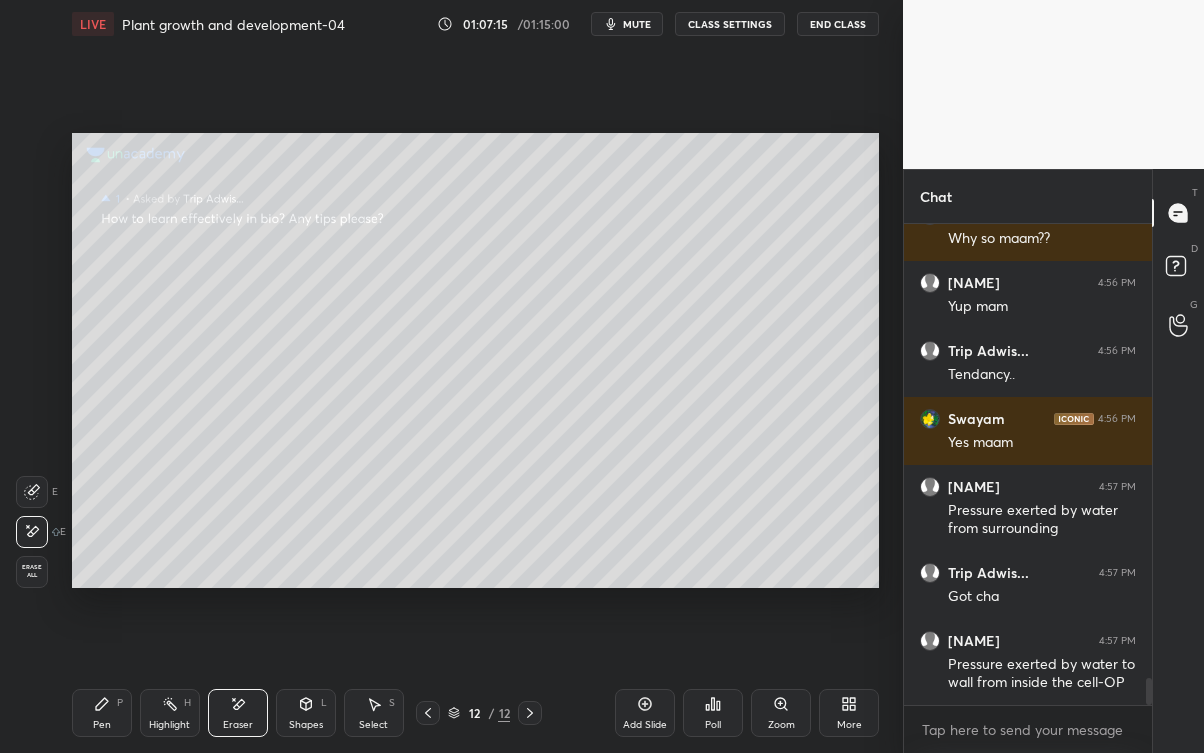 click on "Pressure exerted by water to wall from inside the cell-OP" at bounding box center [1042, 674] 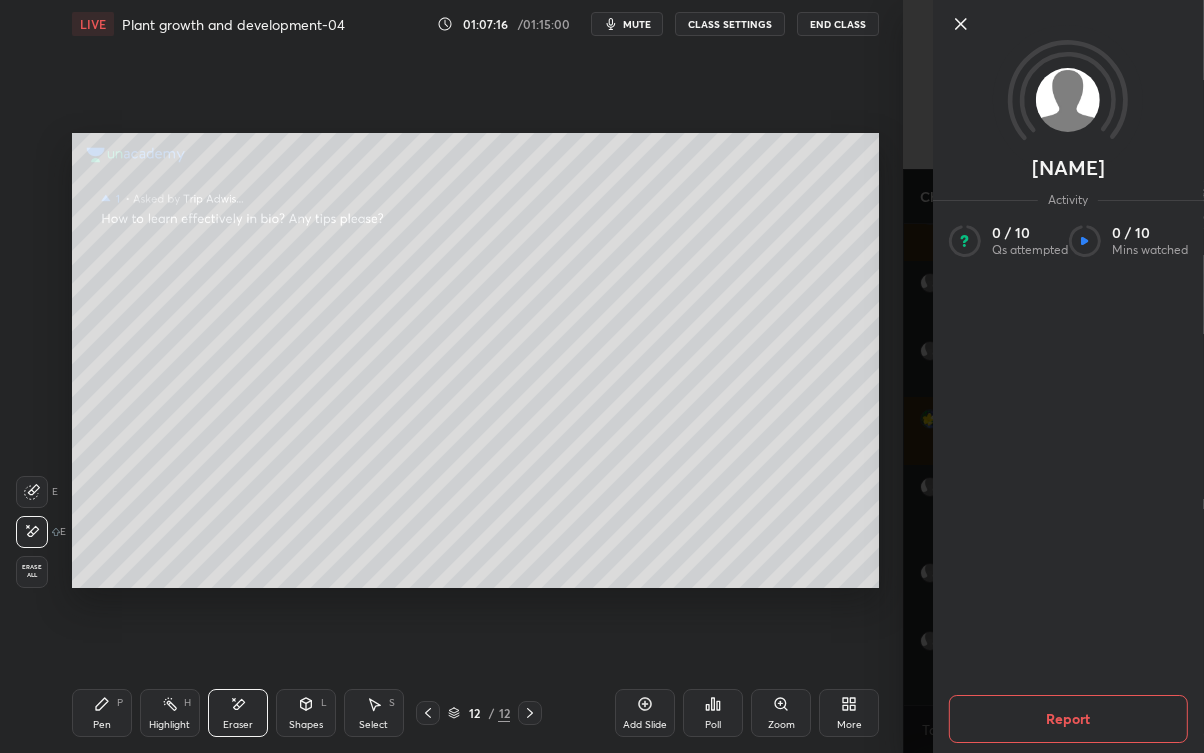 click on "[FIRST] Activity 0 / 10 Qs attempted 0 / 10 Mins watched Report" at bounding box center (1053, 376) 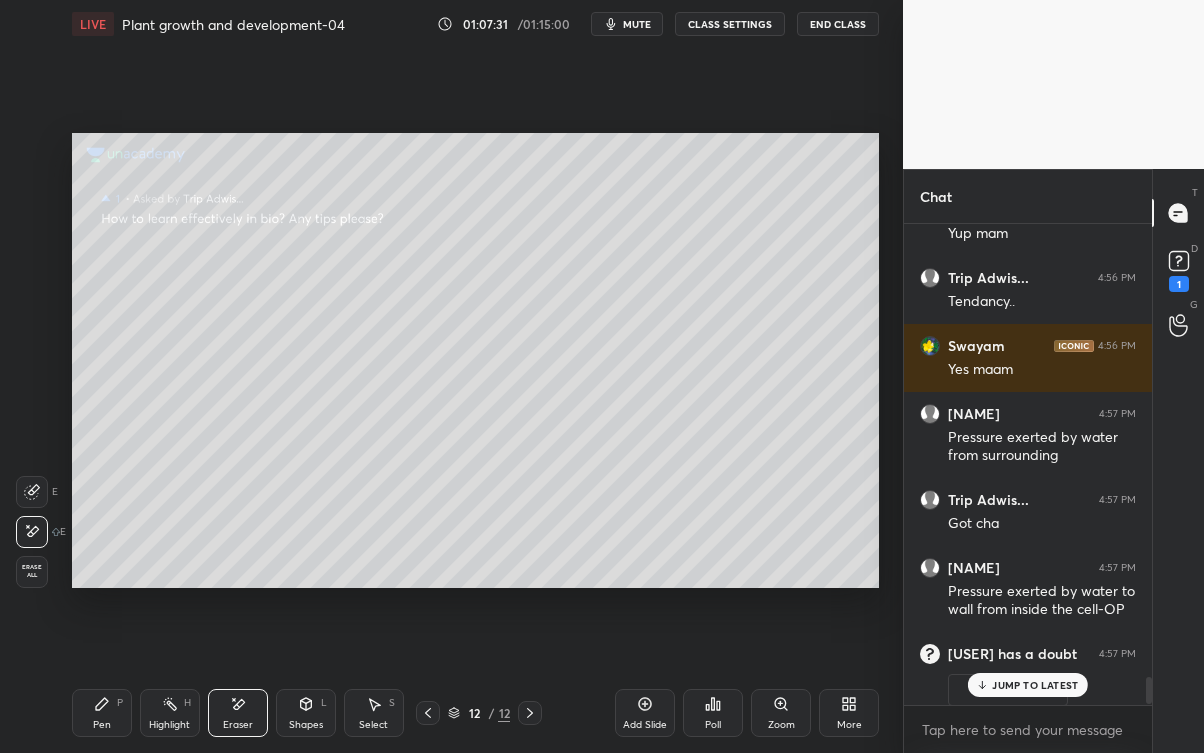 scroll, scrollTop: 8077, scrollLeft: 0, axis: vertical 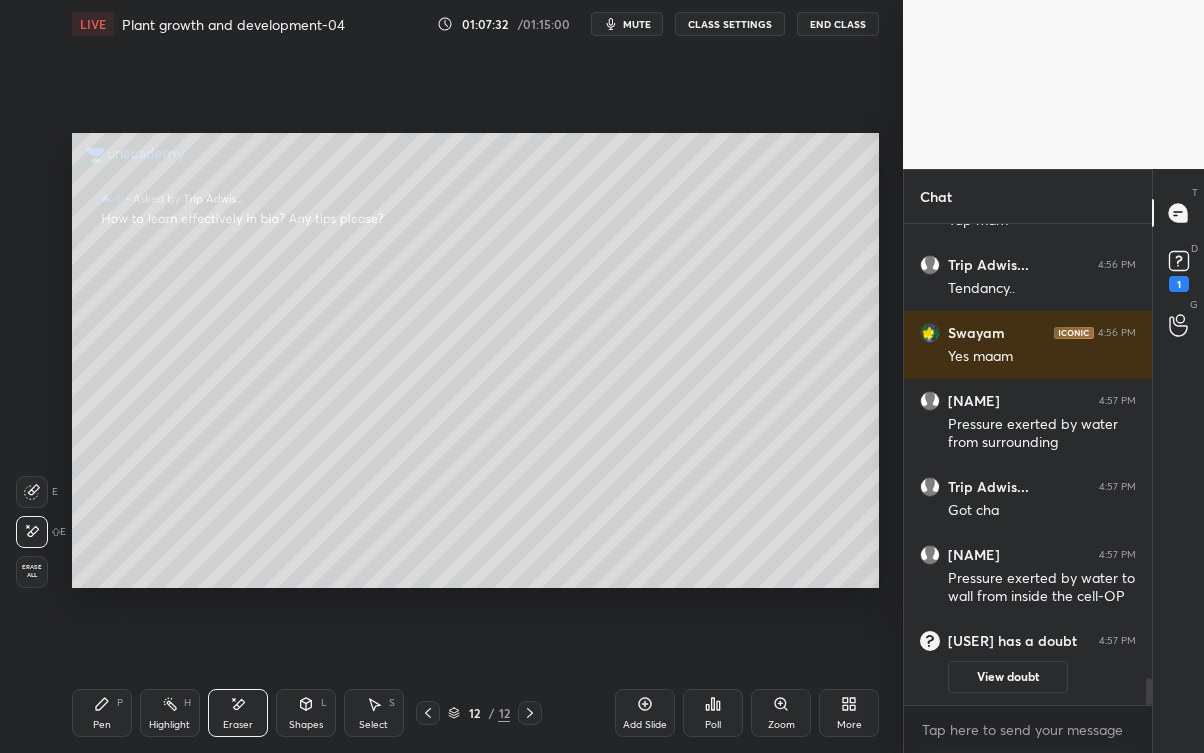 click on "View doubt" at bounding box center (1008, 677) 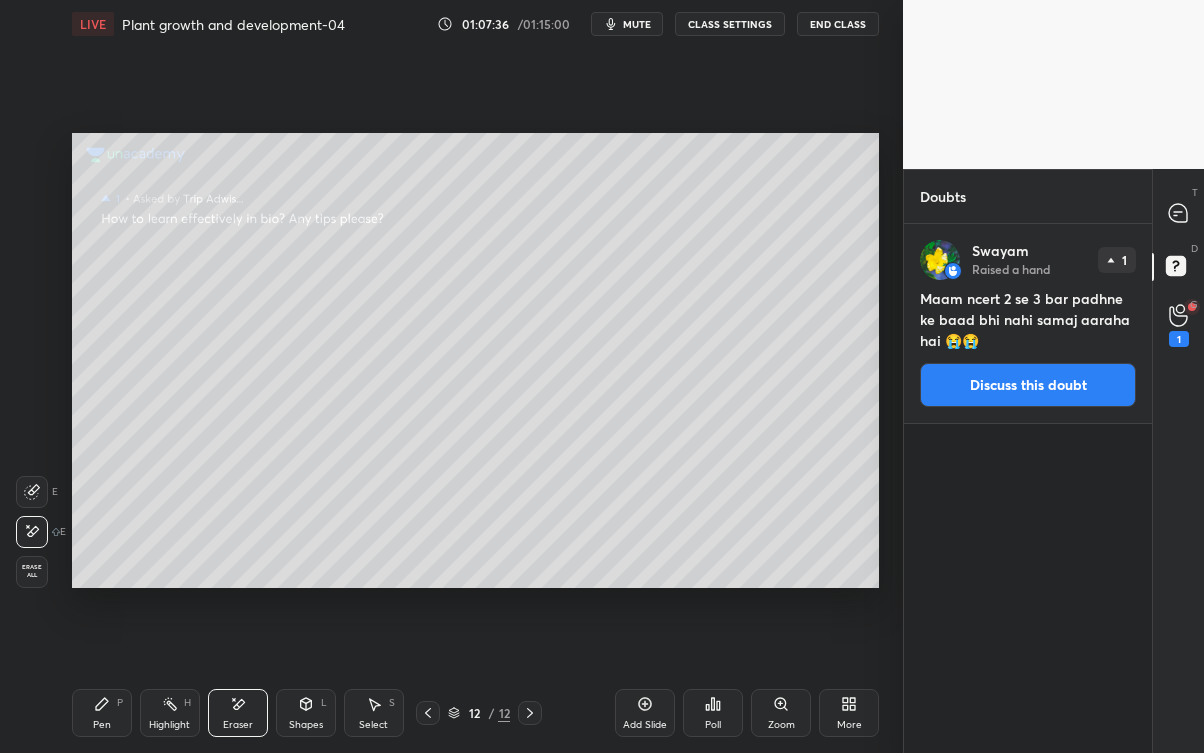 click on "Discuss this doubt" at bounding box center [1028, 385] 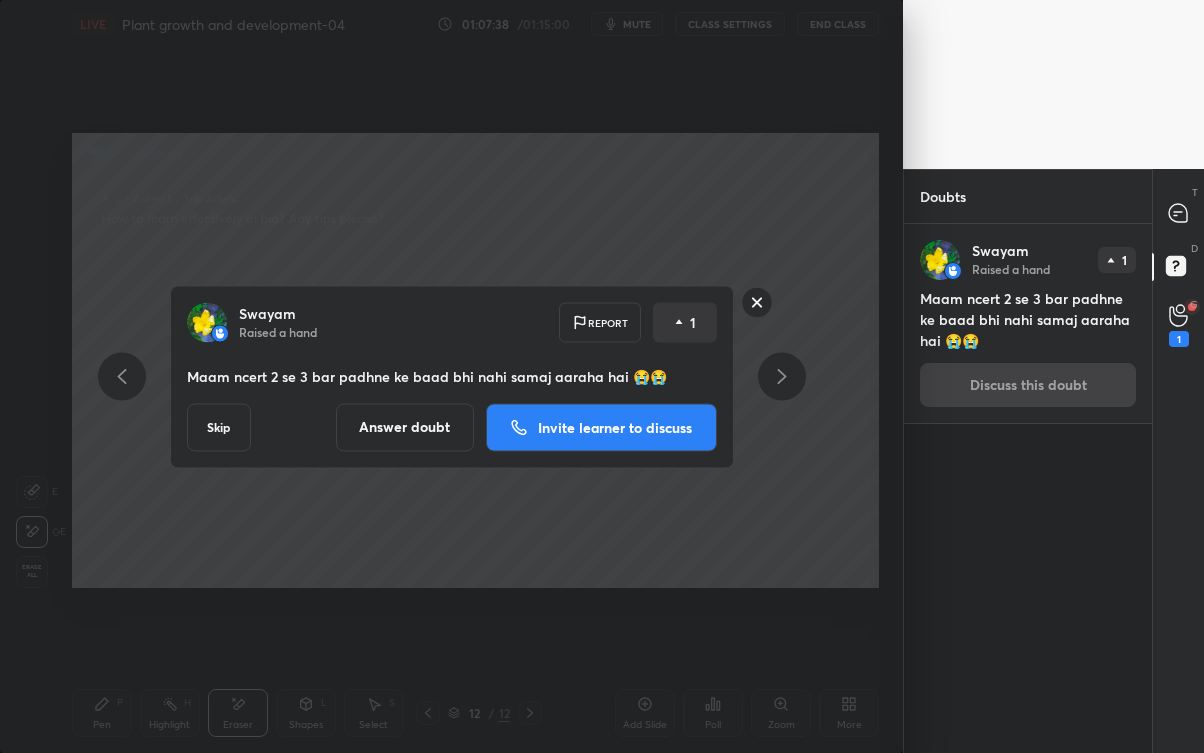 click on "Answer doubt" at bounding box center (405, 427) 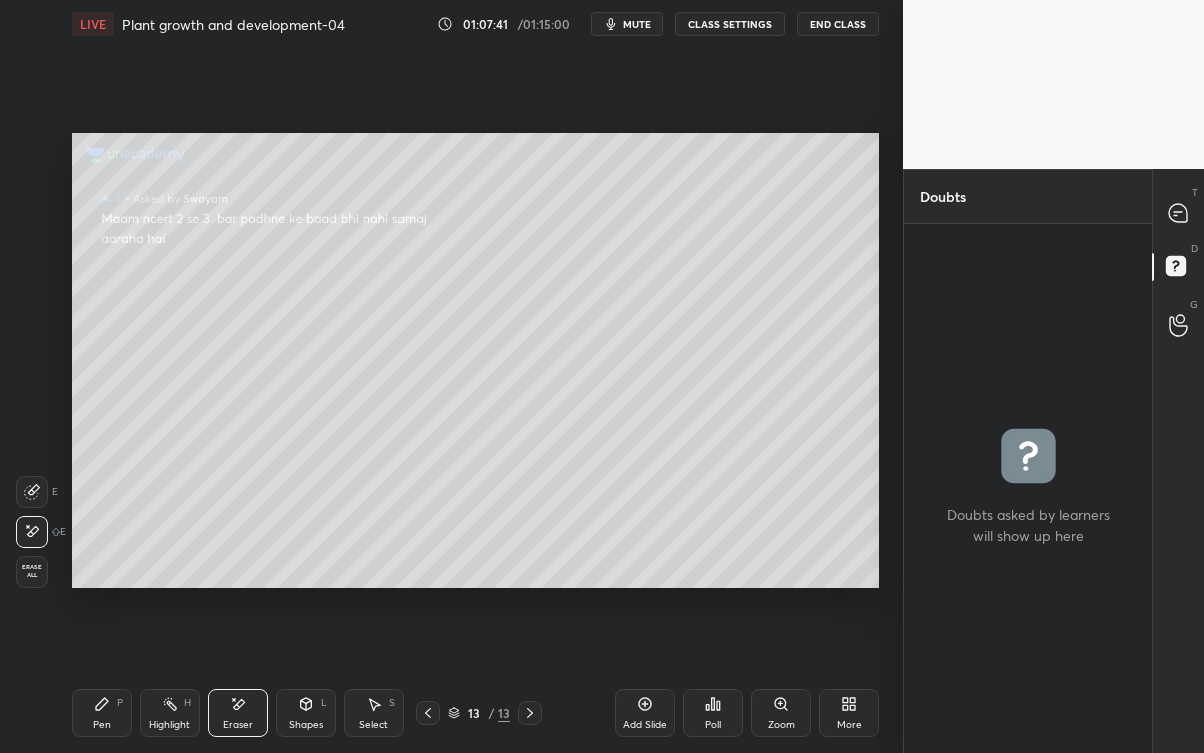 click 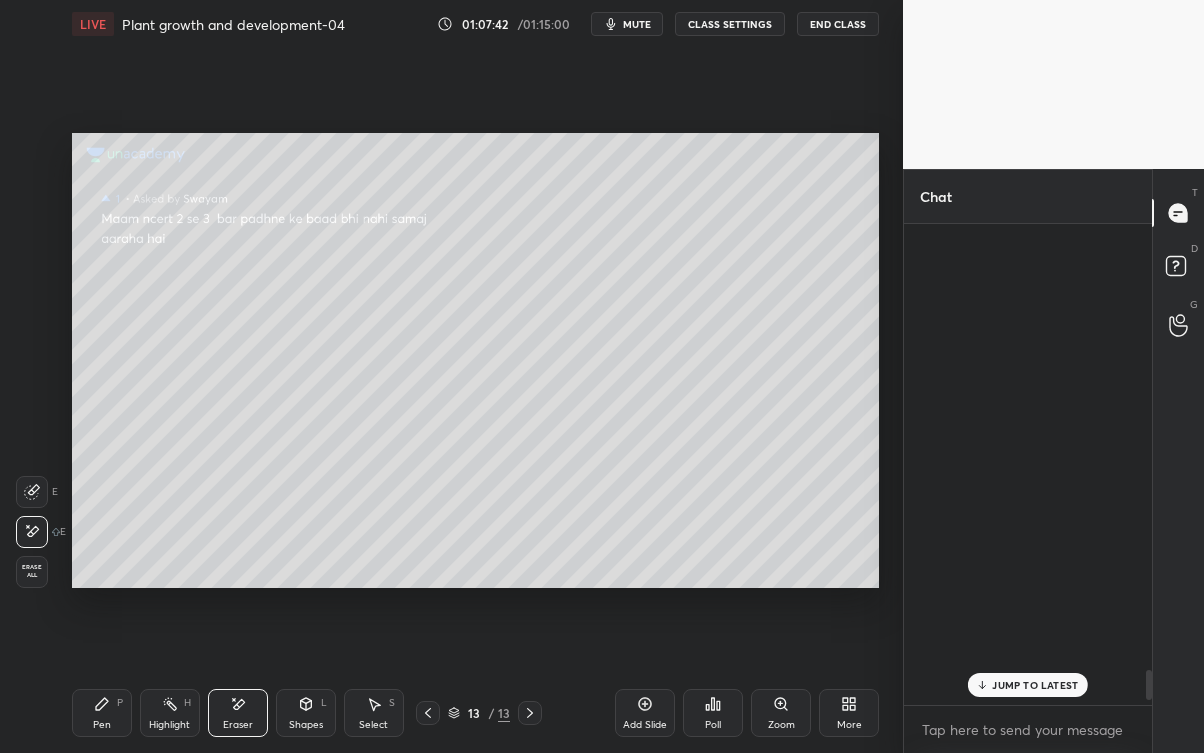 scroll, scrollTop: 7152, scrollLeft: 0, axis: vertical 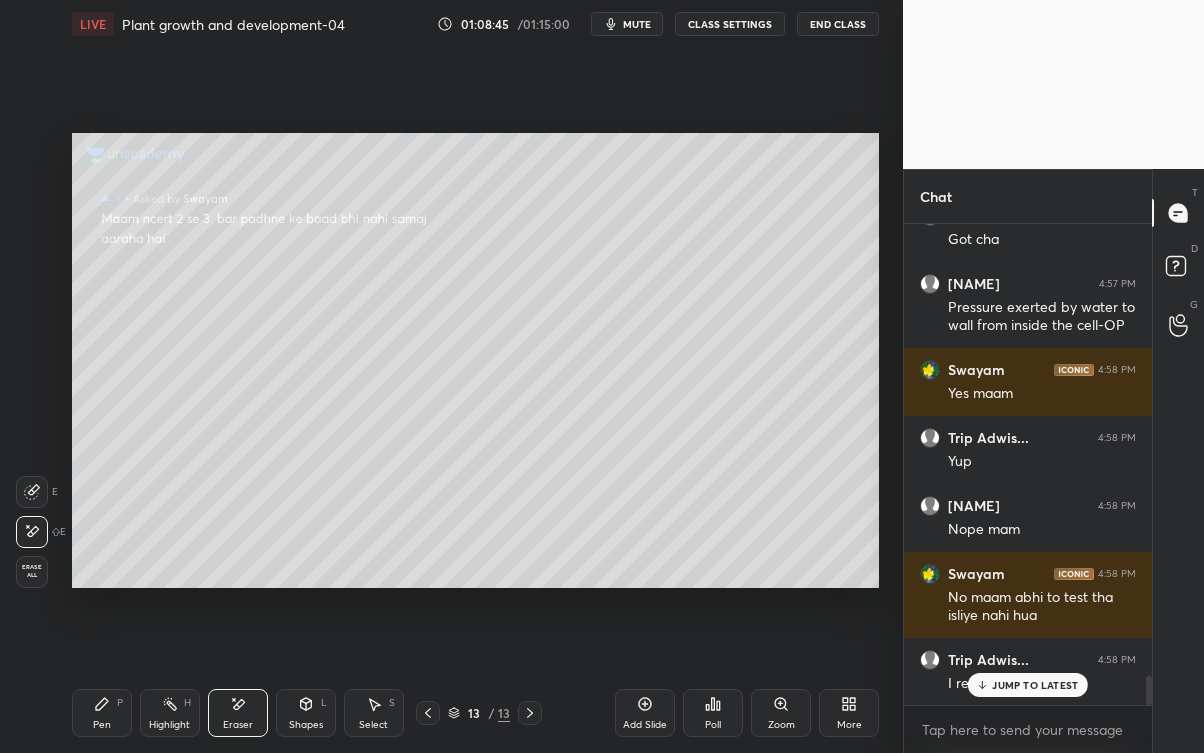 click on "JUMP TO LATEST" at bounding box center [1035, 685] 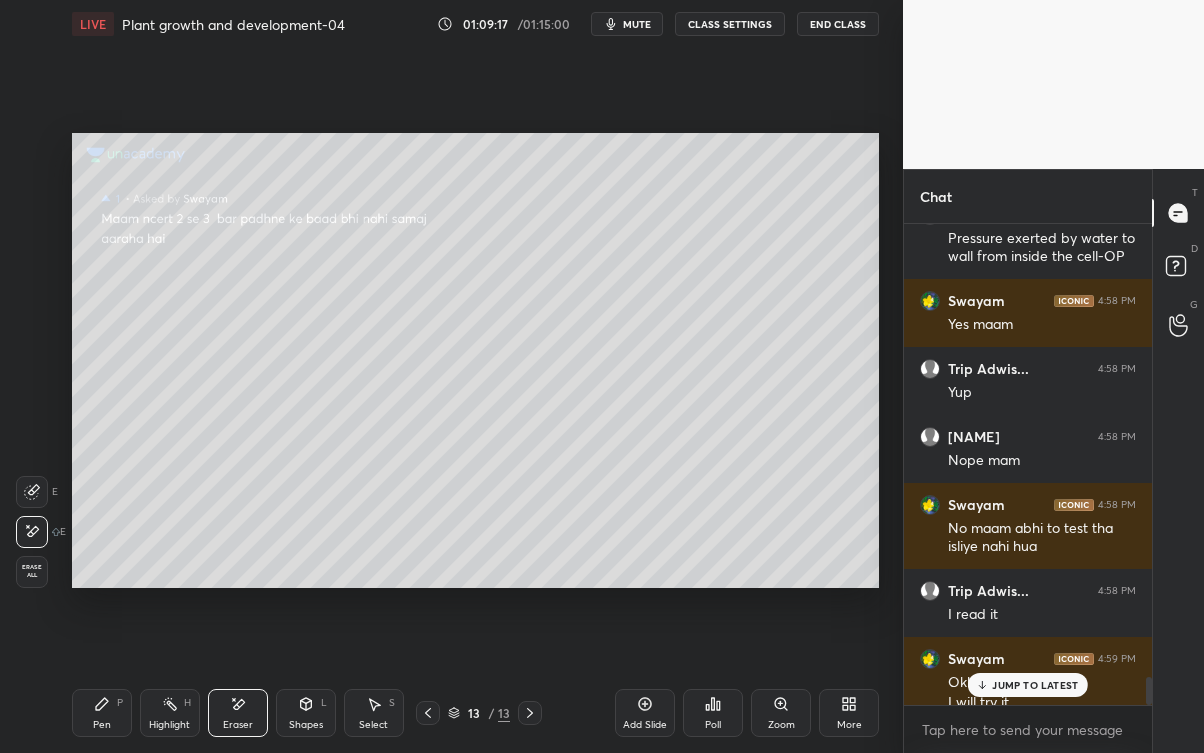 scroll, scrollTop: 7672, scrollLeft: 0, axis: vertical 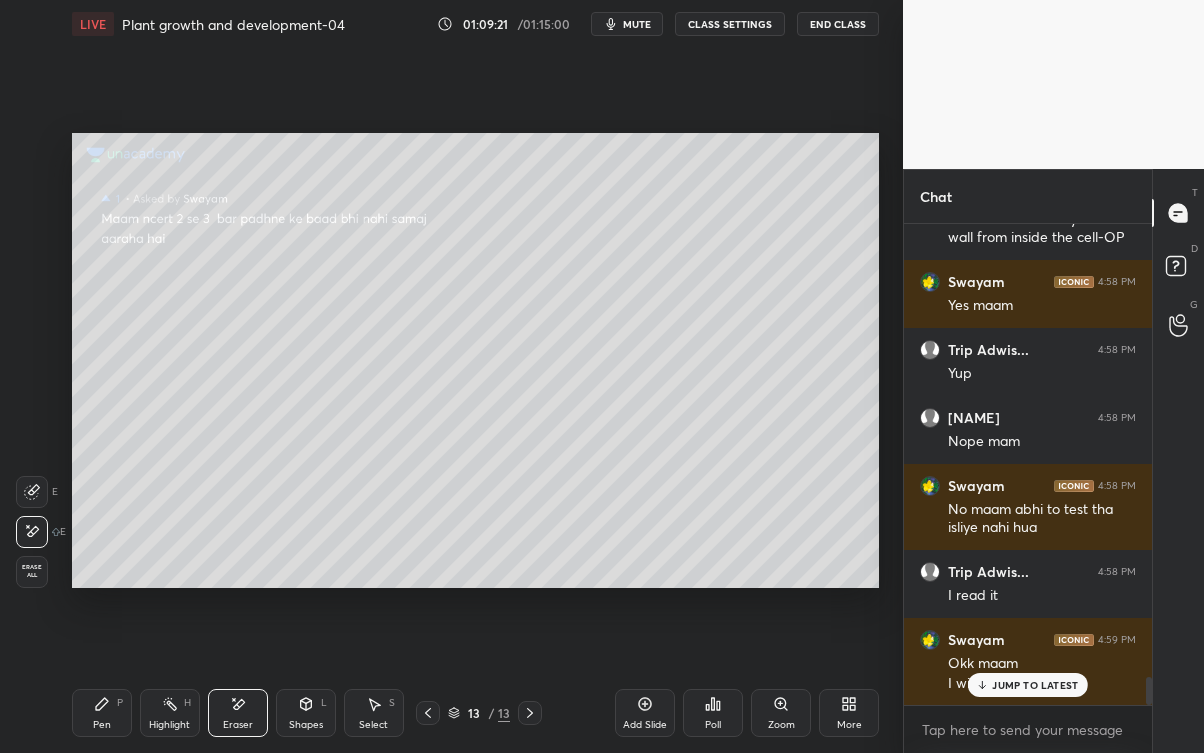 click on "JUMP TO LATEST" at bounding box center (1028, 685) 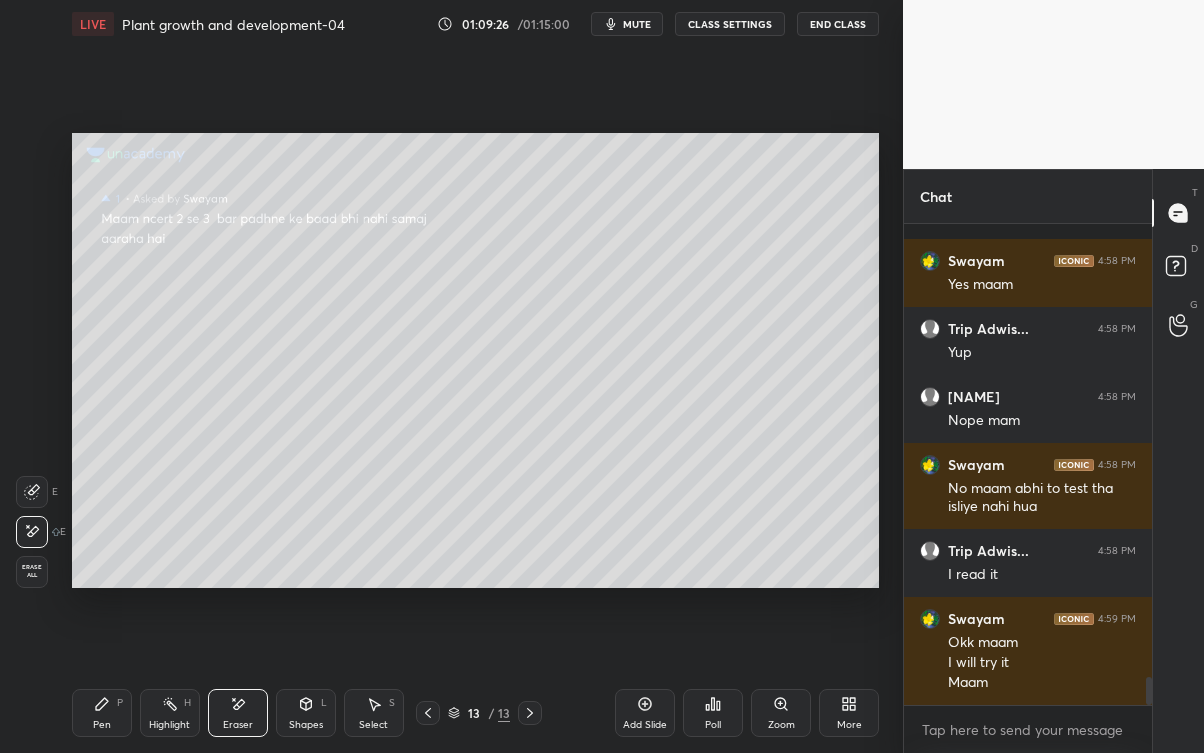 scroll, scrollTop: 7778, scrollLeft: 0, axis: vertical 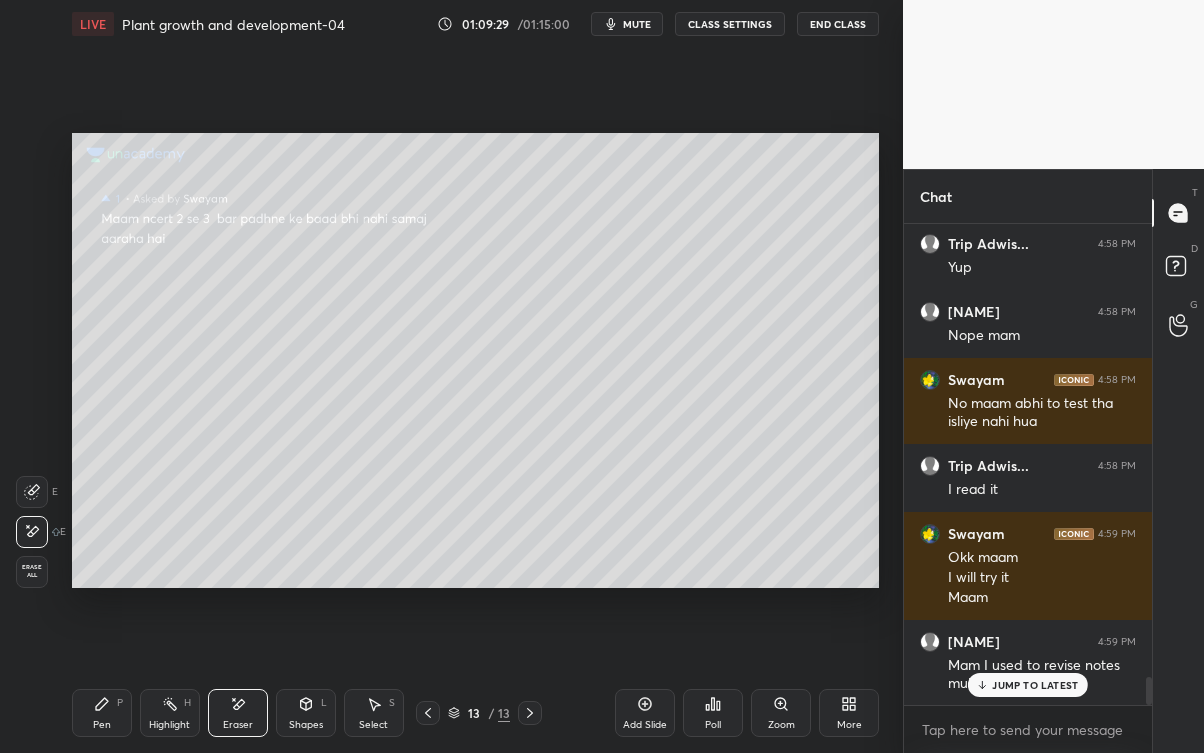 click on "JUMP TO LATEST" at bounding box center (1028, 685) 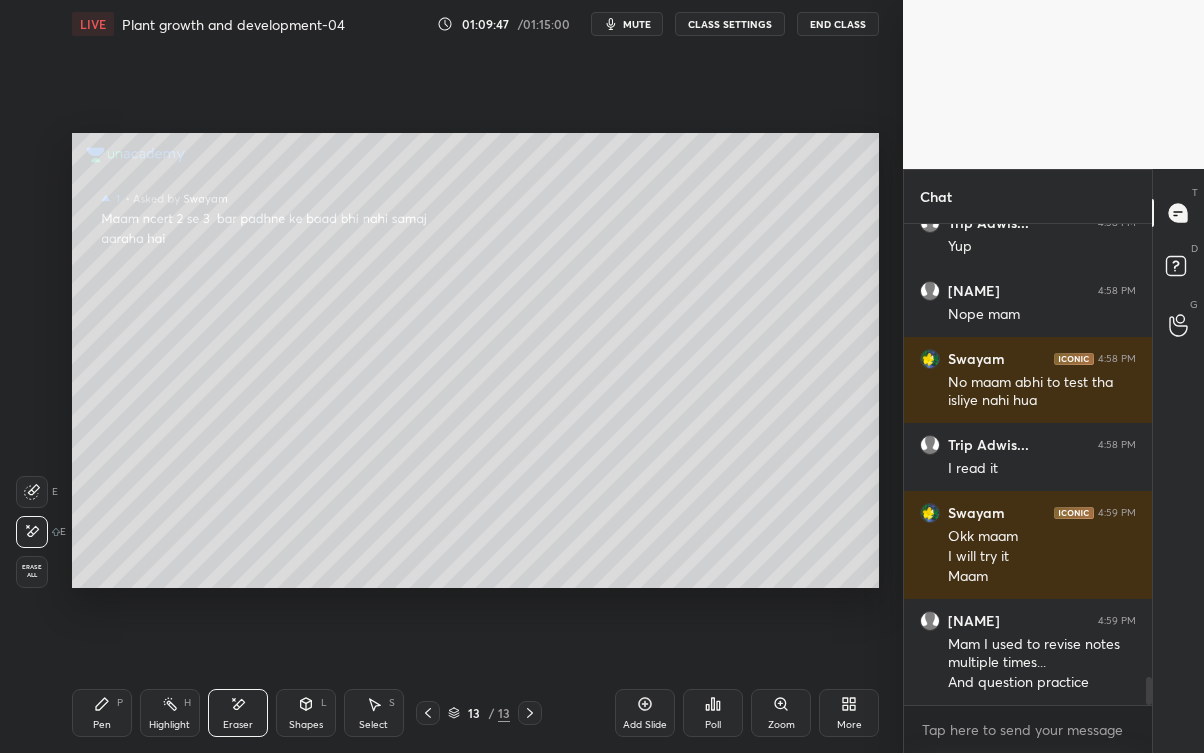 scroll, scrollTop: 7866, scrollLeft: 0, axis: vertical 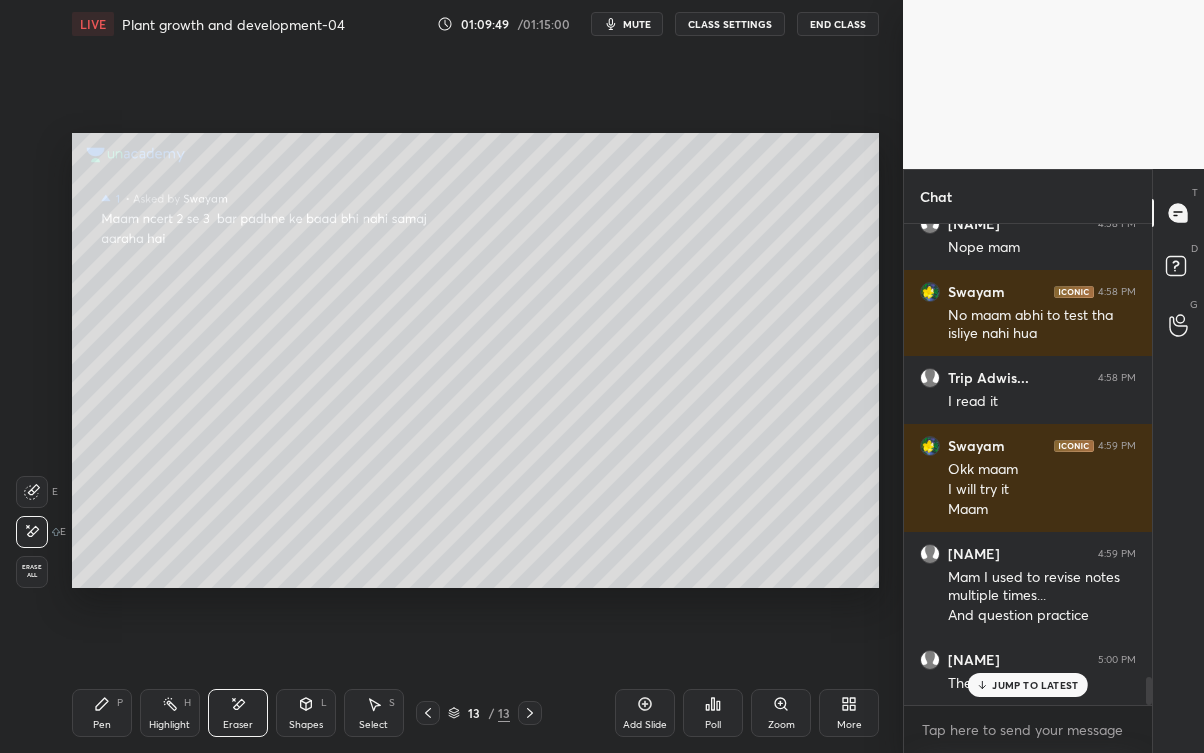 click on "JUMP TO LATEST" at bounding box center (1035, 685) 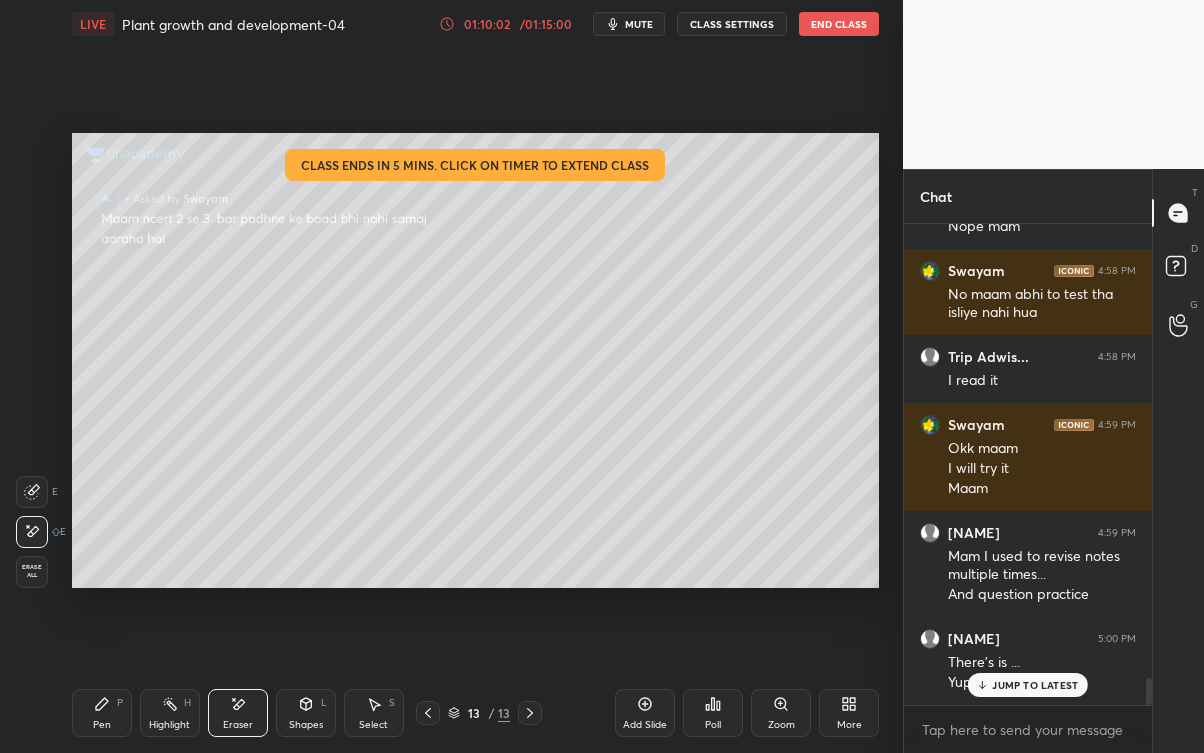 scroll, scrollTop: 7954, scrollLeft: 0, axis: vertical 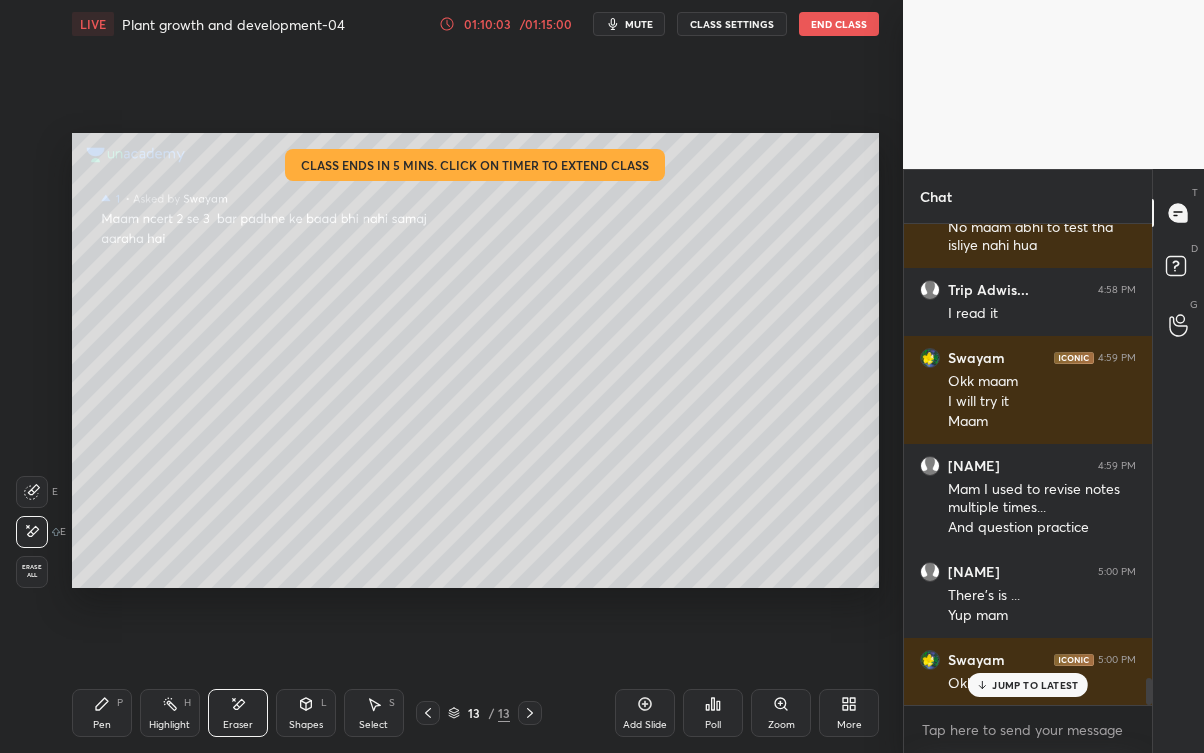 click on "[USER] 5:00 PM Okk maam" at bounding box center (1028, 672) 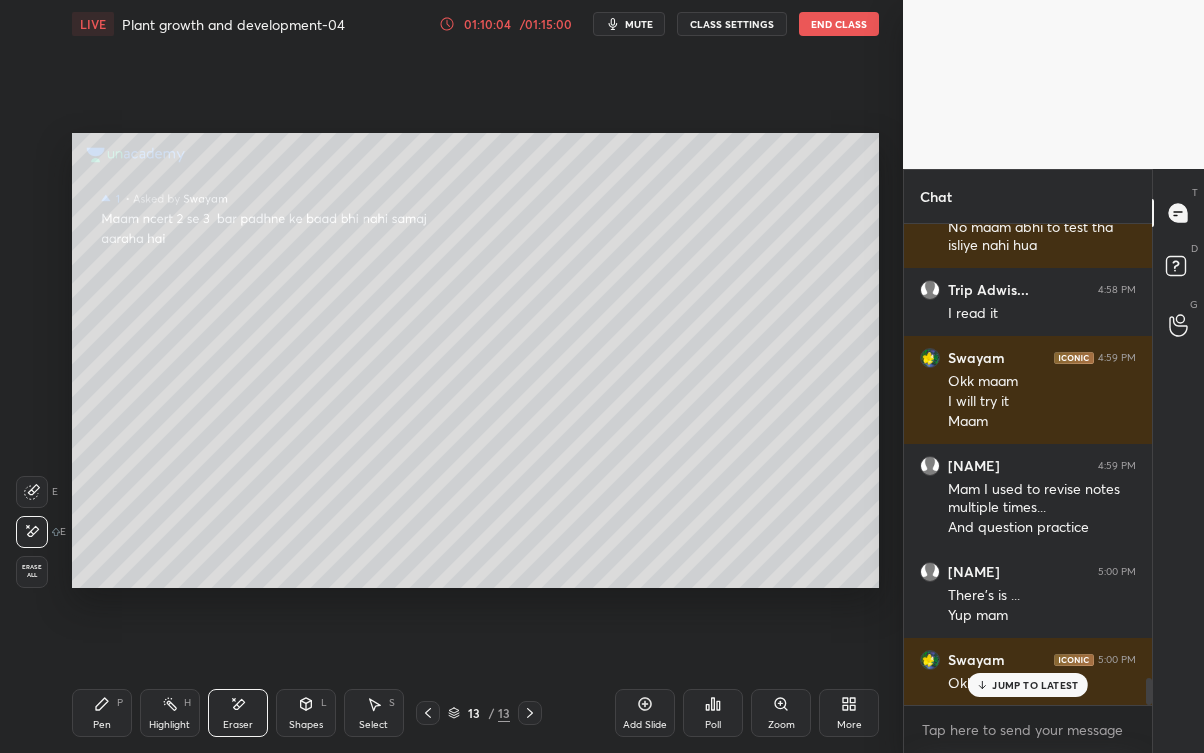 click on "Swayam" at bounding box center (976, 660) 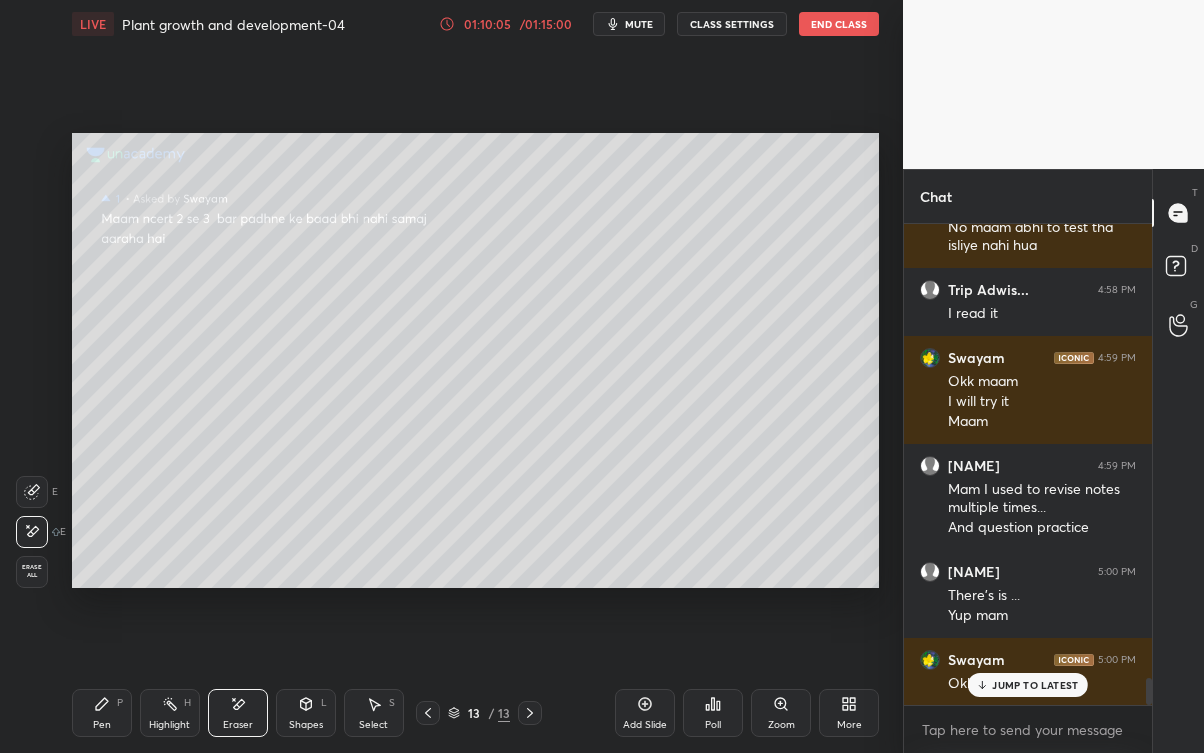 click on "JUMP TO LATEST" at bounding box center (1028, 685) 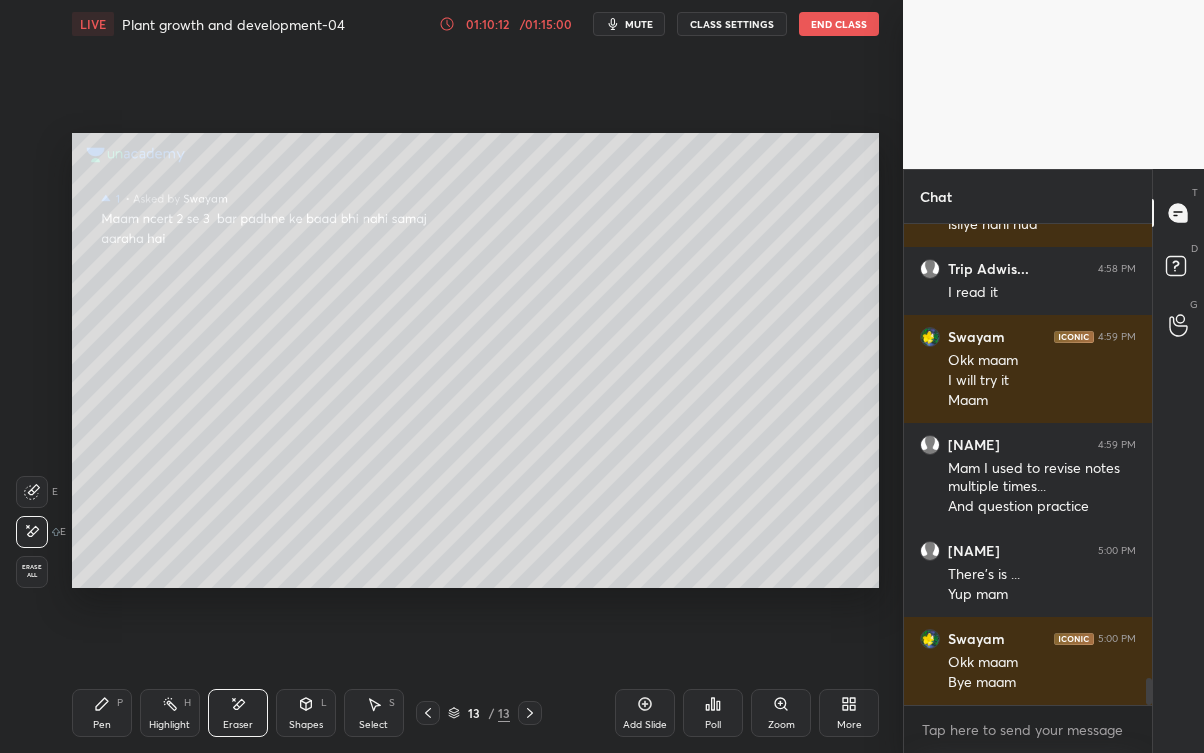 scroll, scrollTop: 8042, scrollLeft: 0, axis: vertical 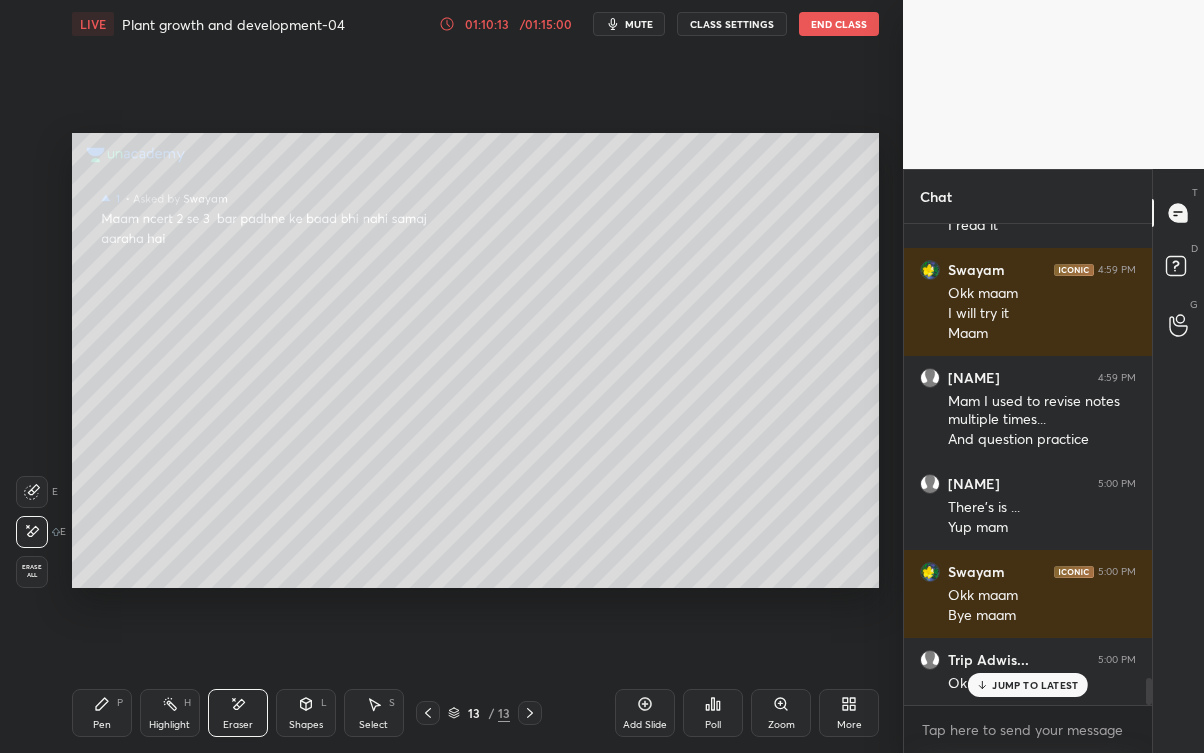 click on "Trip Adwis... 5:00 PM Ok mam" at bounding box center (1028, 672) 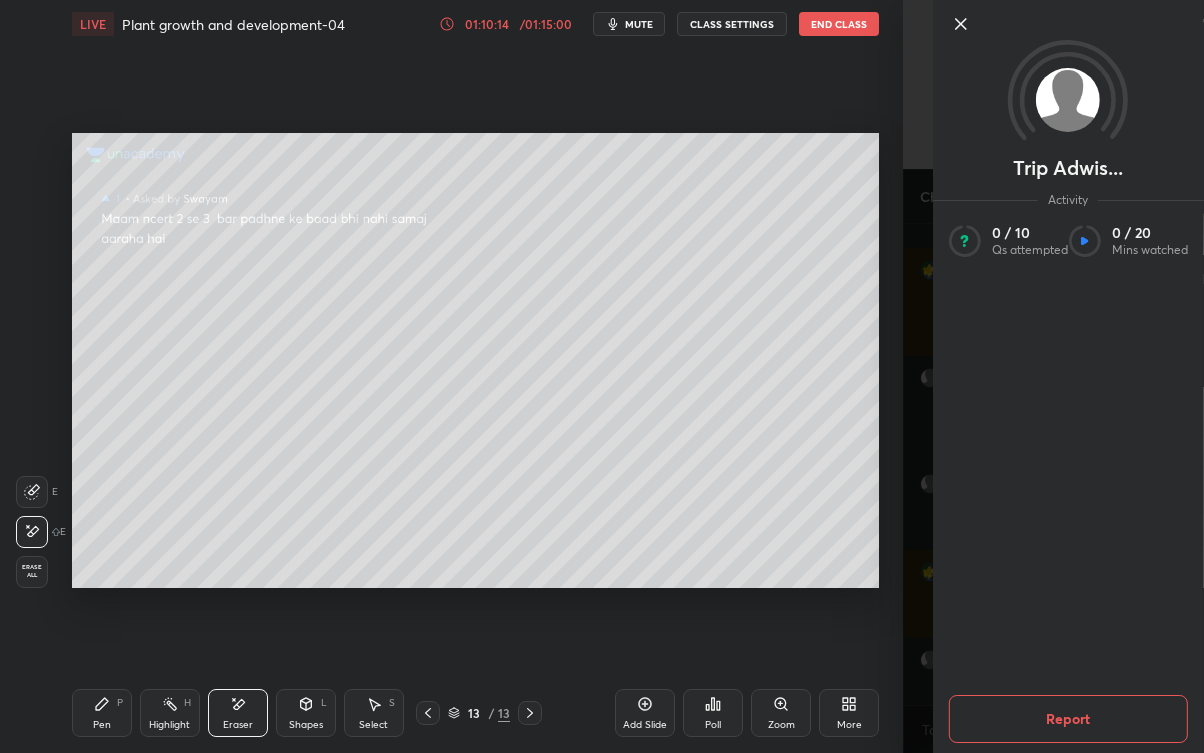 click on "More" at bounding box center (849, 713) 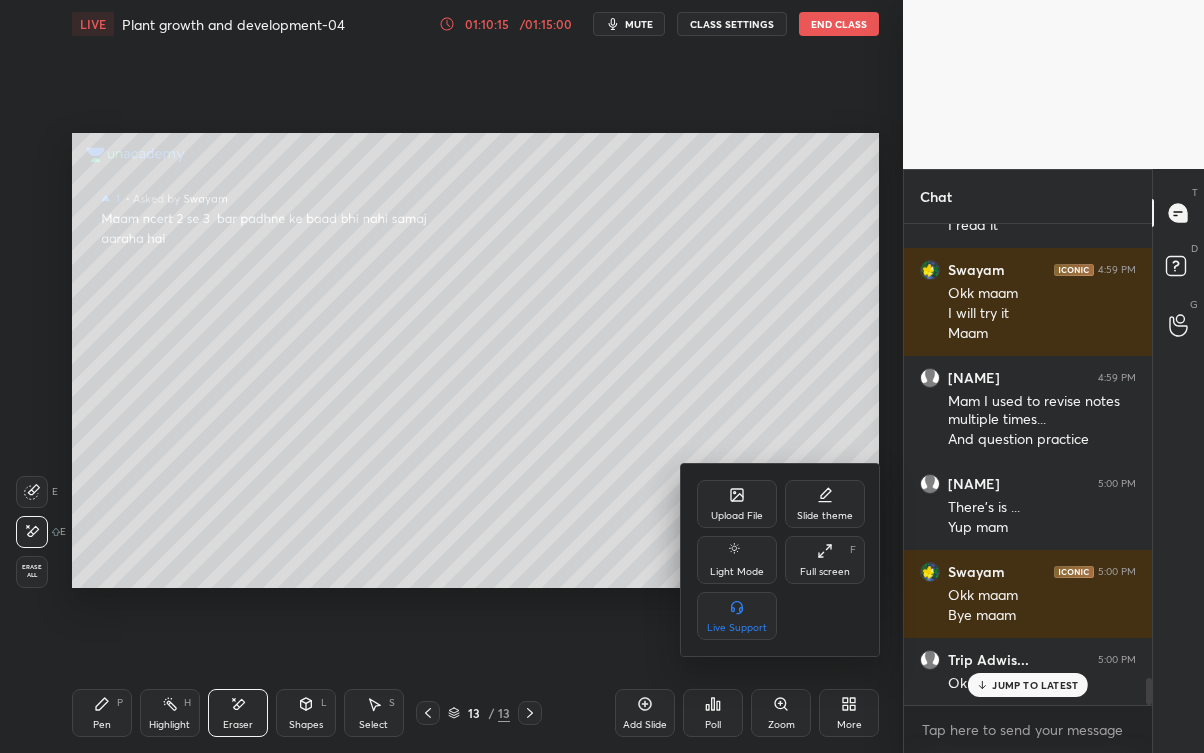 click at bounding box center (602, 376) 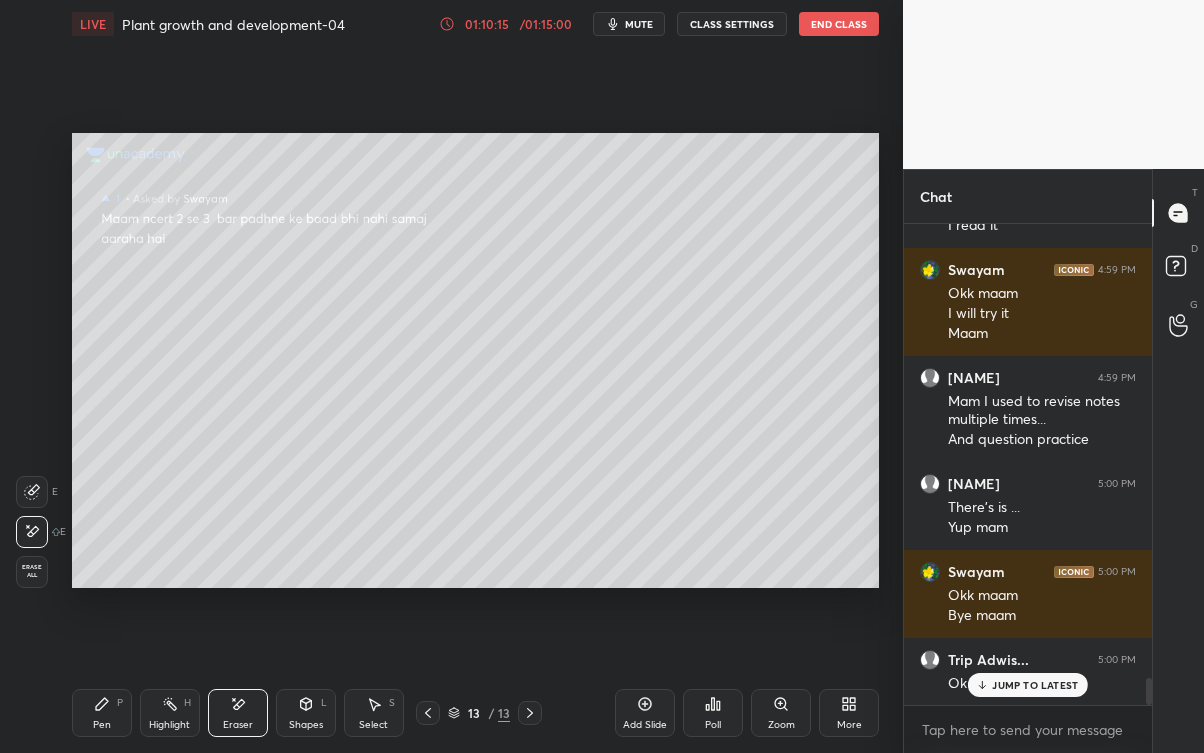 click on "JUMP TO LATEST" at bounding box center (1035, 685) 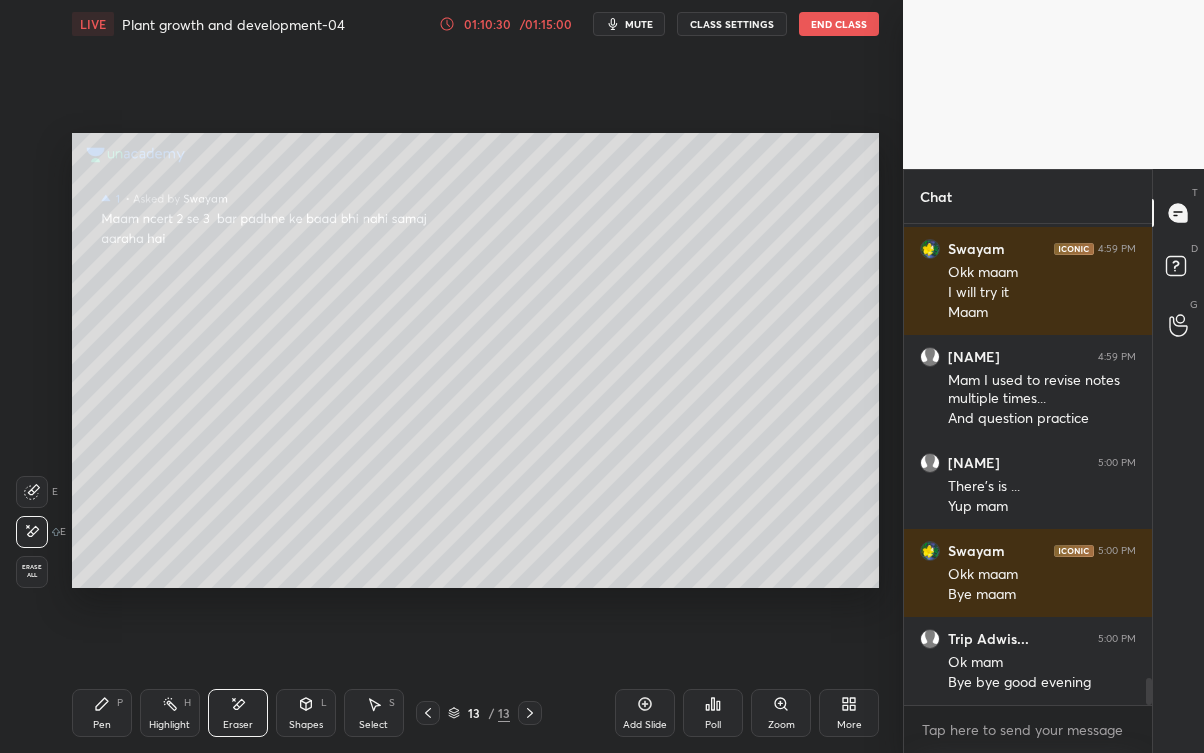 scroll, scrollTop: 8130, scrollLeft: 0, axis: vertical 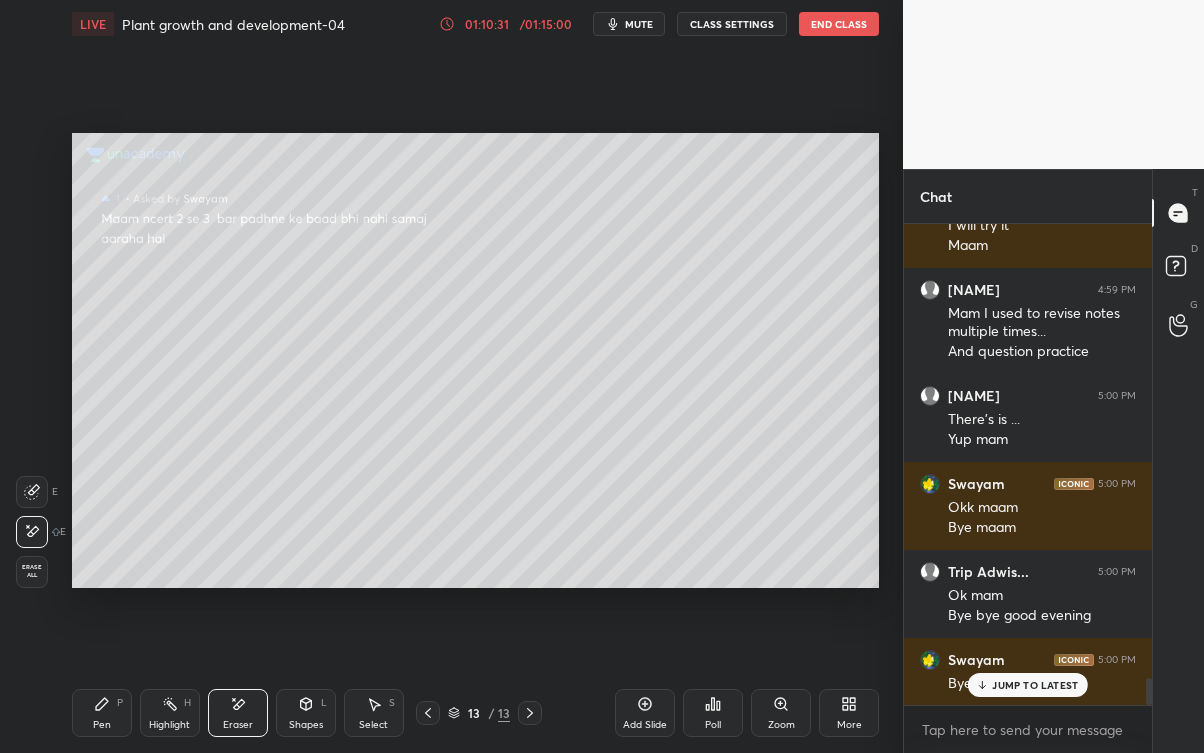 click on "JUMP TO LATEST" at bounding box center [1035, 685] 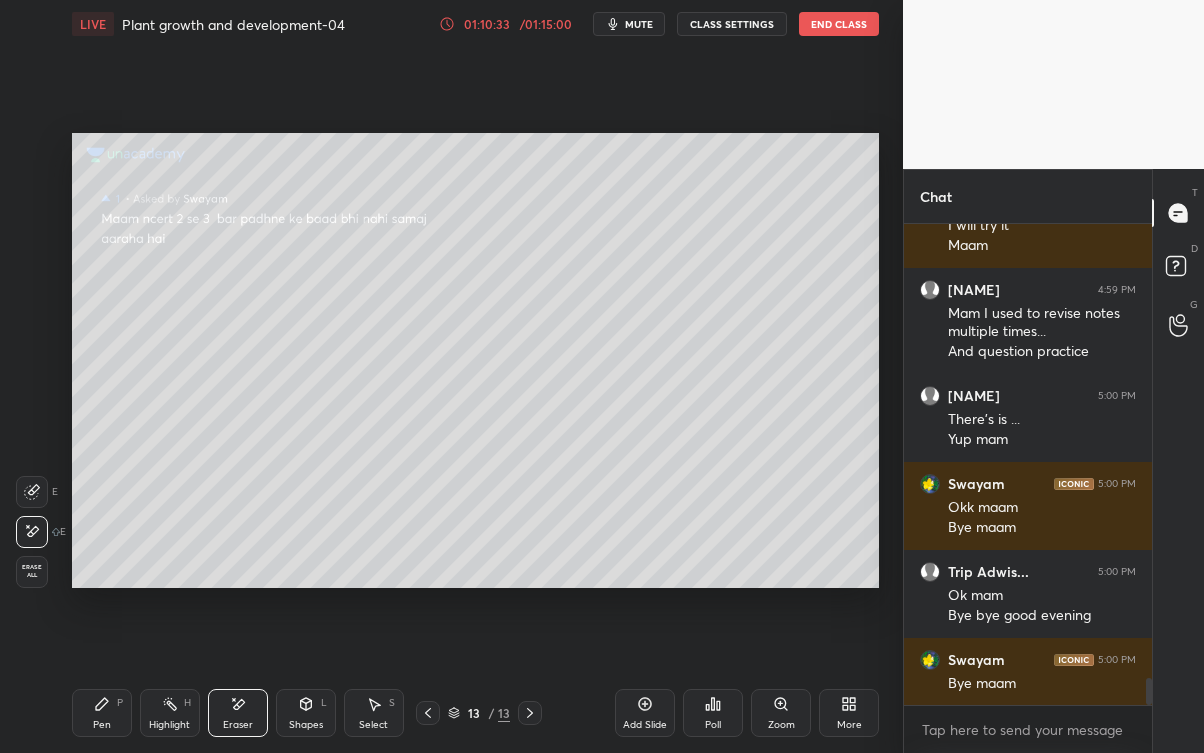 click on "[USER] 5:00 PM" at bounding box center (1028, 396) 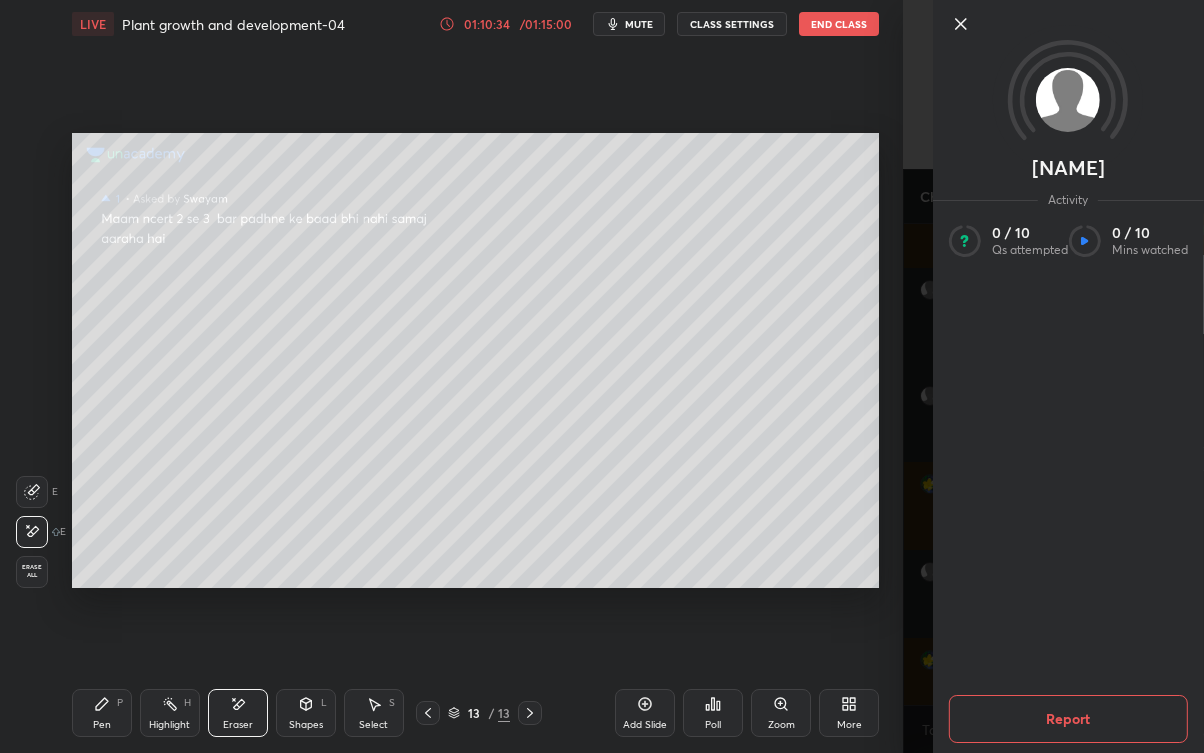 scroll, scrollTop: 8151, scrollLeft: 0, axis: vertical 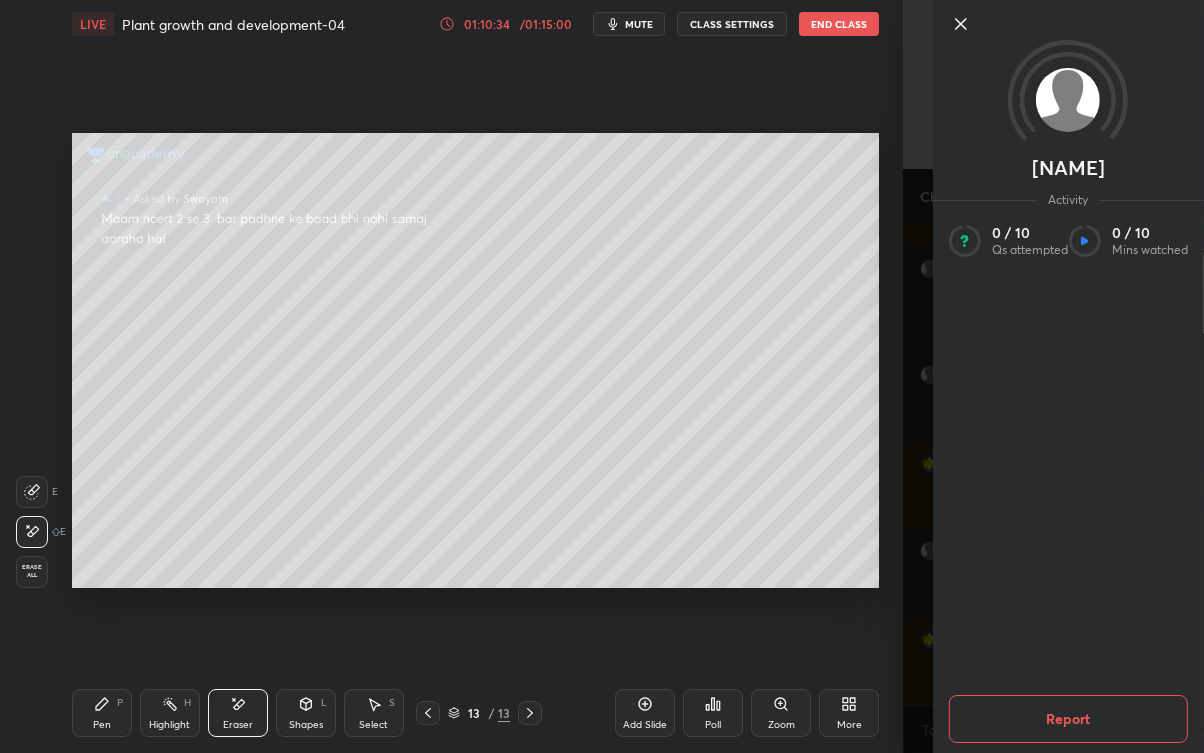 click on "[FIRST] Activity 0 / 10 Qs attempted 0 / 10 Mins watched Report" at bounding box center (1053, 376) 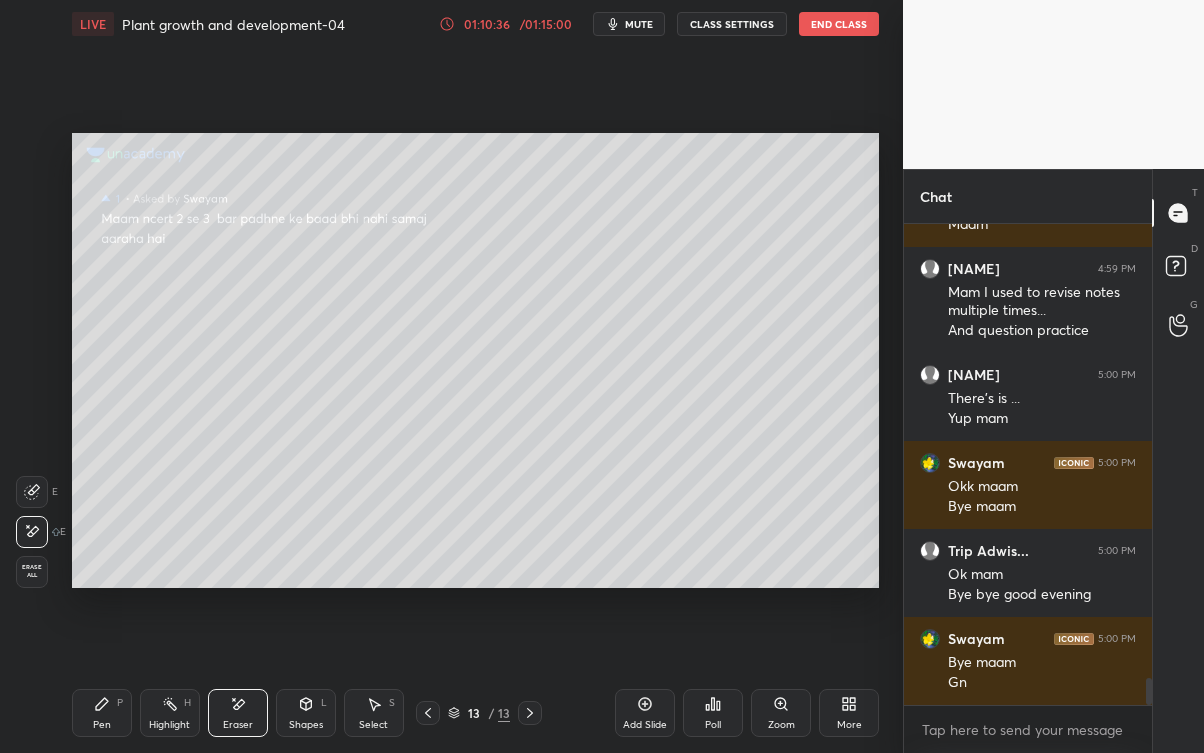click on "End Class" at bounding box center [839, 24] 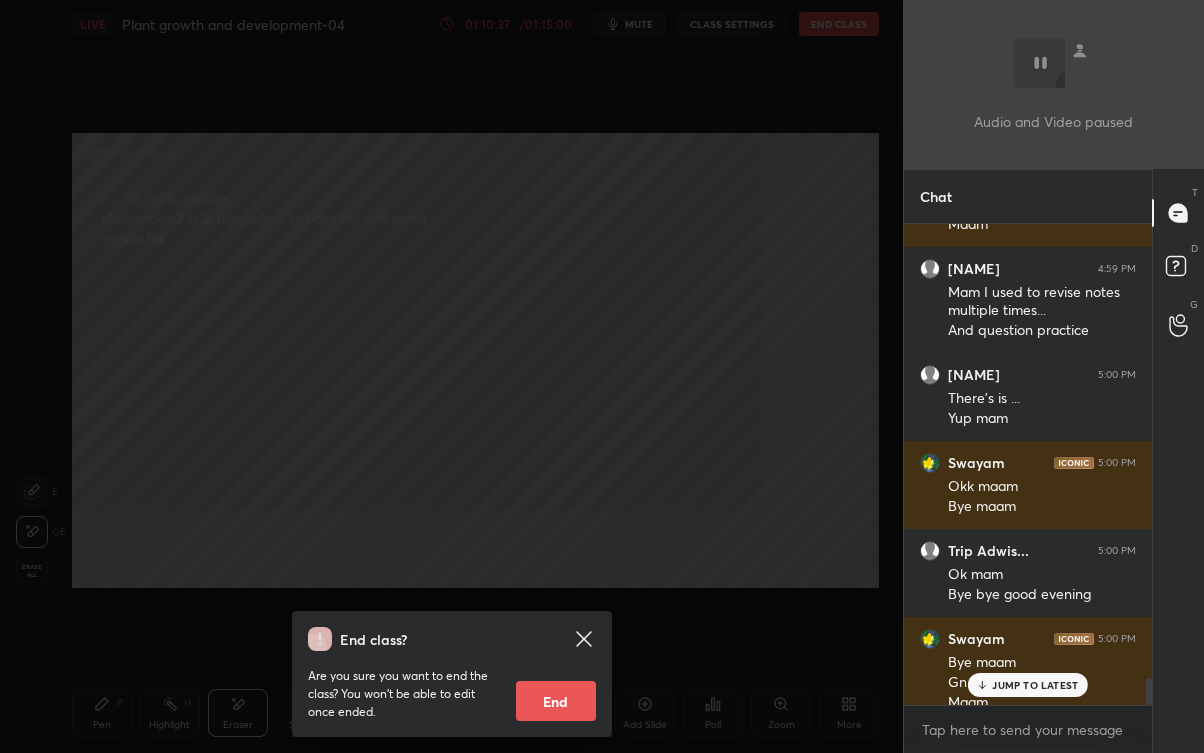 scroll, scrollTop: 8170, scrollLeft: 0, axis: vertical 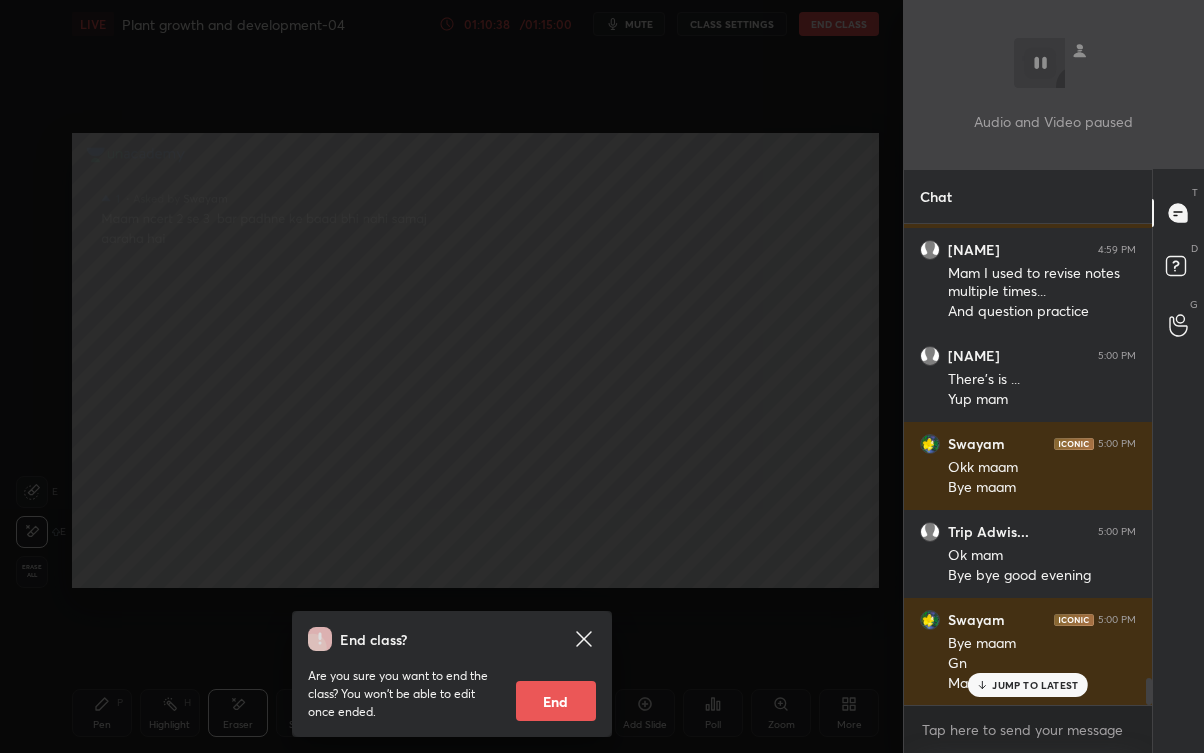 click on "JUMP TO LATEST" at bounding box center [1035, 685] 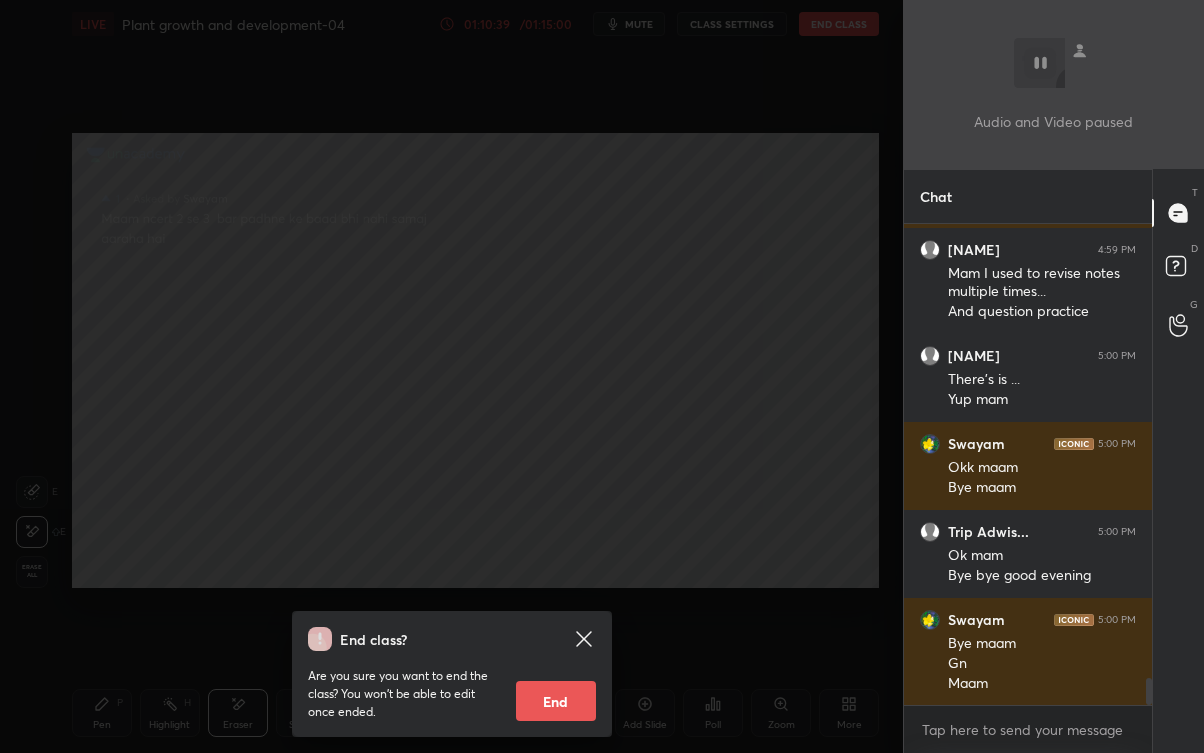click on "End" at bounding box center [556, 701] 